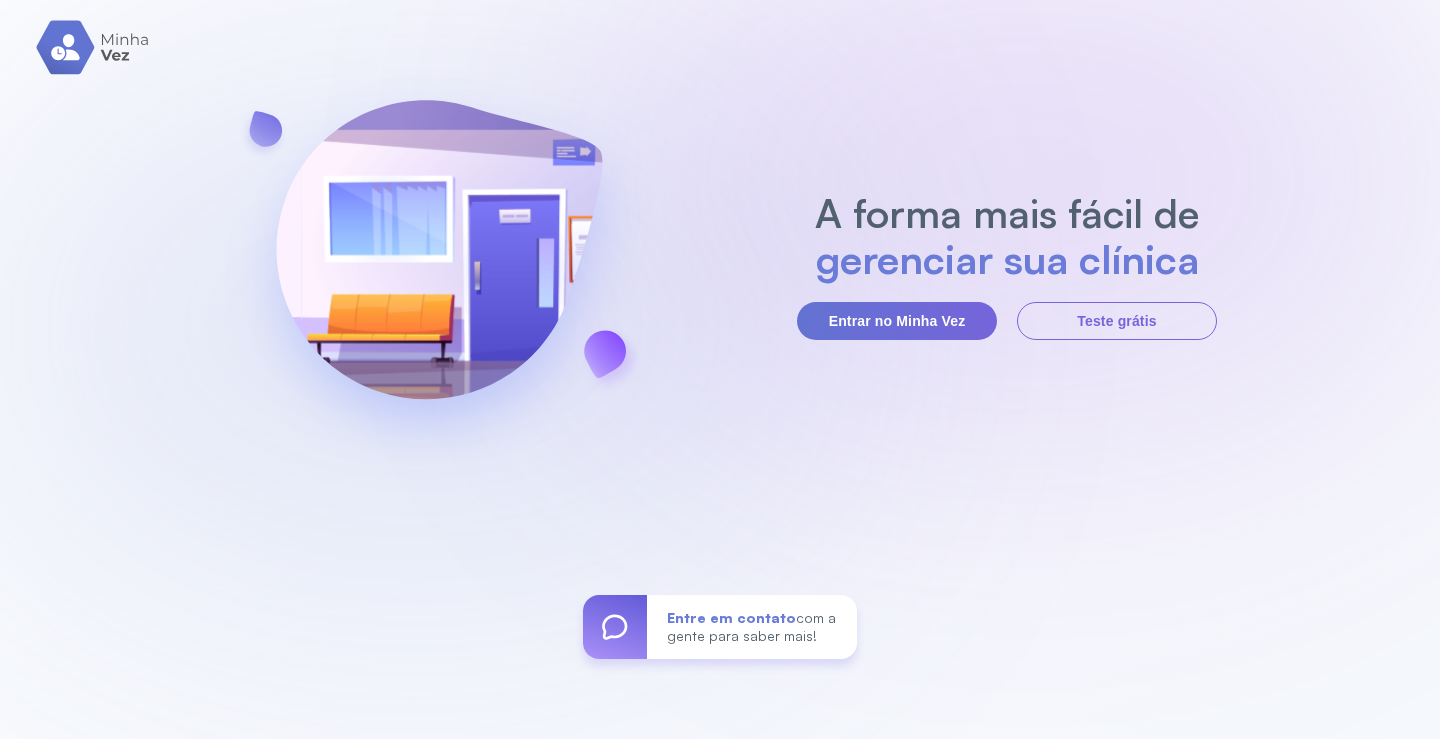scroll, scrollTop: 0, scrollLeft: 0, axis: both 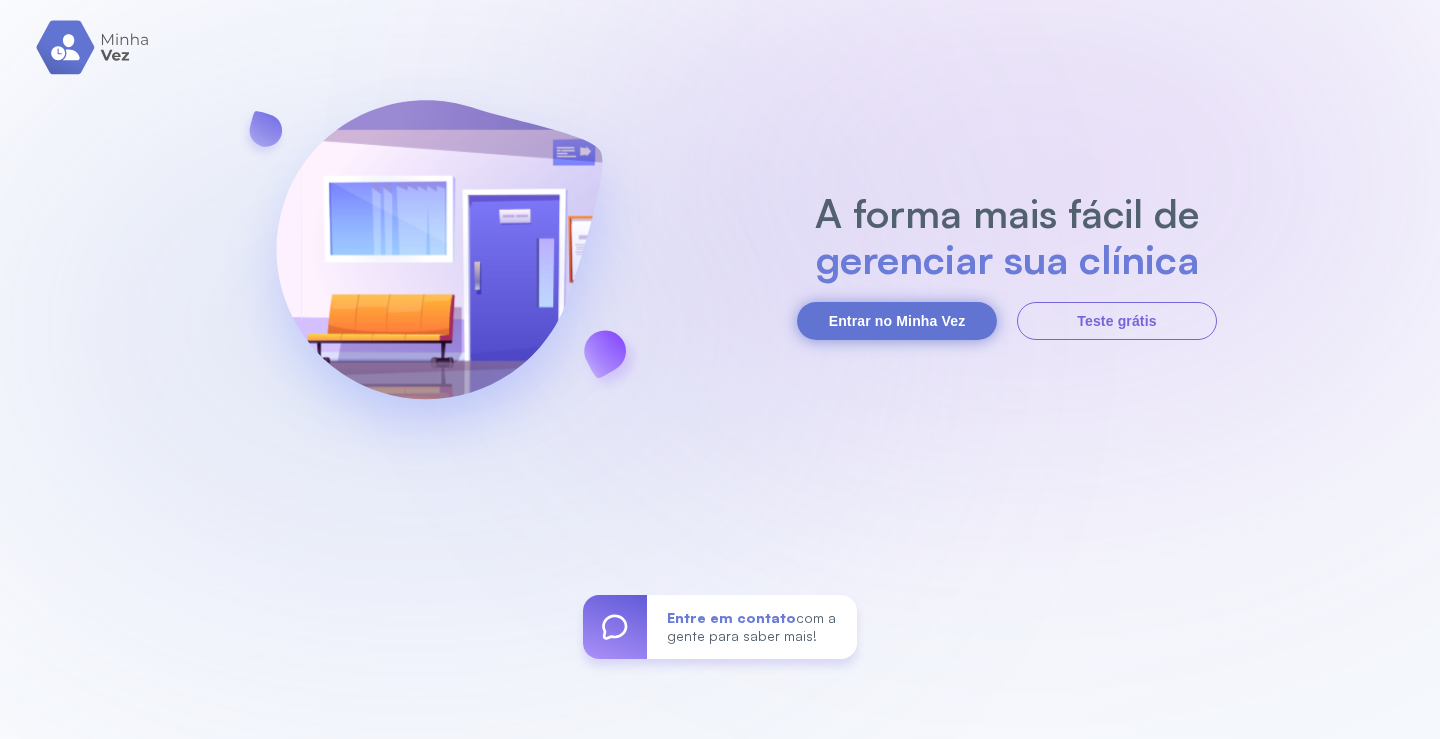 click on "Entrar no Minha Vez" at bounding box center (897, 321) 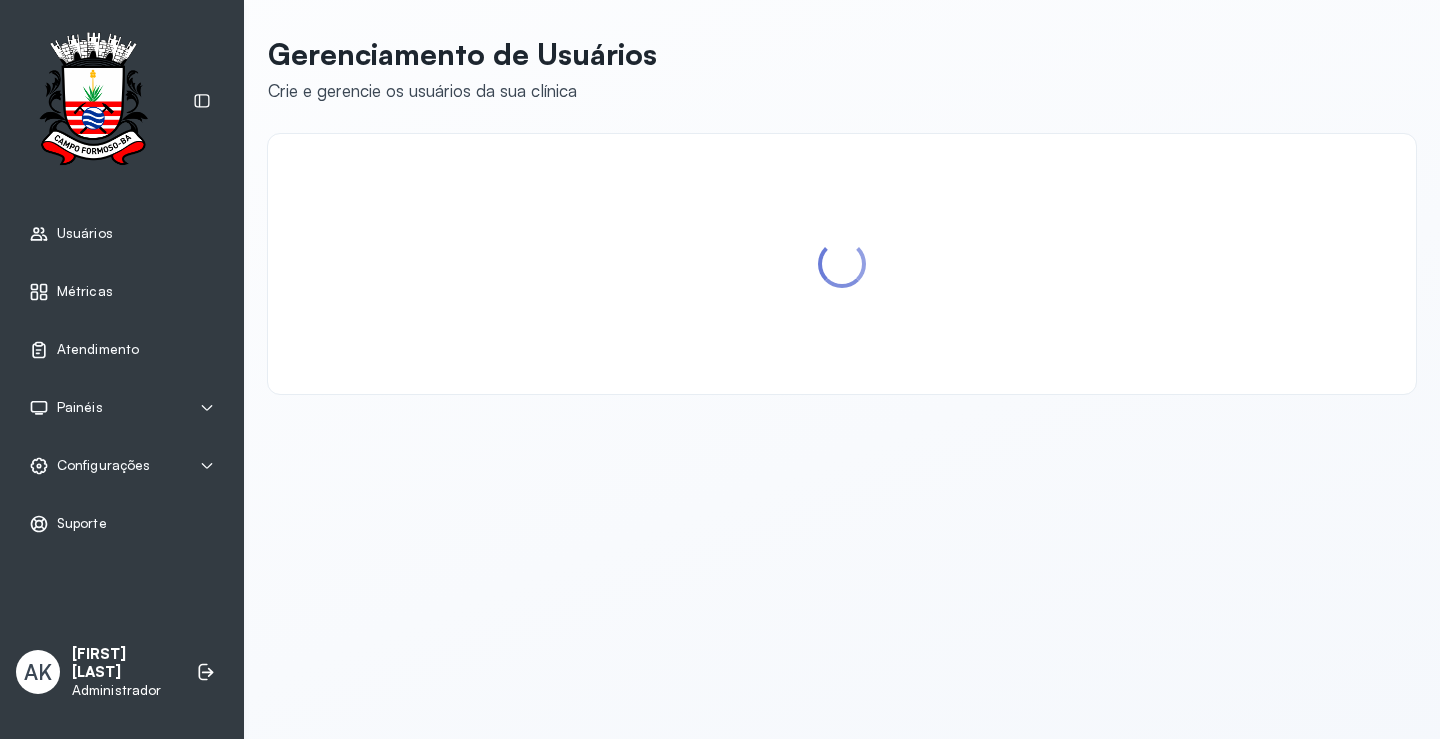 scroll, scrollTop: 0, scrollLeft: 0, axis: both 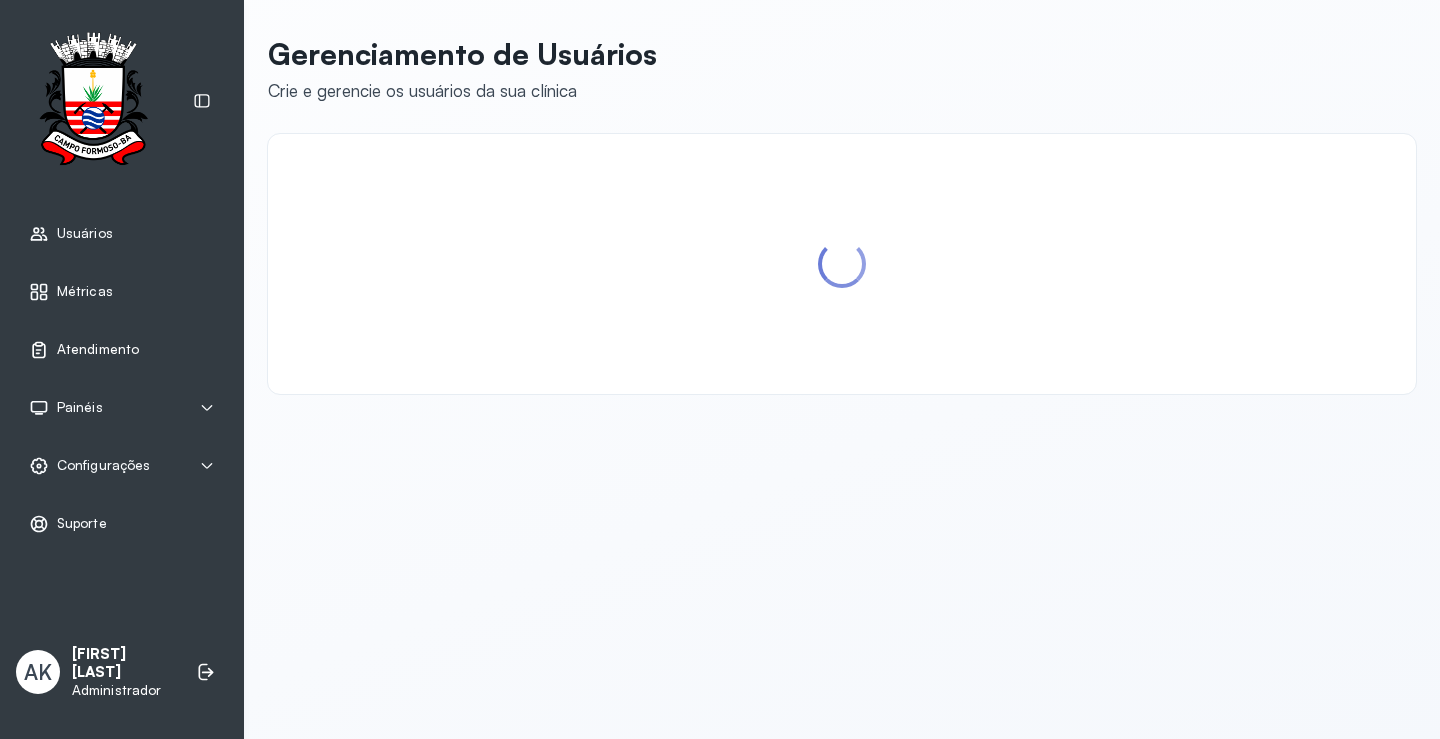 click on "Atendimento" at bounding box center (98, 349) 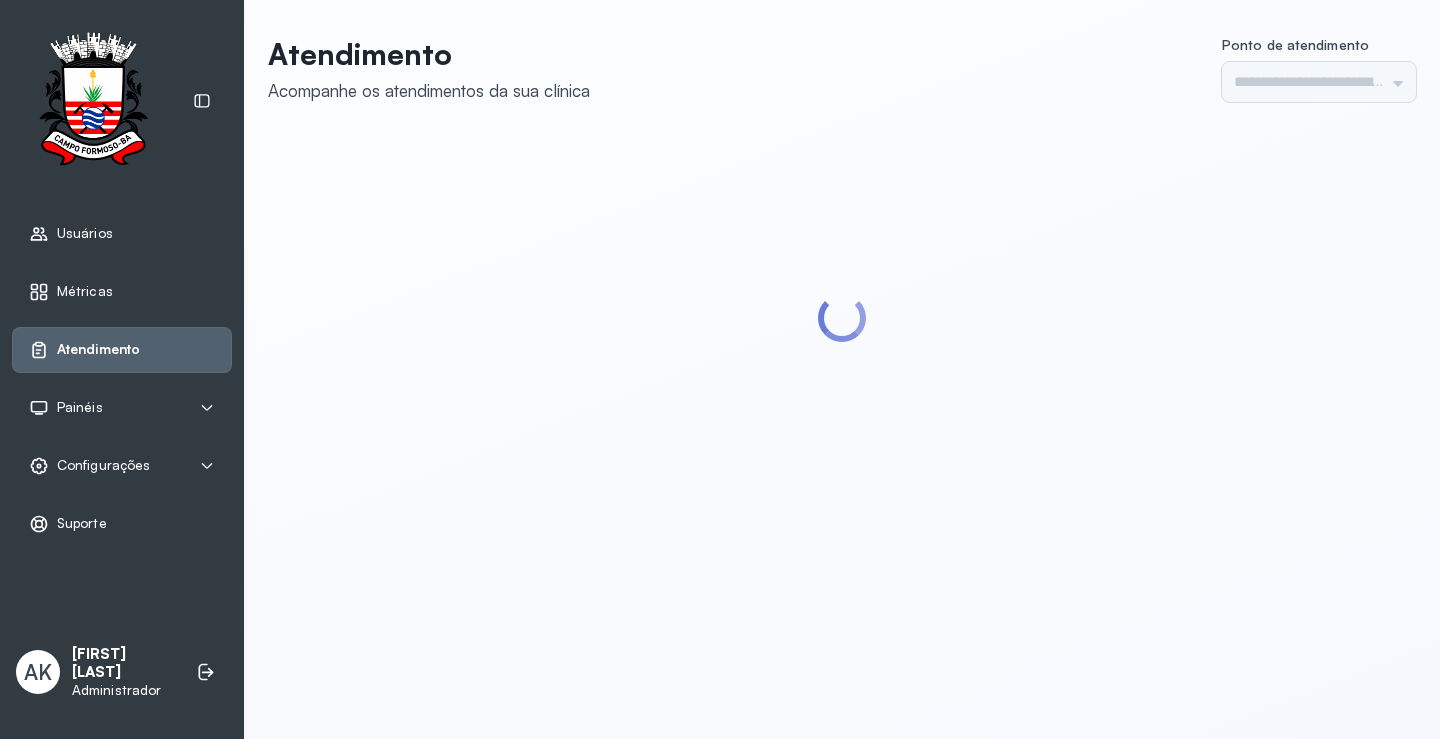 type on "*********" 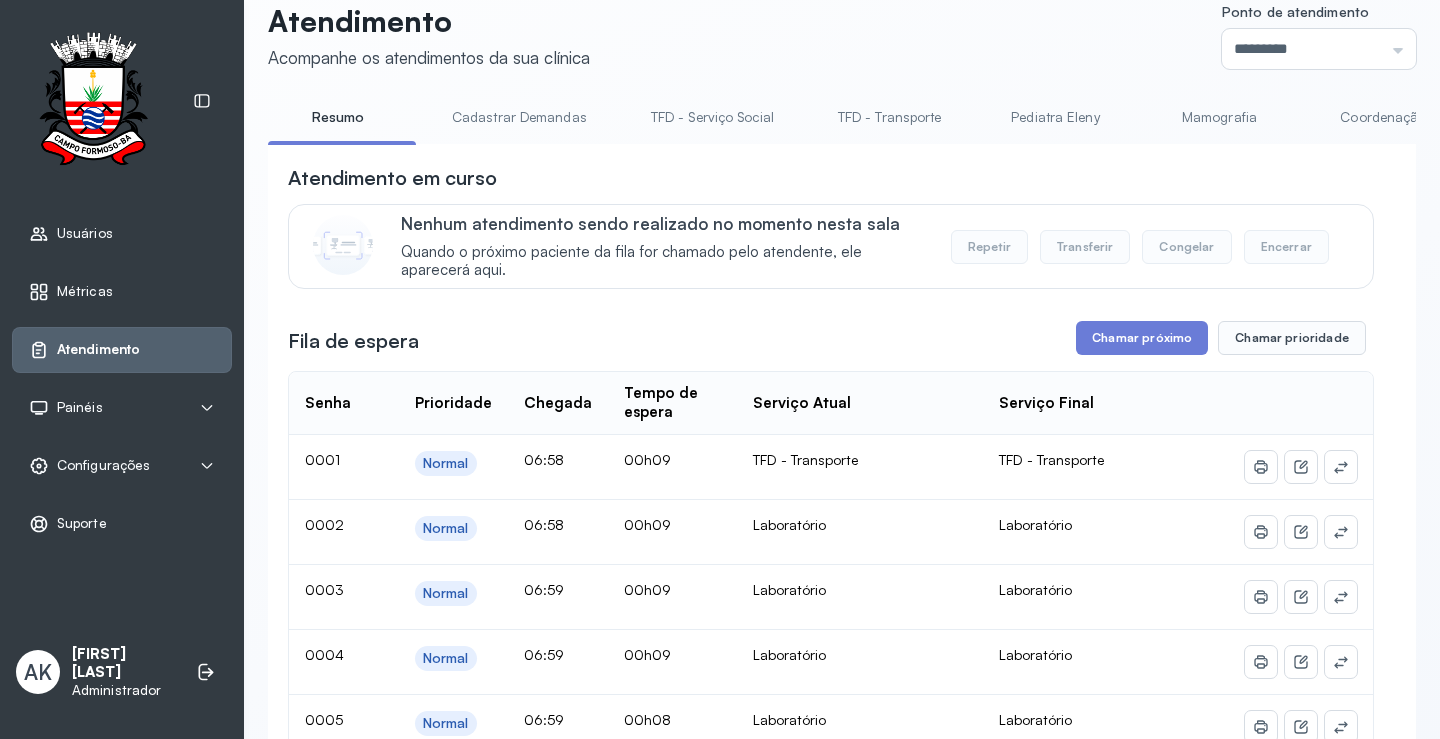scroll, scrollTop: 0, scrollLeft: 0, axis: both 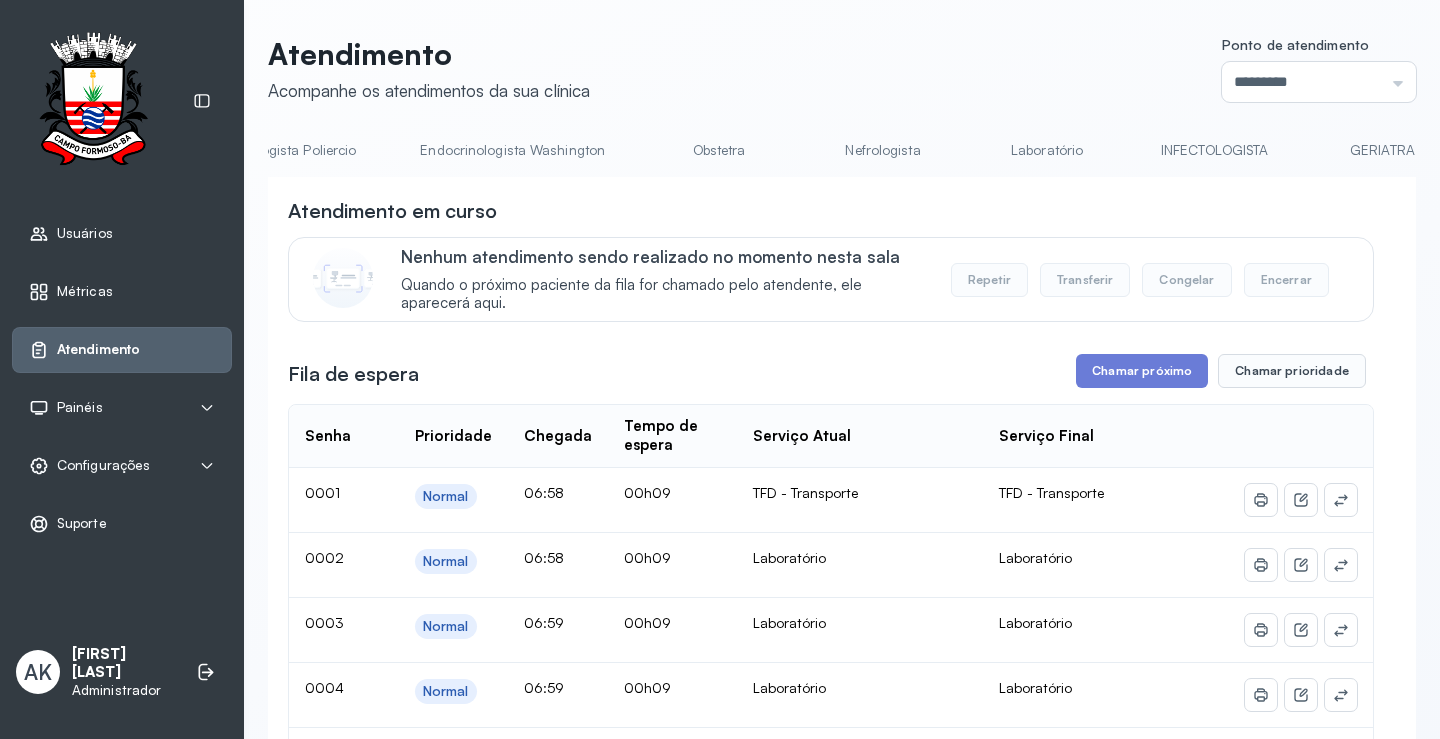 click on "Laboratório" at bounding box center [1047, 150] 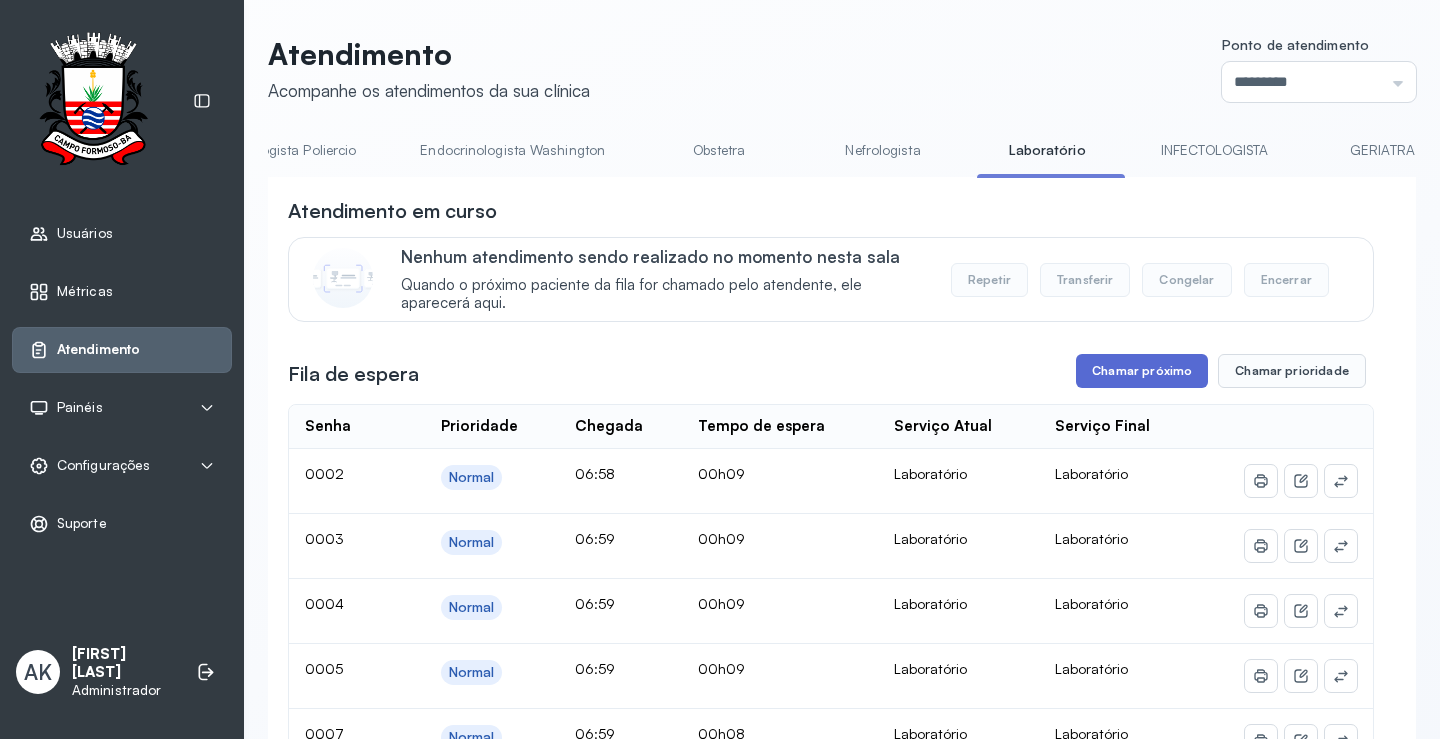 click on "Chamar próximo" at bounding box center (1142, 371) 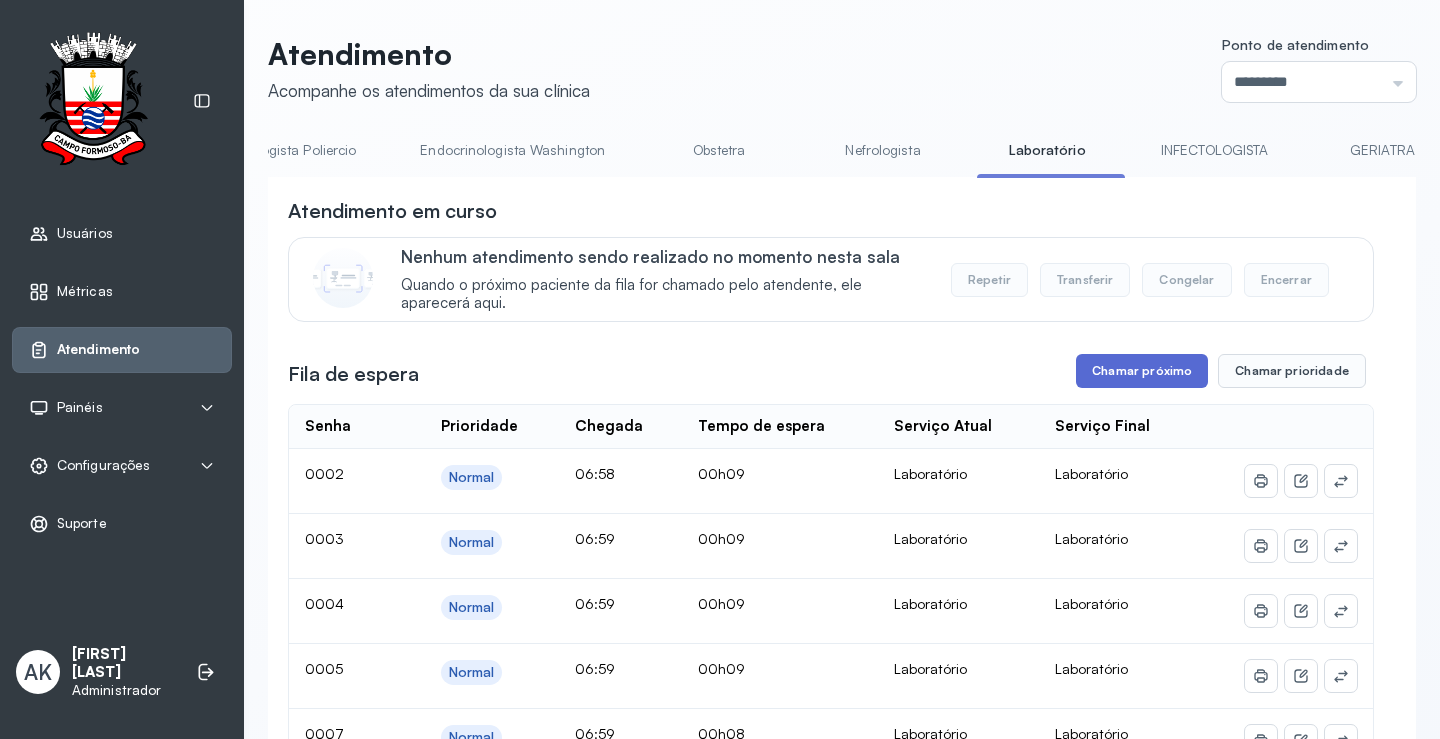 click on "Chamar próximo" at bounding box center (1142, 371) 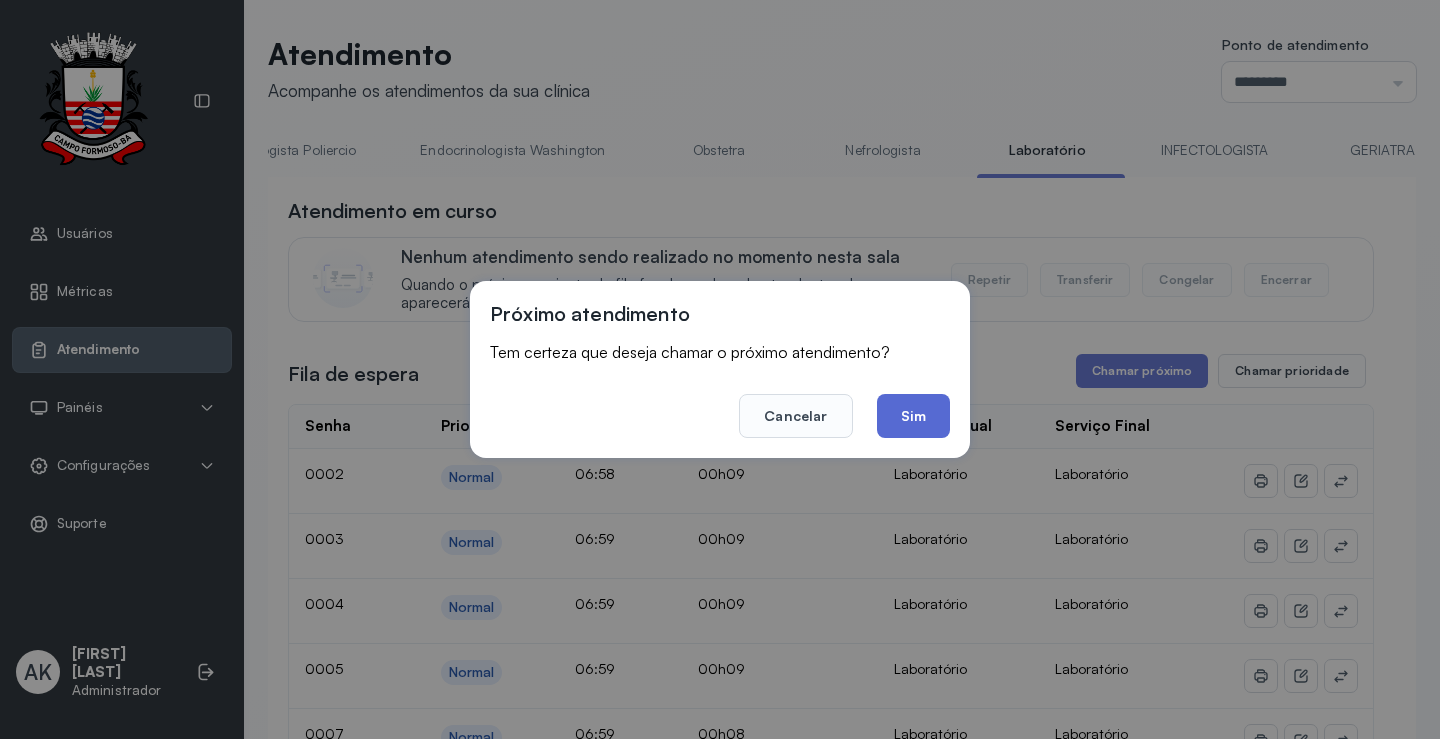 click on "Sim" 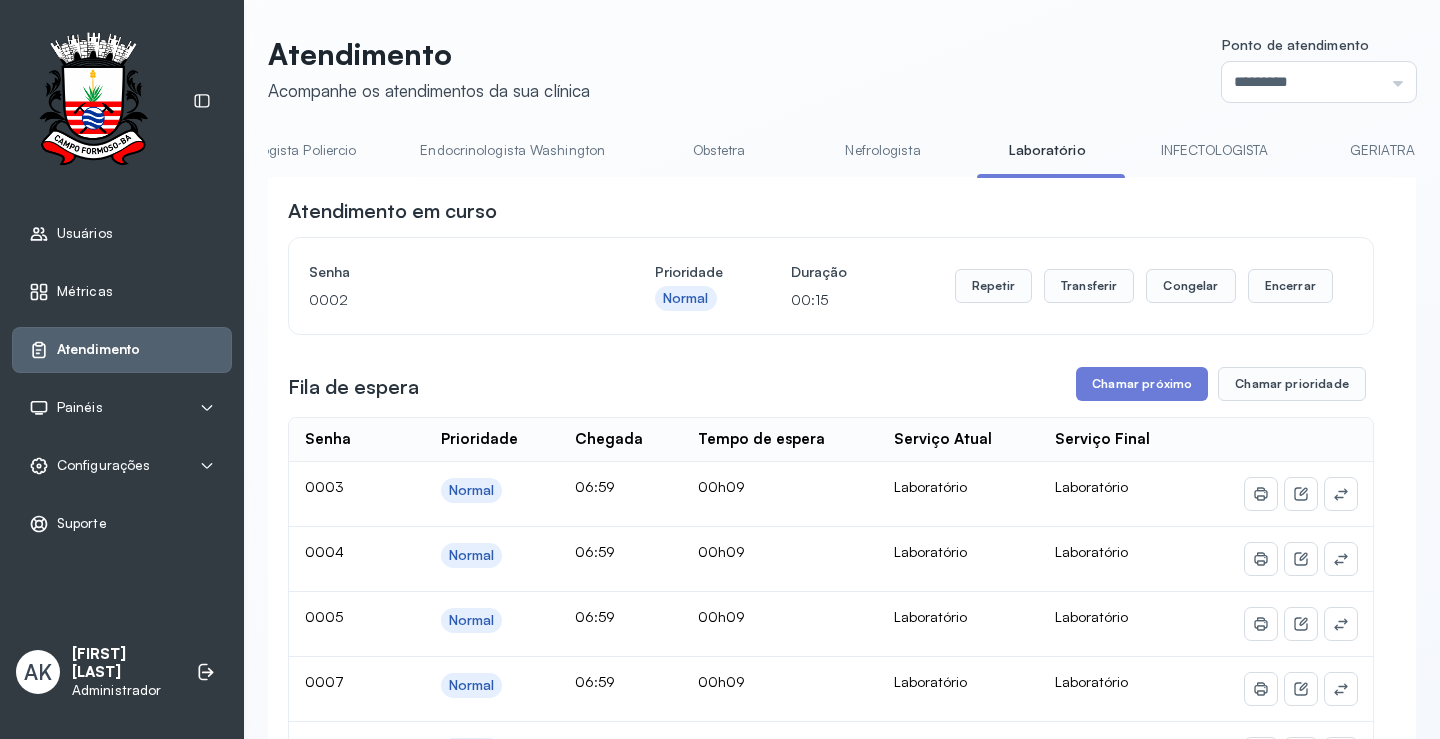 scroll, scrollTop: 100, scrollLeft: 0, axis: vertical 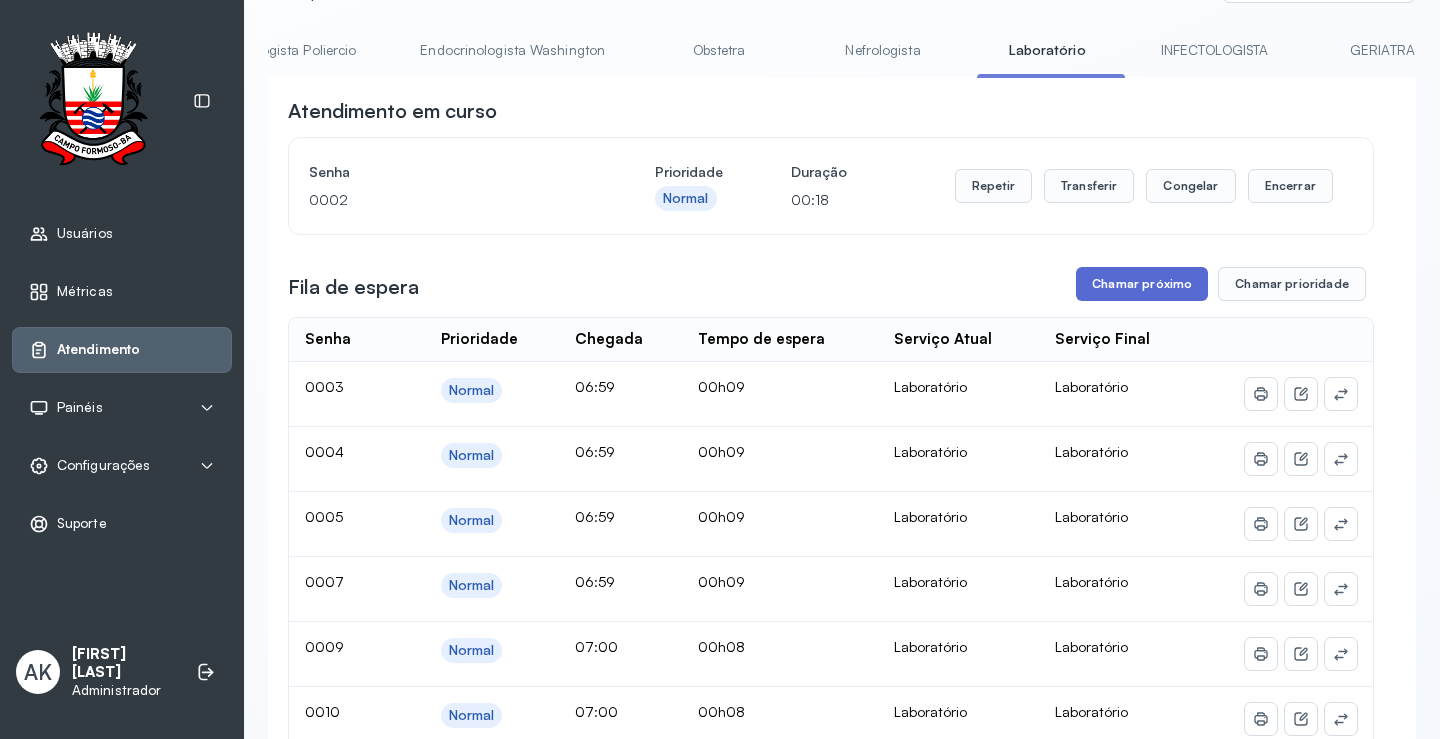 click on "Chamar próximo" at bounding box center [1142, 284] 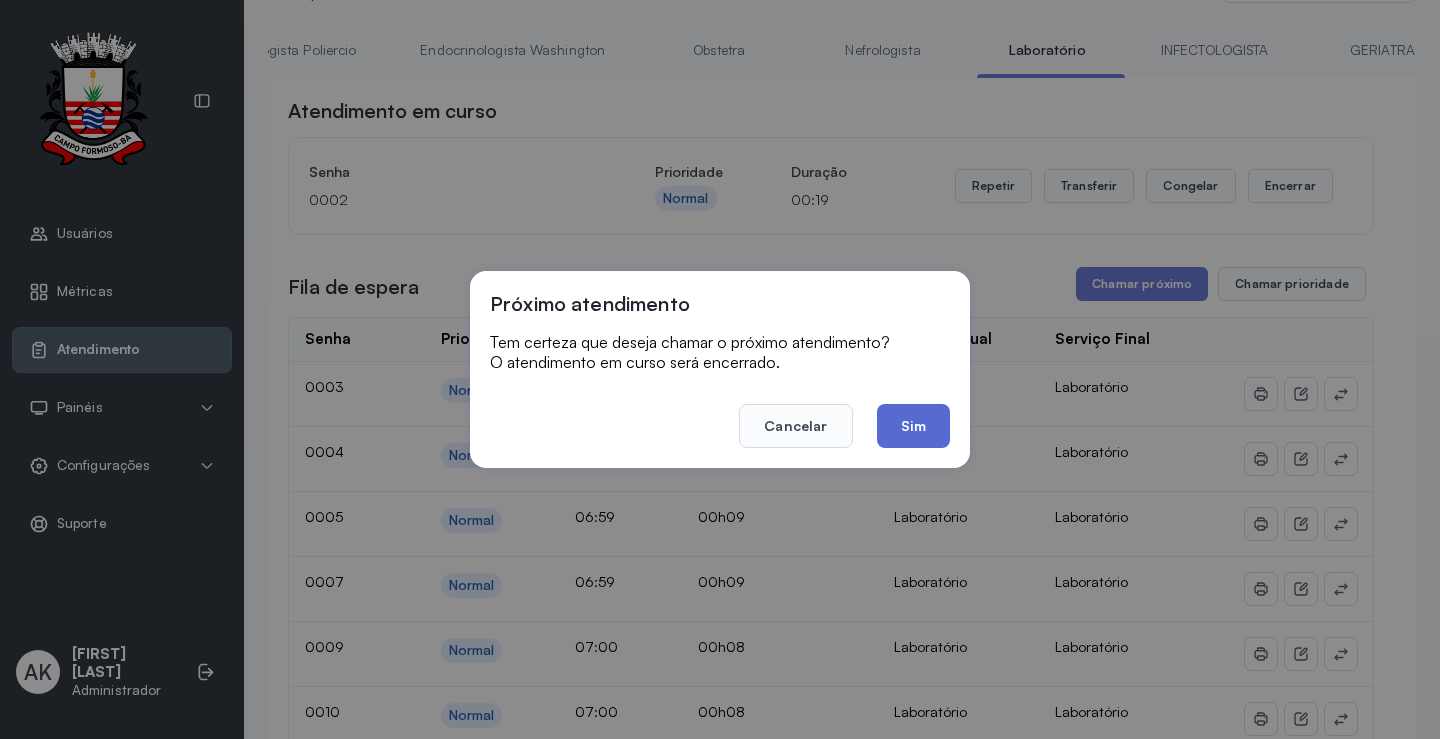 click on "Sim" 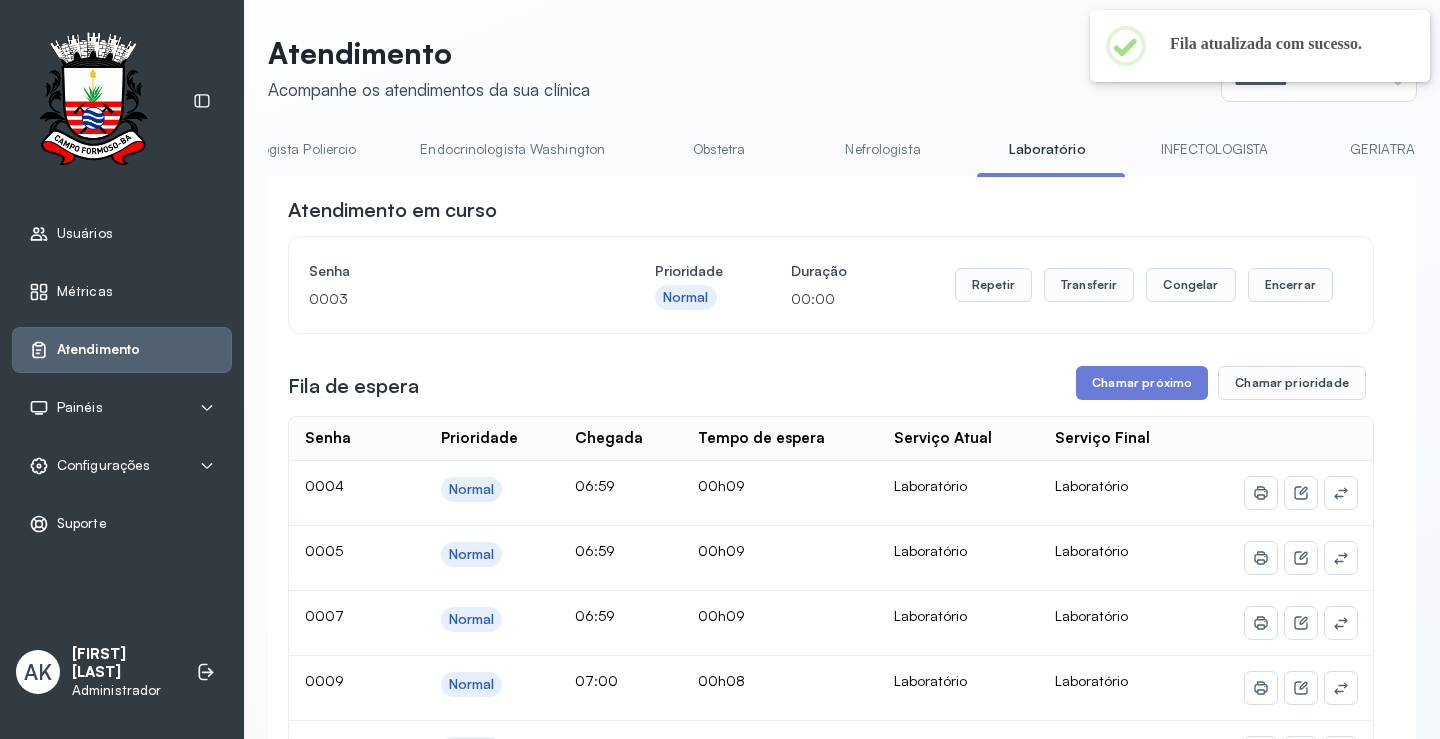 scroll, scrollTop: 100, scrollLeft: 0, axis: vertical 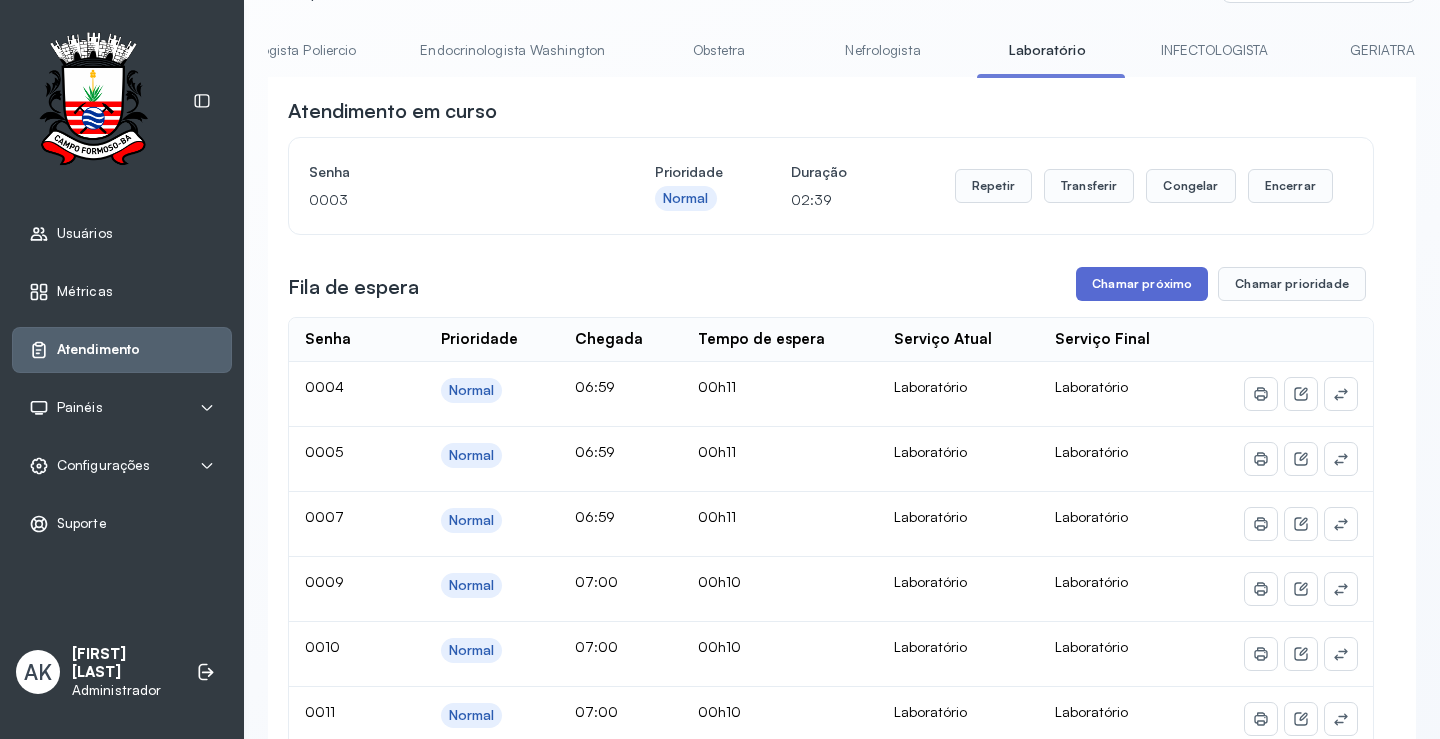 click on "Chamar próximo" at bounding box center (1142, 284) 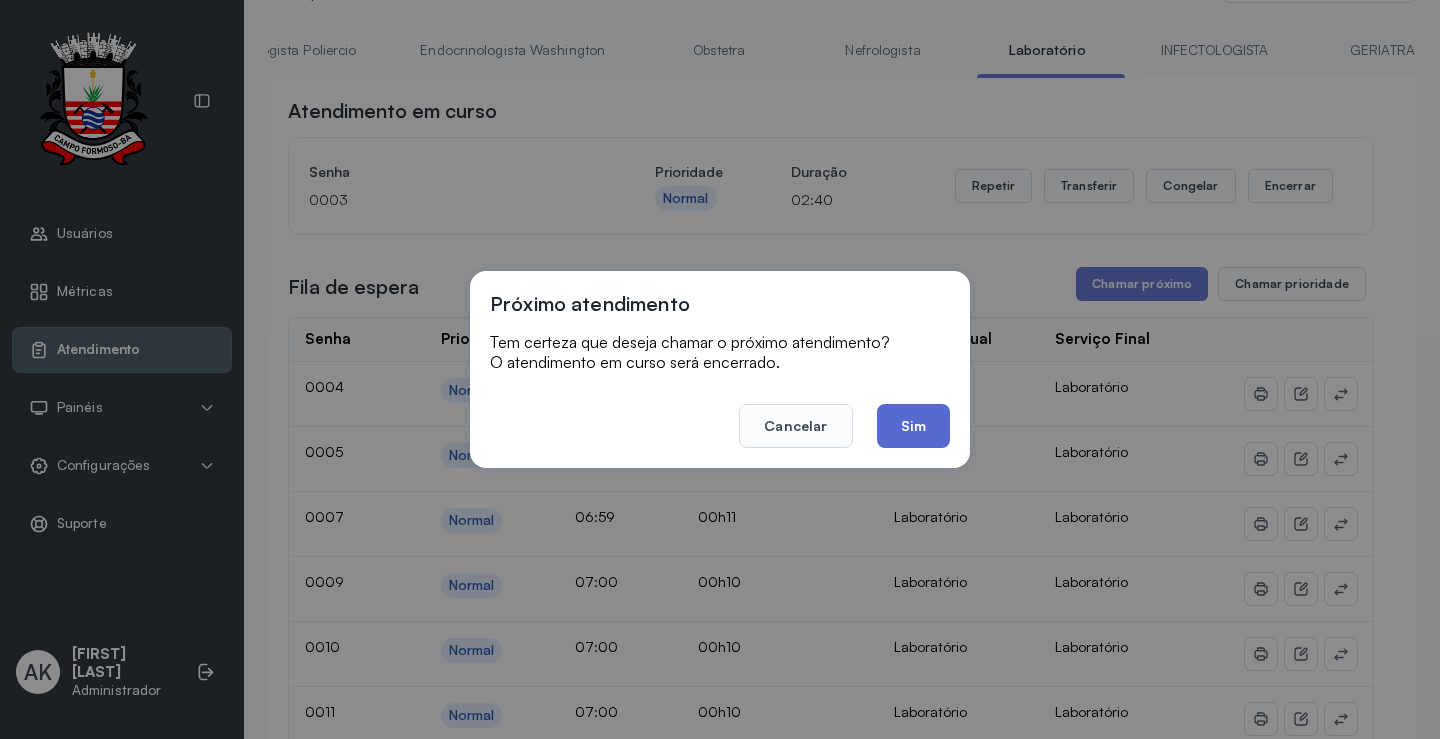 click on "Sim" 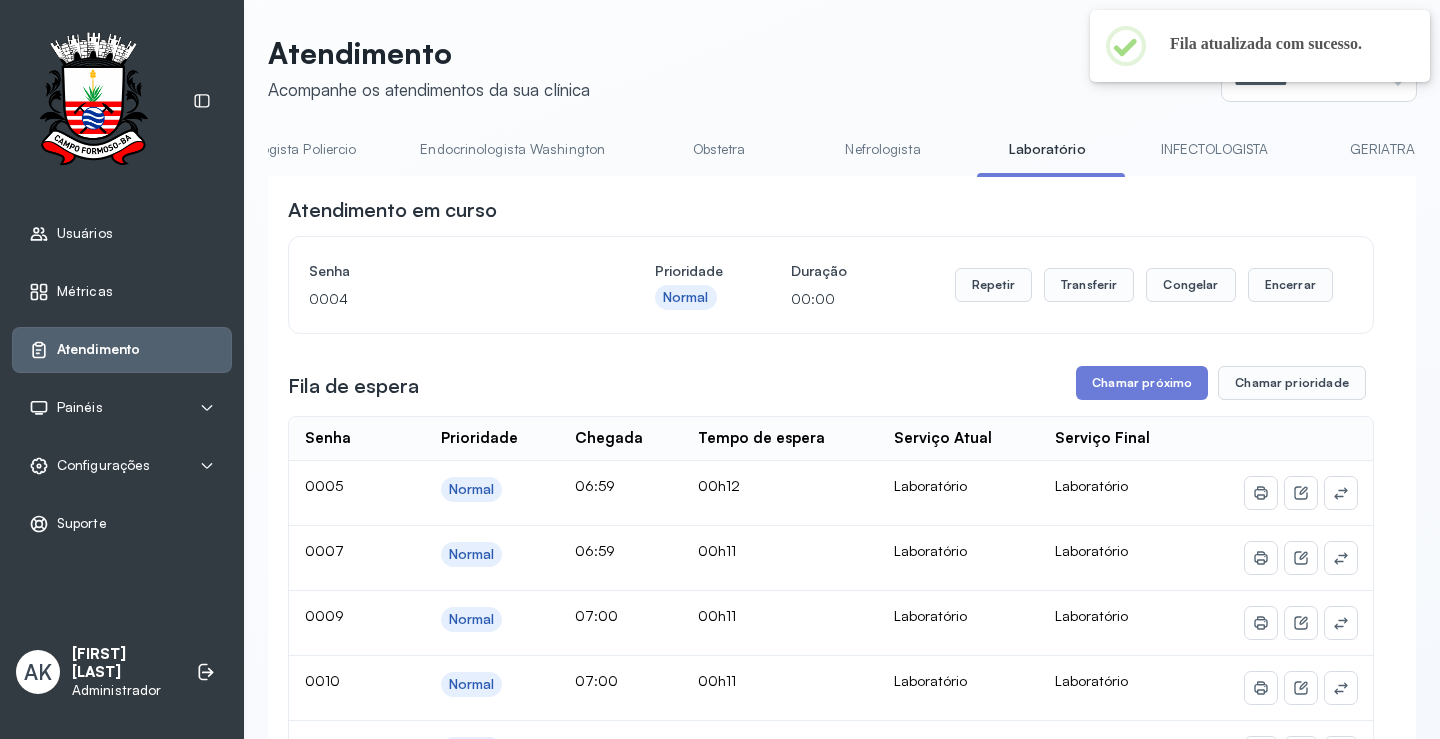 scroll, scrollTop: 100, scrollLeft: 0, axis: vertical 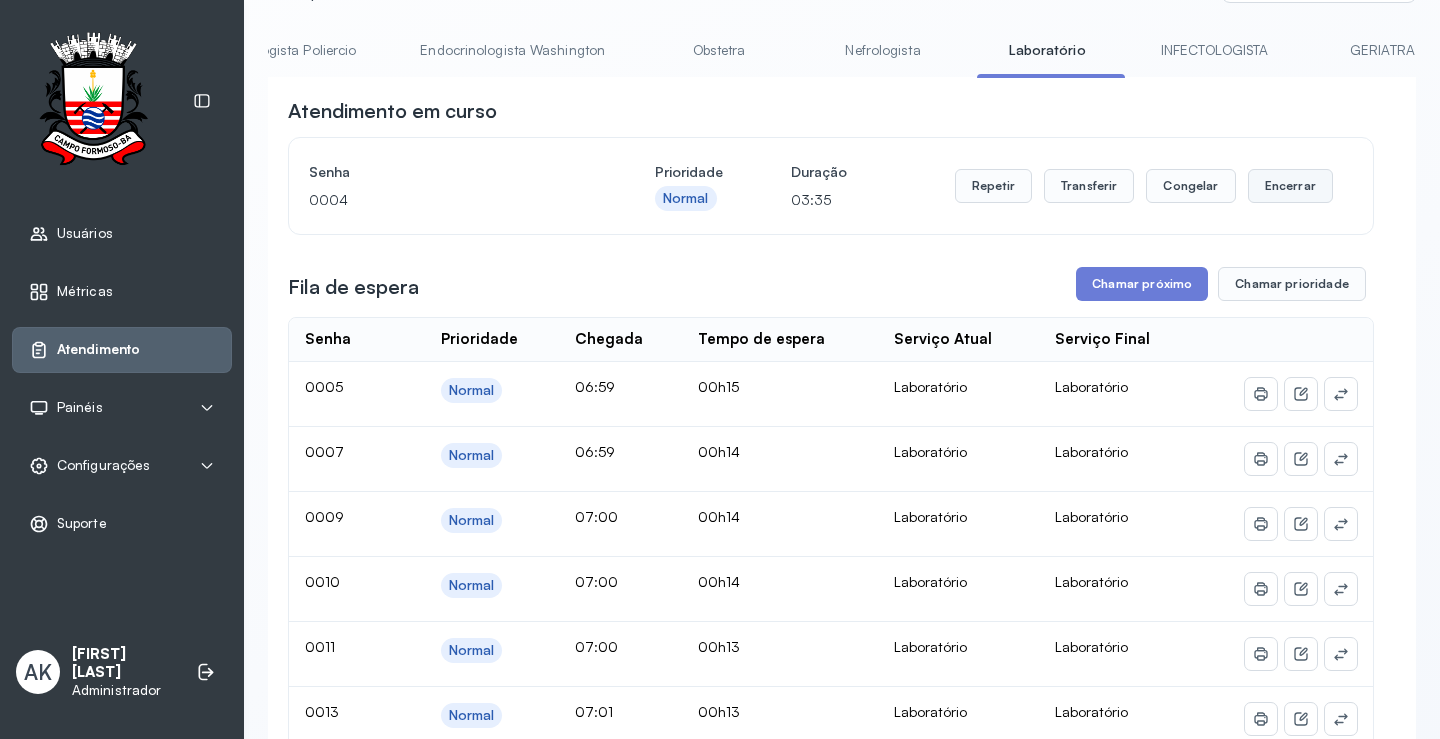 click on "Encerrar" at bounding box center (1290, 186) 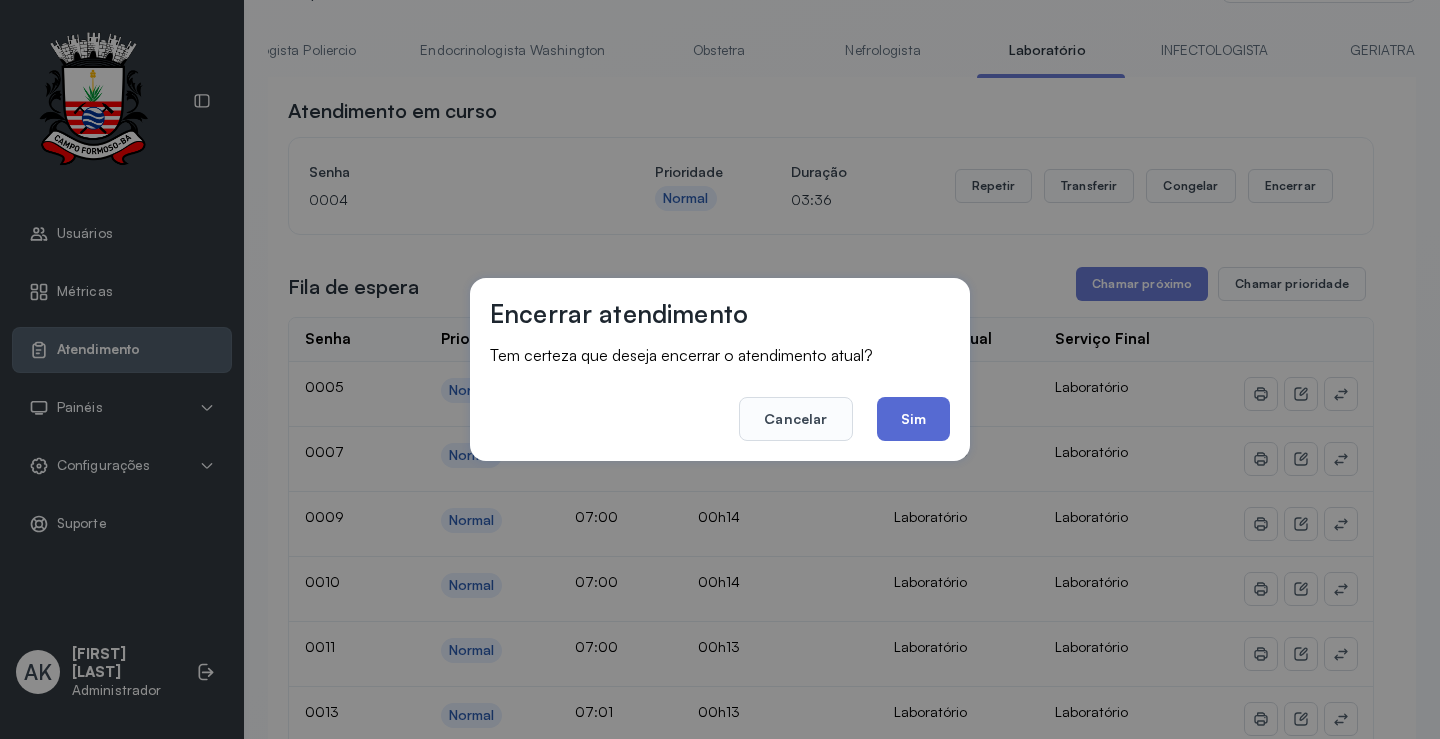 click on "Sim" 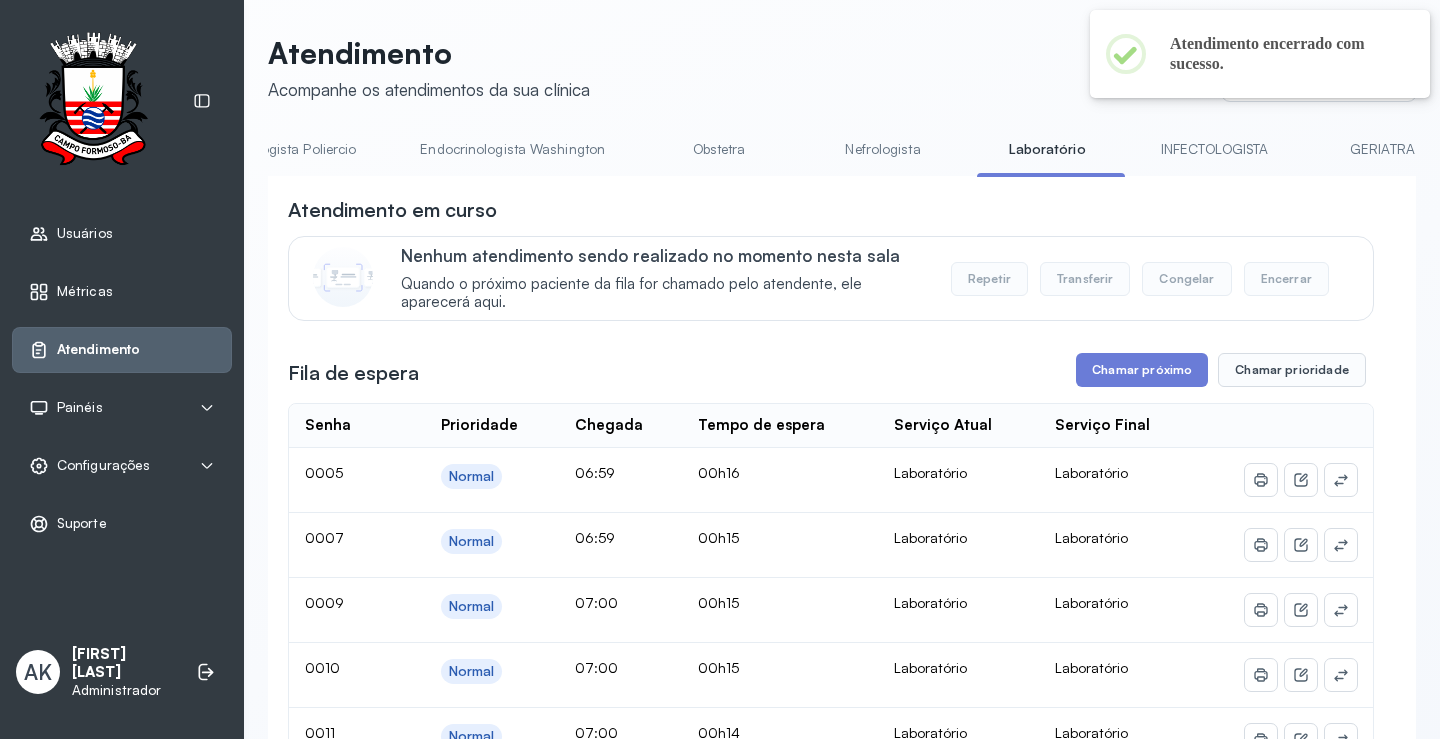 scroll, scrollTop: 100, scrollLeft: 0, axis: vertical 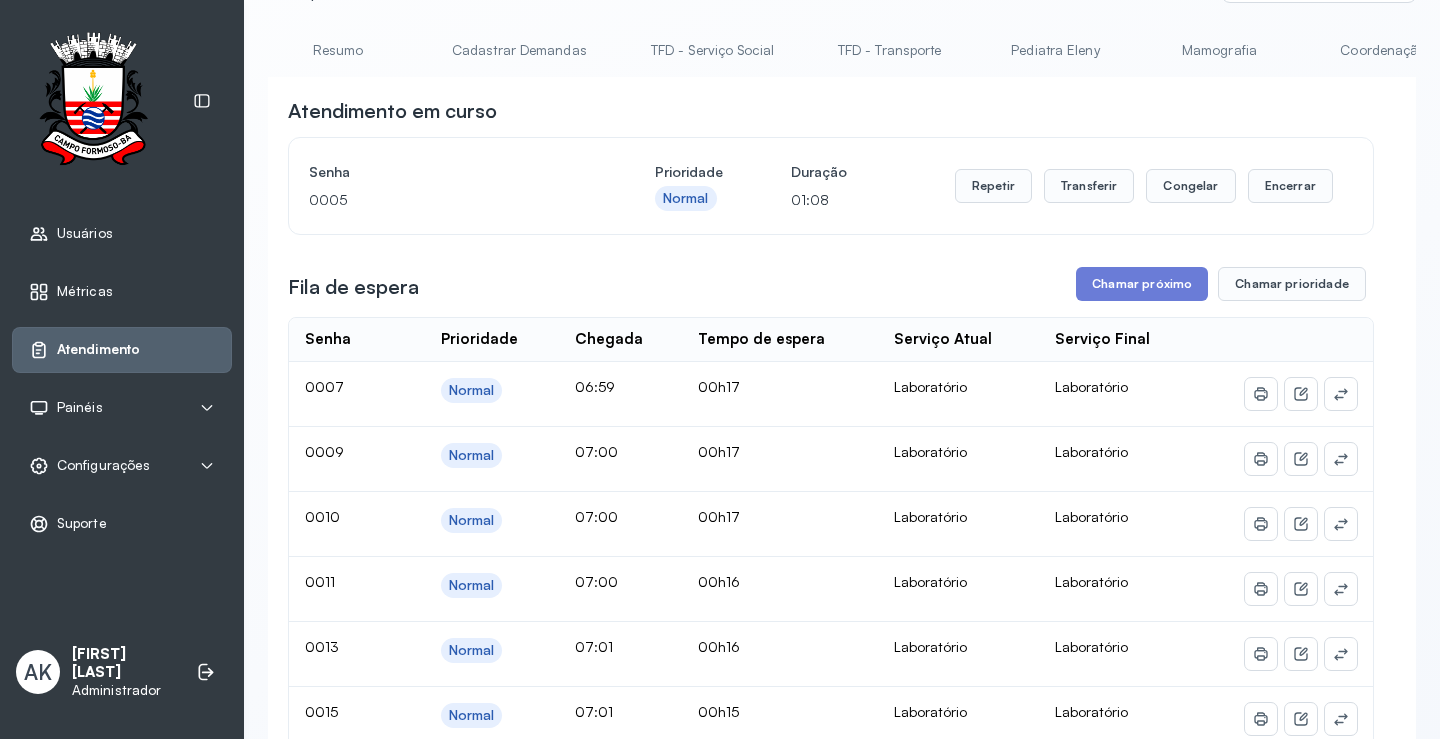 click on "Resumo" at bounding box center (338, 50) 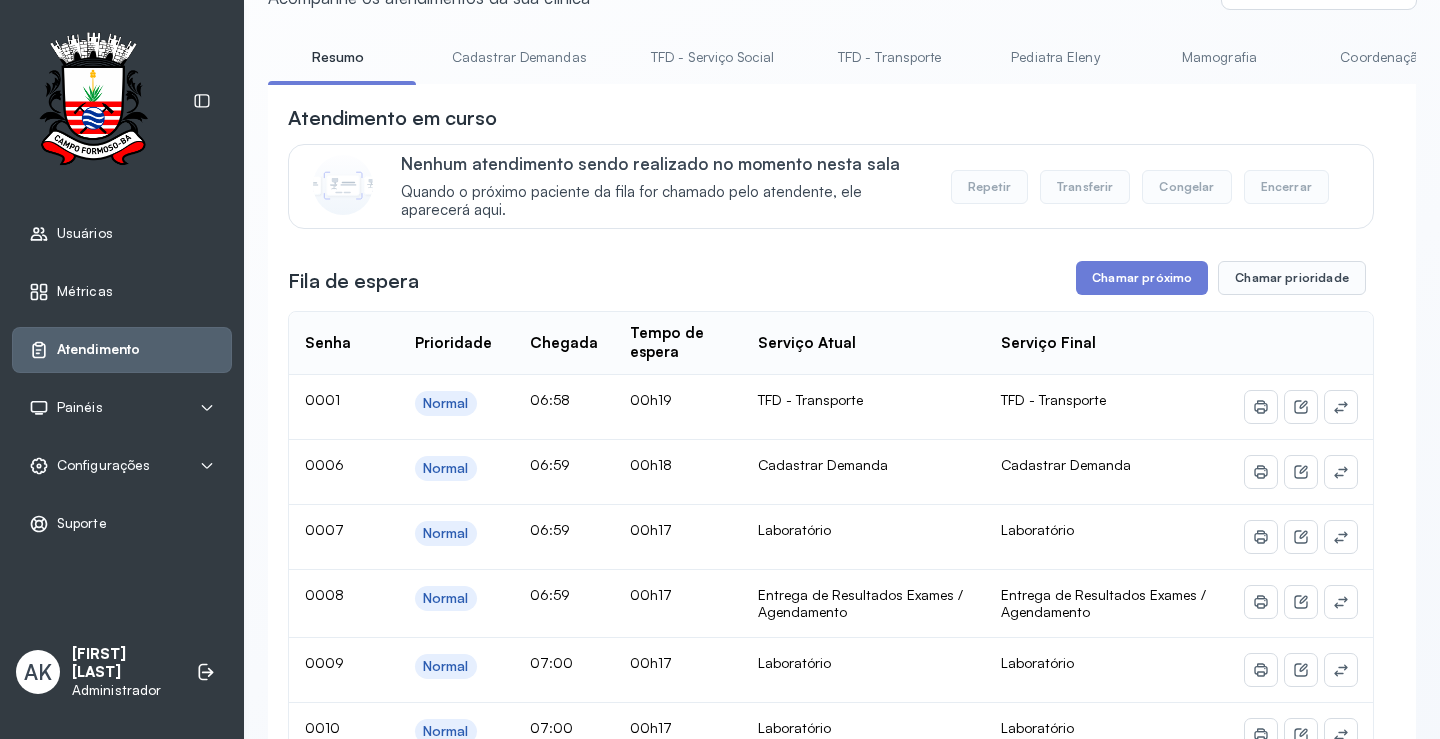 scroll, scrollTop: 0, scrollLeft: 0, axis: both 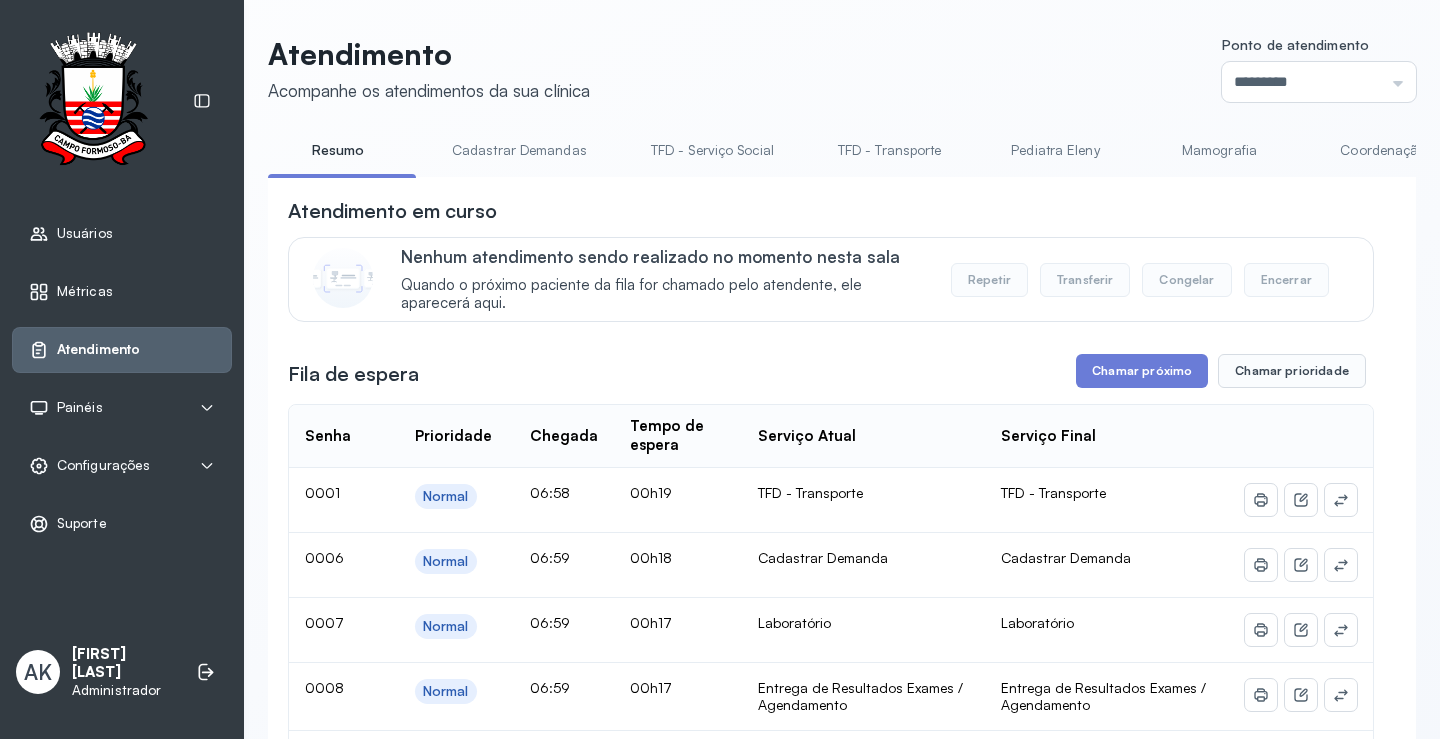 click on "Cadastrar Demandas" at bounding box center (519, 150) 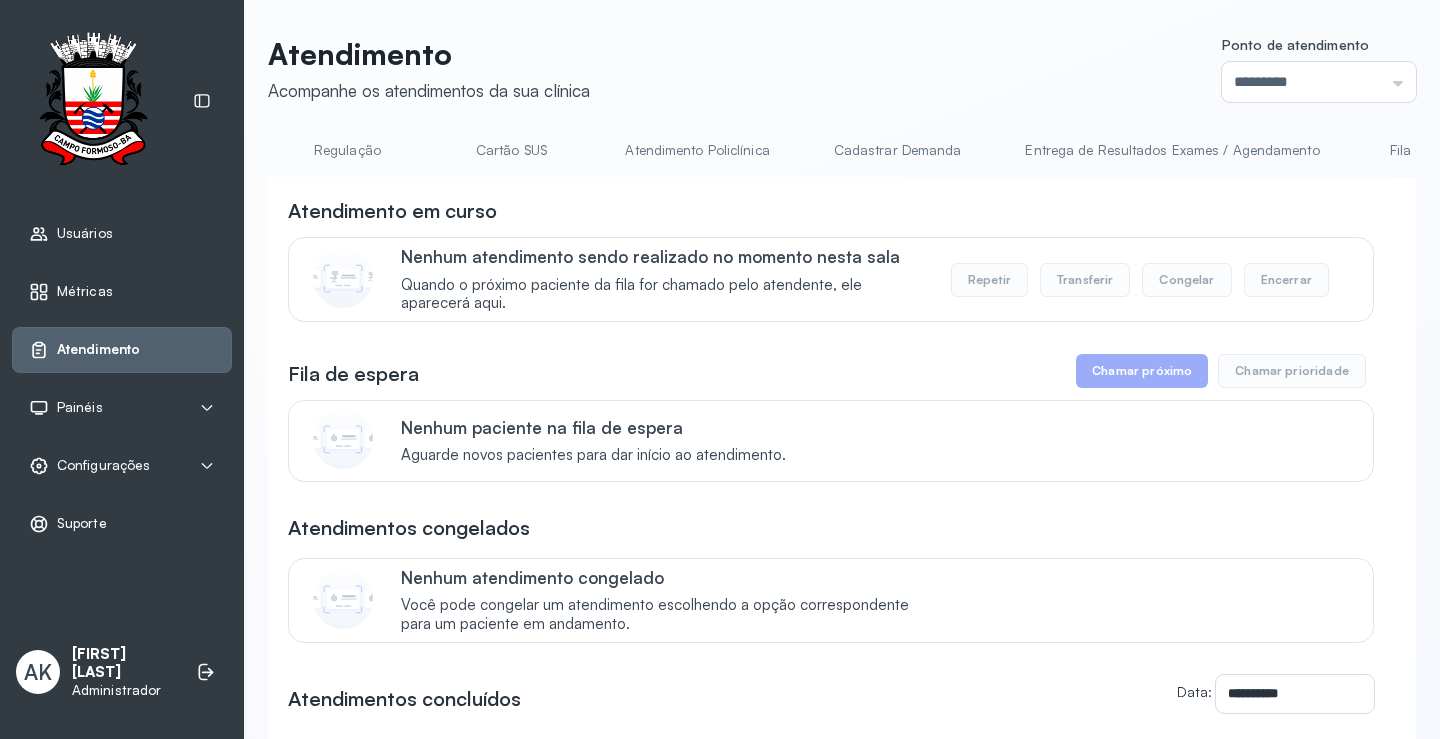 scroll, scrollTop: 0, scrollLeft: 1236, axis: horizontal 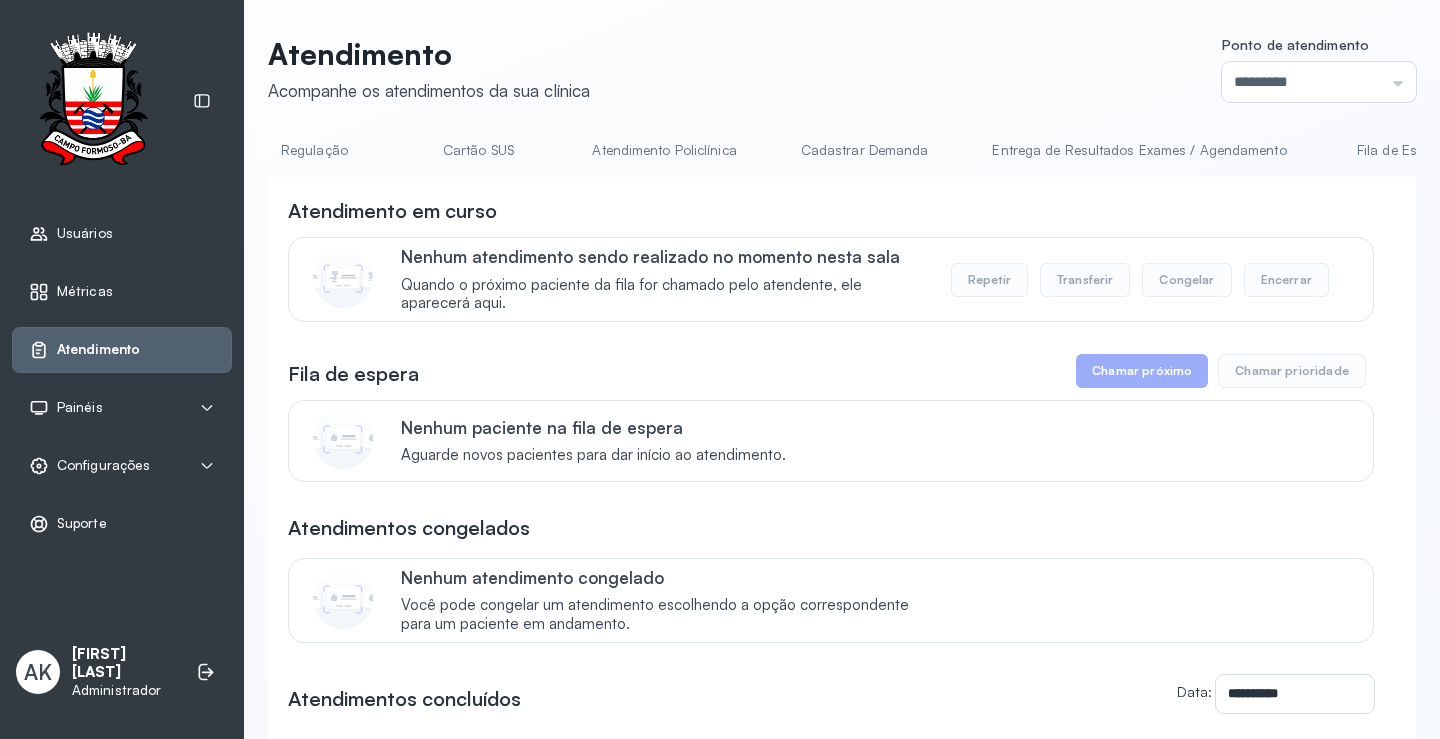 click on "Cadastrar Demanda" at bounding box center (865, 150) 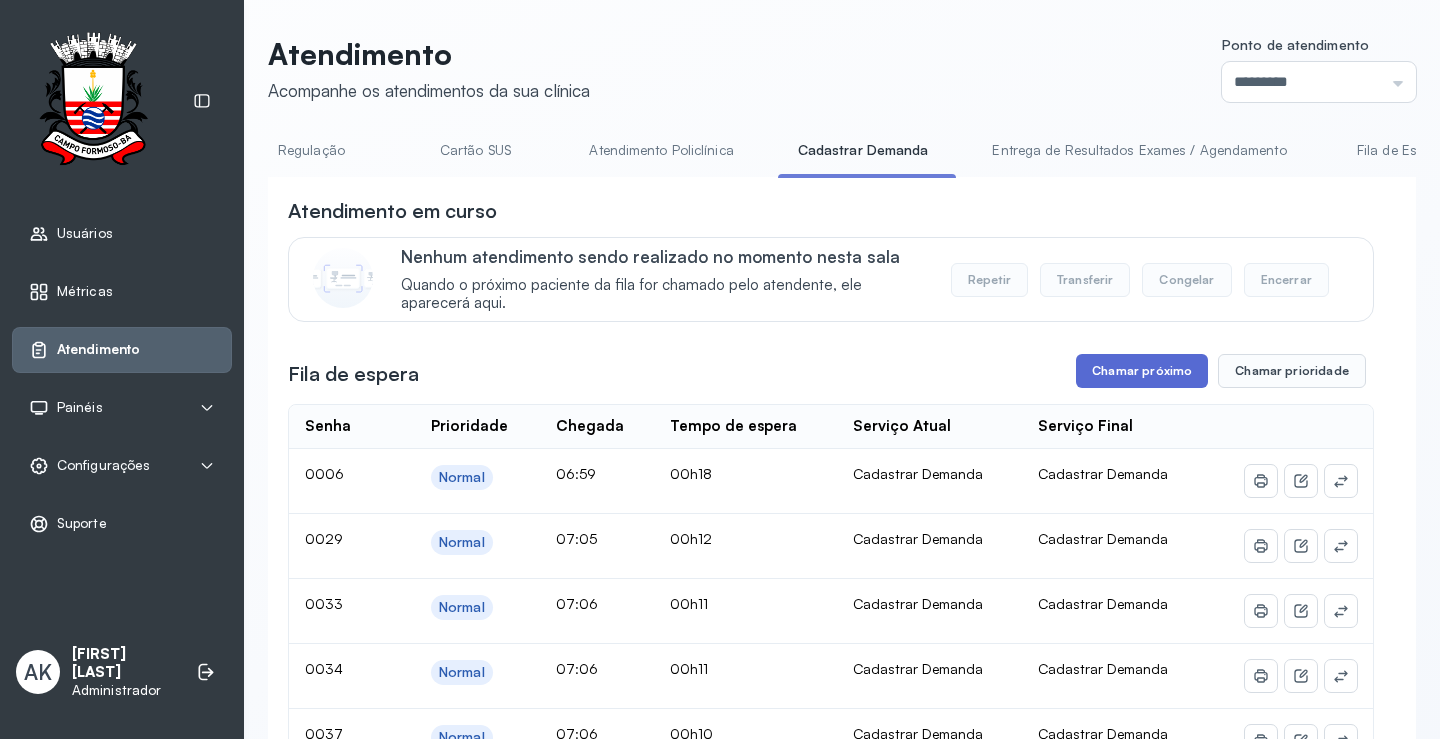 click on "Chamar próximo" at bounding box center [1142, 371] 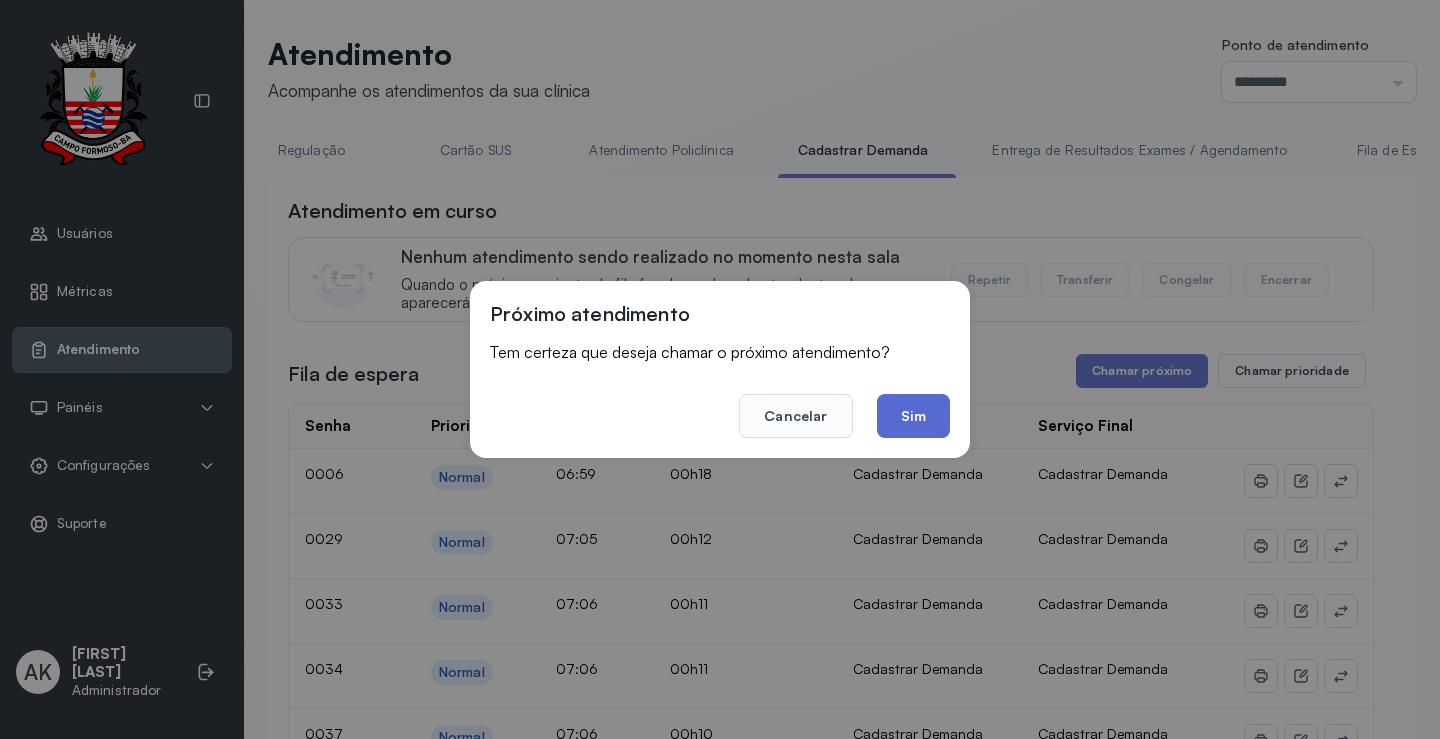 click on "Sim" 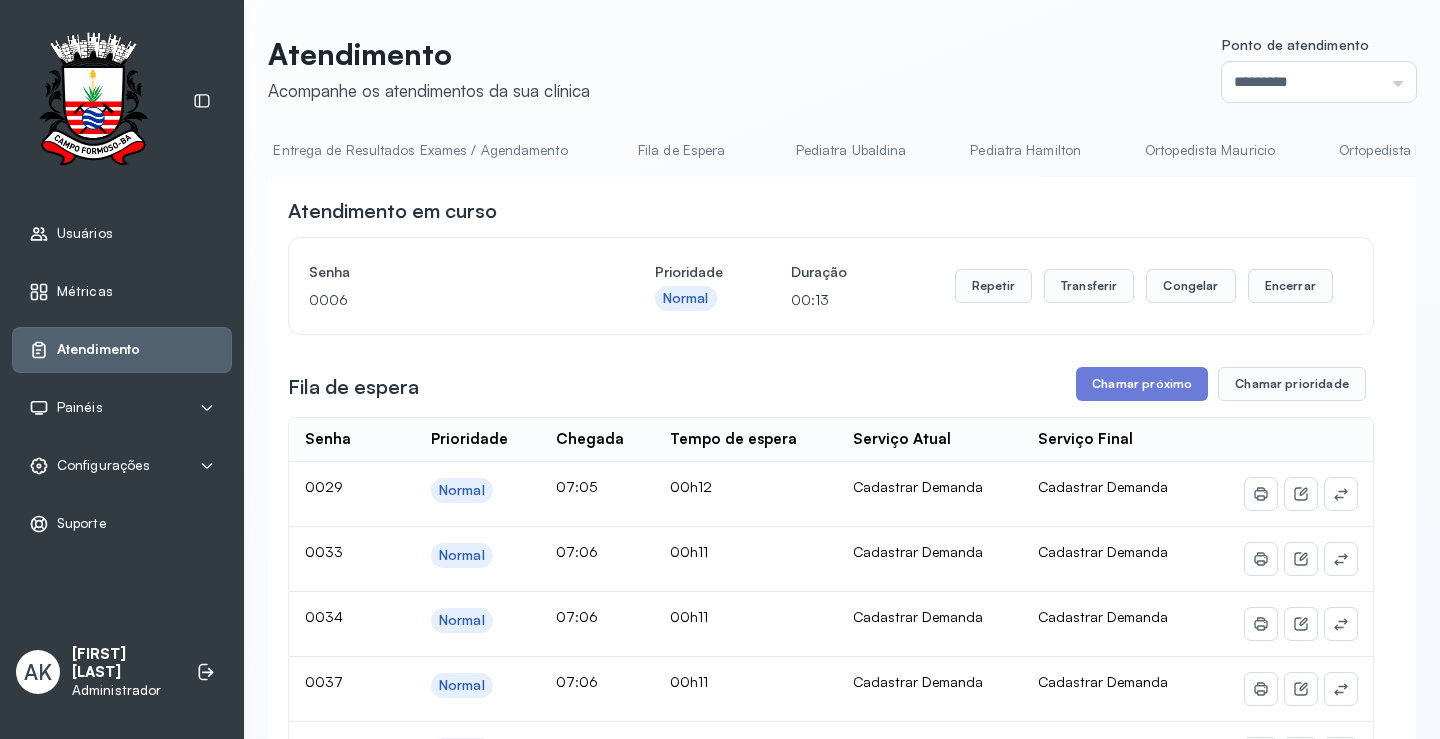scroll, scrollTop: 0, scrollLeft: 3681, axis: horizontal 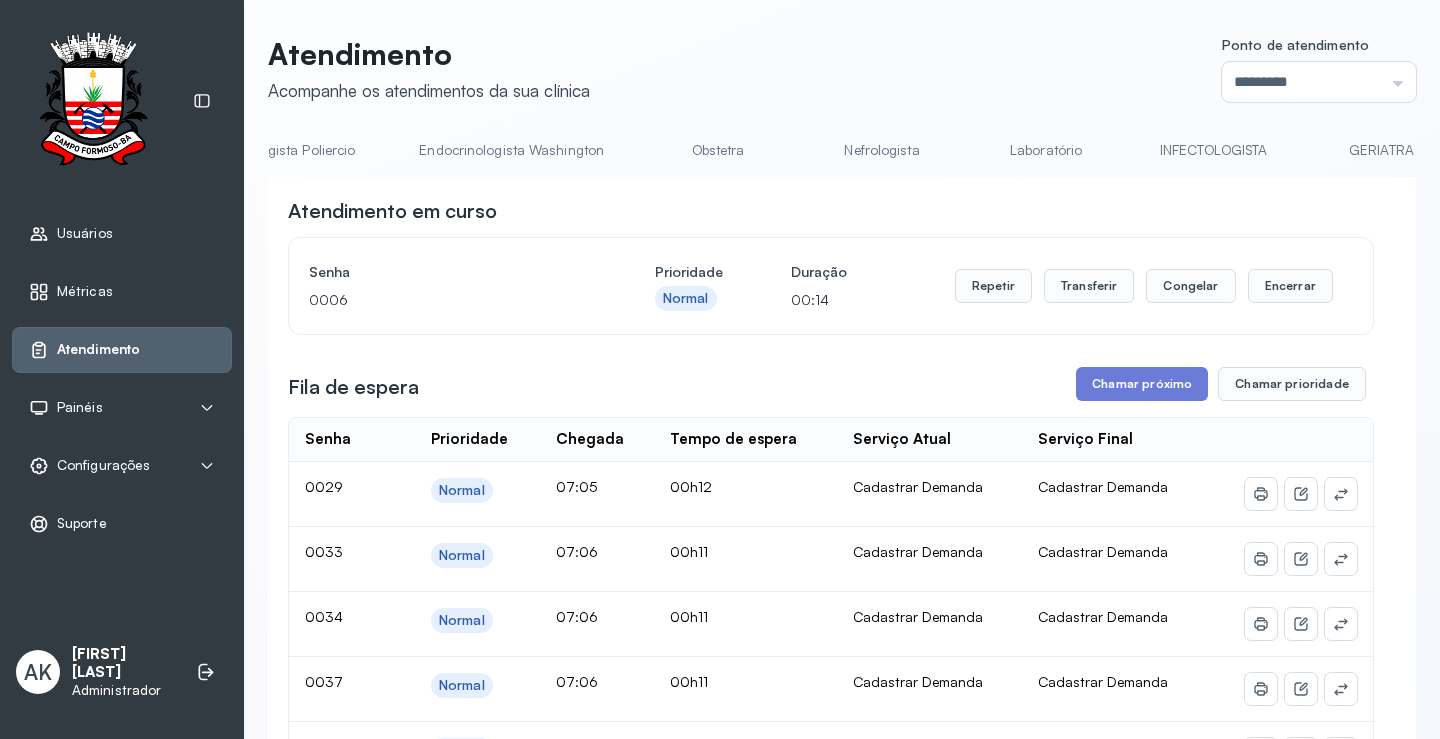click on "Laboratório" at bounding box center (1046, 150) 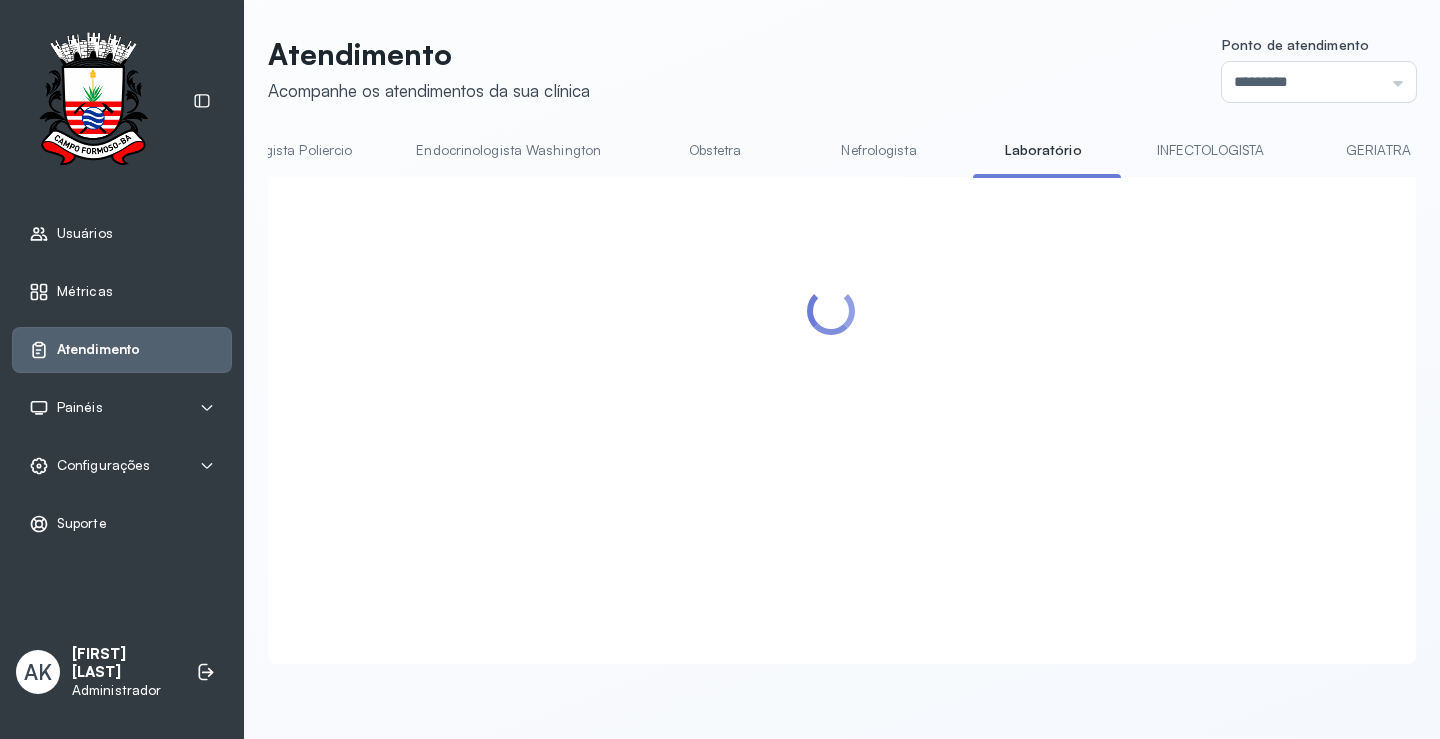 scroll, scrollTop: 0, scrollLeft: 3677, axis: horizontal 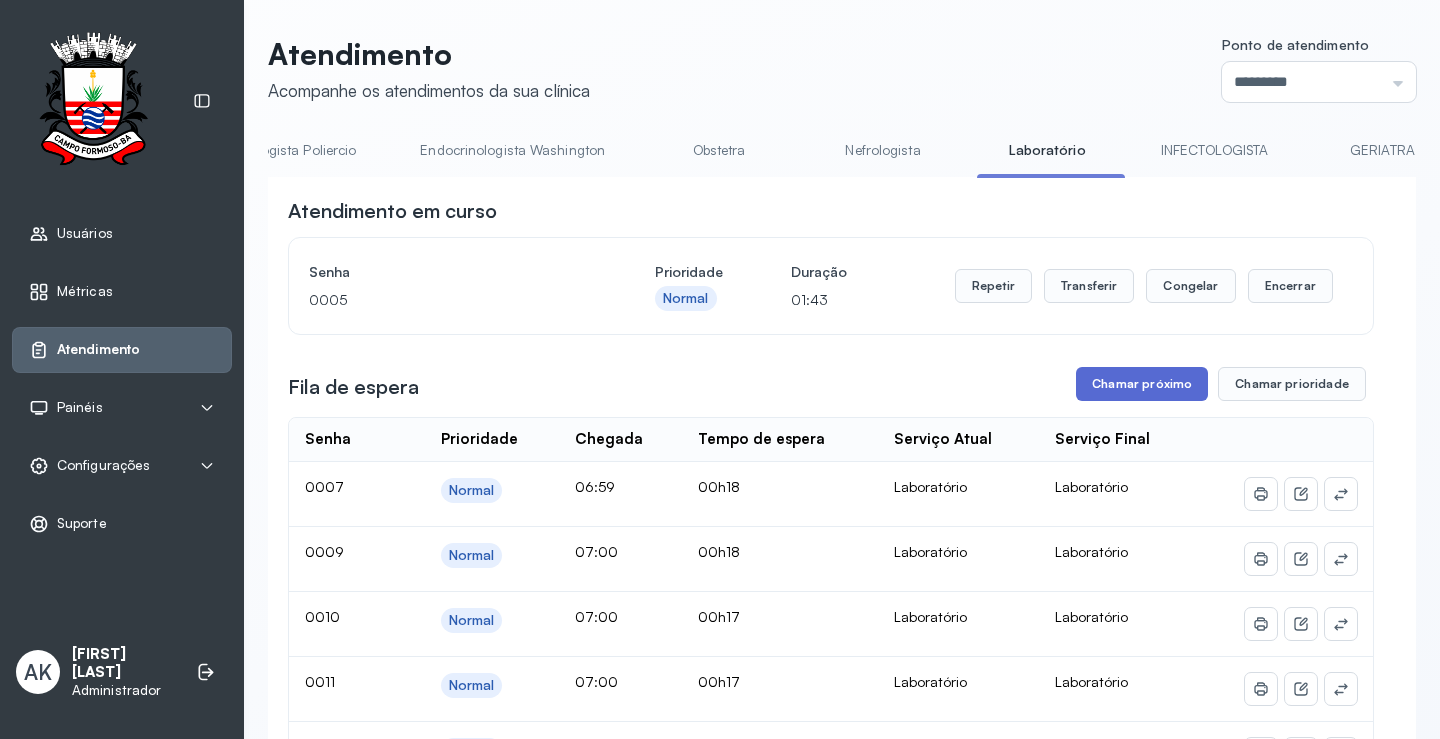 click on "Chamar próximo" at bounding box center [1142, 384] 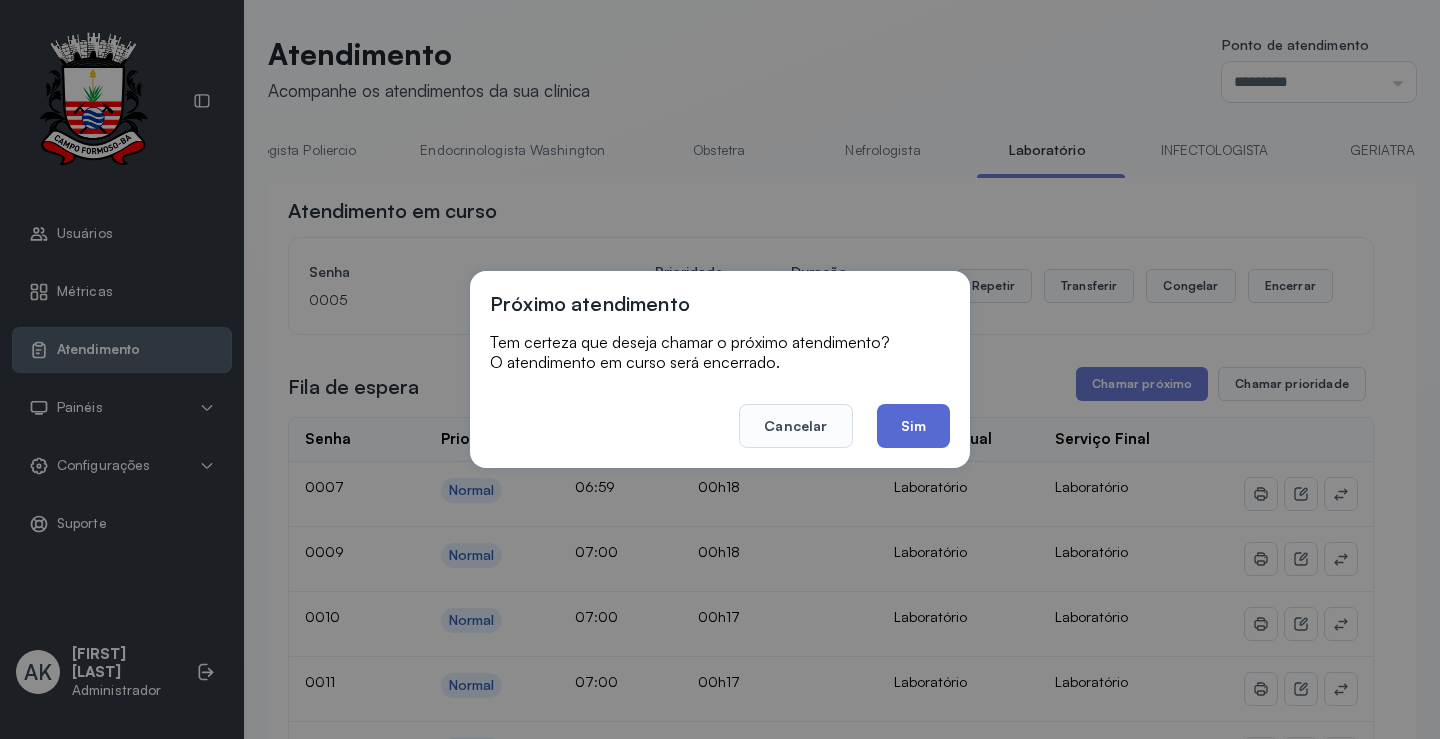 click on "Sim" 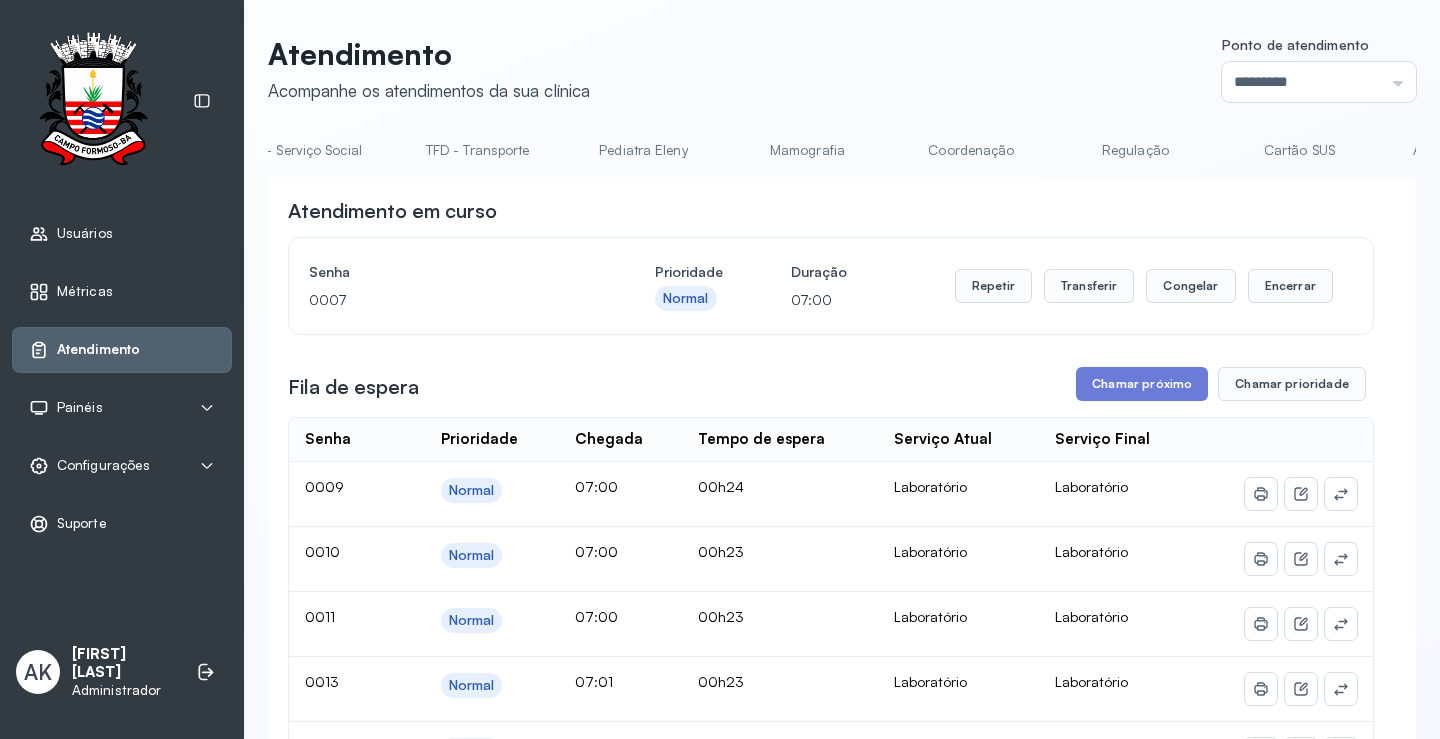 scroll, scrollTop: 0, scrollLeft: 0, axis: both 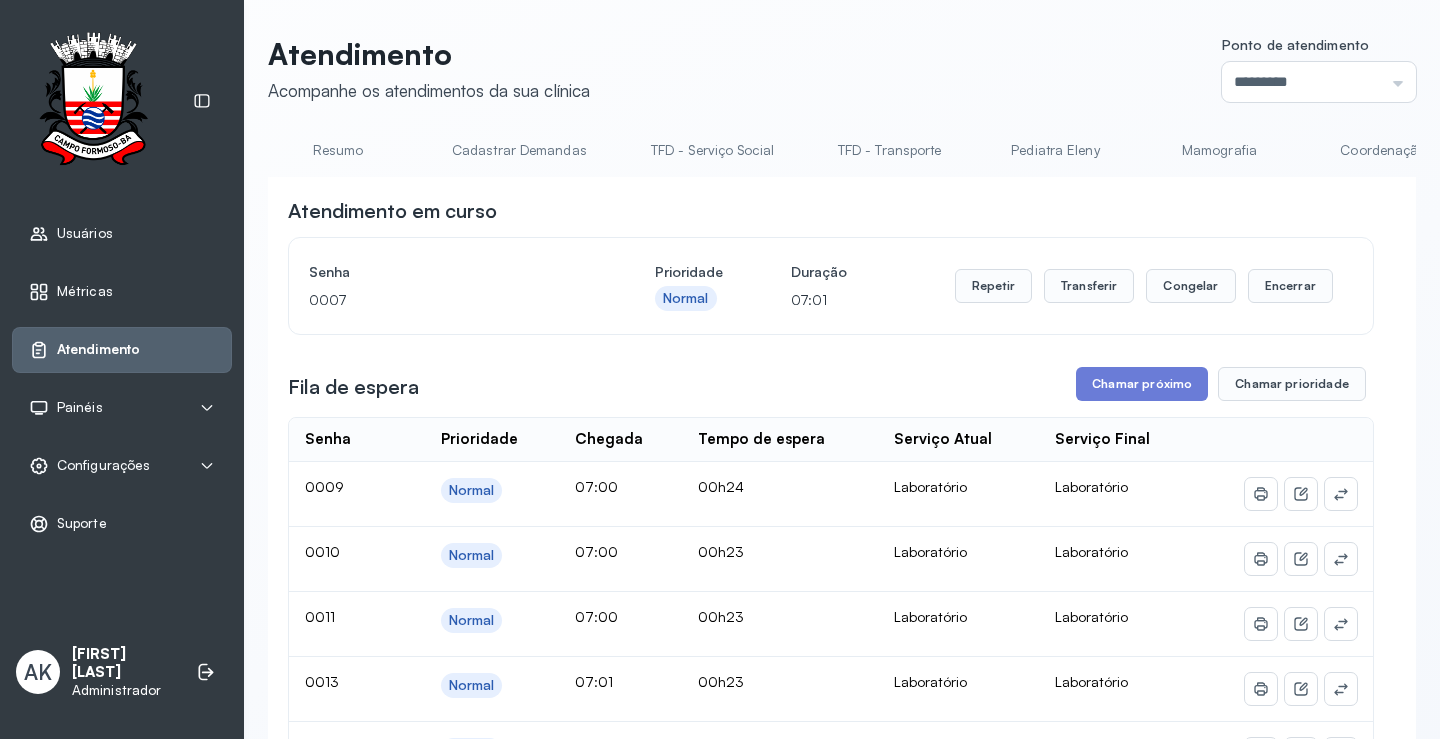 click on "Resumo" at bounding box center [338, 150] 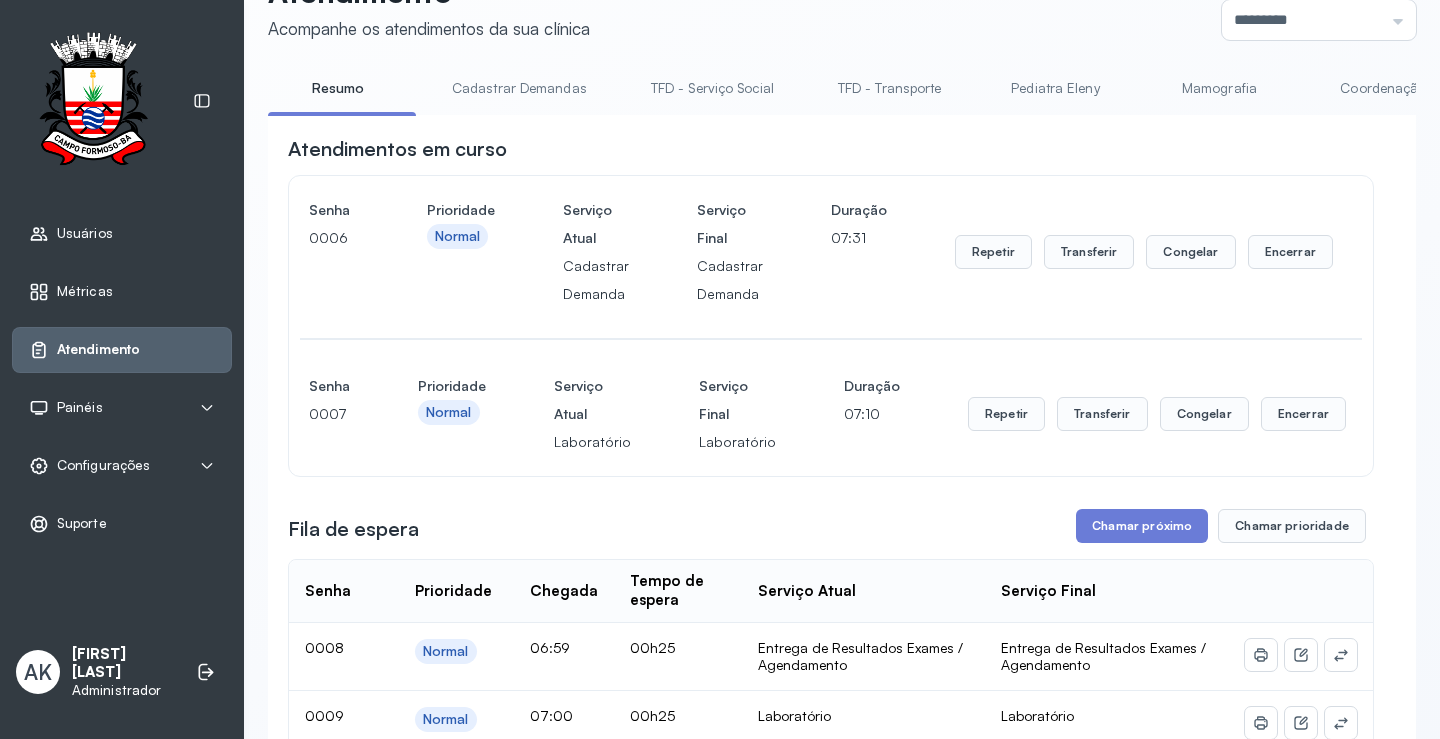 scroll, scrollTop: 0, scrollLeft: 0, axis: both 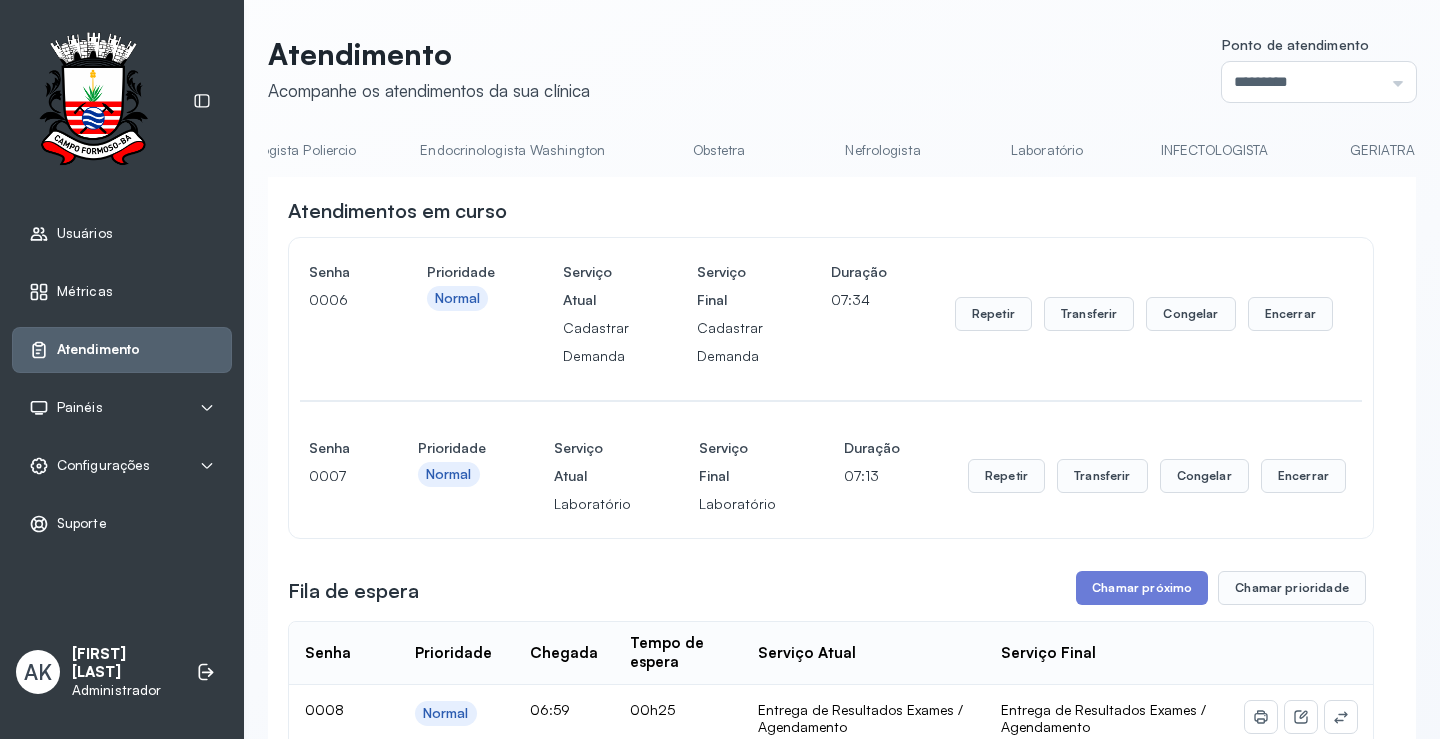 click on "Laboratório" at bounding box center (1047, 150) 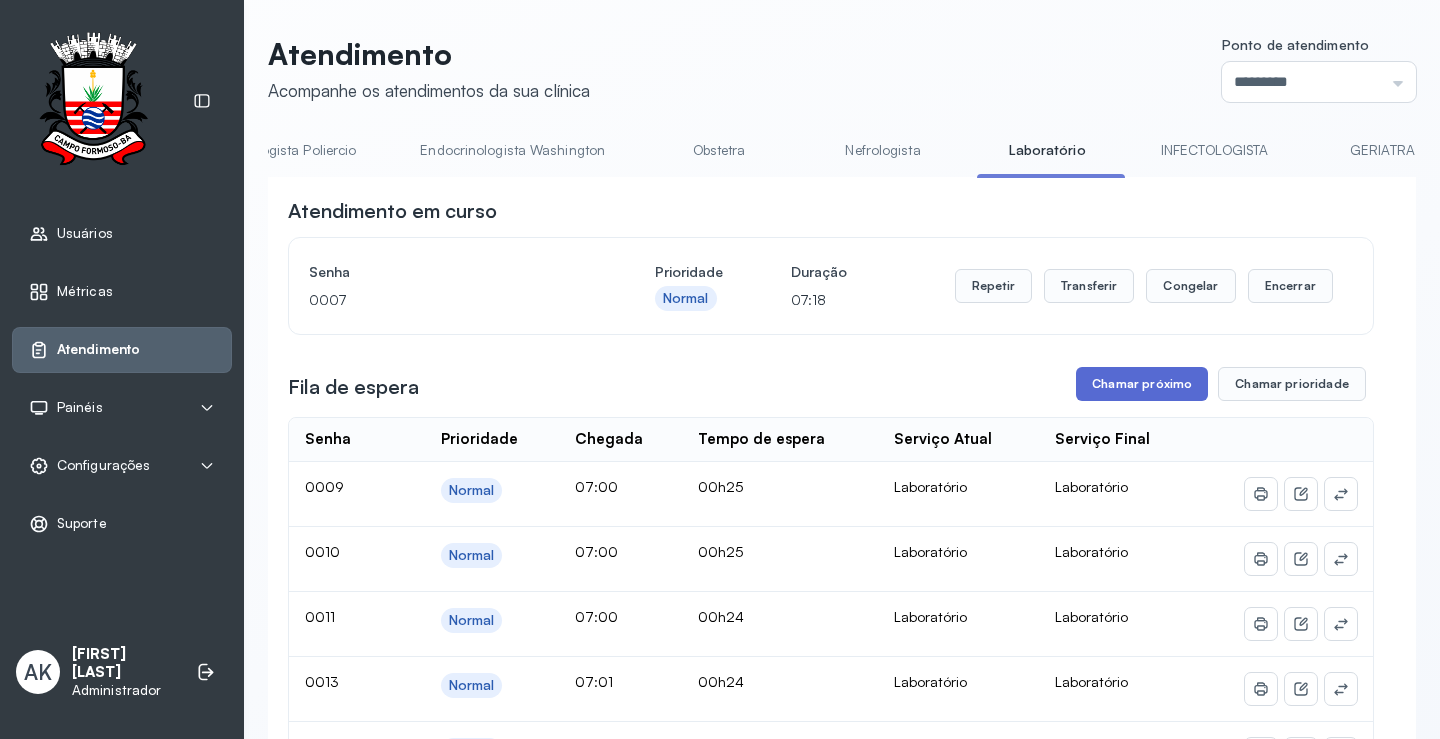 click on "Chamar próximo" at bounding box center [1142, 384] 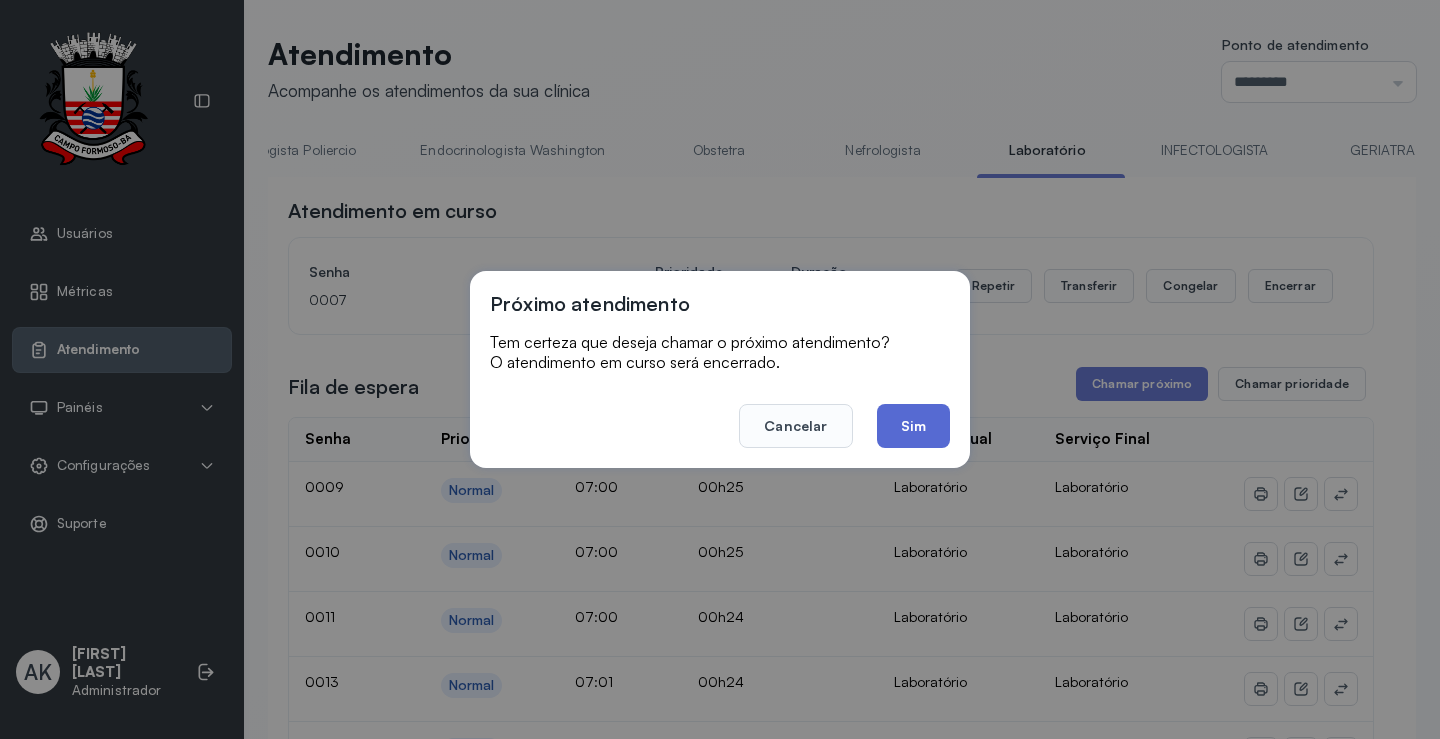 click on "Sim" 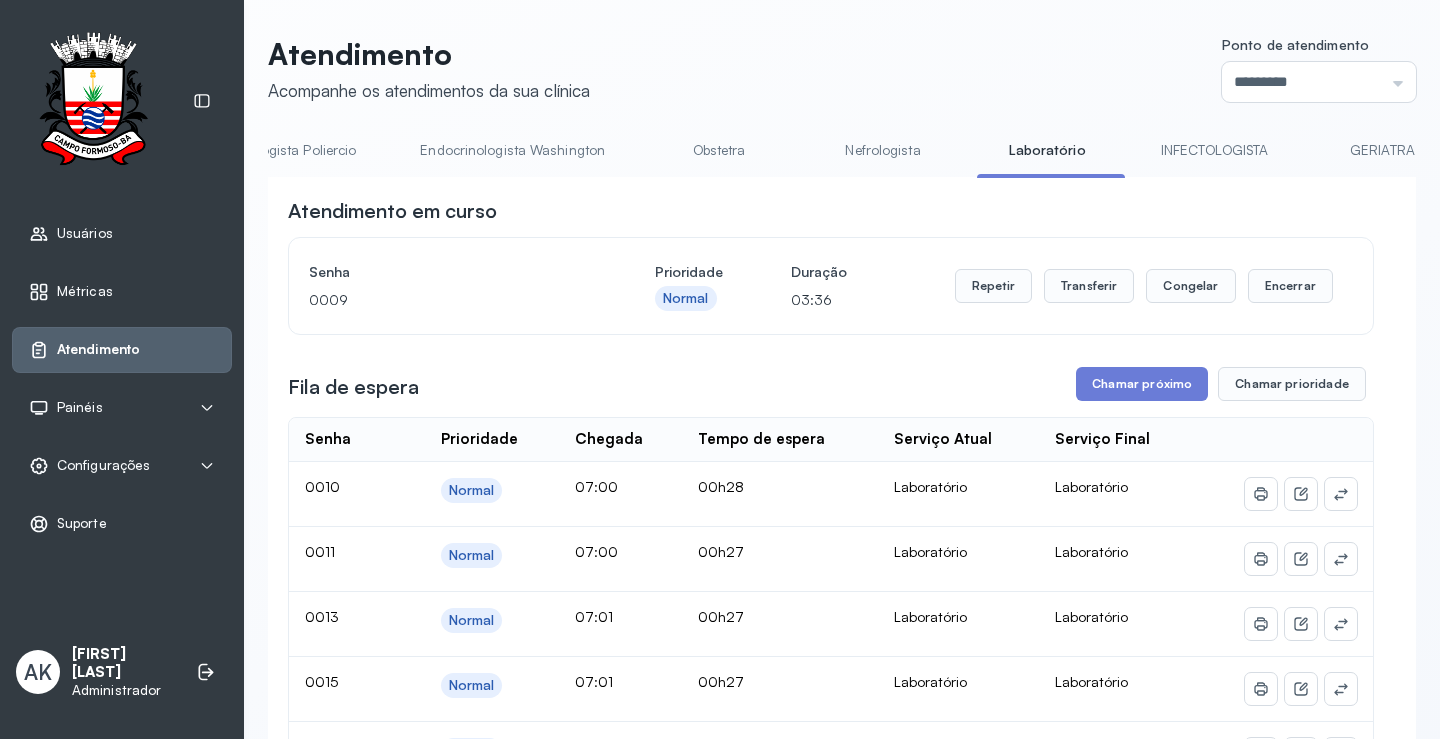 scroll, scrollTop: 100, scrollLeft: 0, axis: vertical 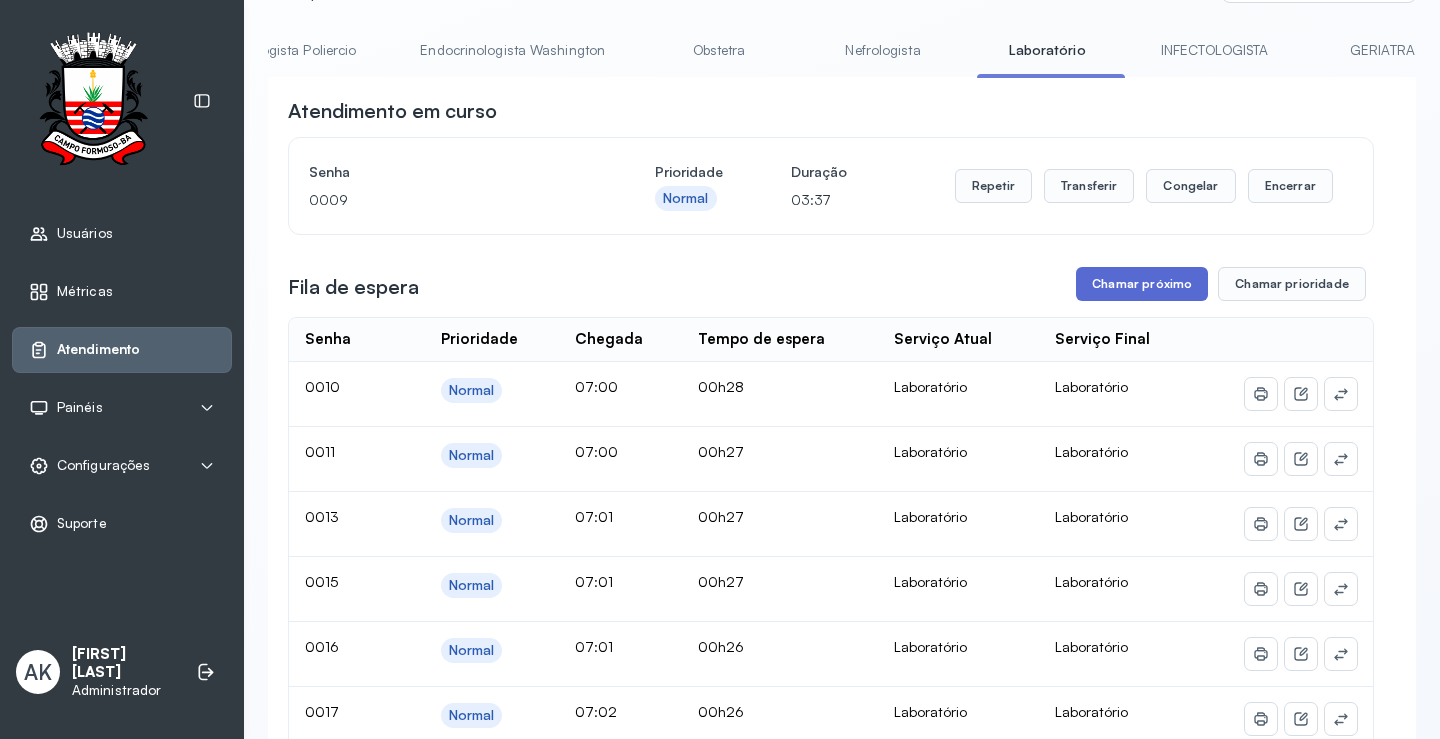 click on "Chamar próximo" at bounding box center [1142, 284] 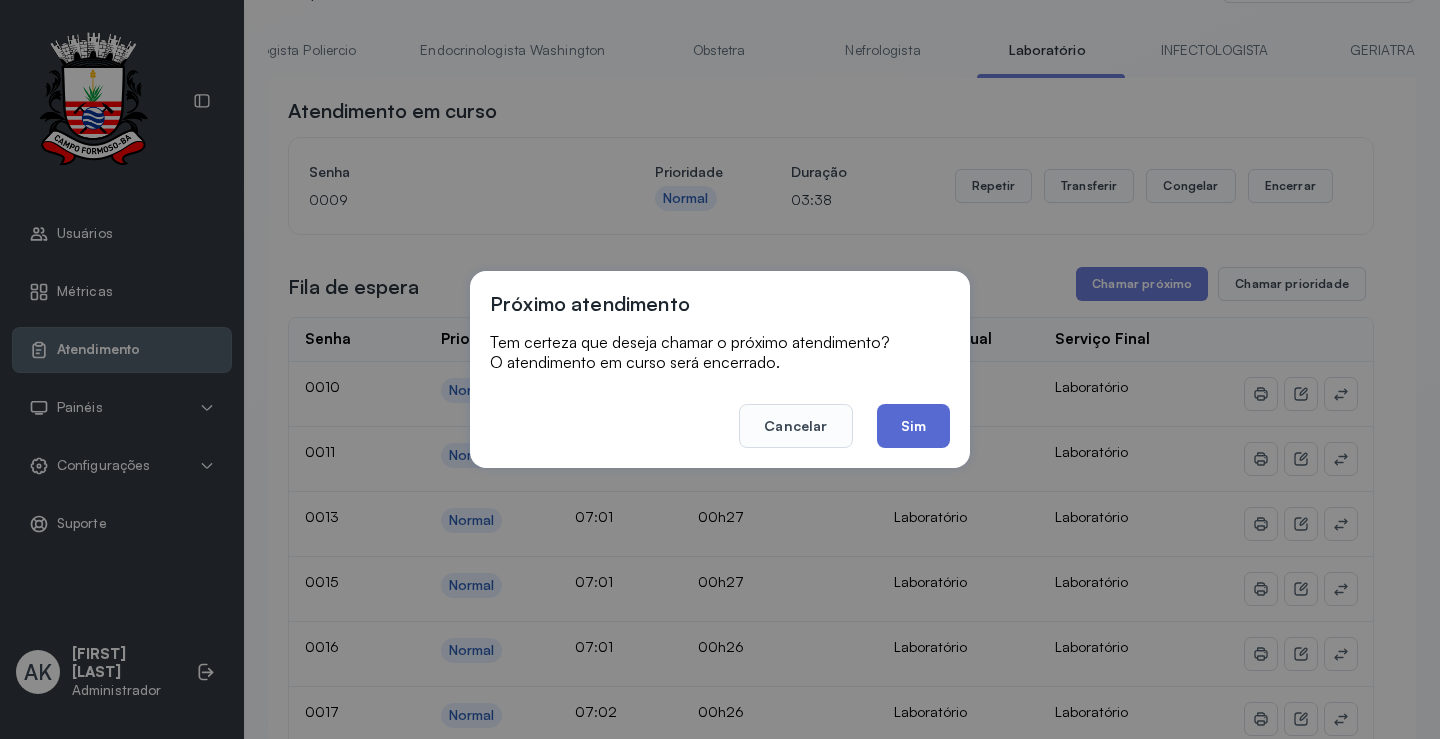click on "Sim" 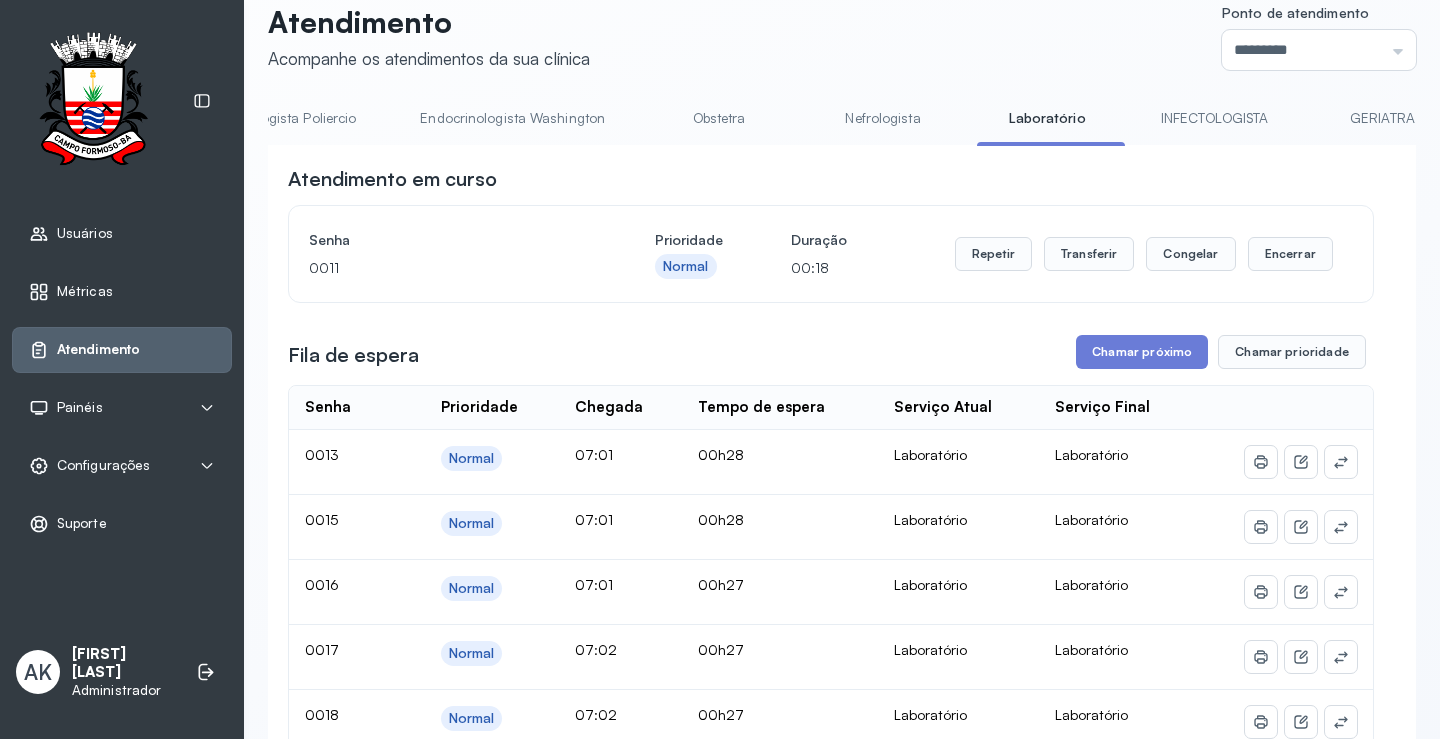 scroll, scrollTop: 0, scrollLeft: 0, axis: both 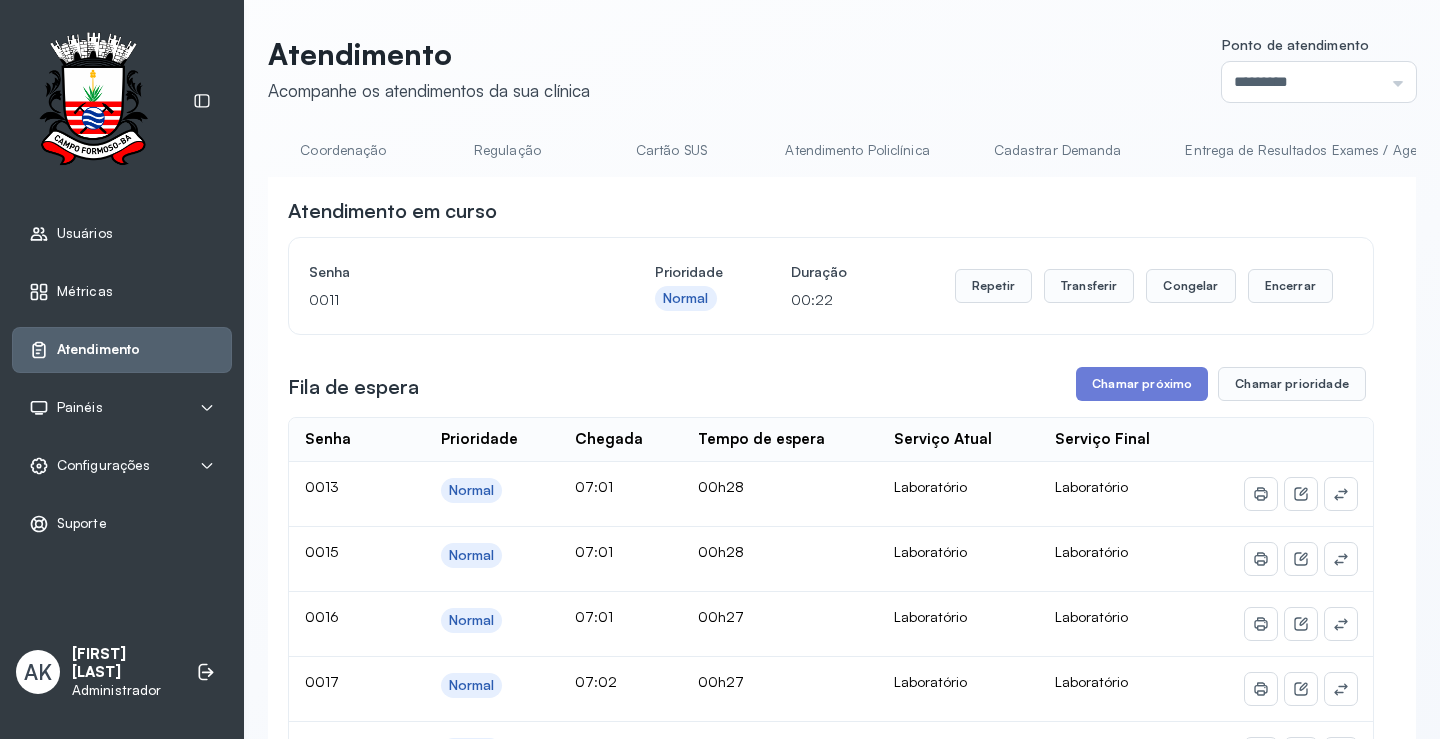 click on "Cartão SUS" at bounding box center [671, 150] 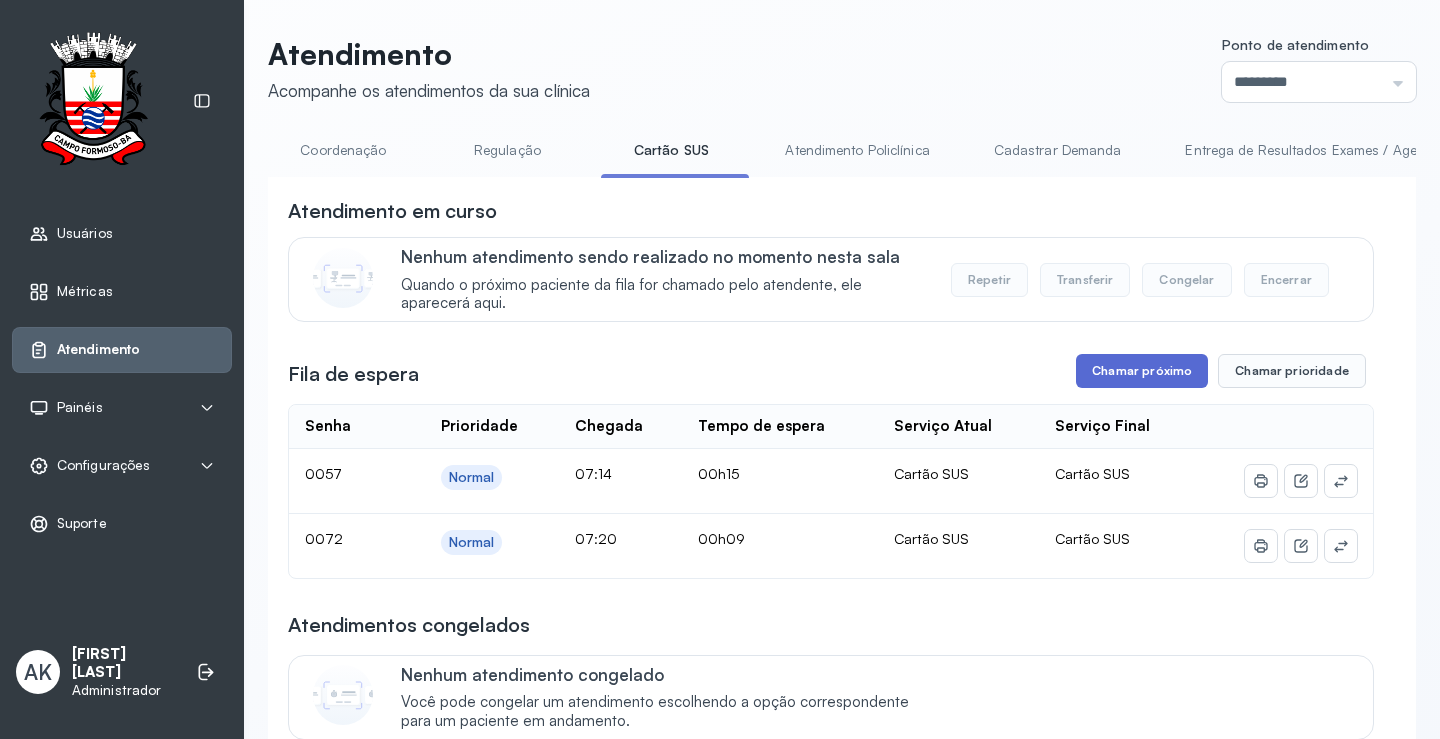 click on "Chamar próximo" at bounding box center [1142, 371] 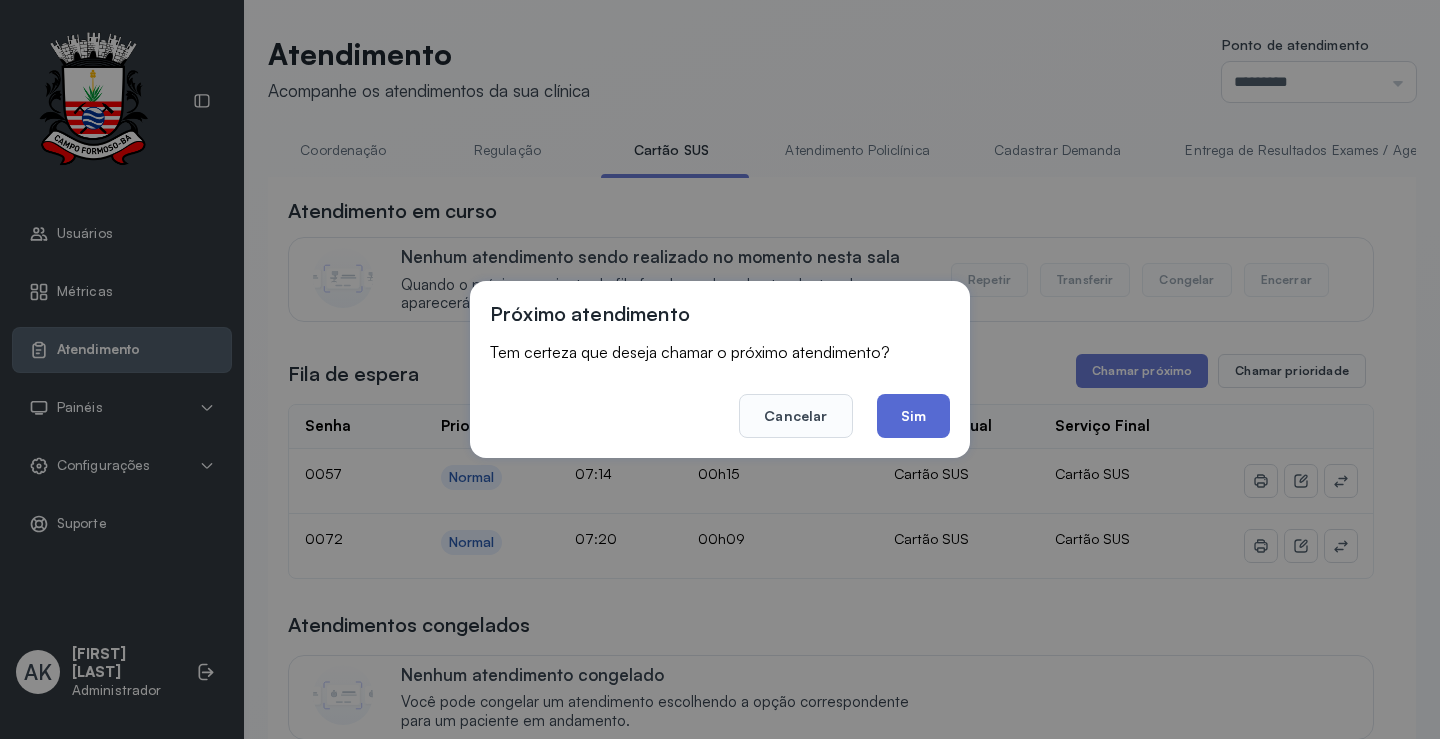 click on "Sim" 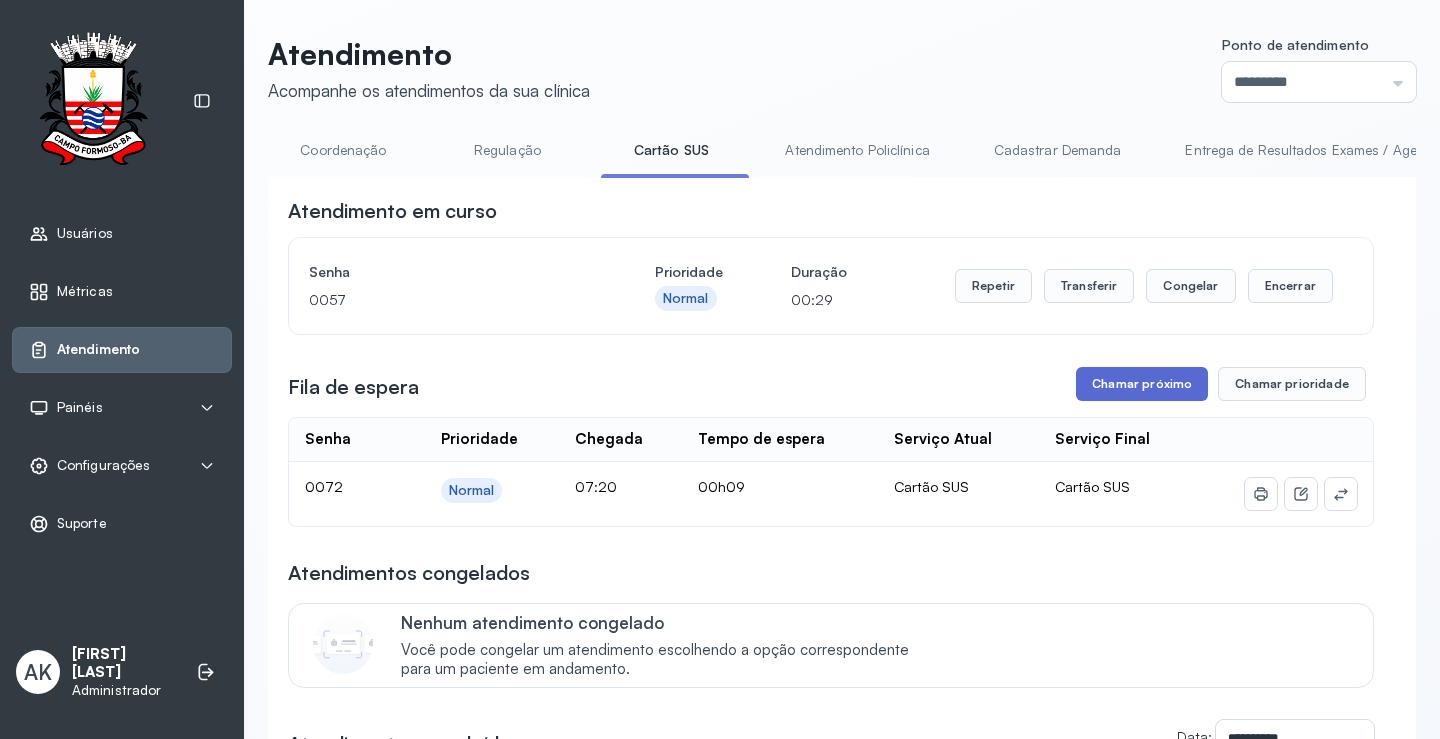 click on "Chamar próximo" at bounding box center [1142, 384] 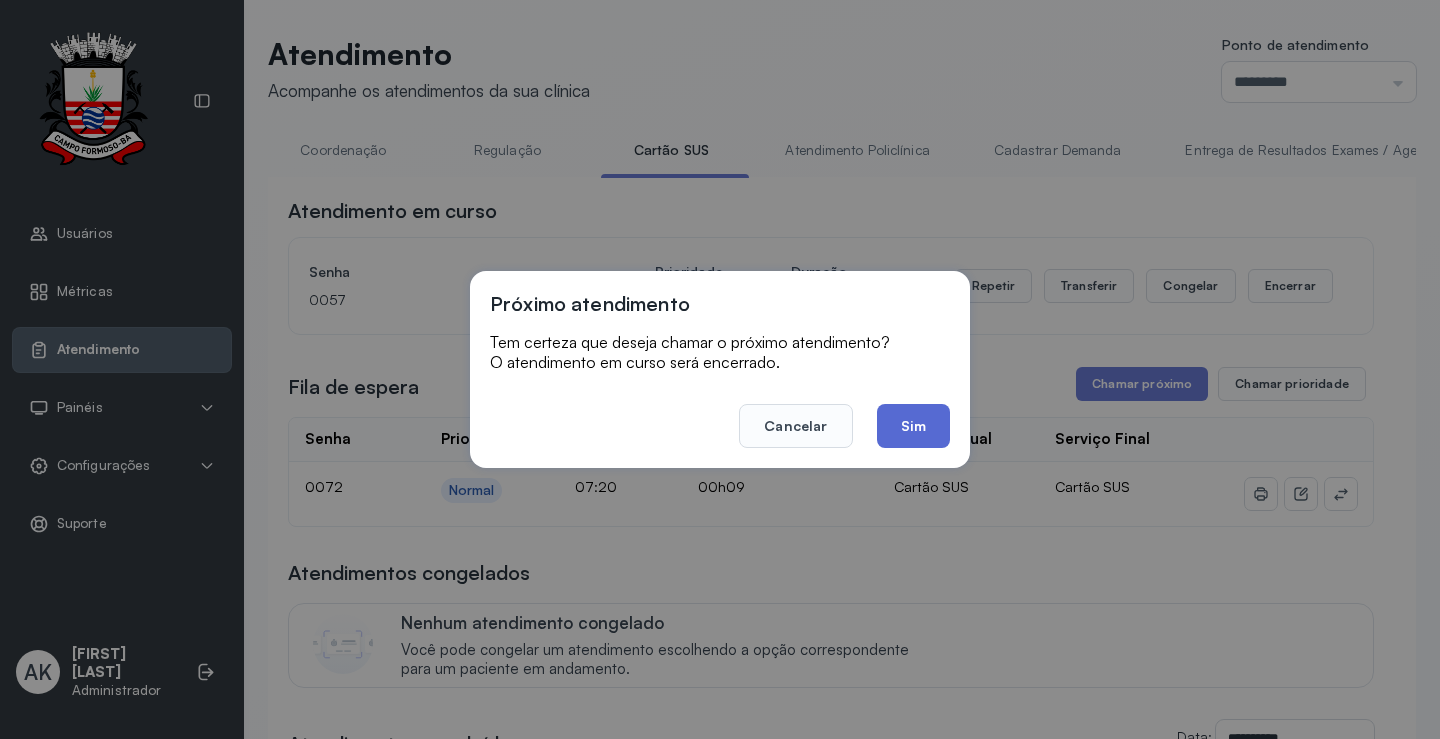 click on "Sim" 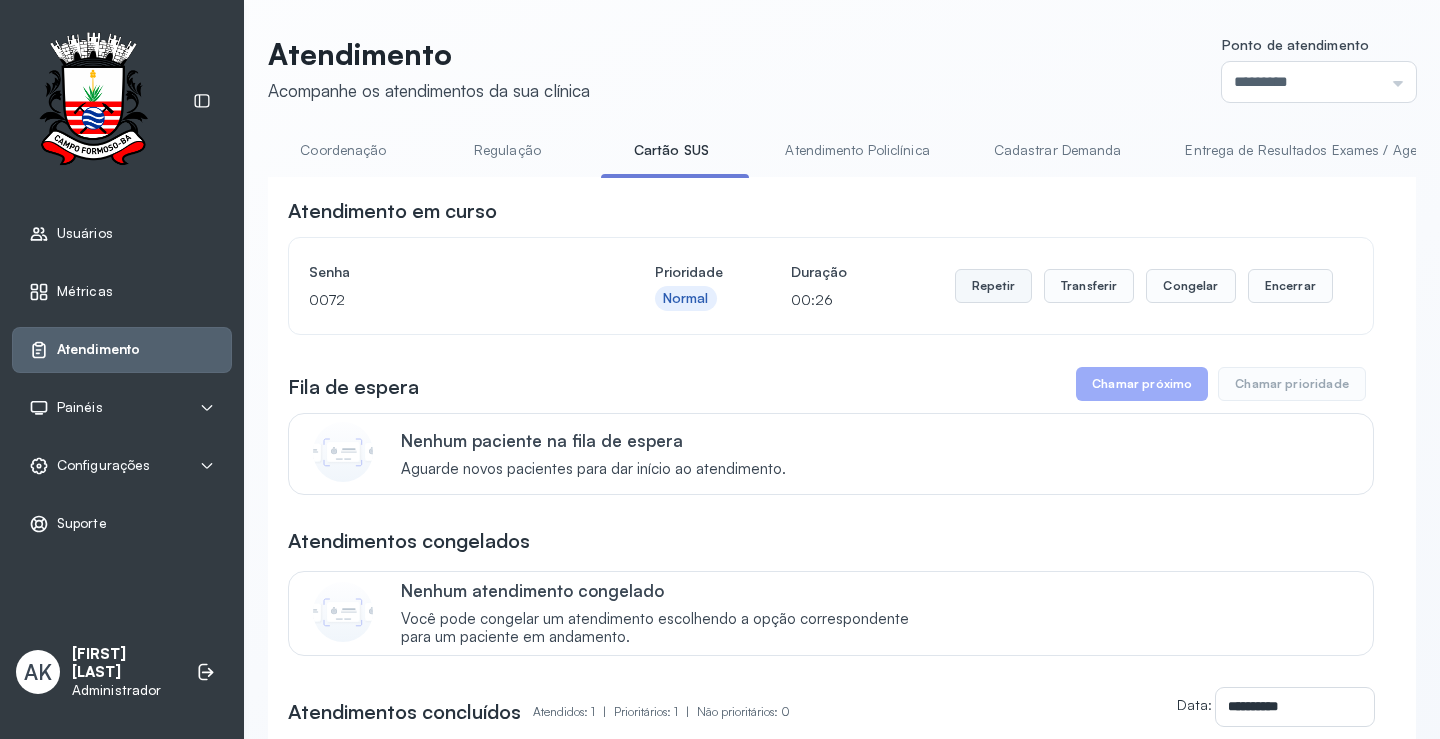 click on "Repetir" at bounding box center [993, 286] 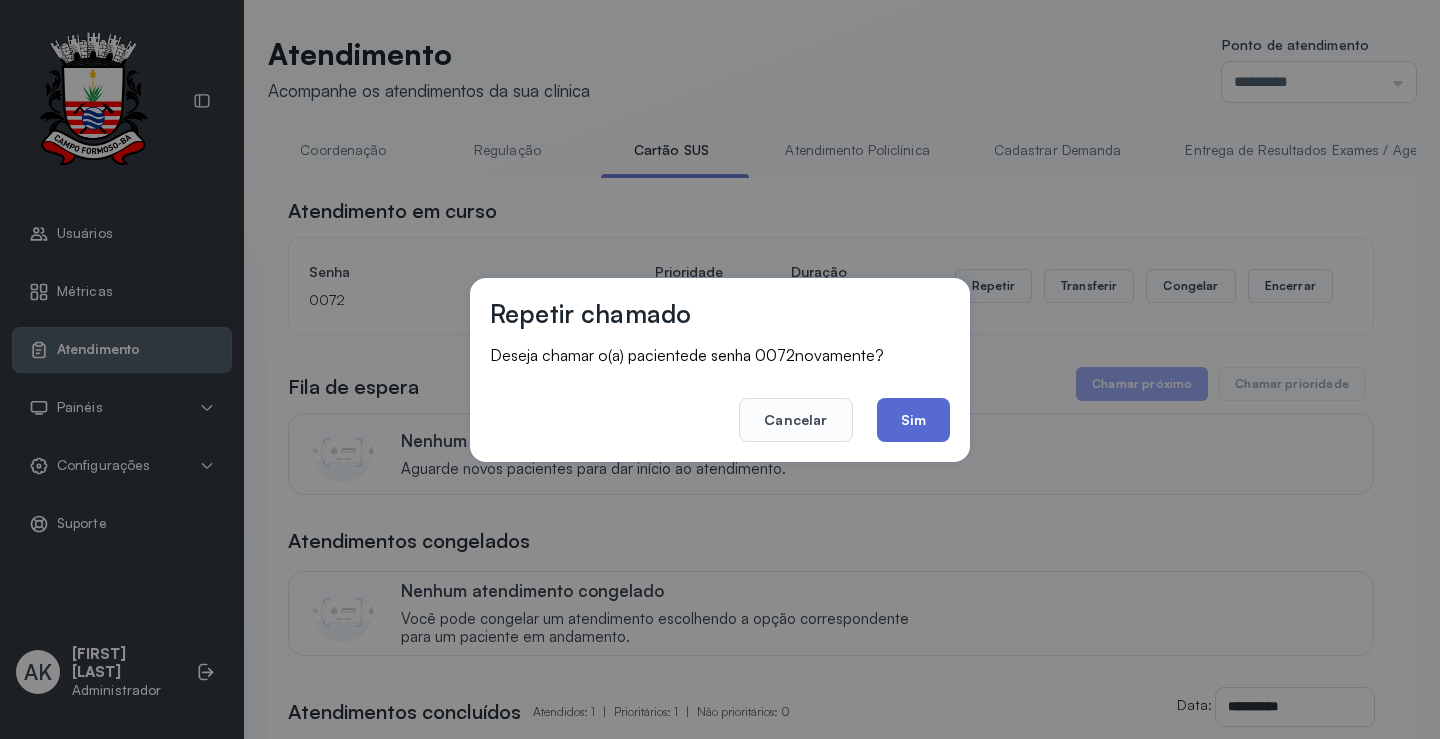 click on "Sim" 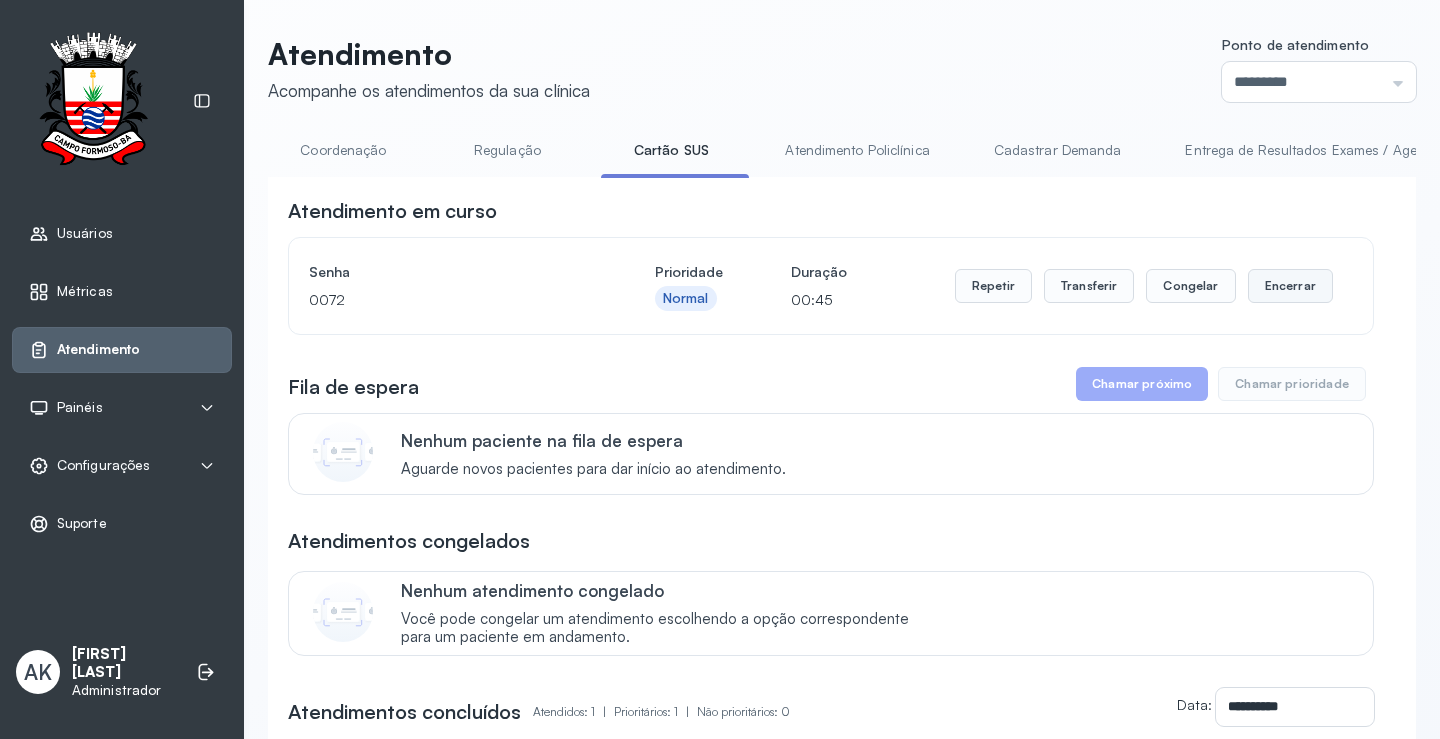 click on "Encerrar" at bounding box center (1290, 286) 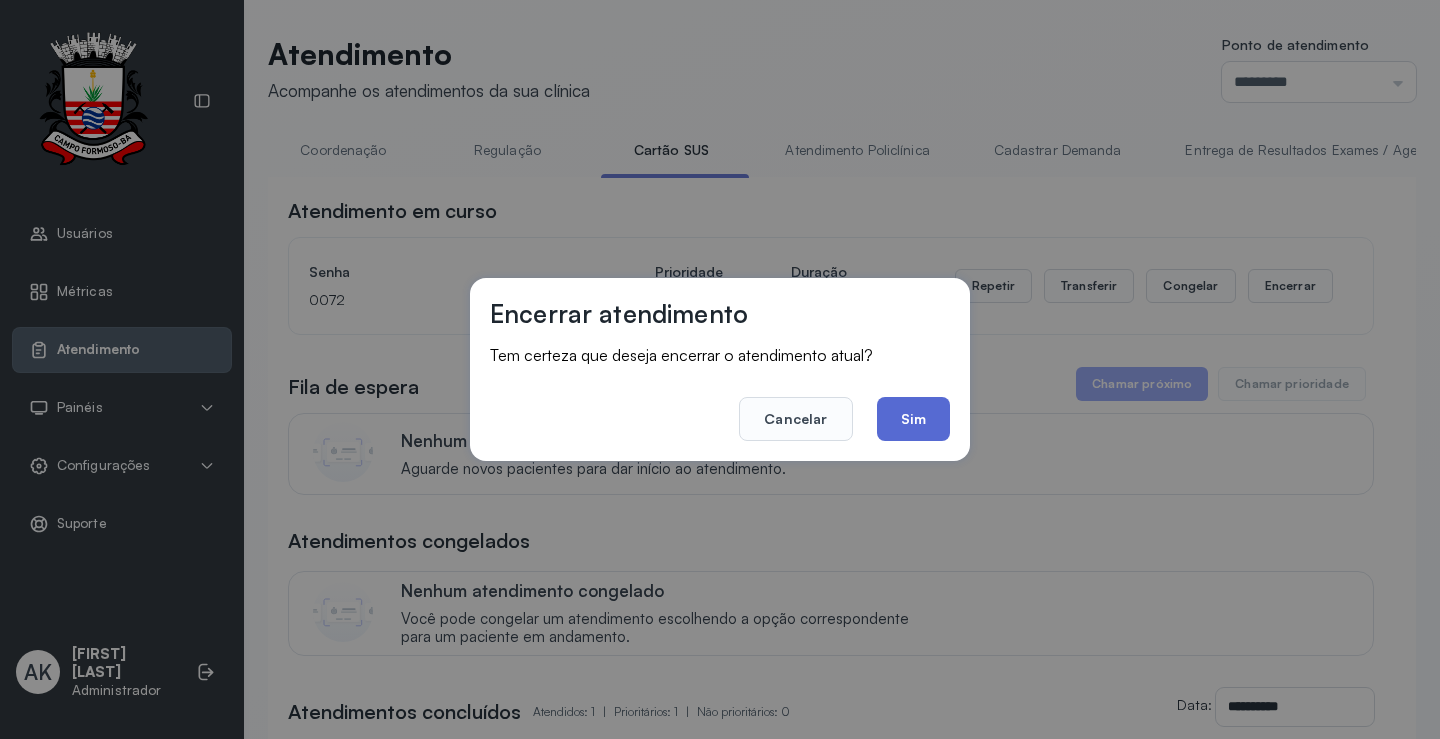 click on "Sim" 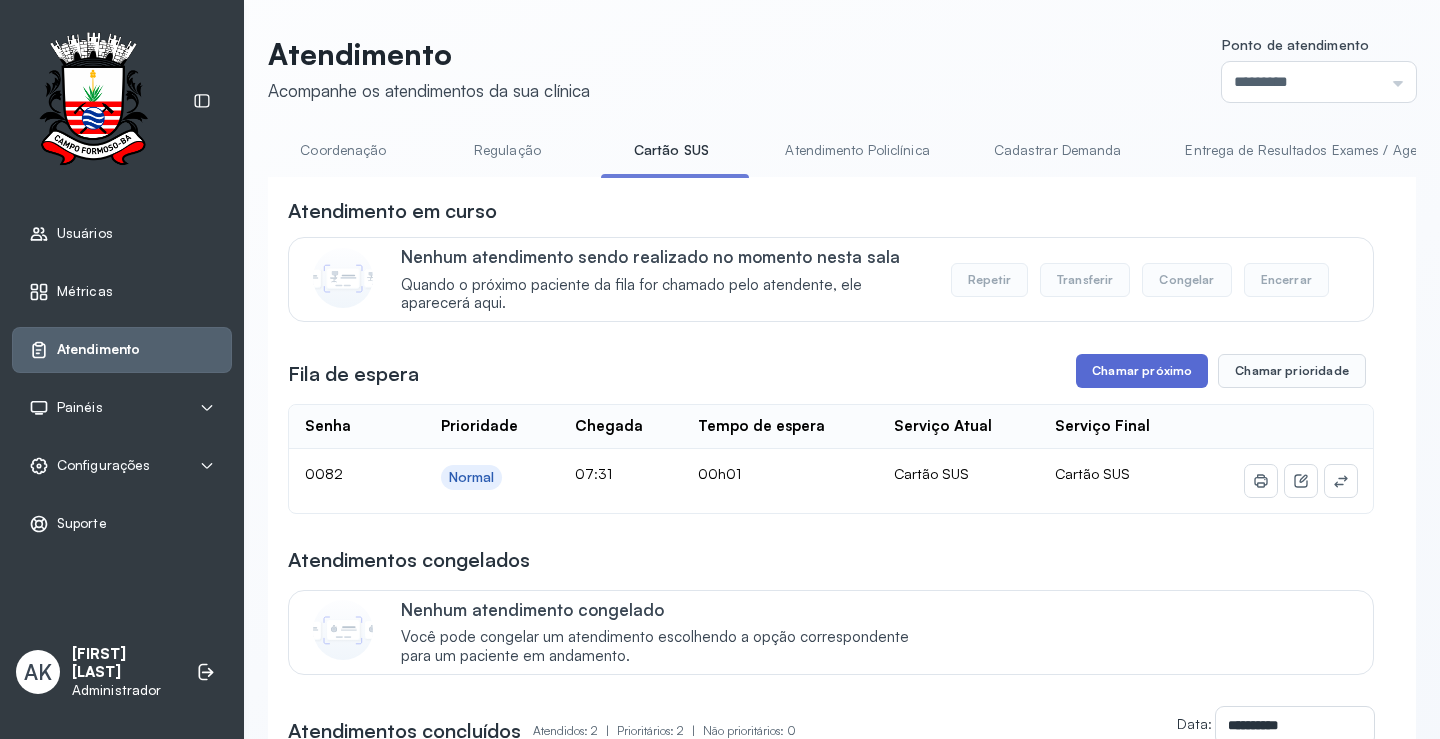 click on "Chamar próximo" at bounding box center [1142, 371] 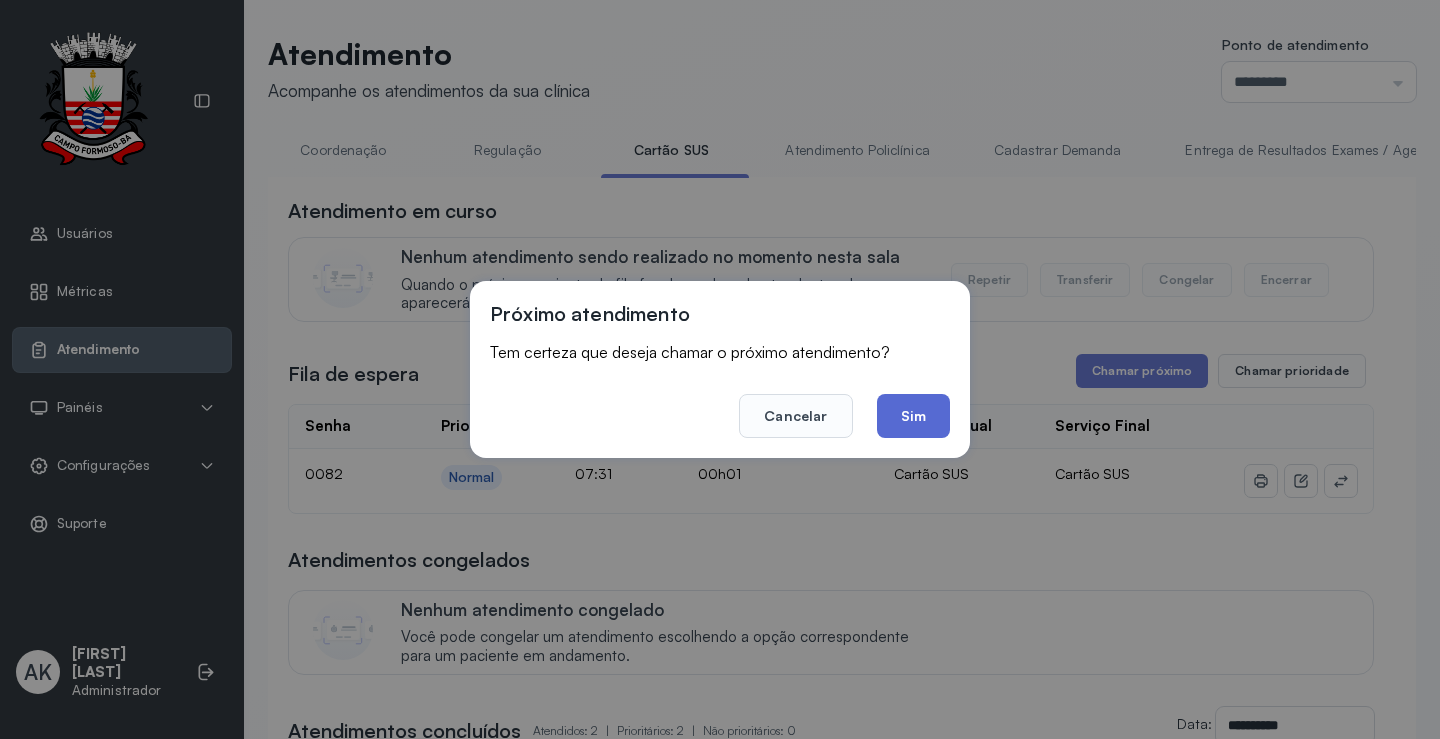 click on "Sim" 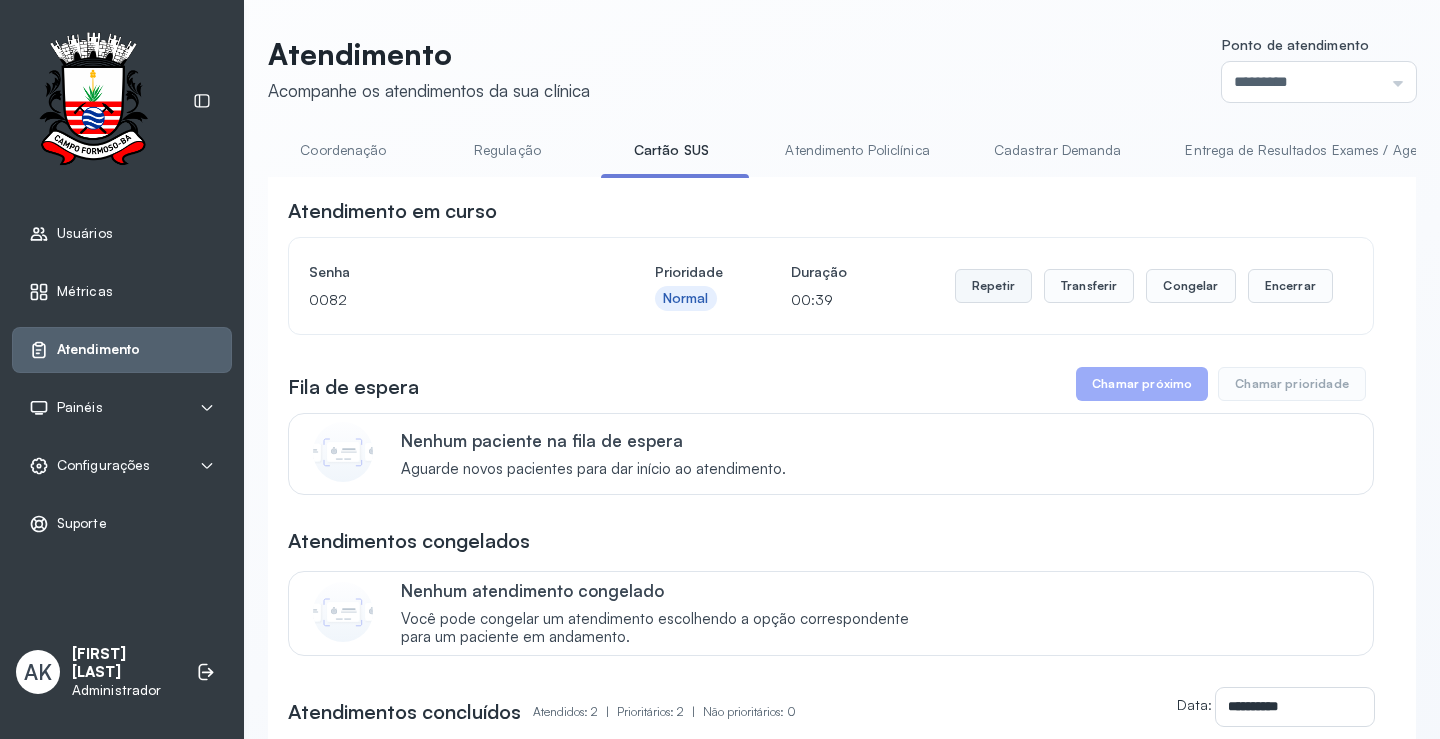 click on "Repetir" at bounding box center (993, 286) 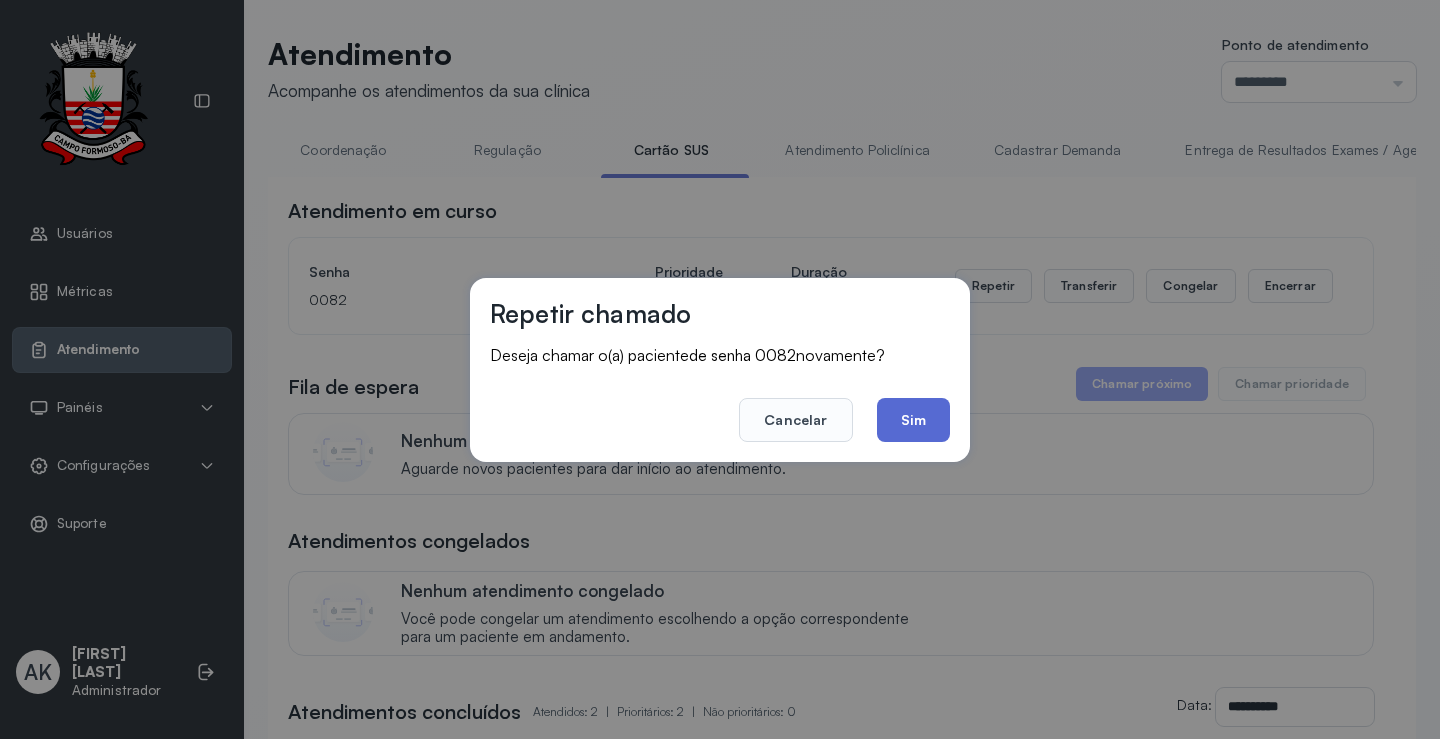 click on "Sim" 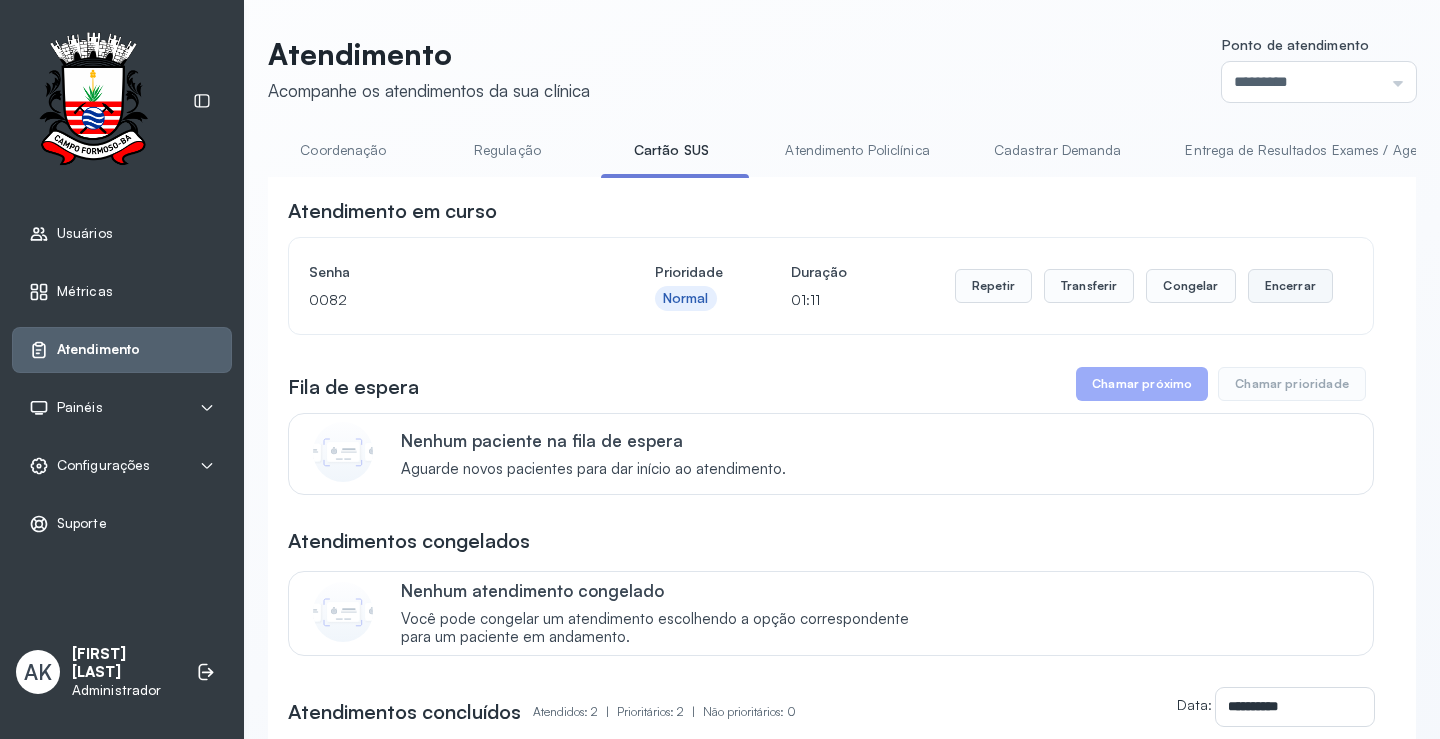click on "Encerrar" at bounding box center [1290, 286] 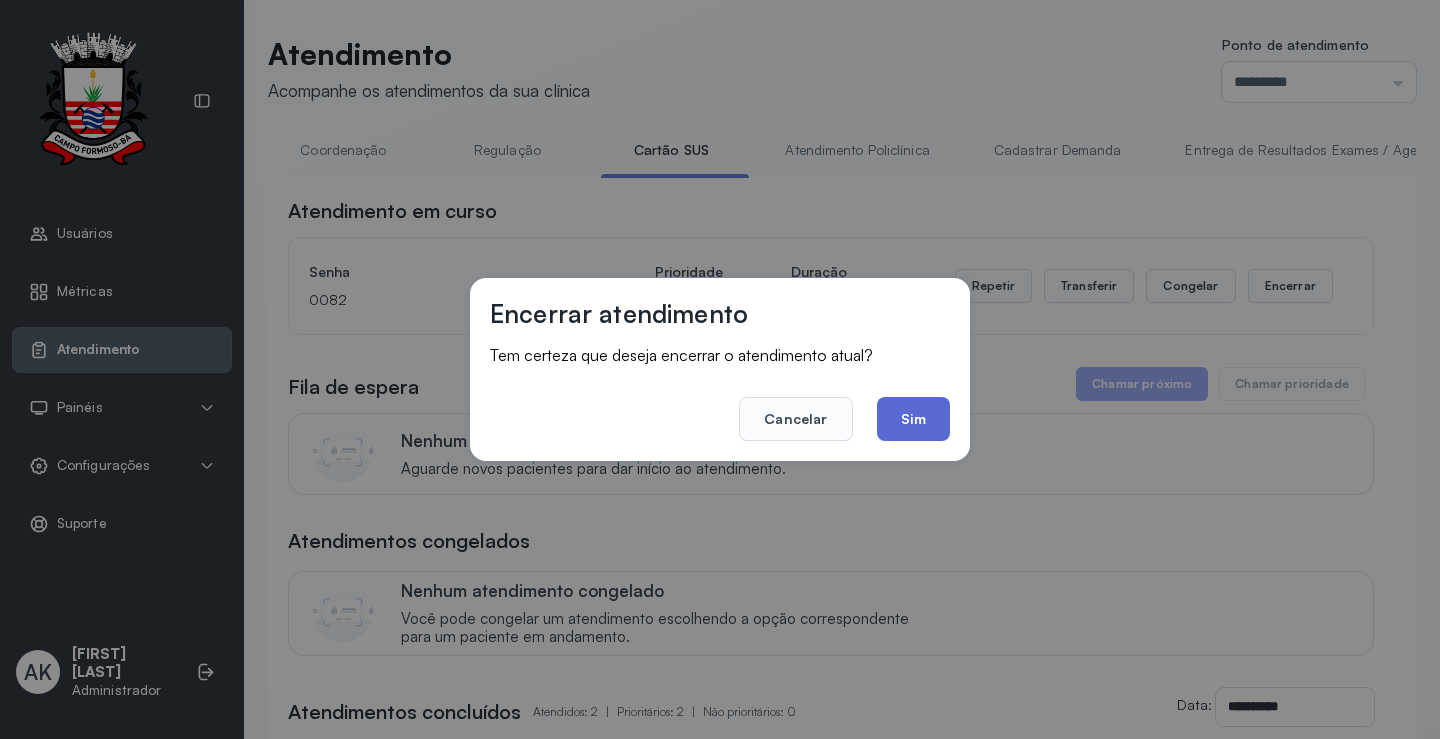 click on "Sim" 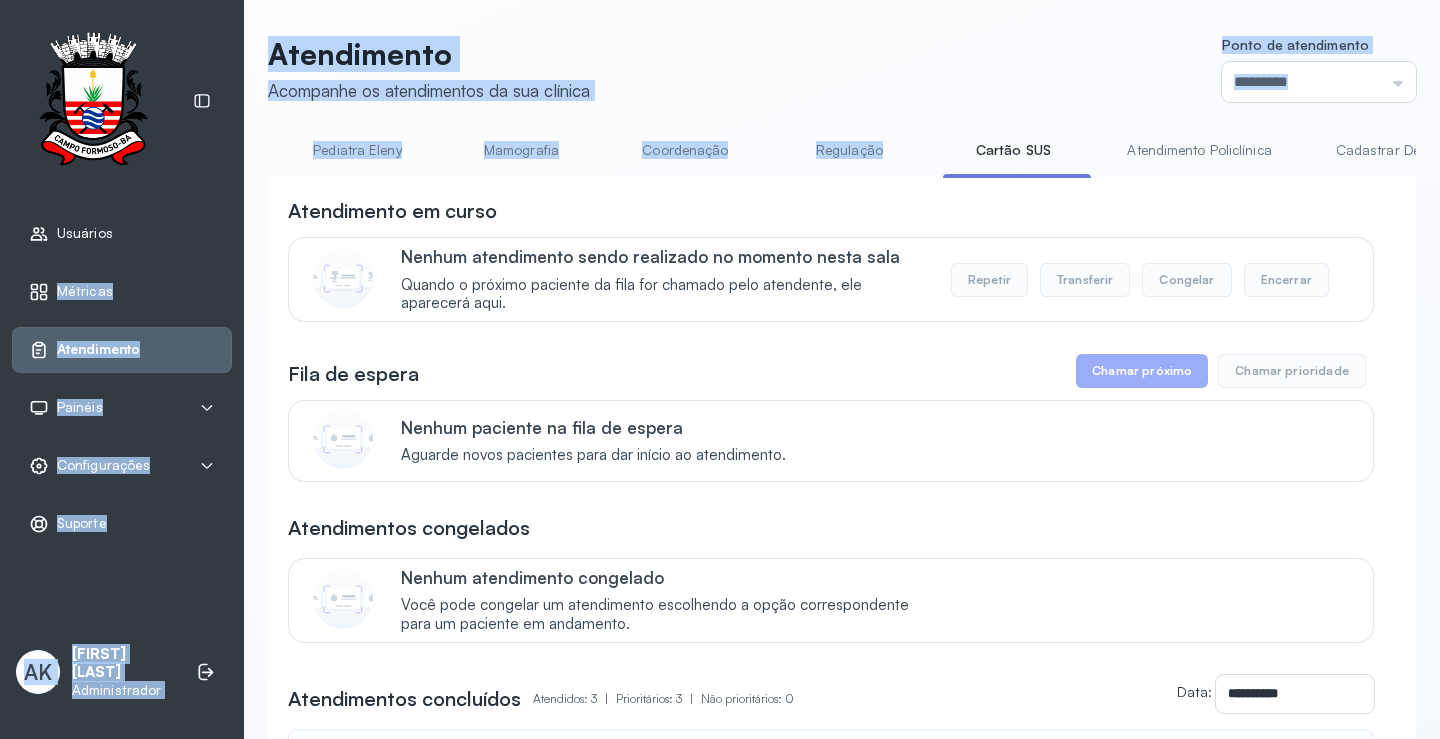 drag, startPoint x: 581, startPoint y: 177, endPoint x: 220, endPoint y: 172, distance: 361.03464 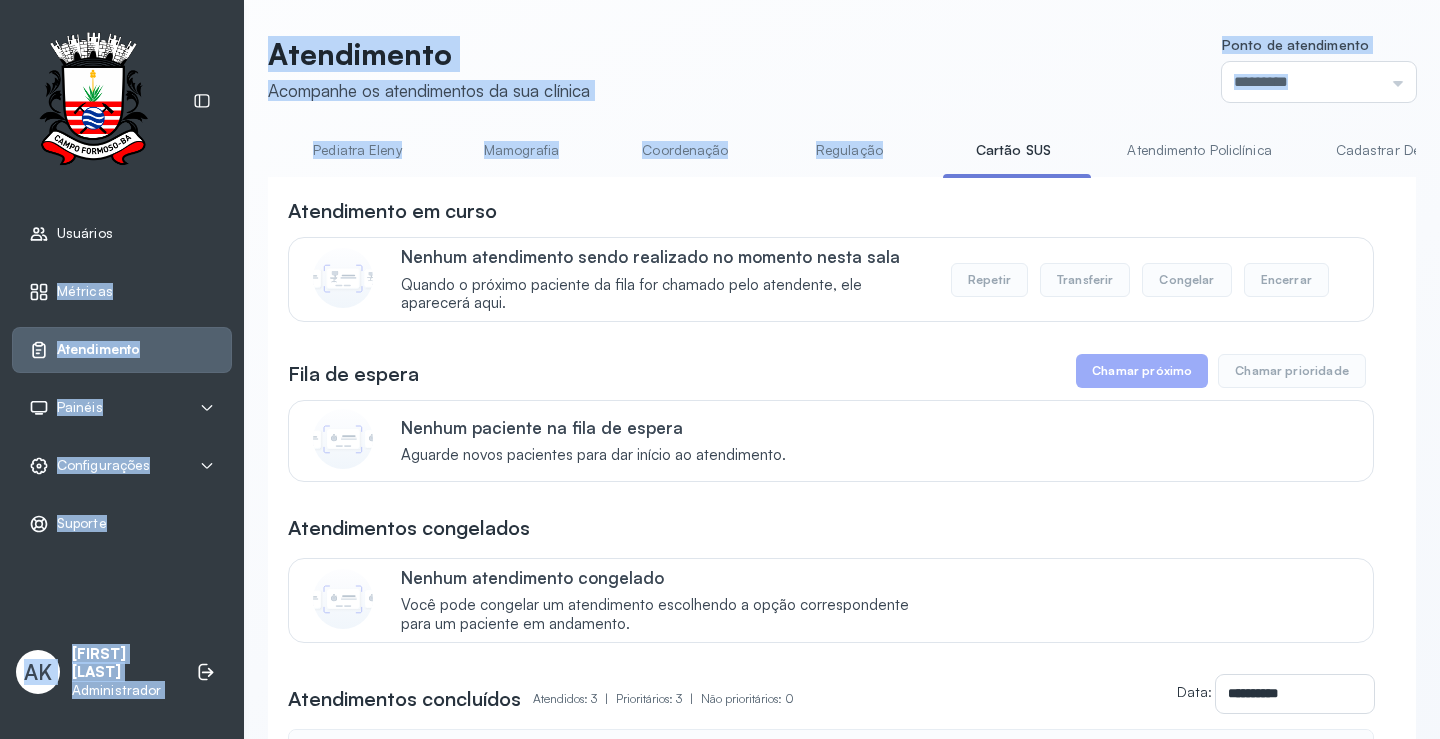 click on "Usuários Métricas Atendimento Painéis Totem  Tv  Configurações Geral Fluxo de atendimento Pontos de atendimento Serviços Prioridades Painéis Categorias Suporte AK Ana Karolainy Santos Serafim Administrador Atendimento Acompanhe os atendimentos da sua clínica Ponto de atendimento ********* Nenhum Guichê 01 Guichê 02 Guichê 03 Guichê 04 Guichê 05 Guichê 06 Guichê 07 Guichê 08 Resumo Cadastrar Demandas TFD - Serviço Social TFD - Transporte Pediatra Eleny Mamografia Coordenação Regulação Cartão SUS Atendimento Policlínica Cadastrar Demanda Entrega de Resultados Exames / Agendamento Fila de Espera Pediatra Ubaldina Pediatra Hamilton Ortopedista Mauricio Ortopedista Ramon Ginecologista Luana Ginecologista Amilton Endocrinologista Poliercio Endocrinologista Washington Obstetra Nefrologista Laboratório INFECTOLOGISTA GERIATRA Atendimento em curso Nenhum atendimento sendo realizado no momento nesta sala Quando o próximo paciente da fila for chamado pelo atendente, ele aparecerá aqui. Repetir" at bounding box center [720, 369] 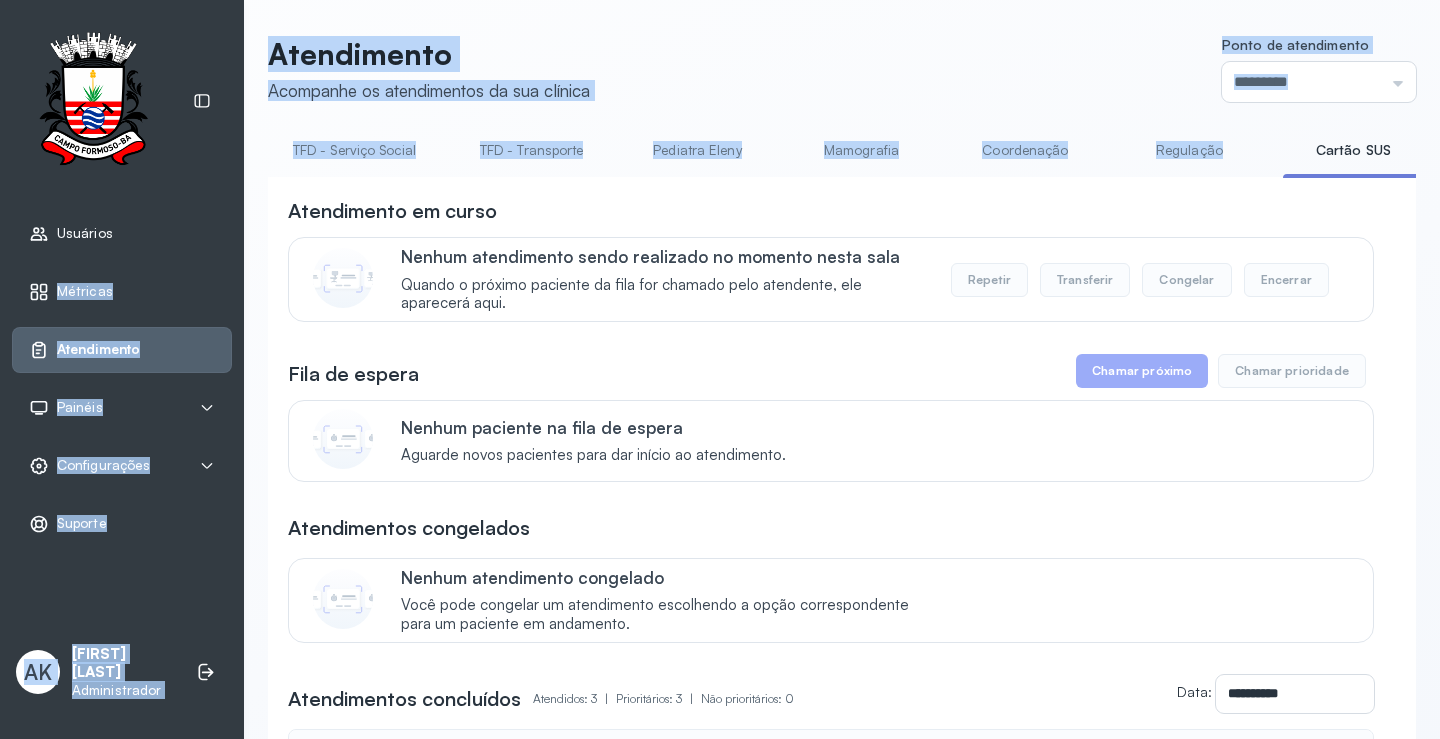 scroll, scrollTop: 0, scrollLeft: 0, axis: both 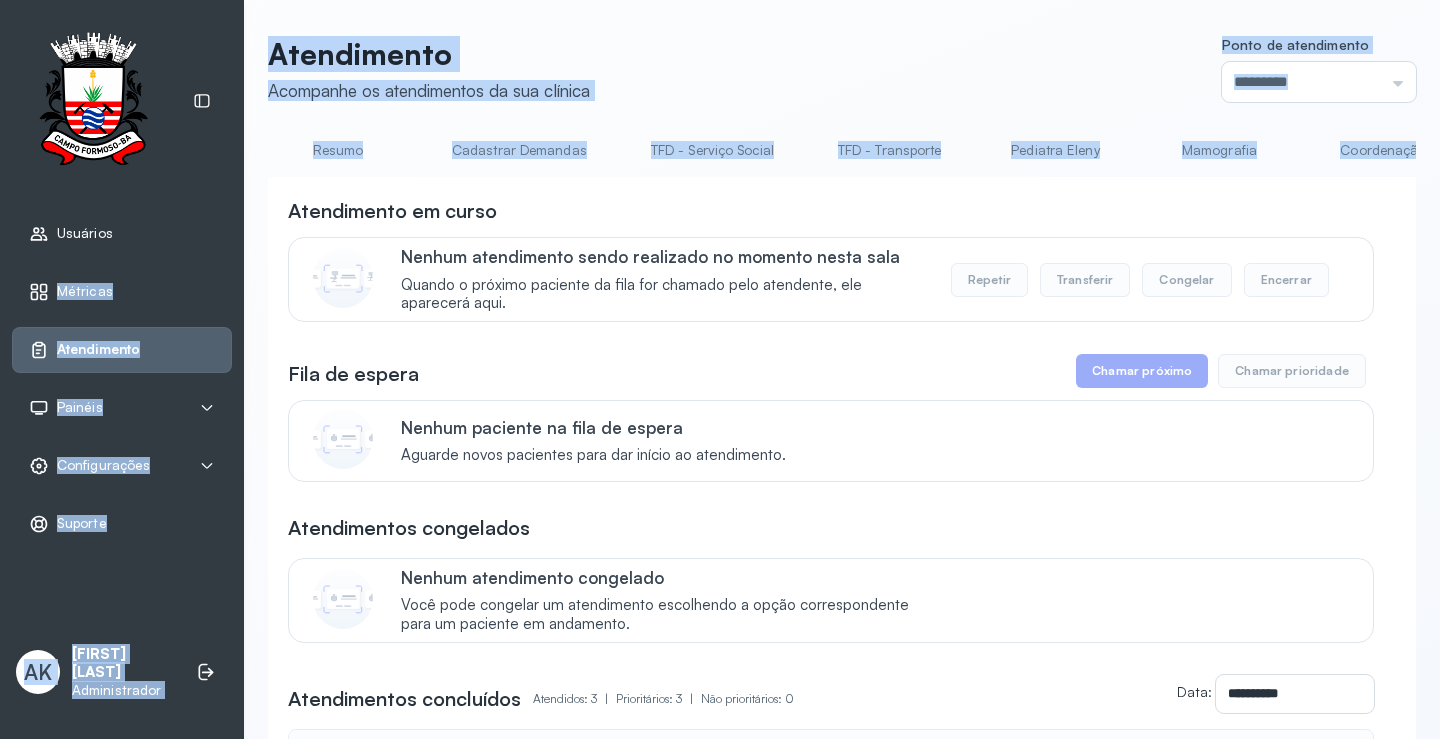 click on "Atendimento Acompanhe os atendimentos da sua clínica Ponto de atendimento ********* Nenhum Guichê 01 Guichê 02 Guichê 03 Guichê 04 Guichê 05 Guichê 06 Guichê 07 Guichê 08" at bounding box center [842, 69] 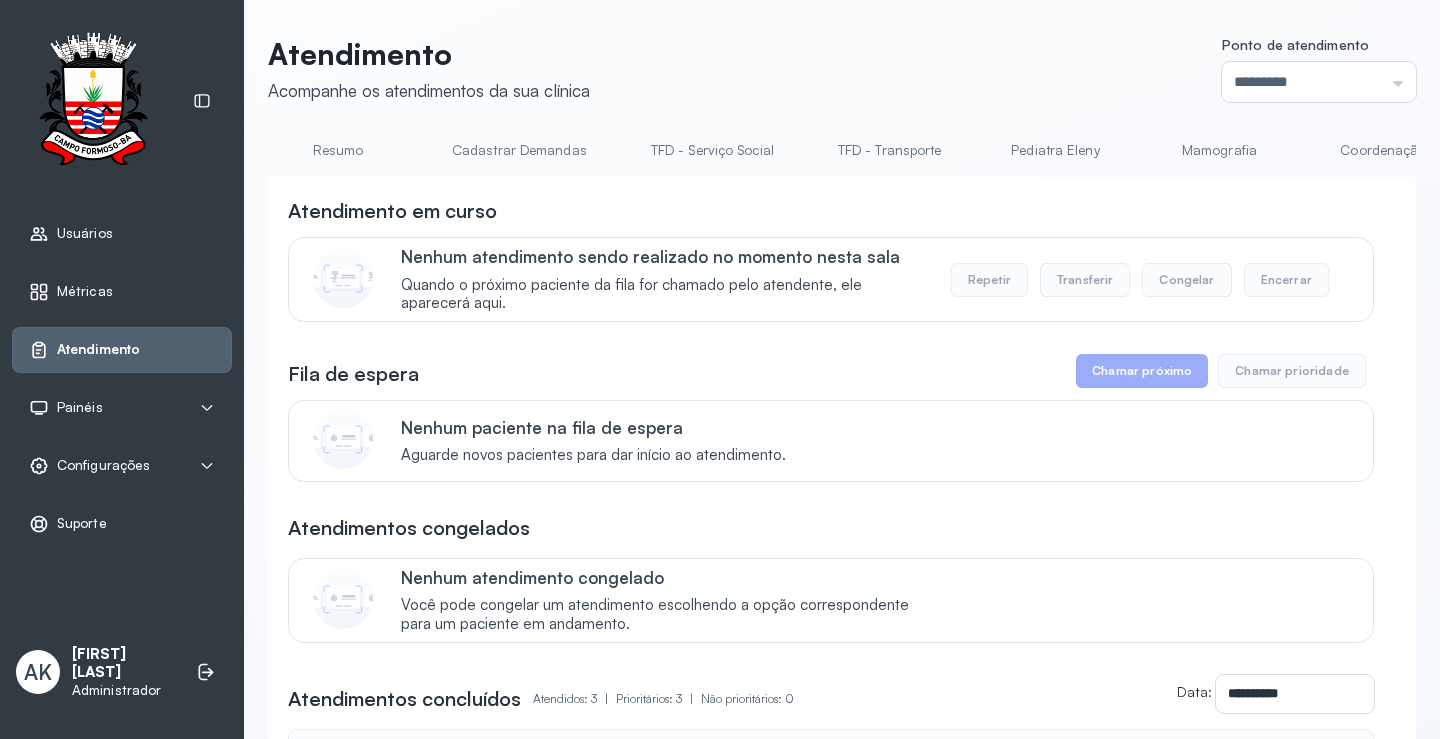 click on "Resumo" at bounding box center [338, 150] 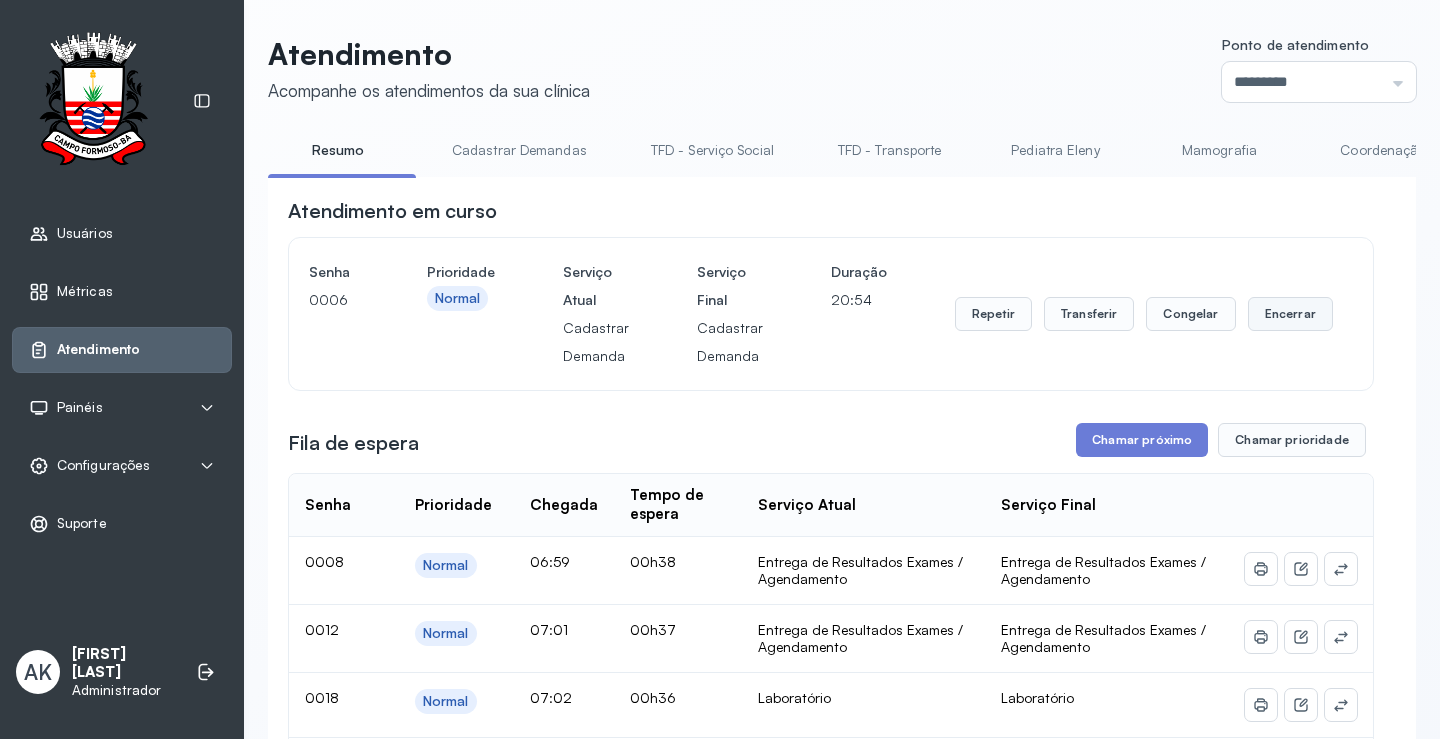 click on "Encerrar" at bounding box center (1290, 314) 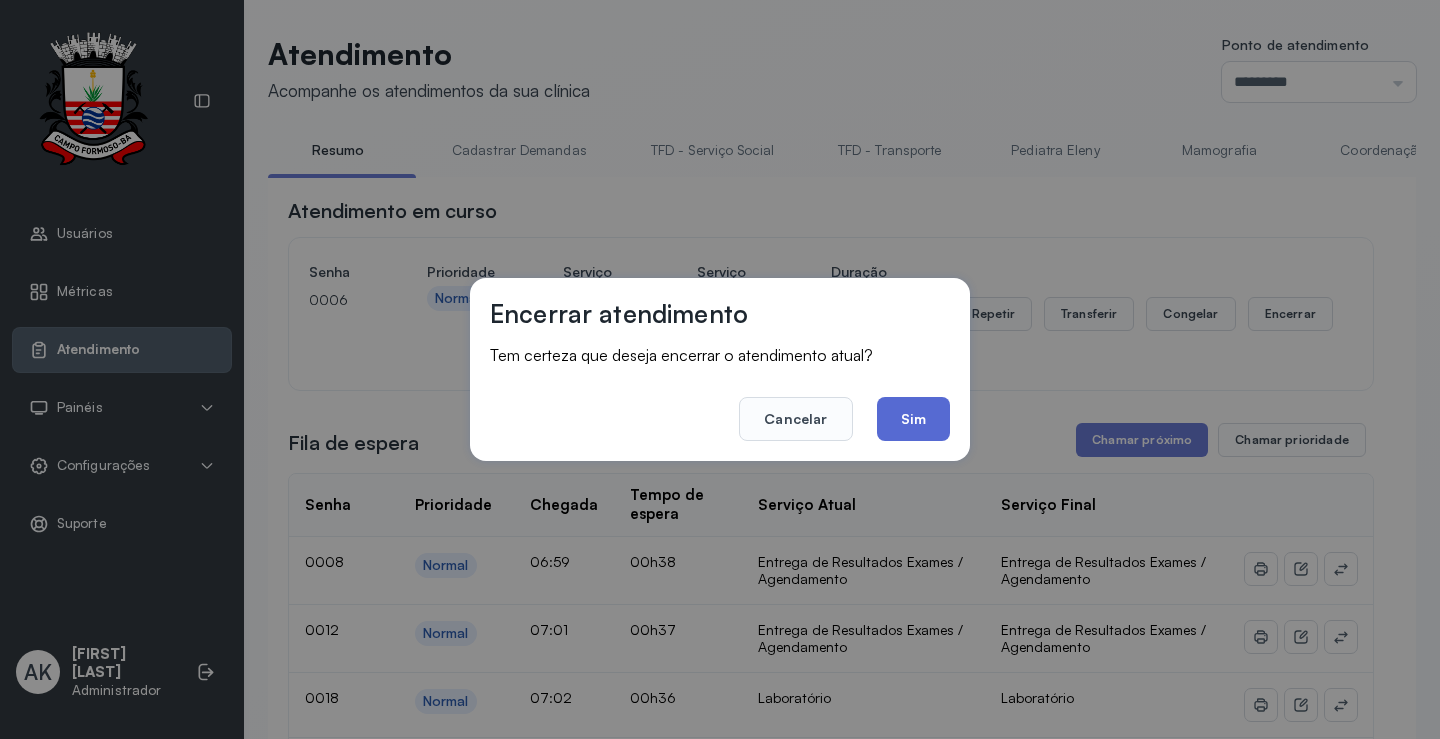 click on "Sim" 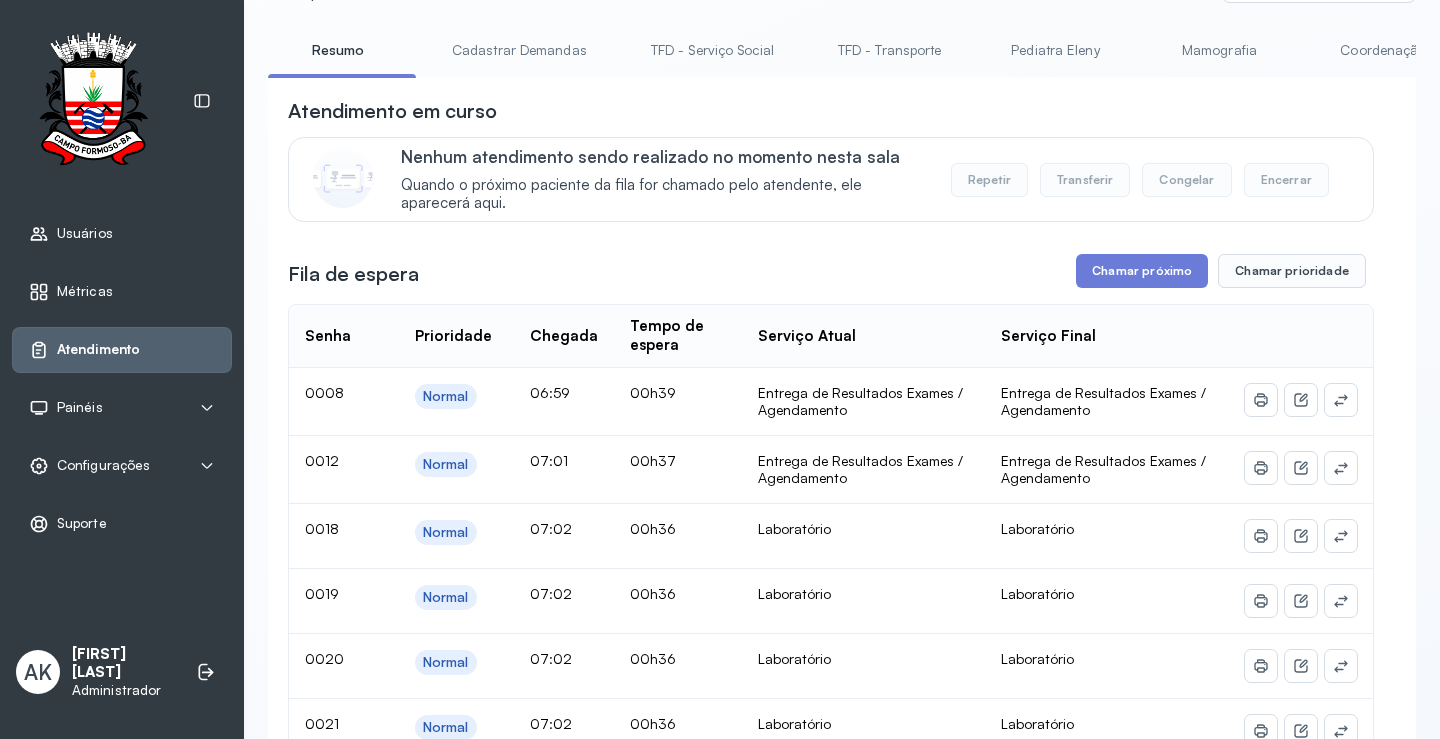 scroll, scrollTop: 0, scrollLeft: 0, axis: both 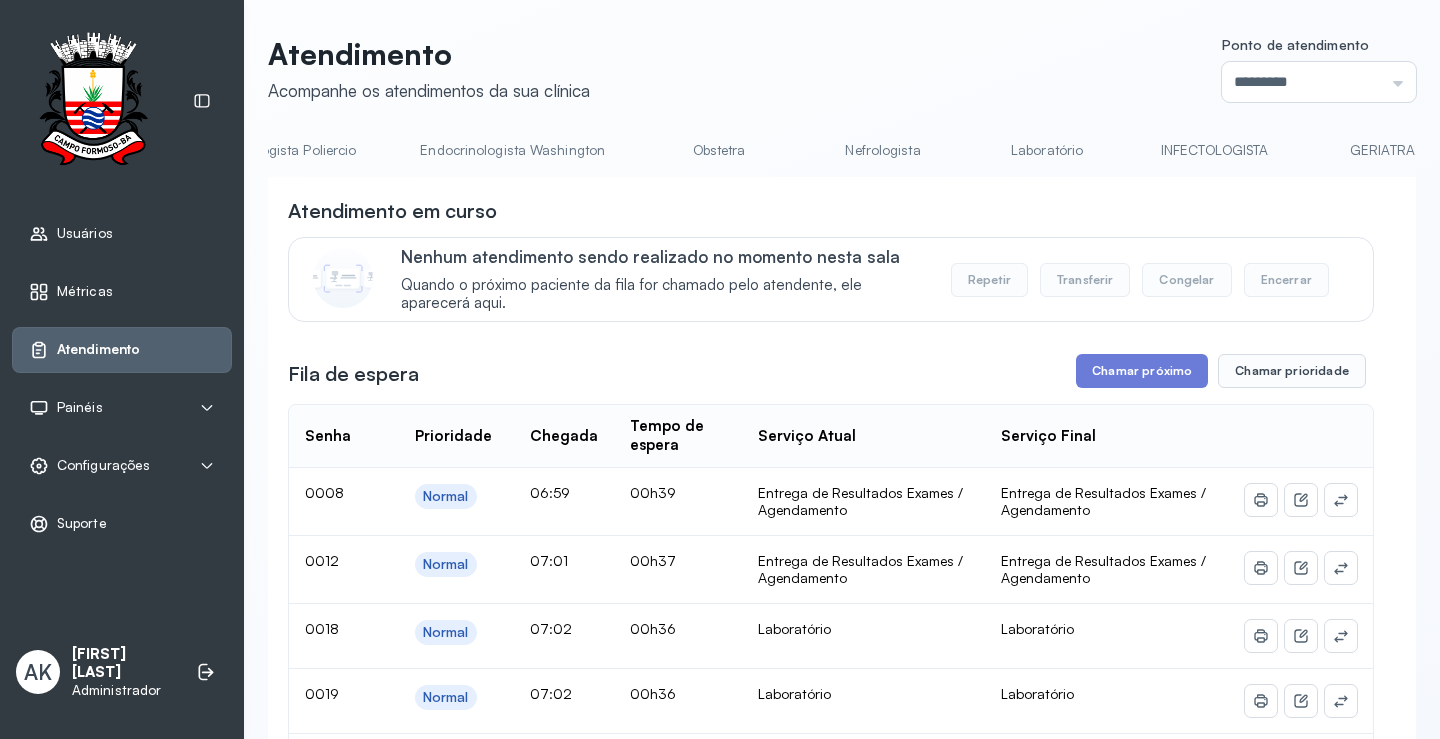 click on "Laboratório" at bounding box center (1047, 150) 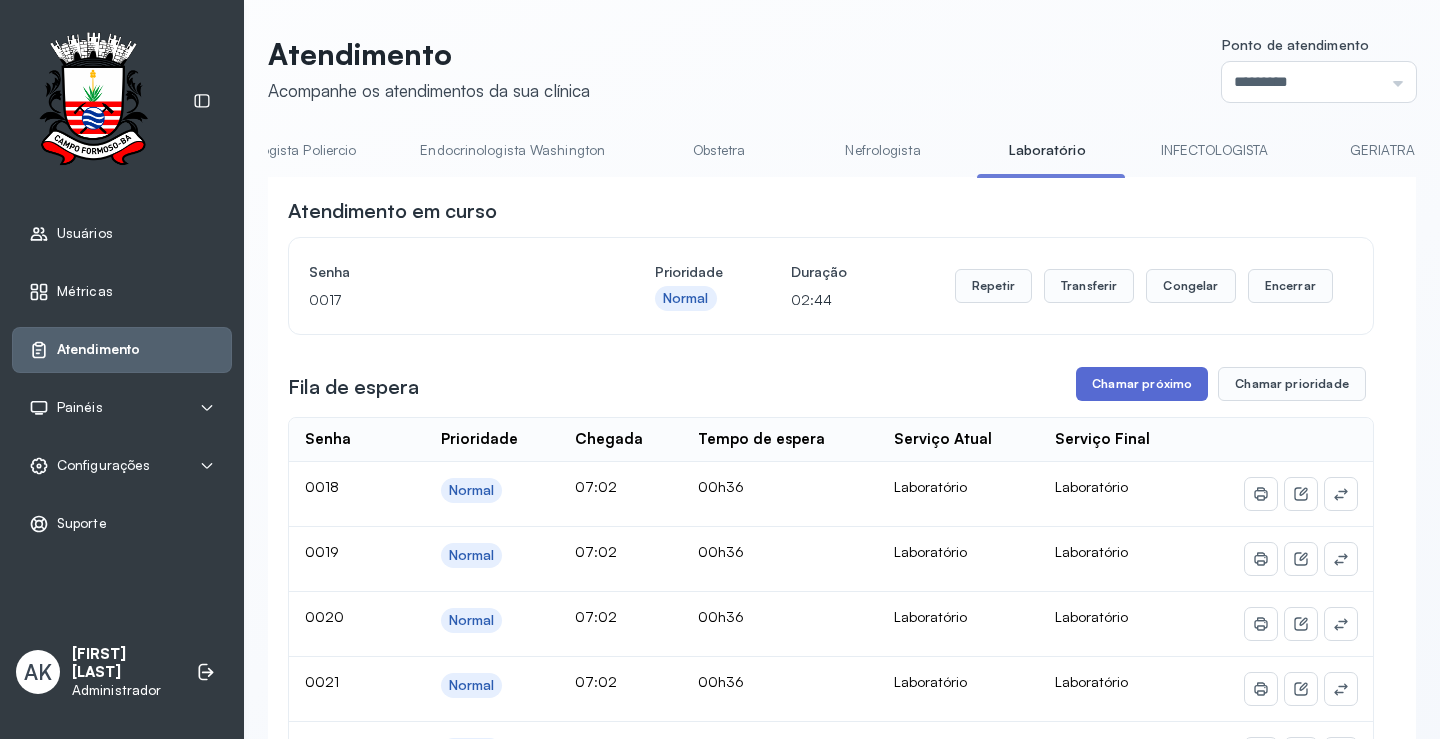 click on "Chamar próximo" at bounding box center [1142, 384] 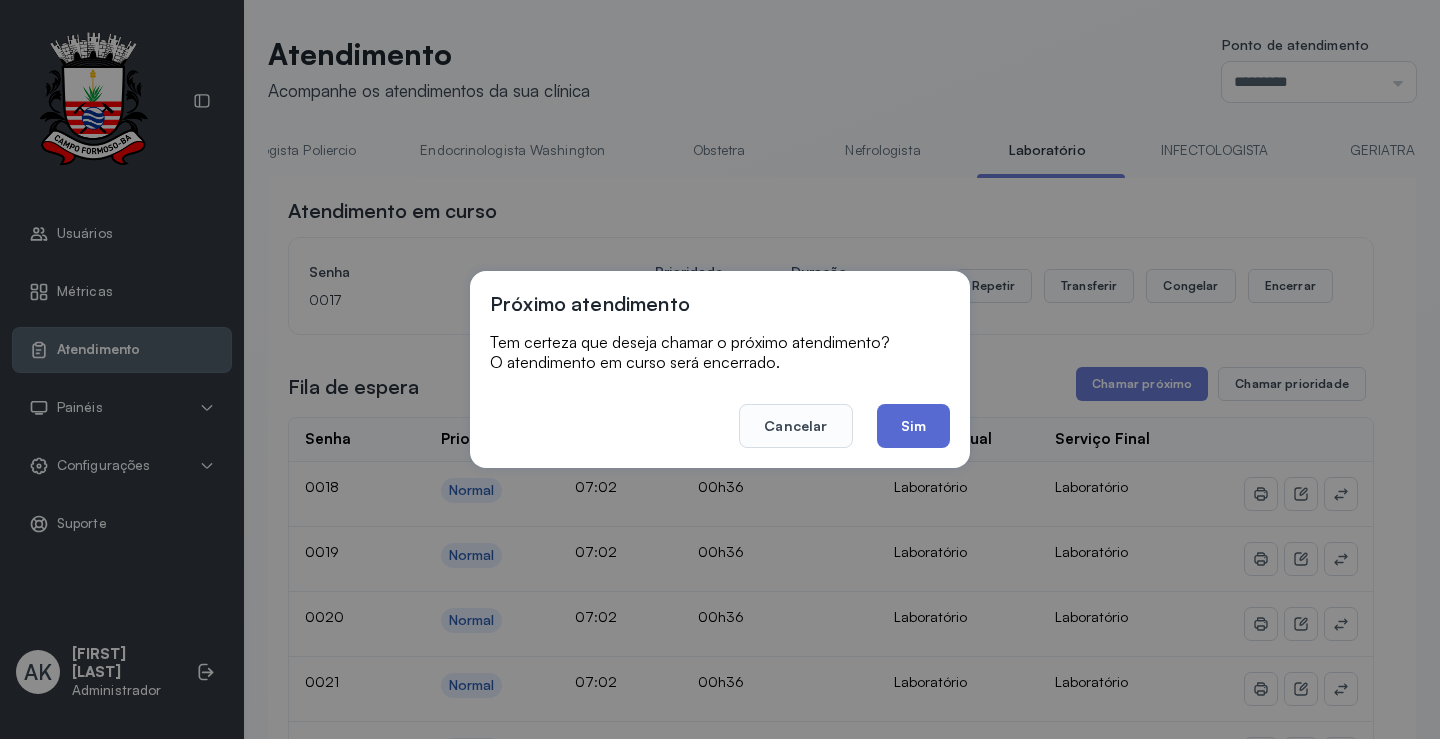 click on "Sim" 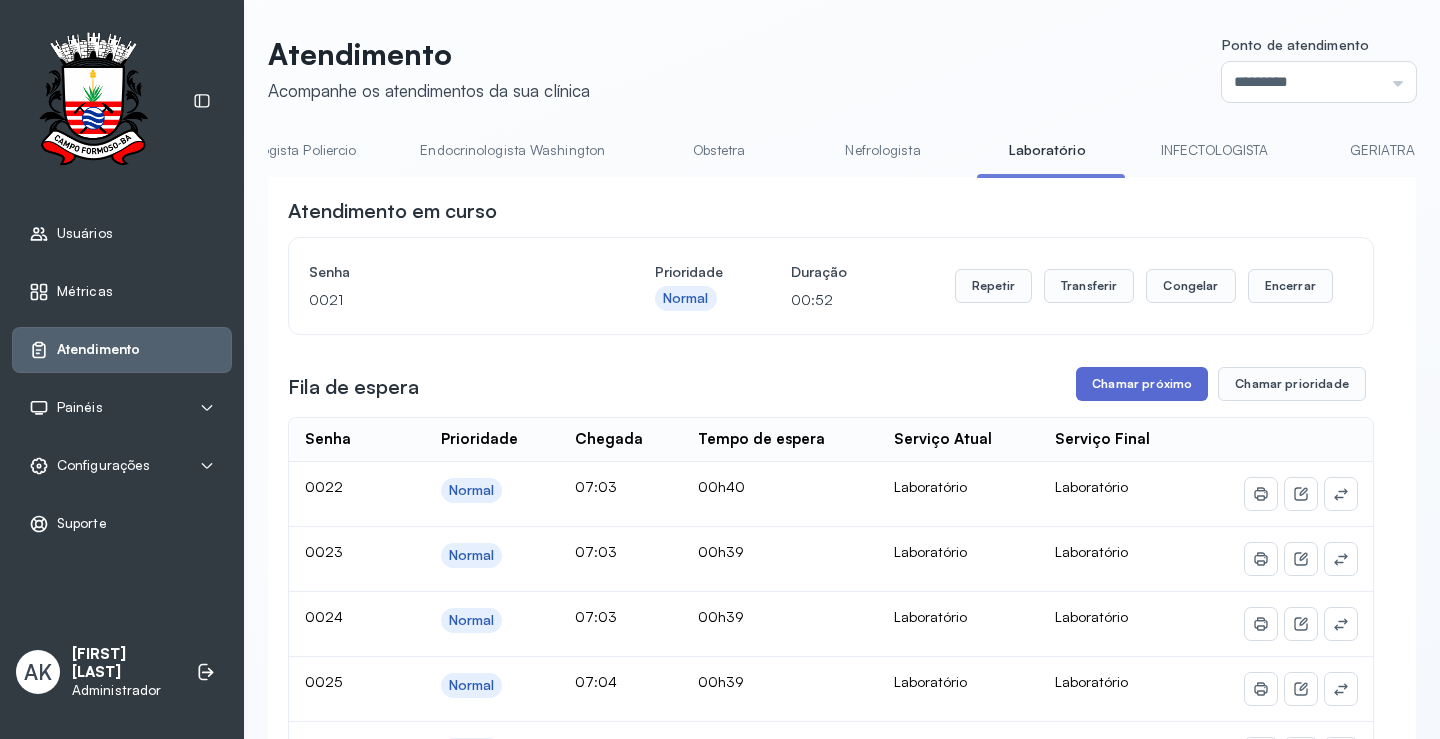 click on "Chamar próximo" at bounding box center (1142, 384) 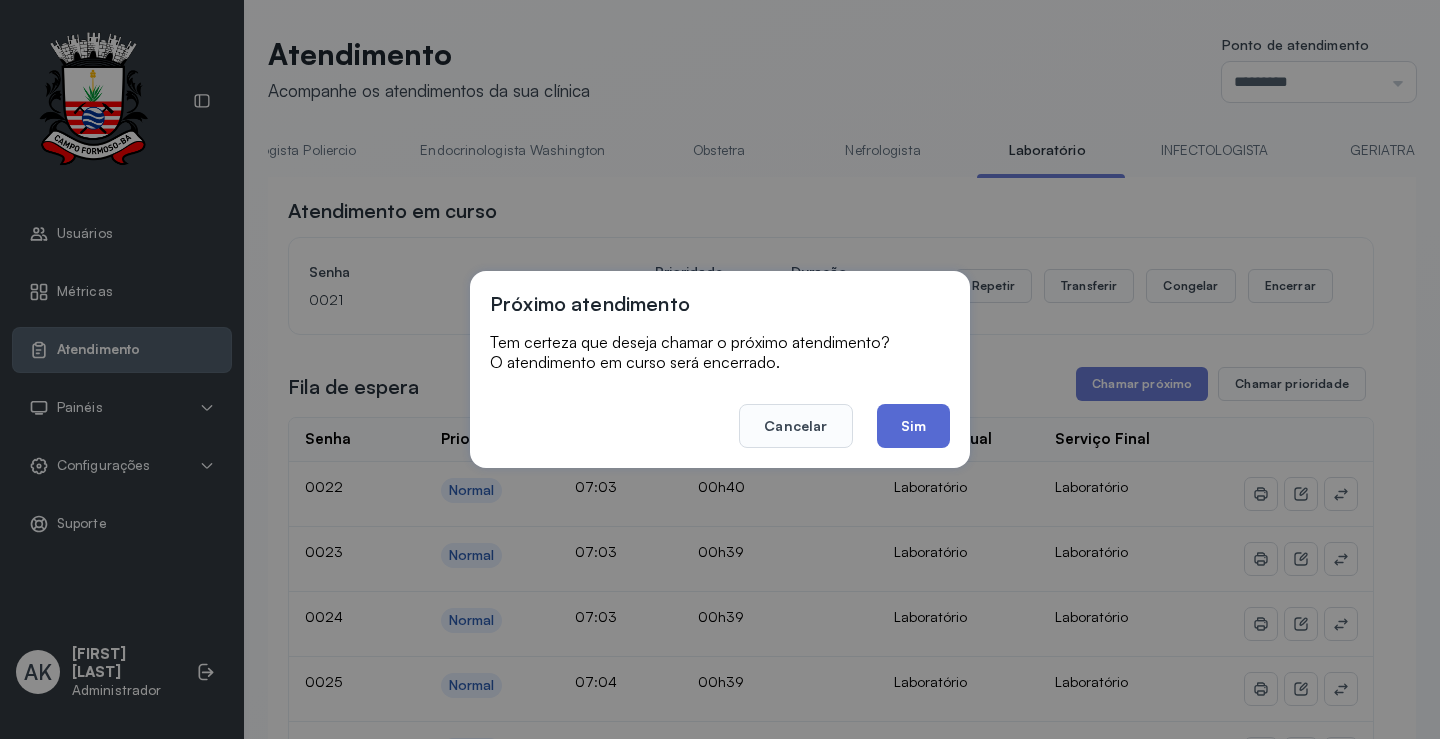click on "Sim" 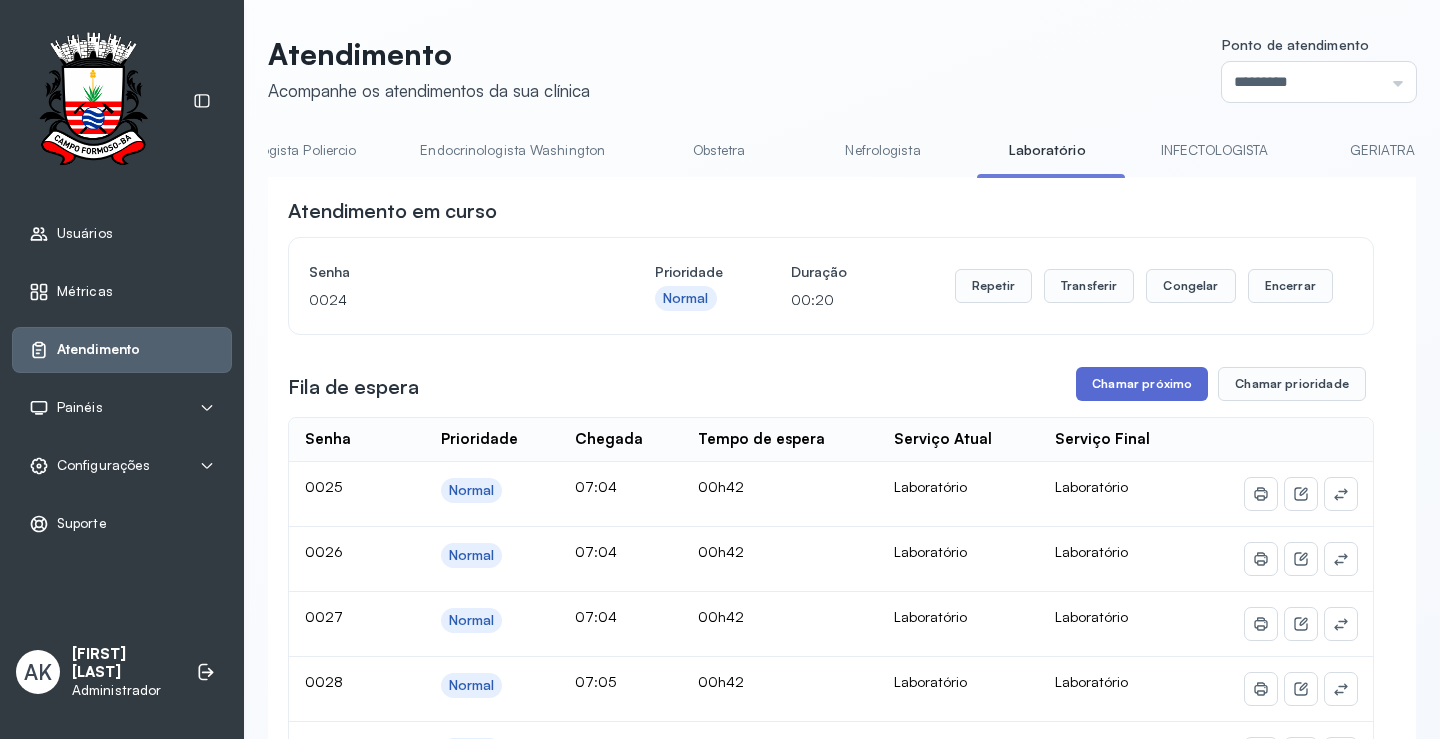 click on "Chamar próximo" at bounding box center [1142, 384] 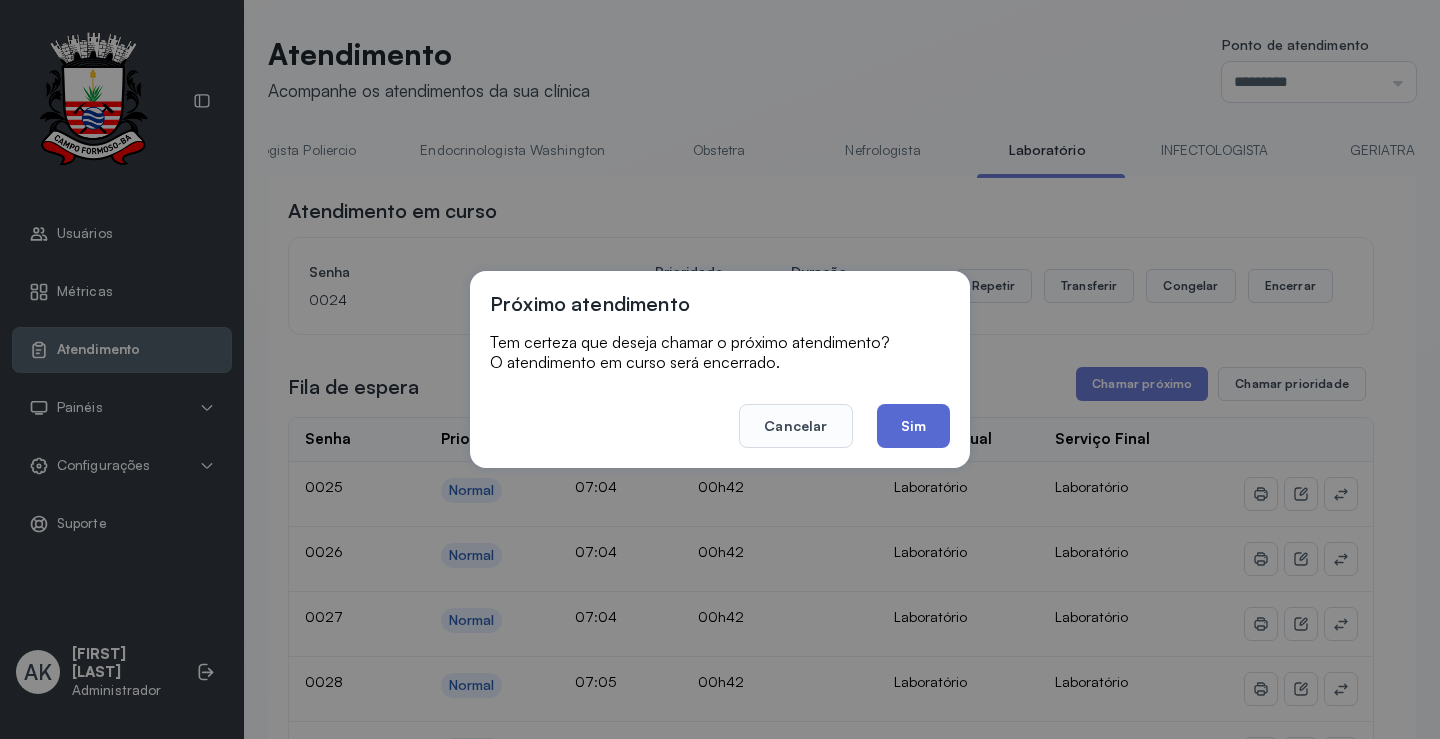 click on "Sim" 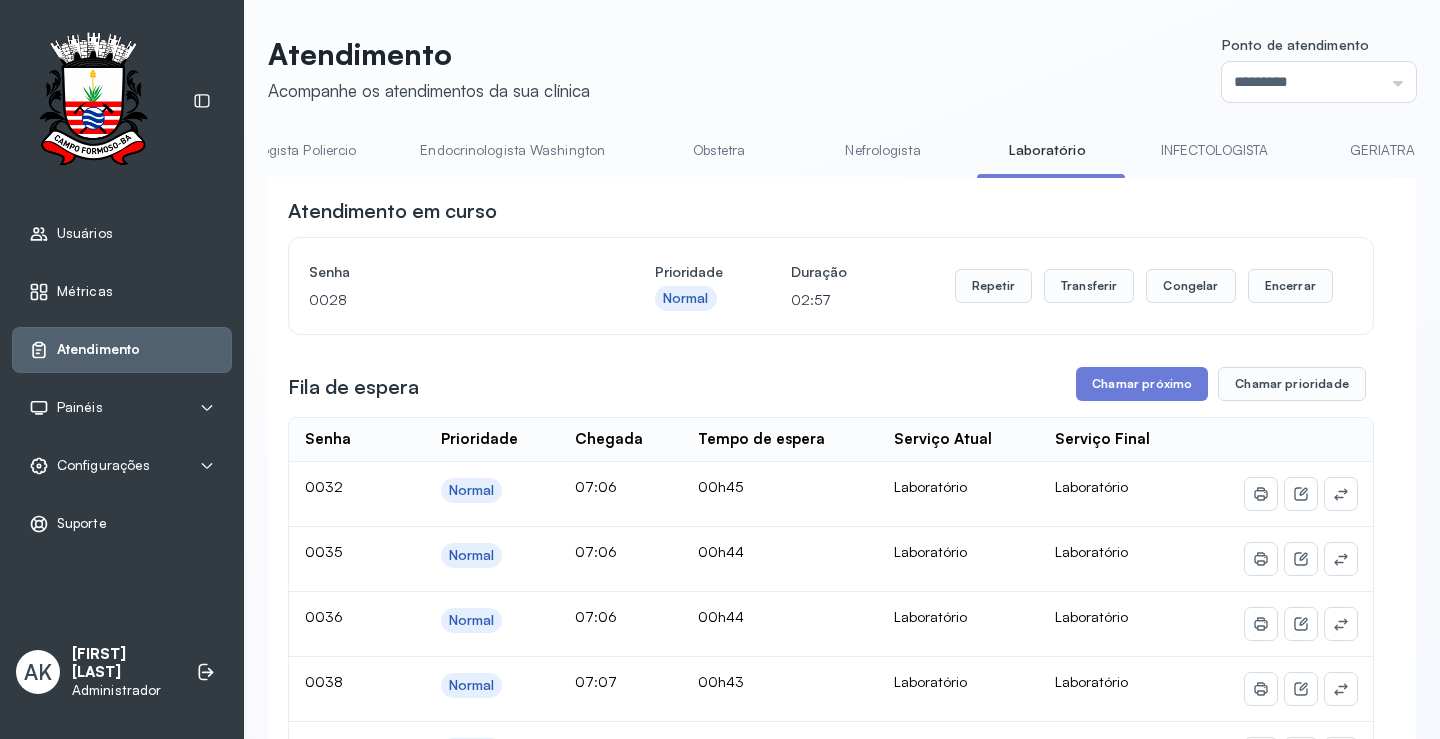 click on "Senha 0028 Prioridade Normal Duração 02:57 Repetir Transferir Congelar Encerrar" at bounding box center (831, 286) 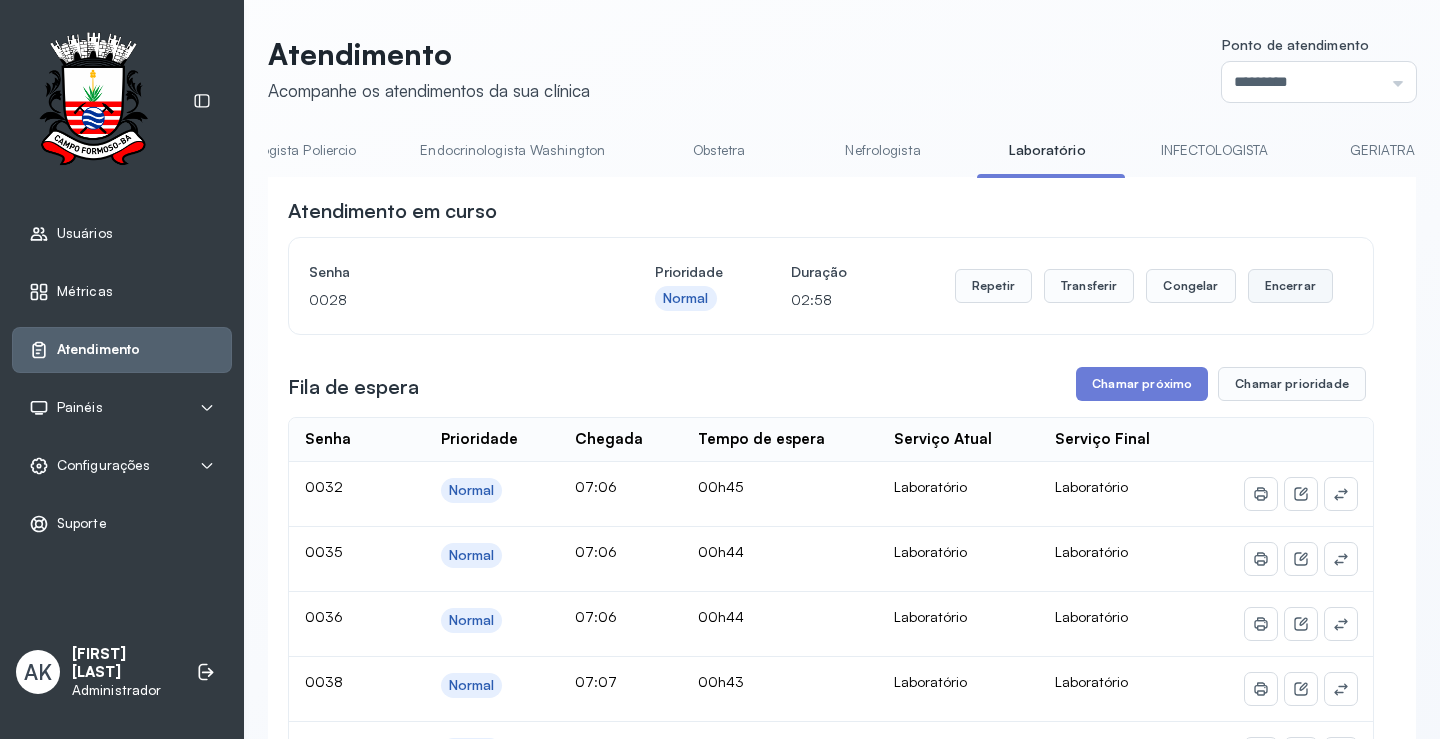 click on "Encerrar" at bounding box center (1290, 286) 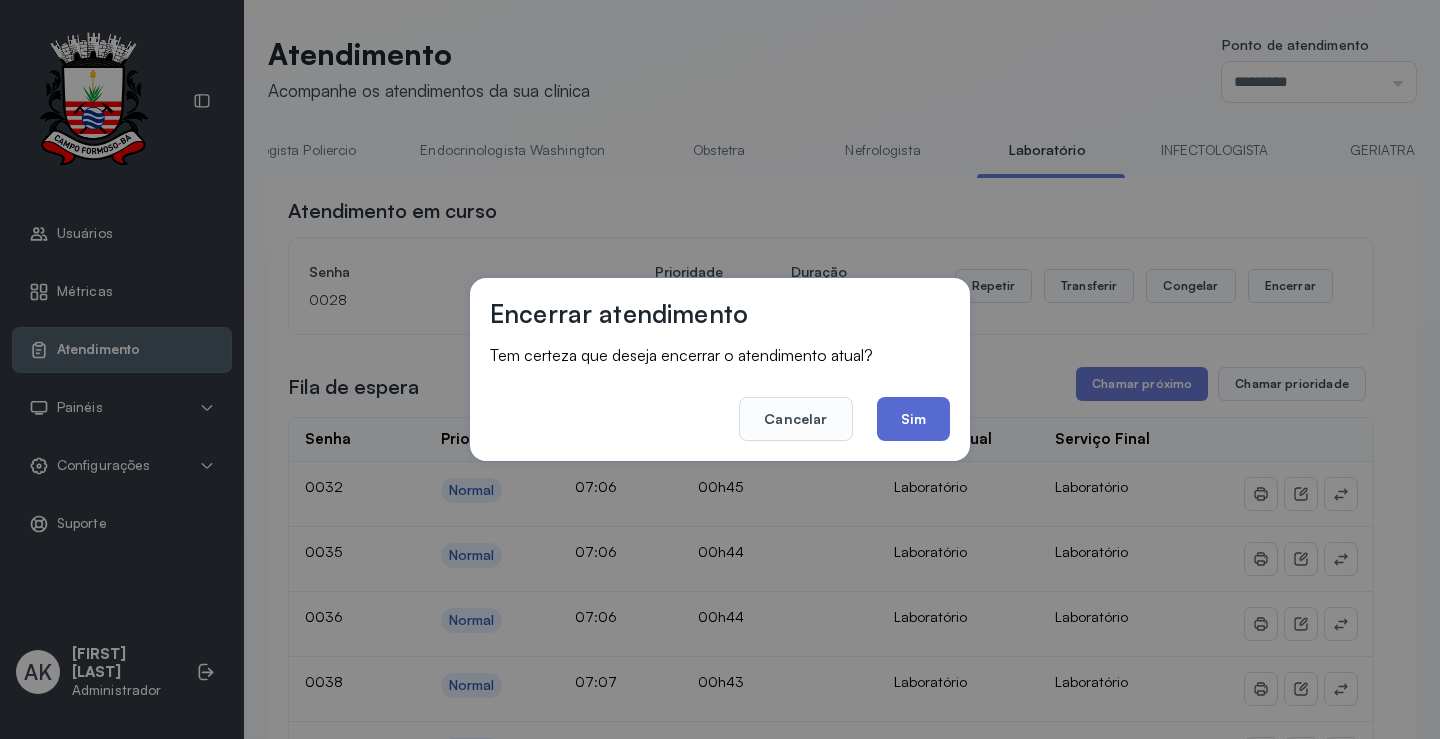 click on "Sim" 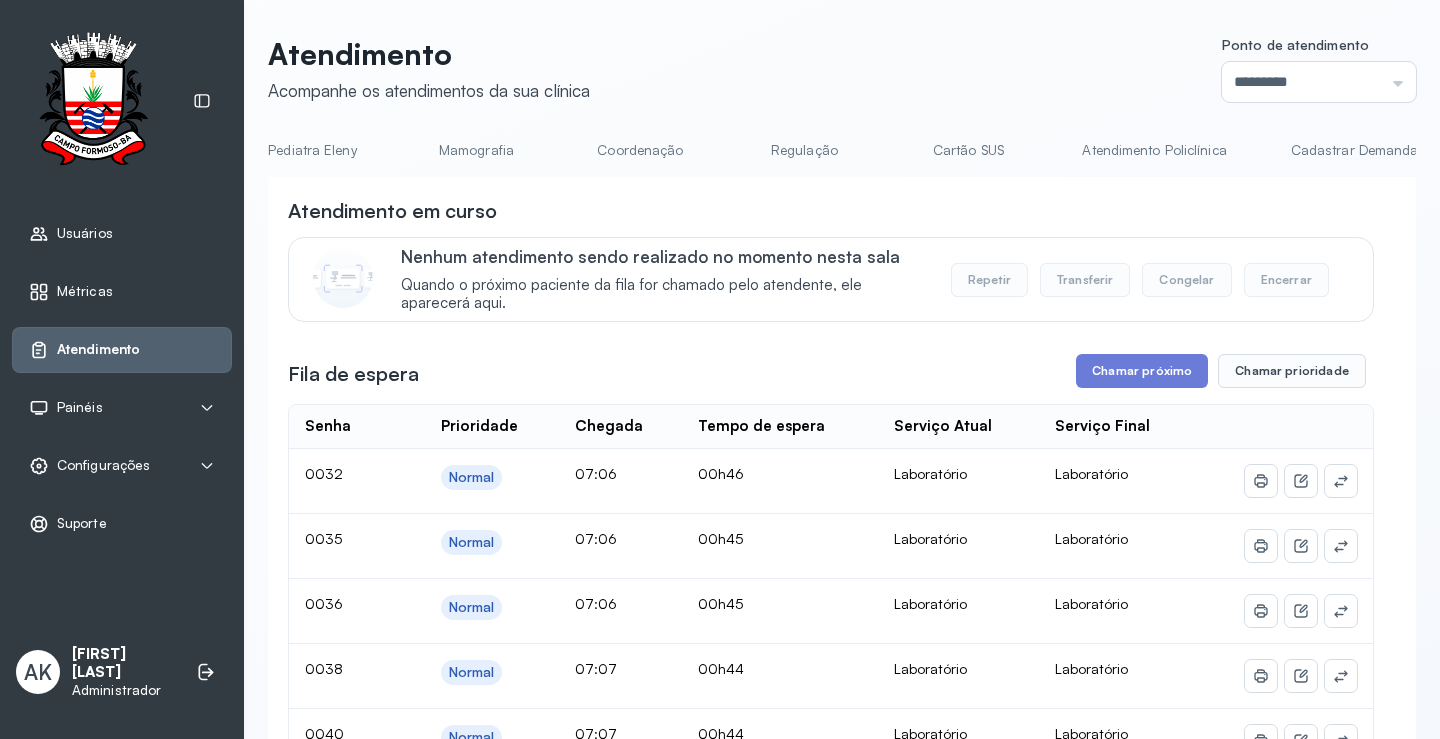 scroll, scrollTop: 0, scrollLeft: 0, axis: both 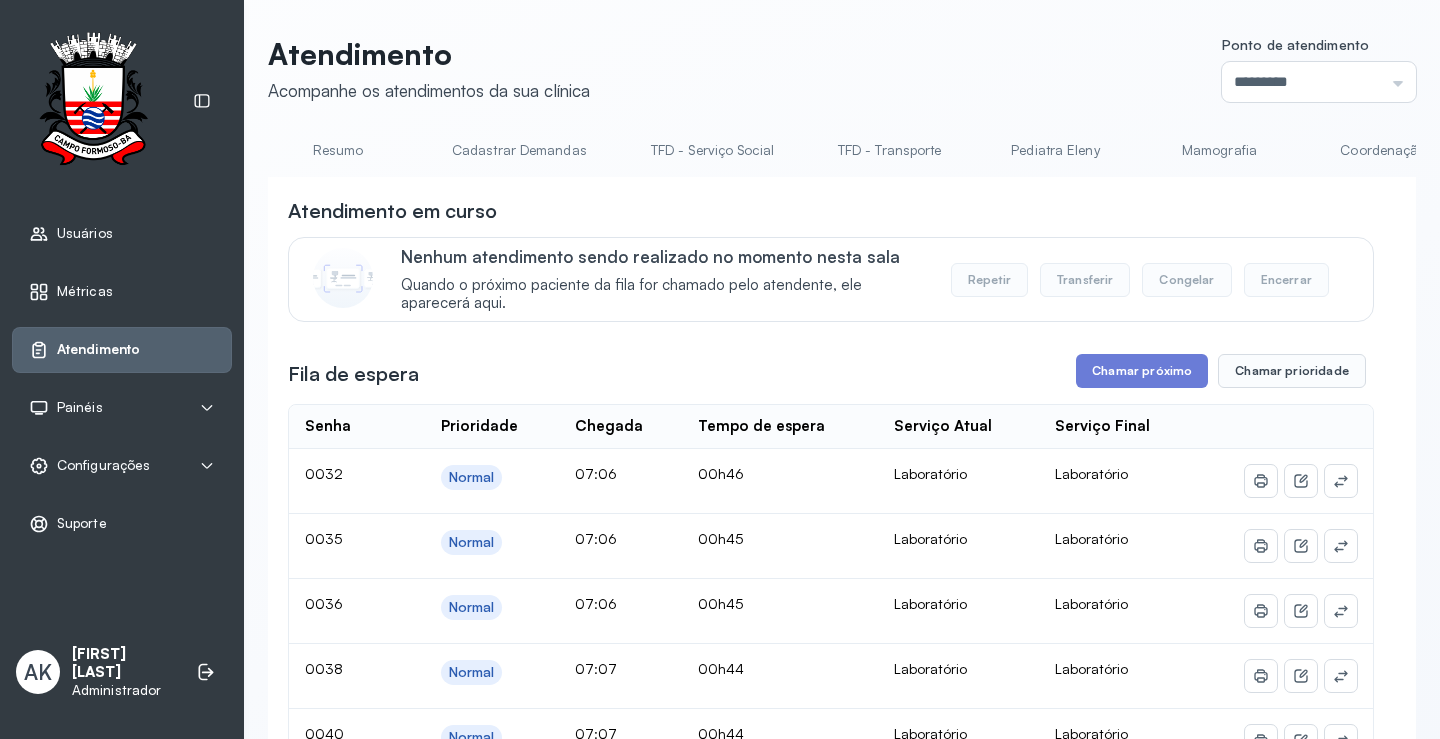 click on "Resumo" at bounding box center (338, 150) 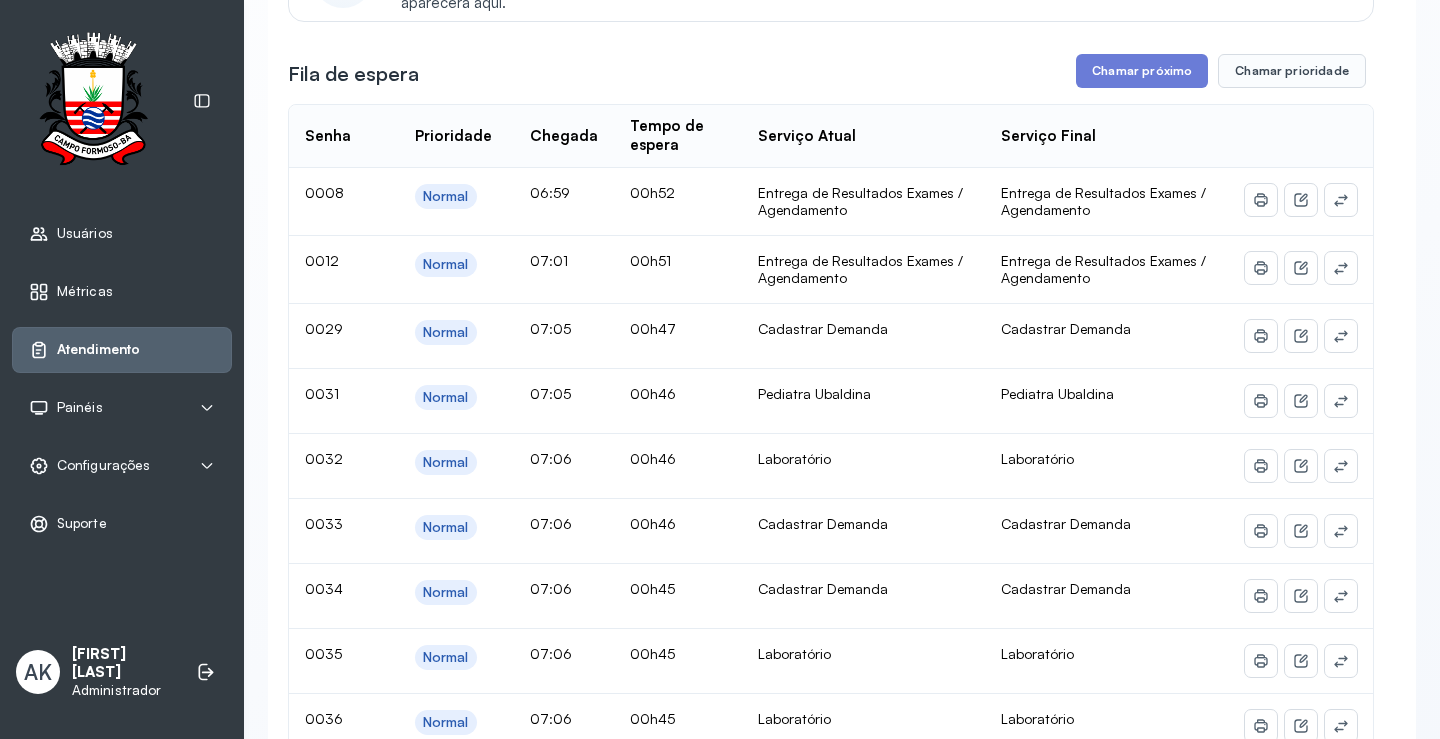 scroll, scrollTop: 0, scrollLeft: 0, axis: both 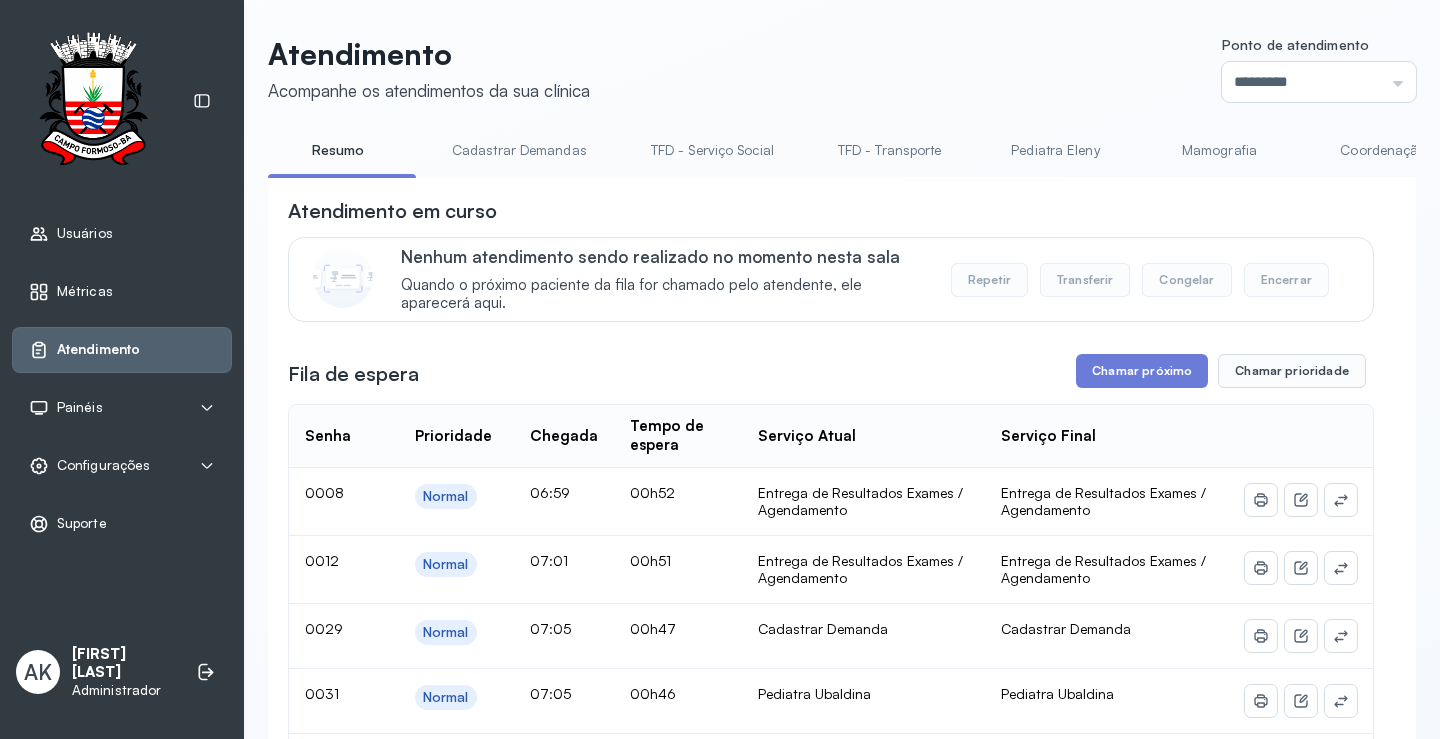 click on "Cadastrar Demandas" at bounding box center (519, 150) 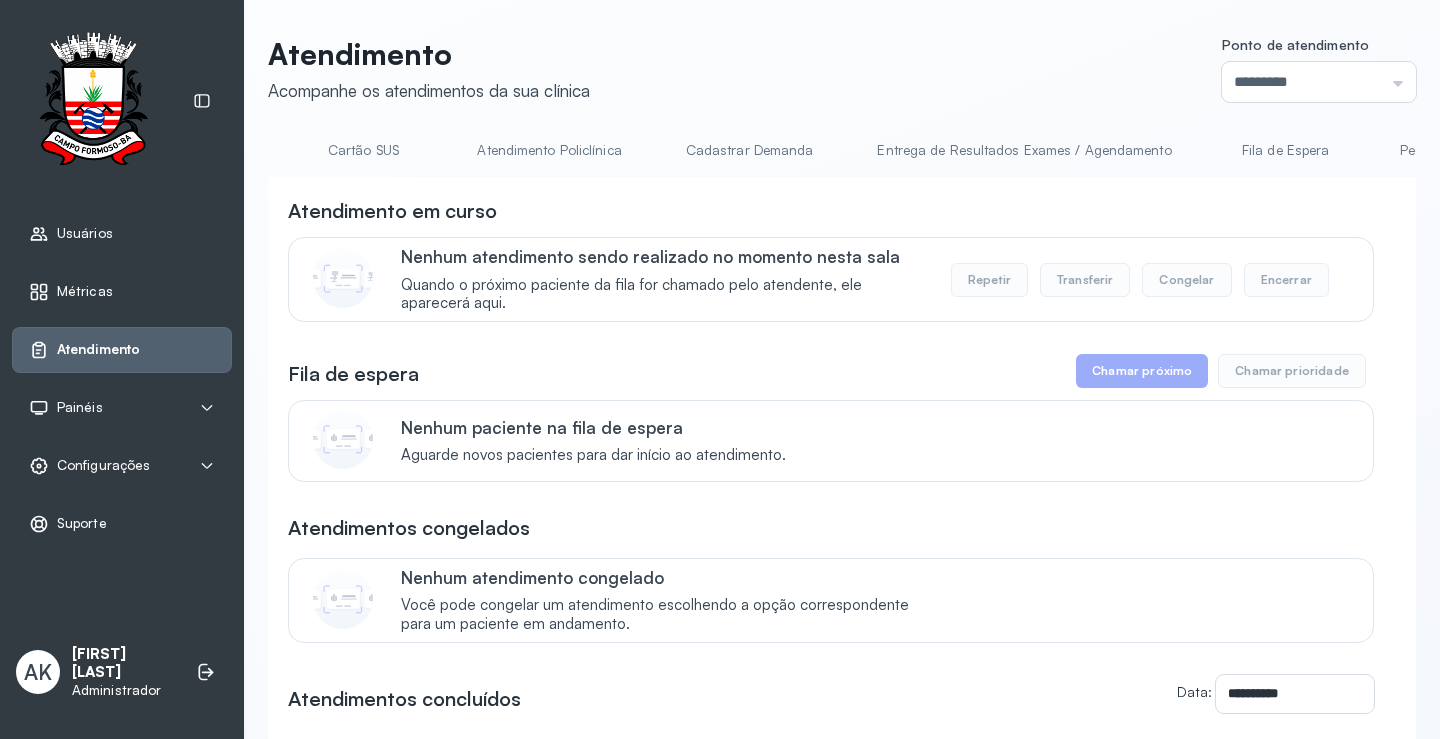 scroll, scrollTop: 0, scrollLeft: 1437, axis: horizontal 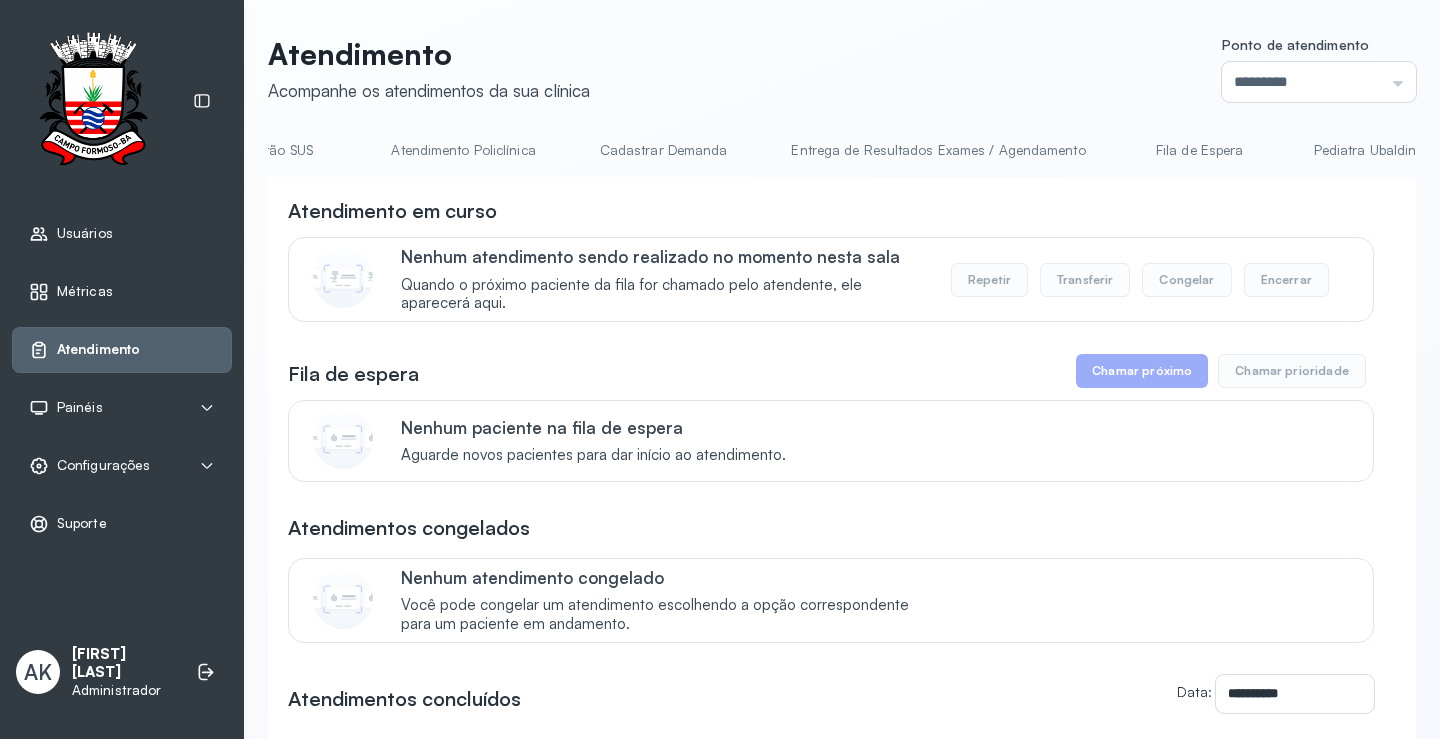 click on "Cadastrar Demanda" at bounding box center (664, 150) 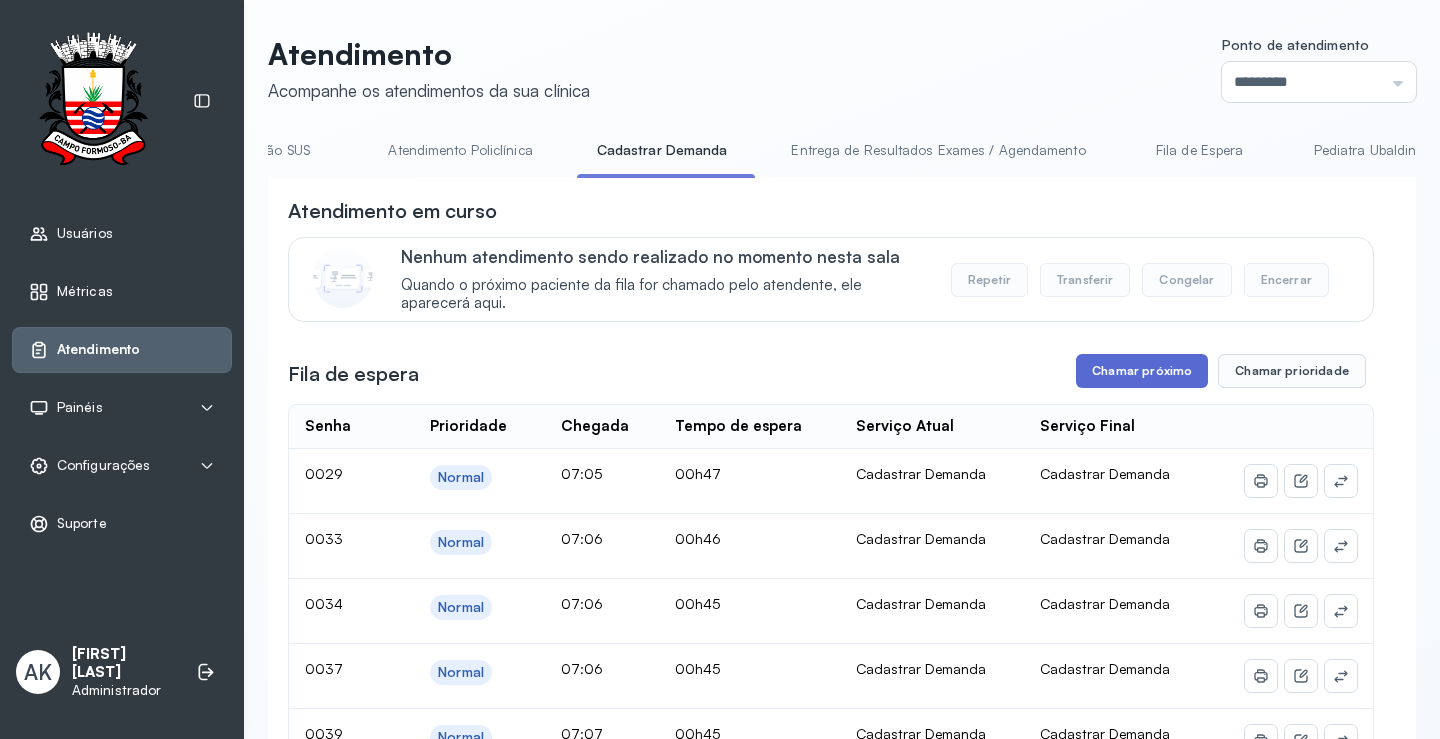 click on "Chamar próximo" at bounding box center (1142, 371) 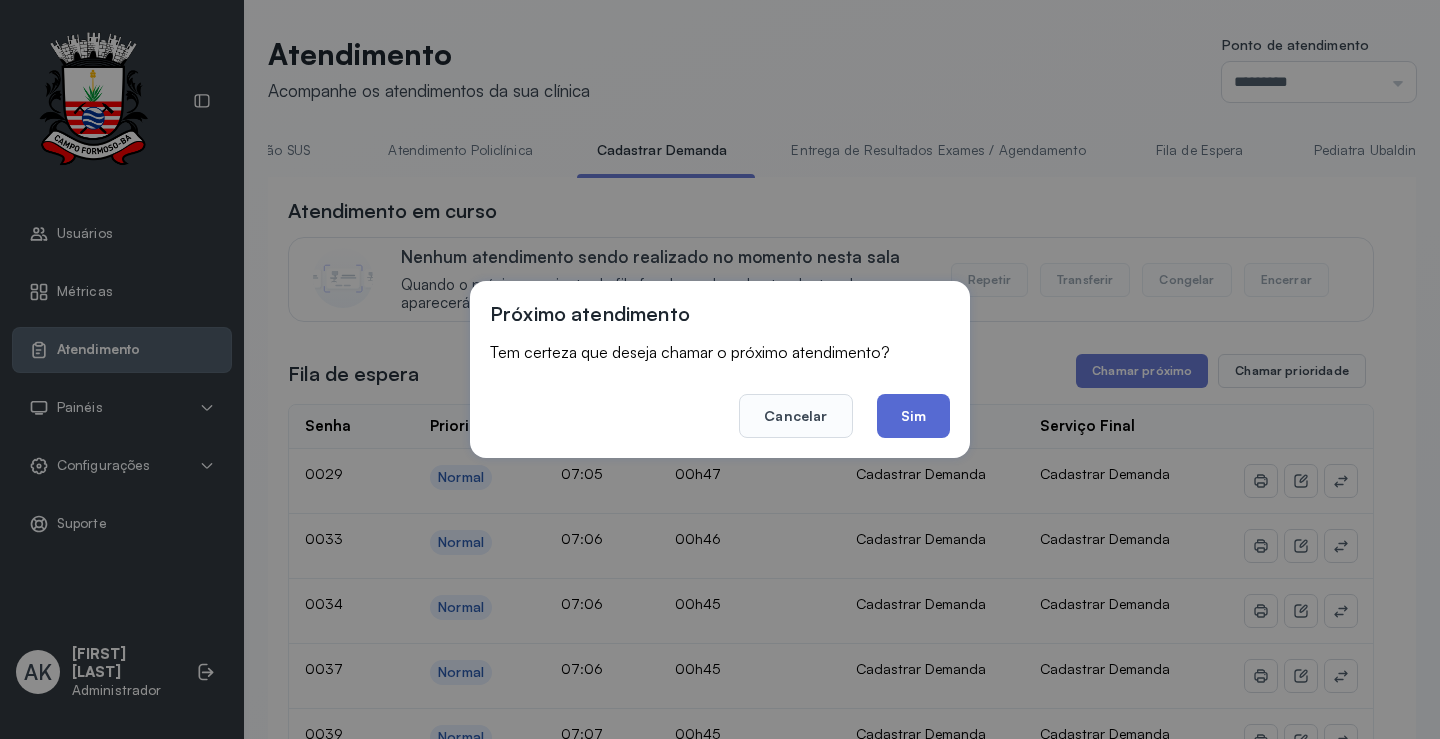 click on "Sim" 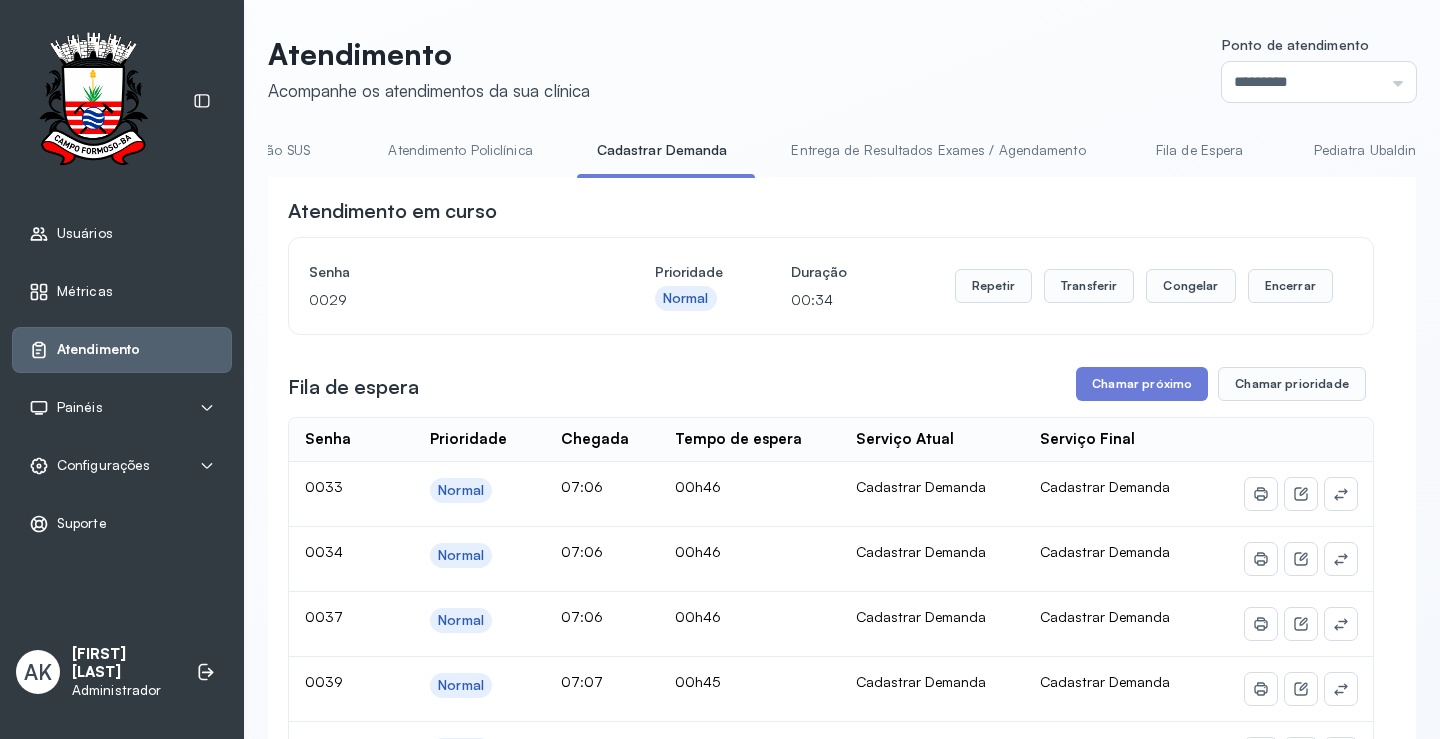 click on "Cartão SUS" at bounding box center [274, 150] 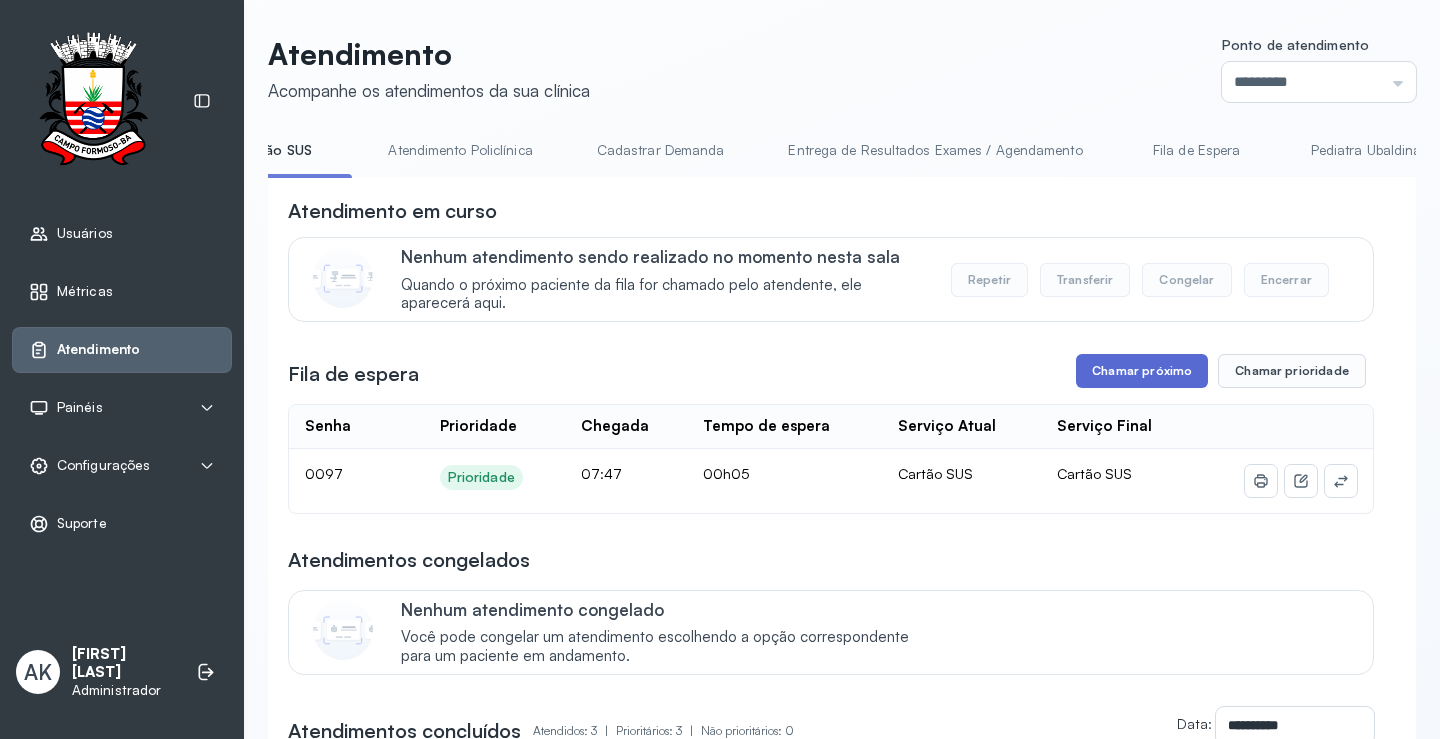 click on "Chamar próximo" at bounding box center [1142, 371] 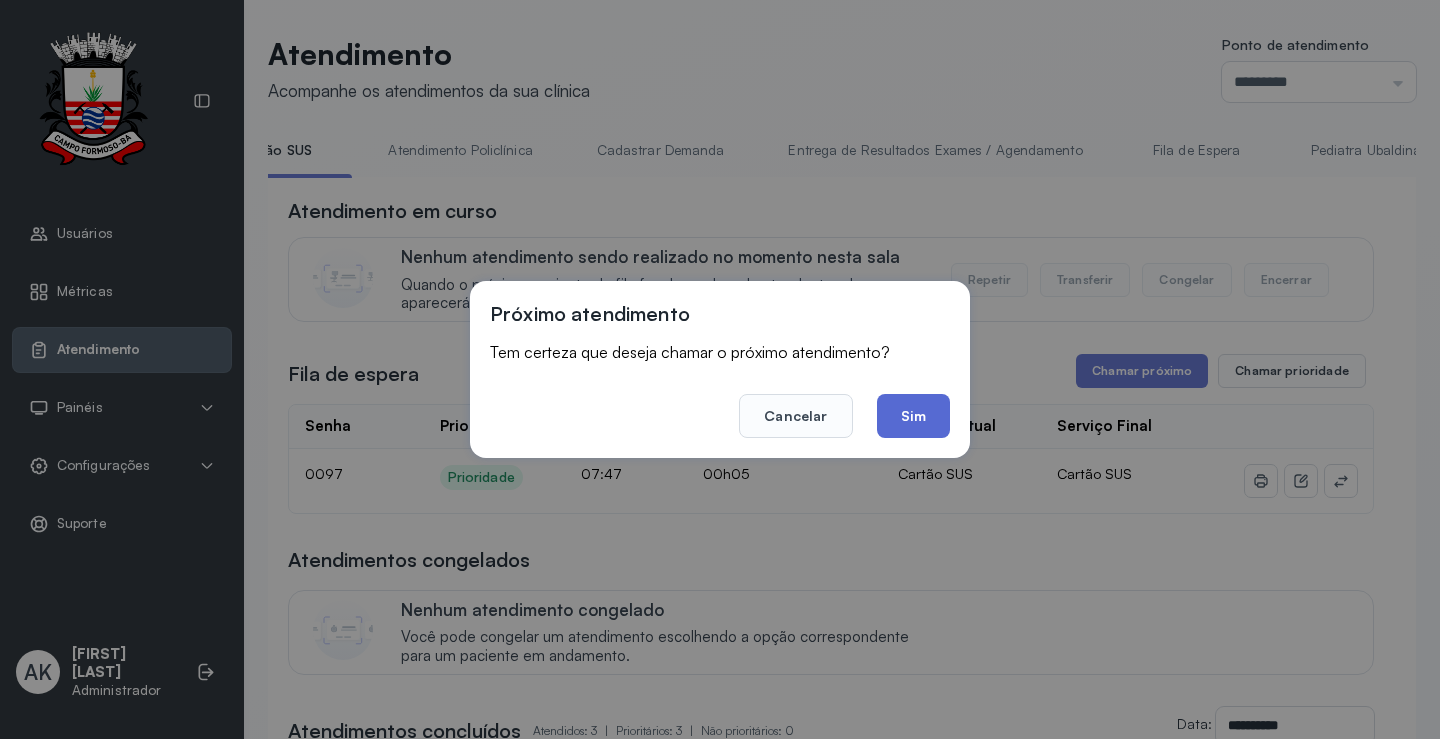 click on "Sim" 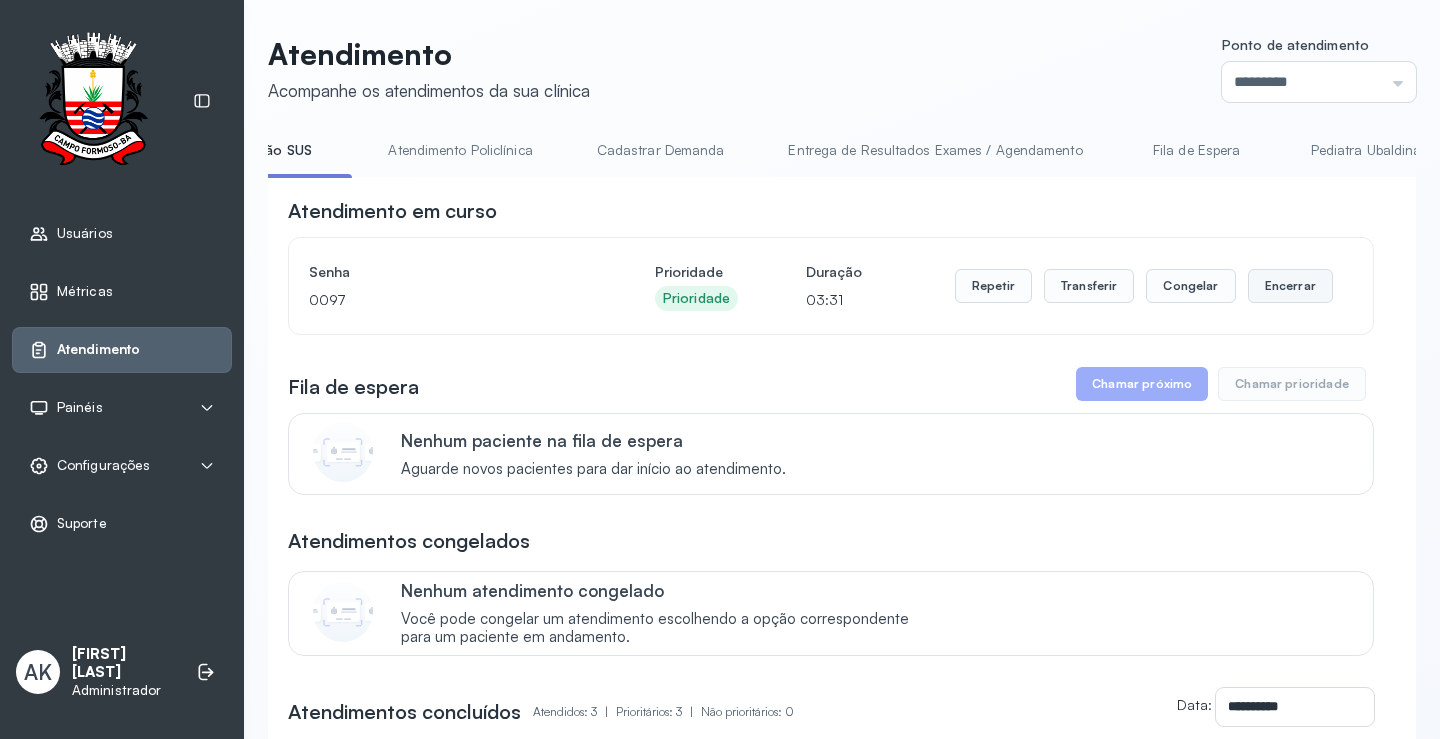 click on "Encerrar" at bounding box center (1290, 286) 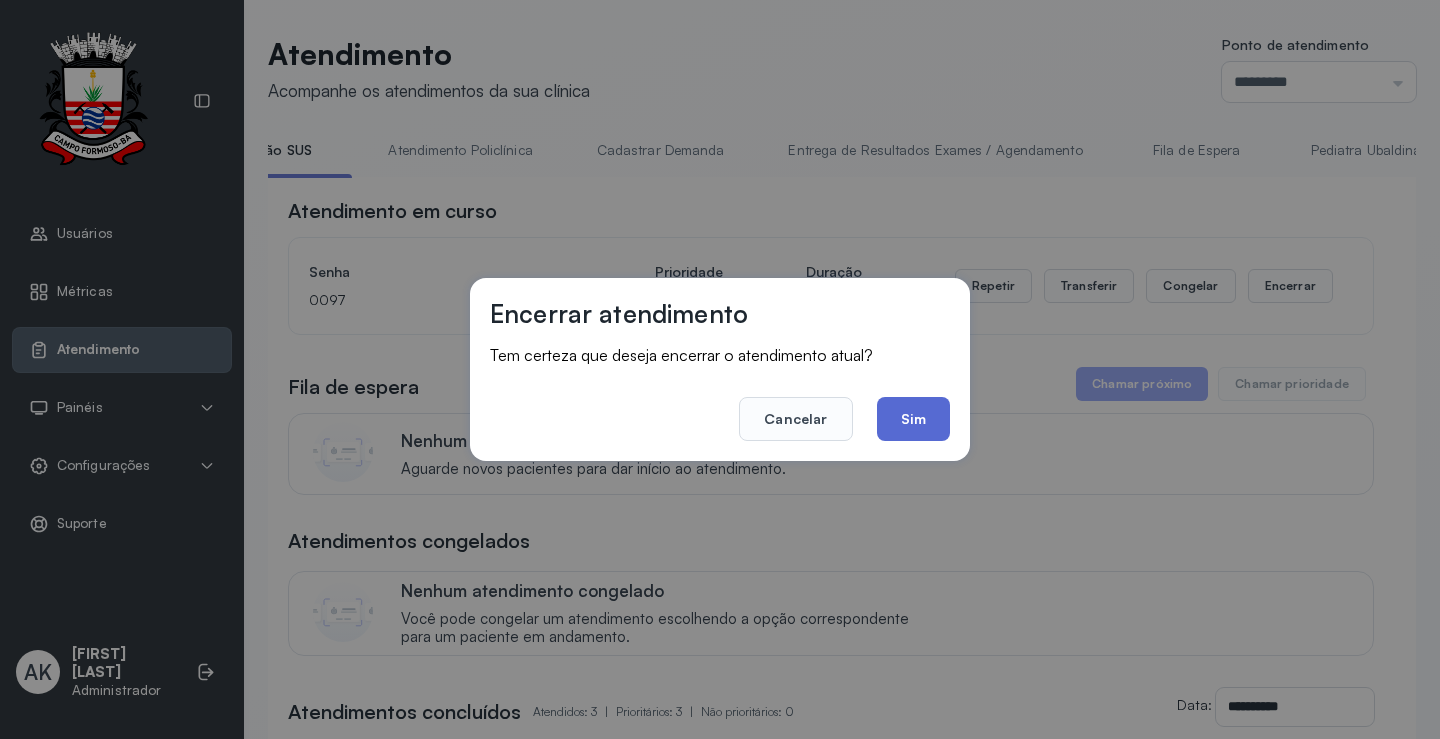 click on "Sim" 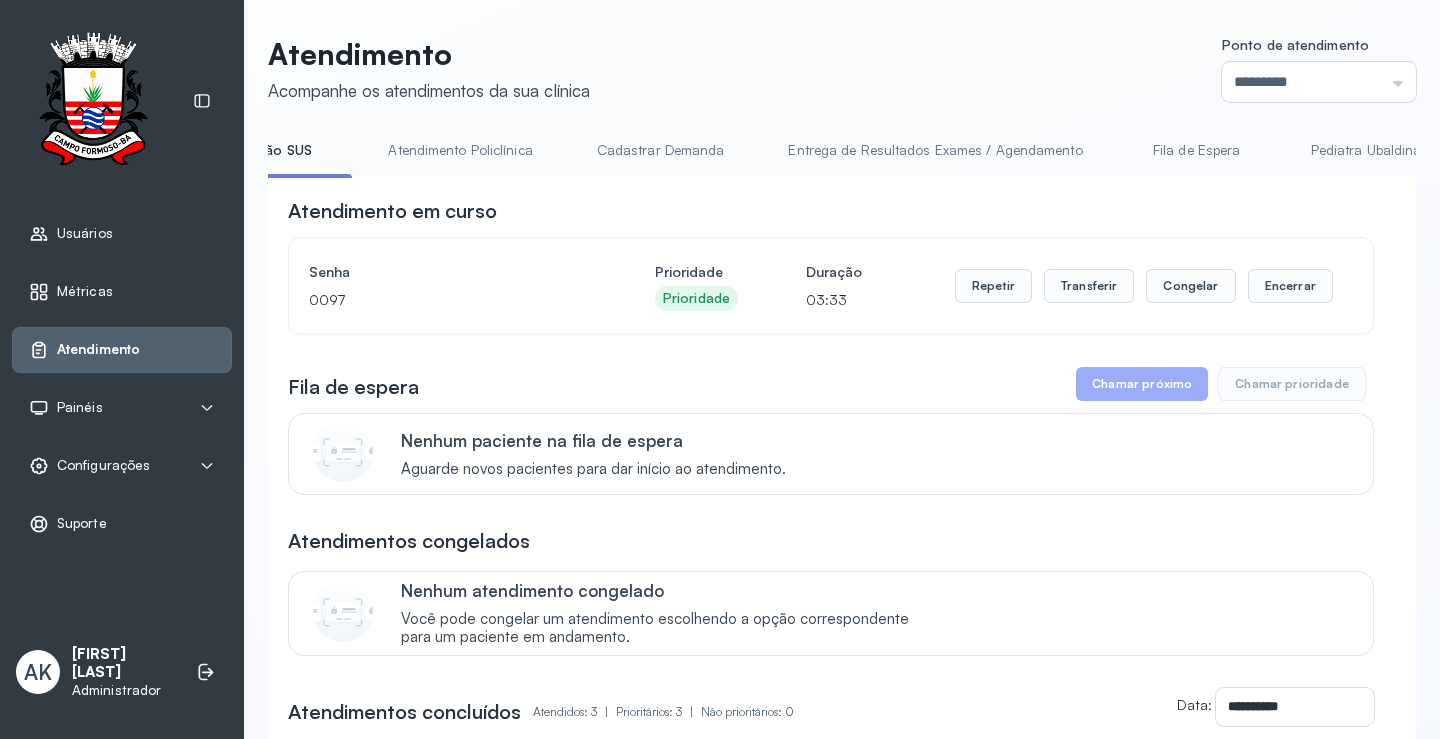 scroll, scrollTop: 0, scrollLeft: 0, axis: both 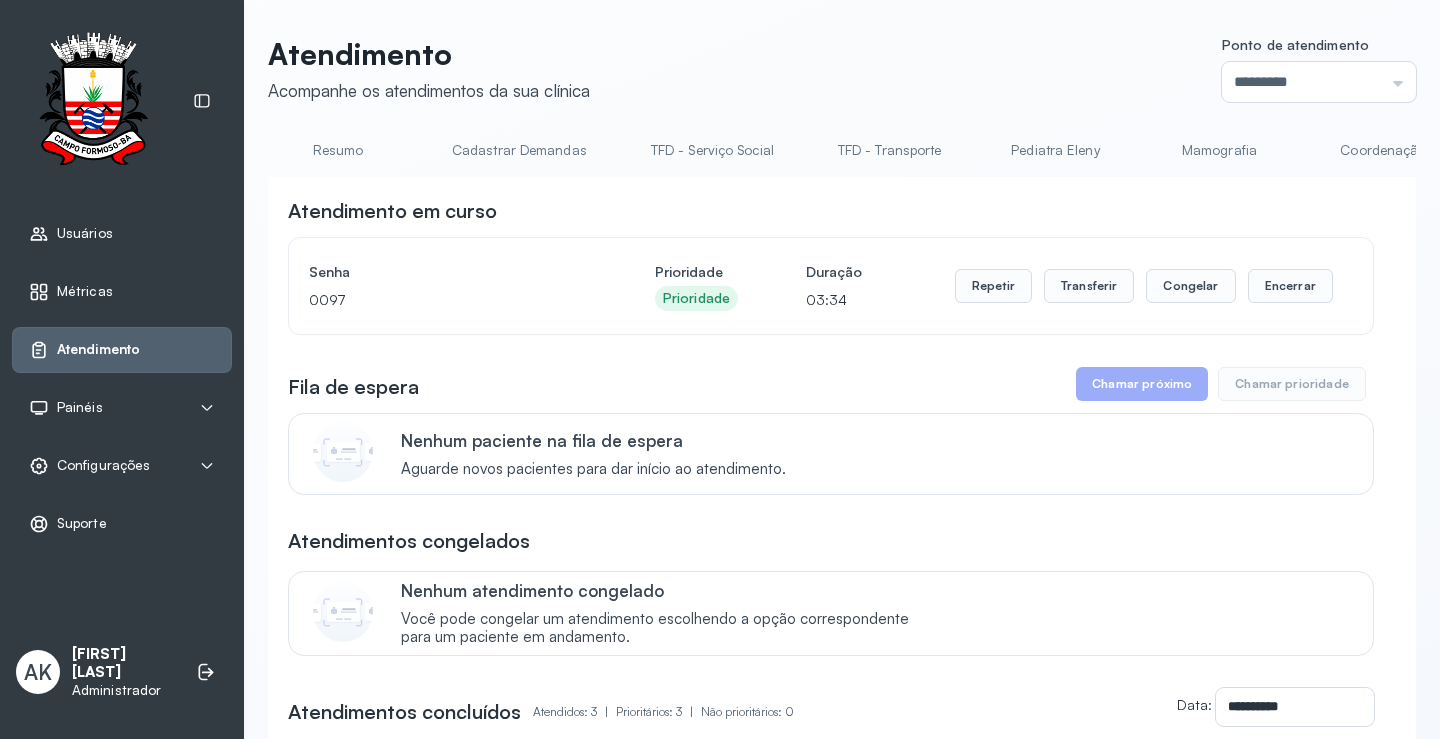 click on "Resumo" at bounding box center (338, 150) 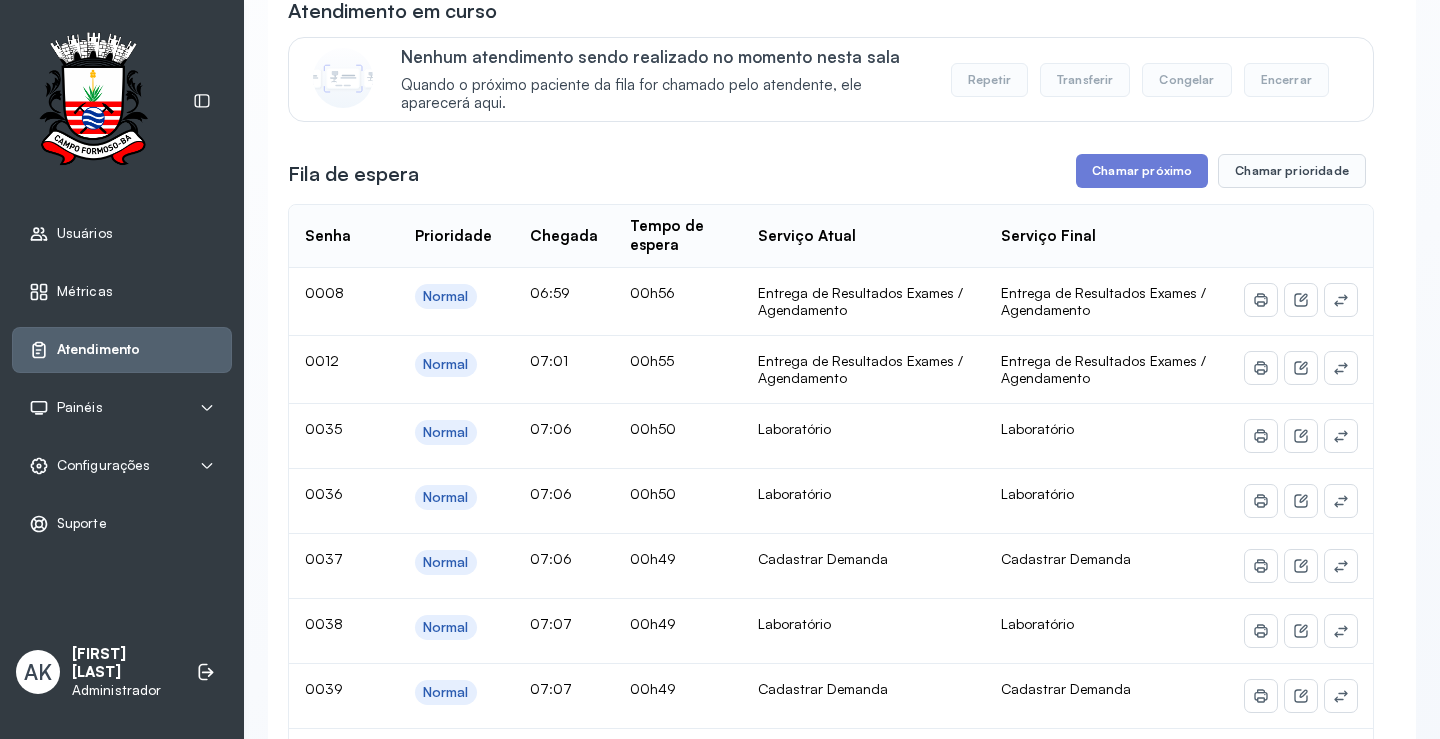 scroll, scrollTop: 0, scrollLeft: 0, axis: both 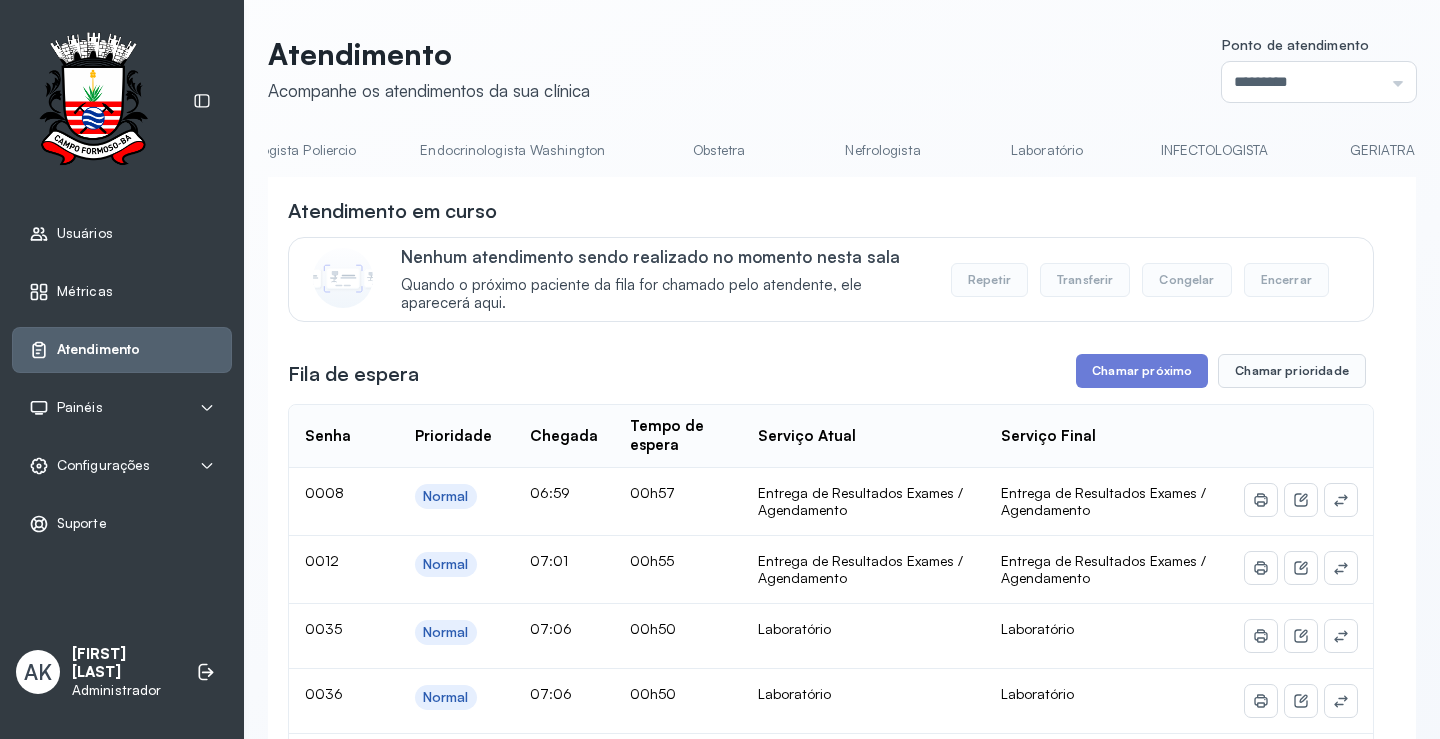 click on "Laboratório" at bounding box center [1047, 150] 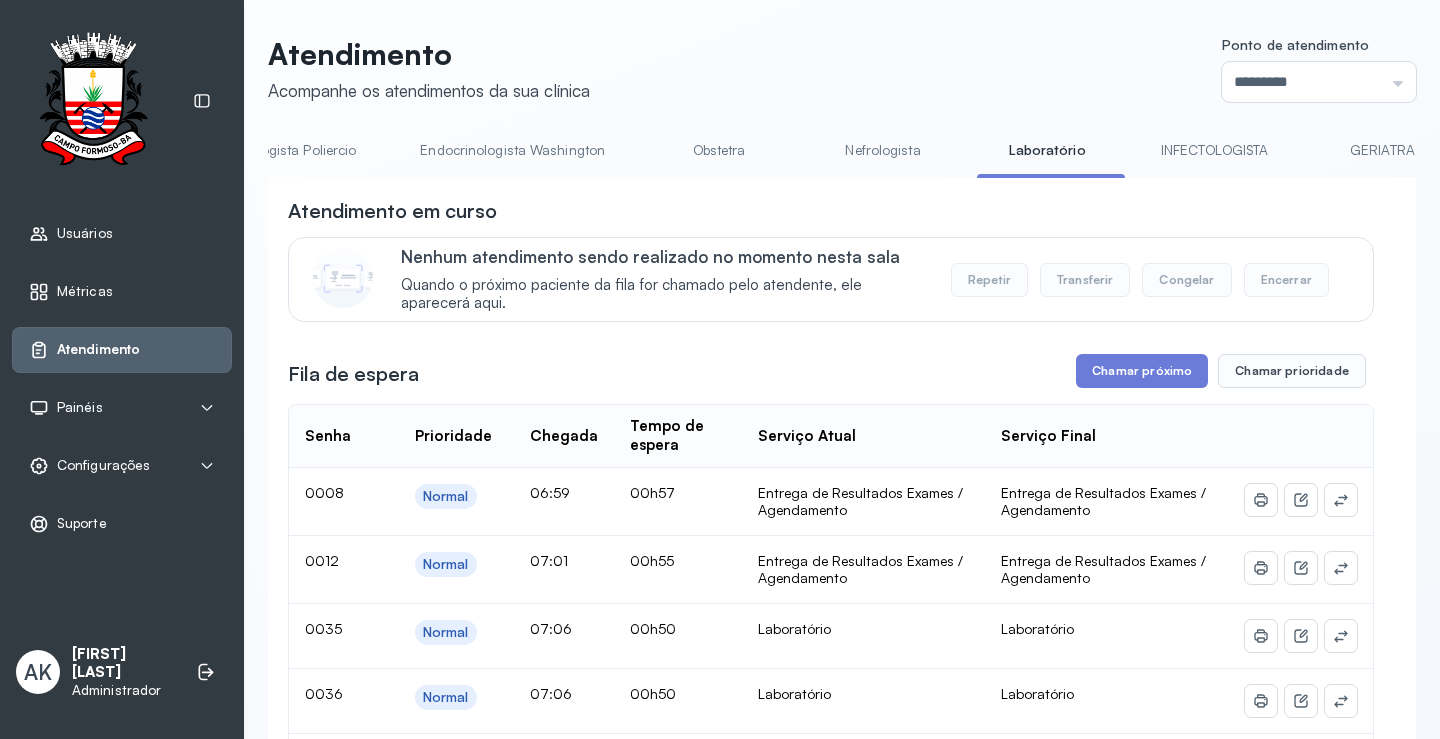click on "INFECTOLOGISTA" at bounding box center (1214, 150) 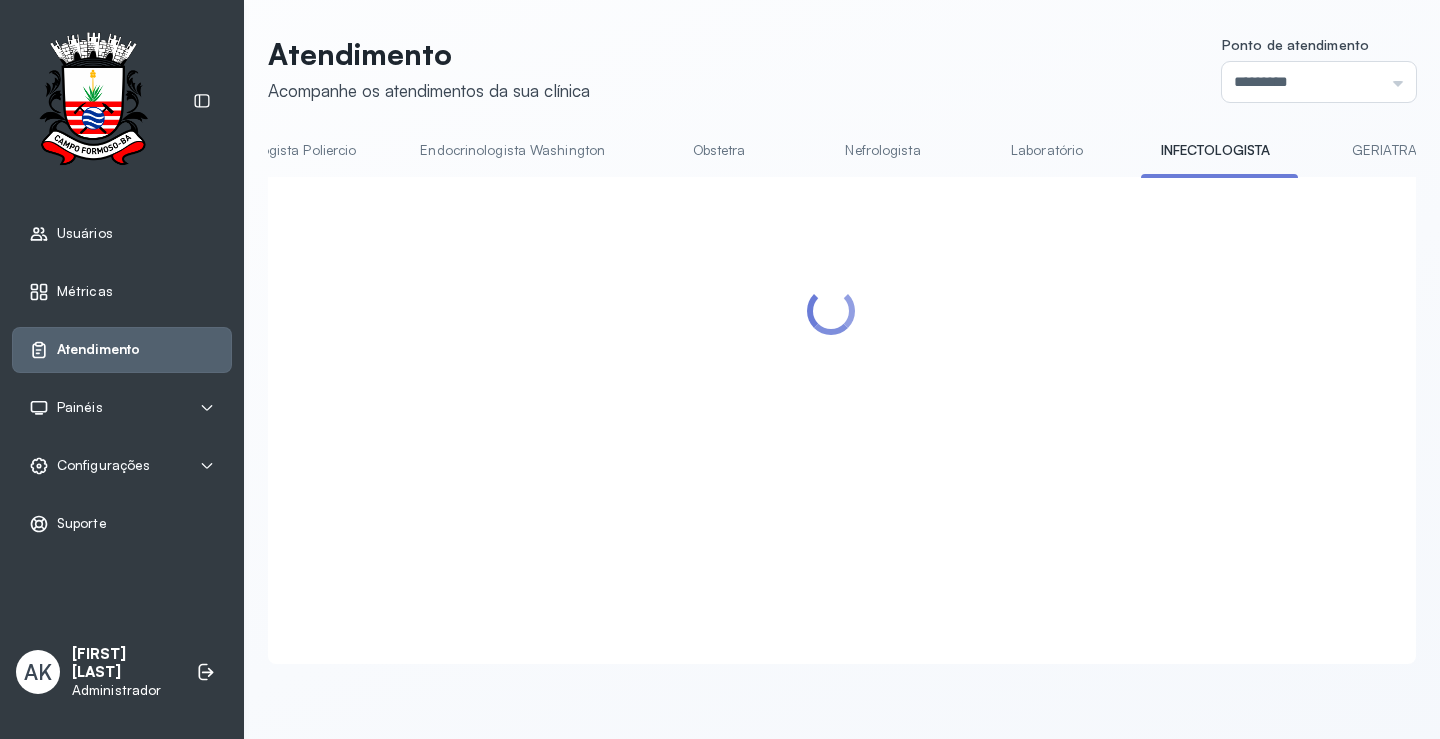 click on "Laboratório" at bounding box center (1047, 150) 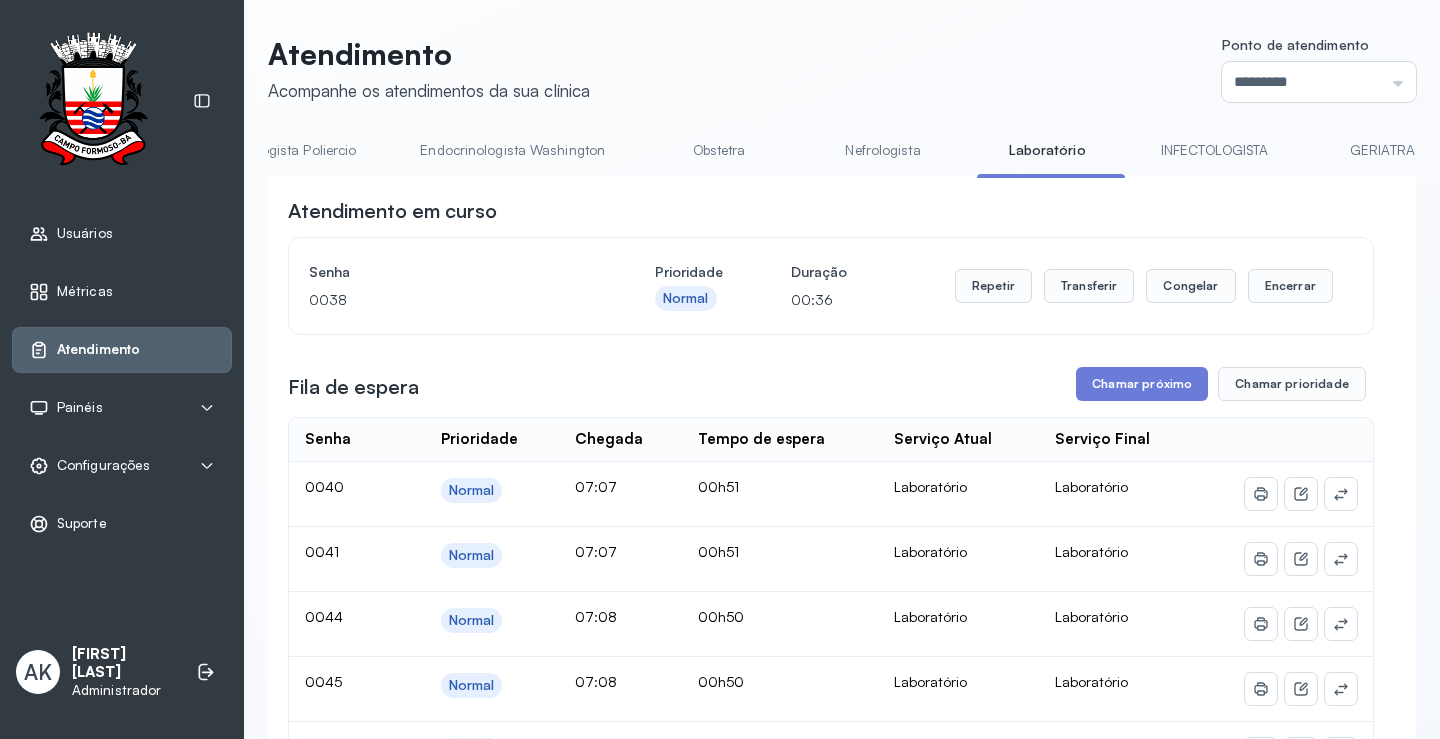 scroll, scrollTop: 0, scrollLeft: 0, axis: both 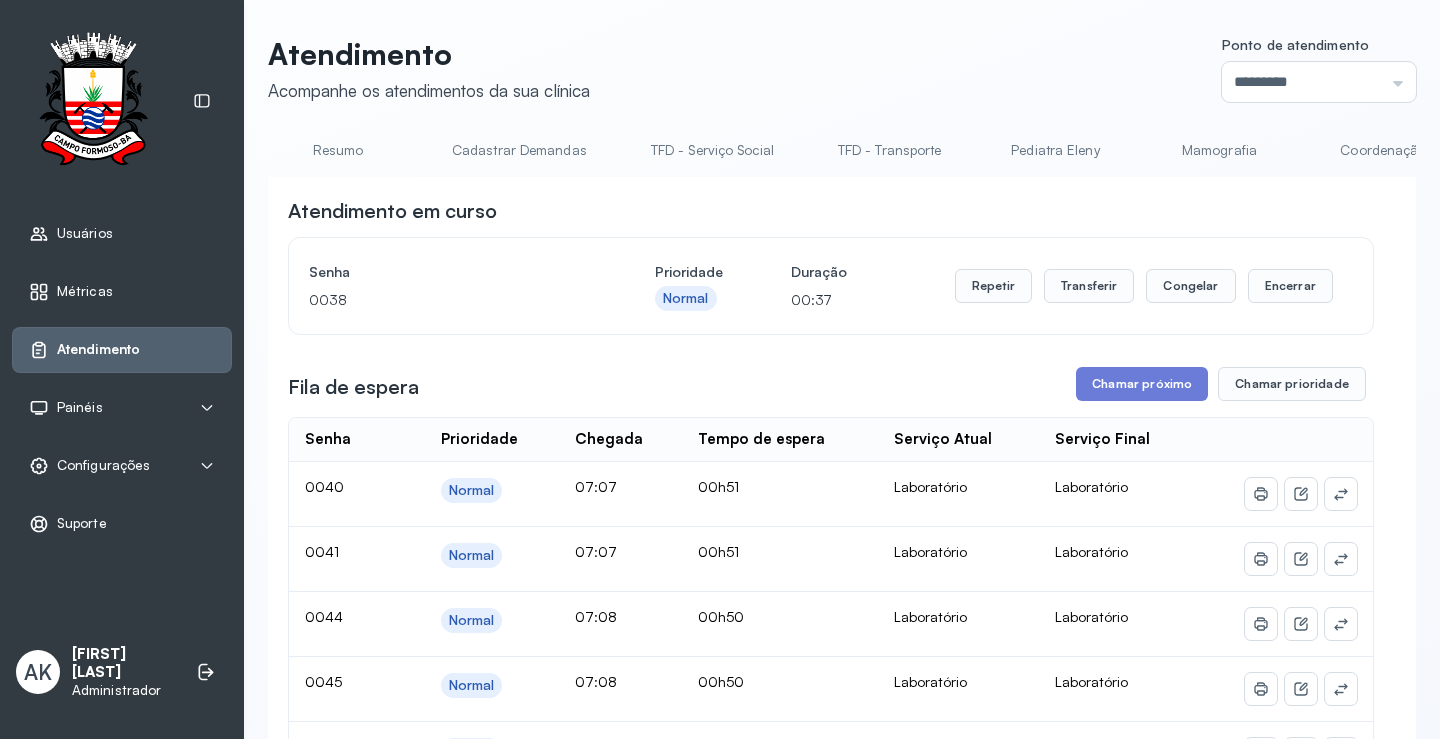 click on "Resumo" at bounding box center [338, 150] 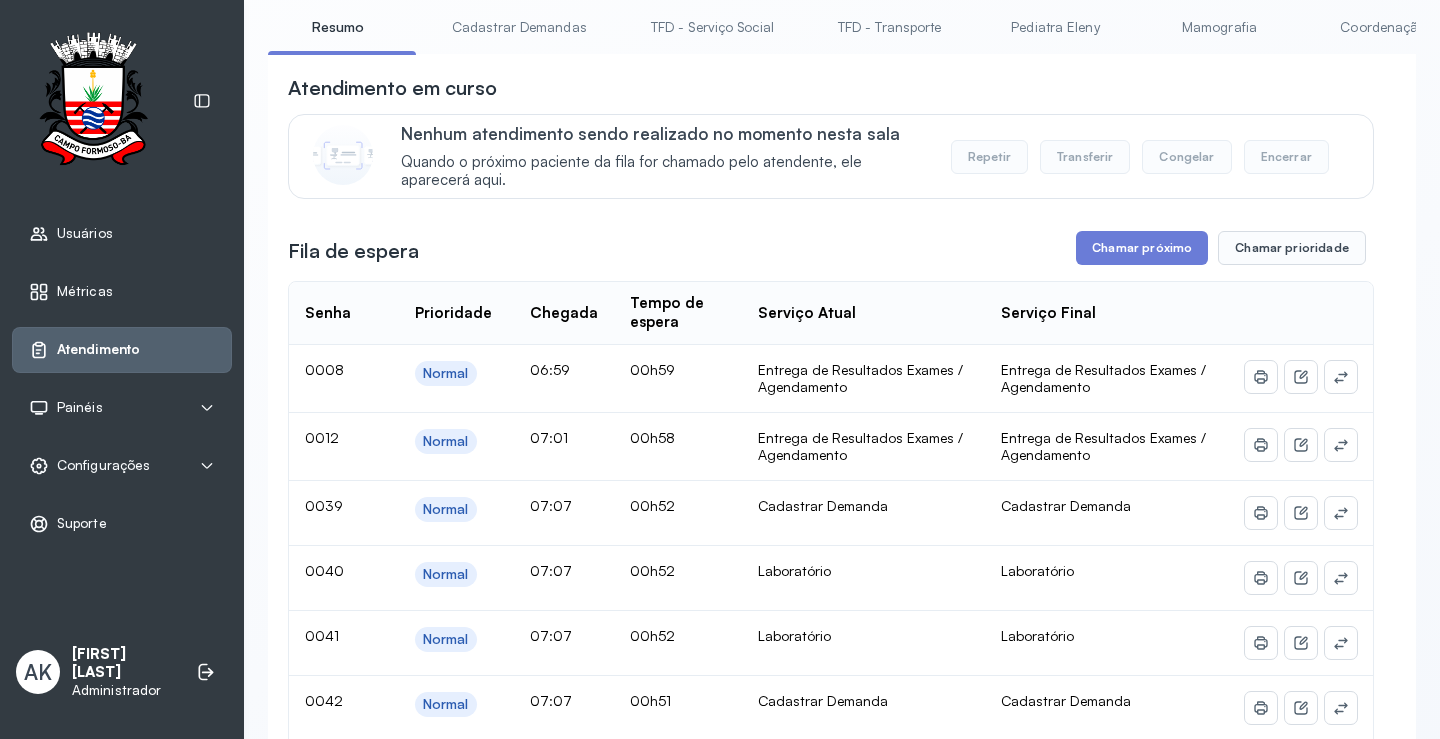scroll, scrollTop: 0, scrollLeft: 0, axis: both 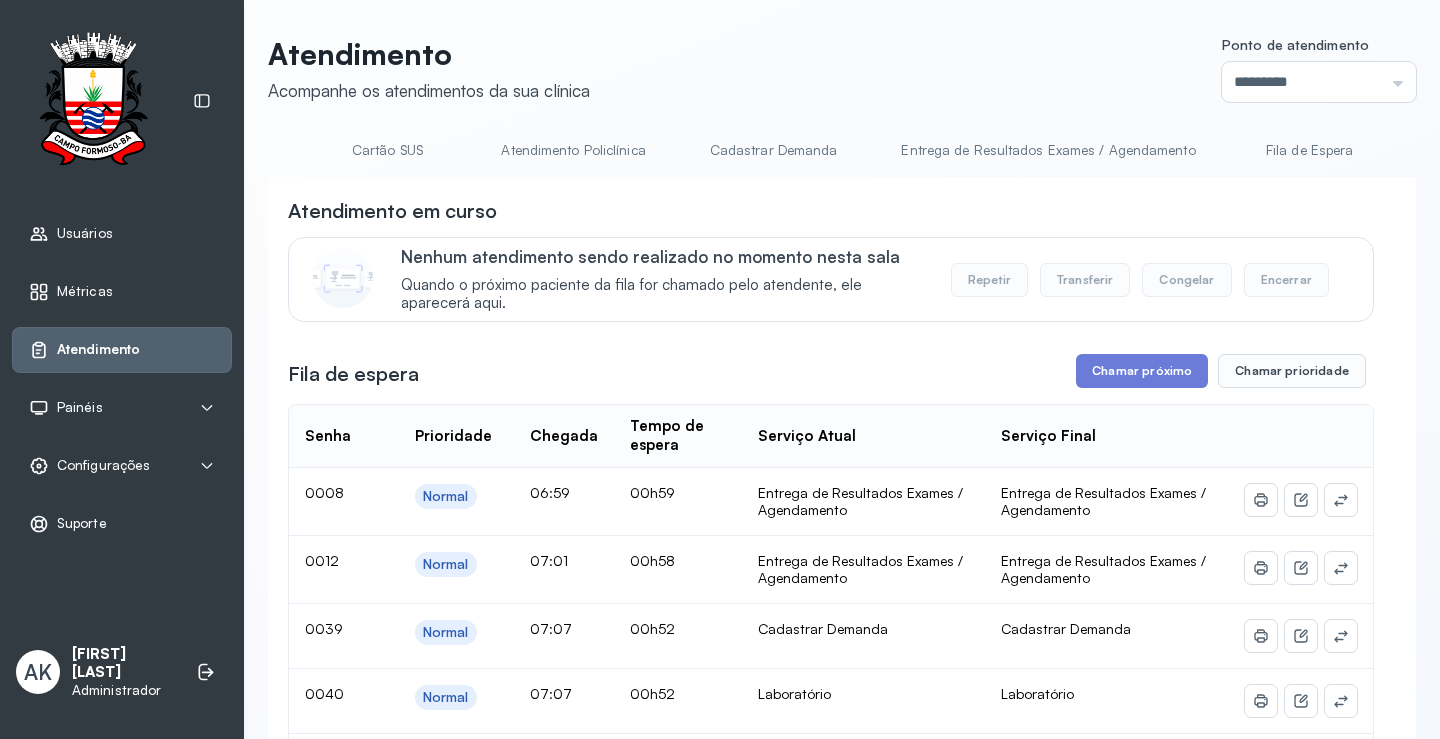 click on "Cadastrar Demanda" at bounding box center (774, 150) 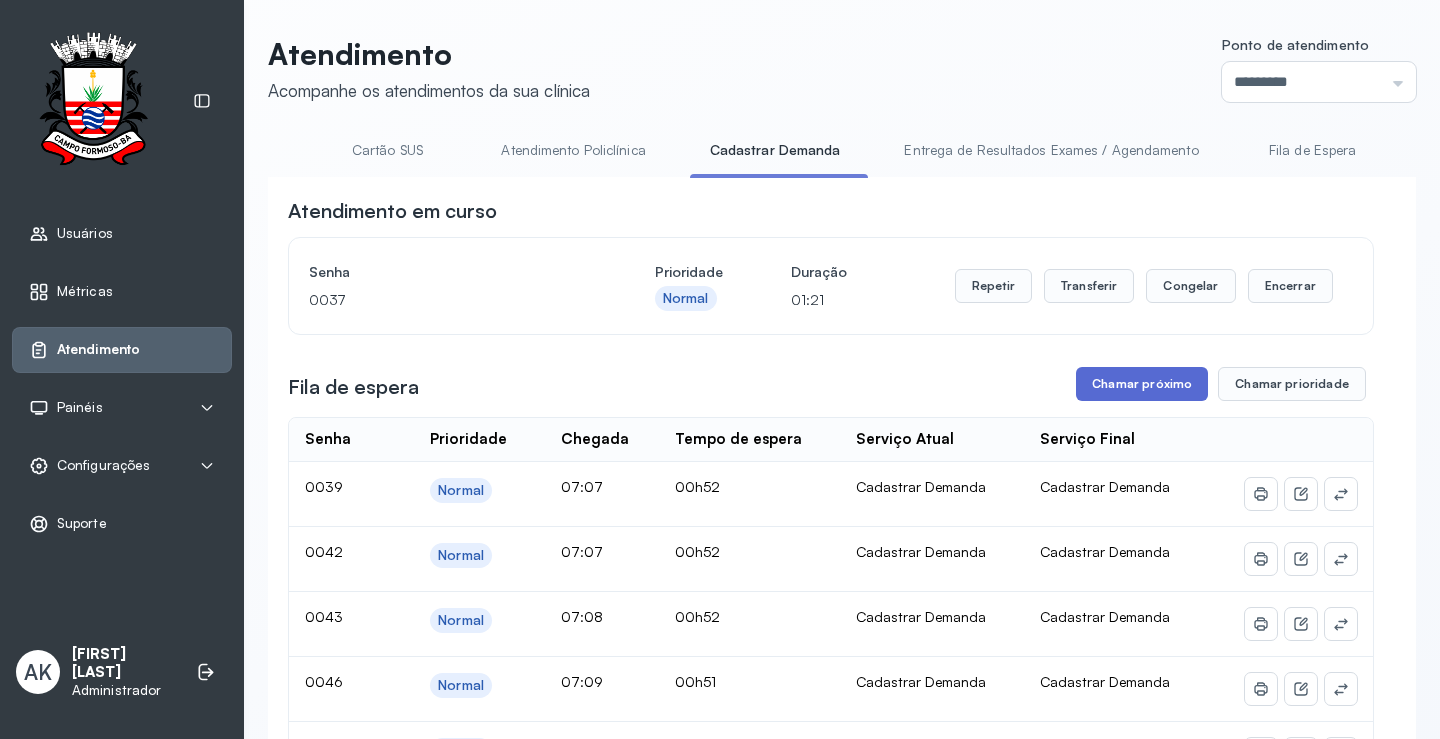 click on "Chamar próximo" at bounding box center (1142, 384) 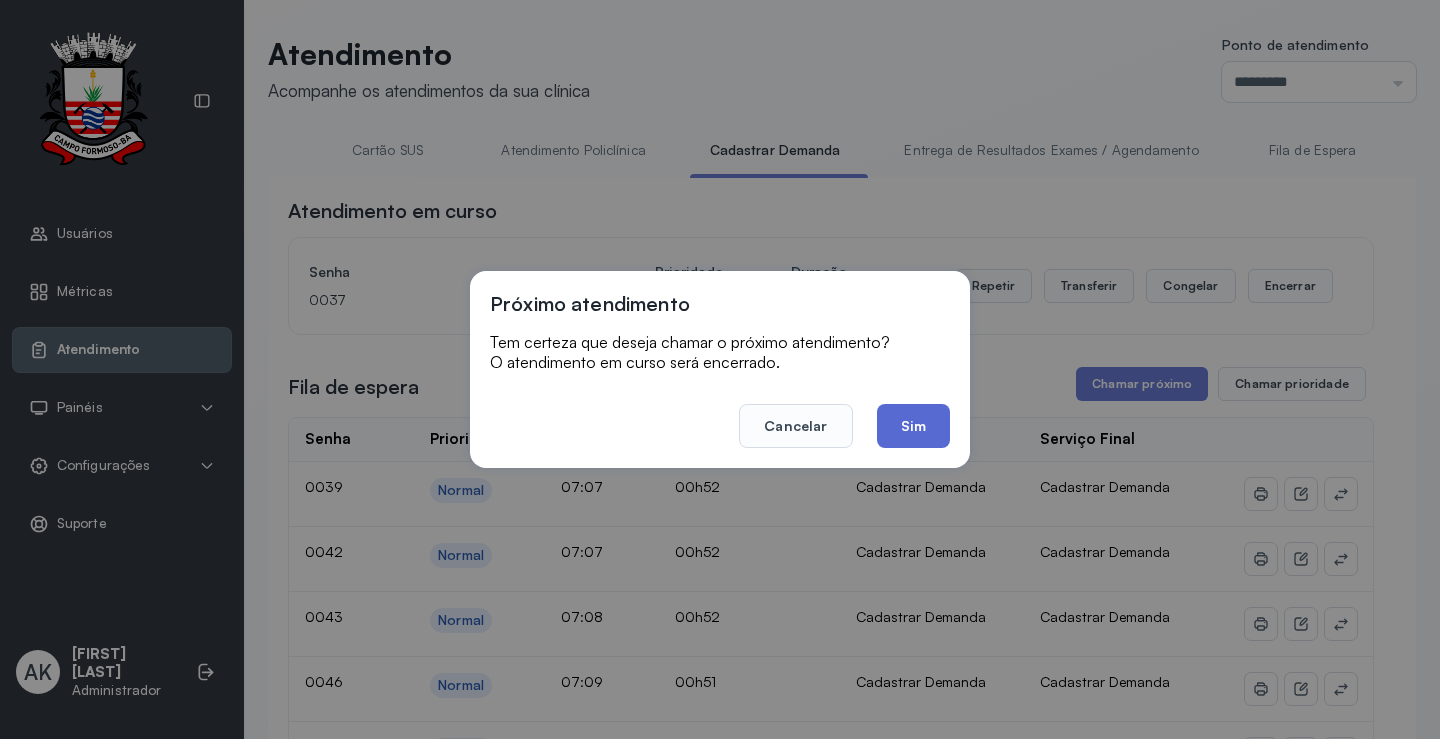 click on "Sim" 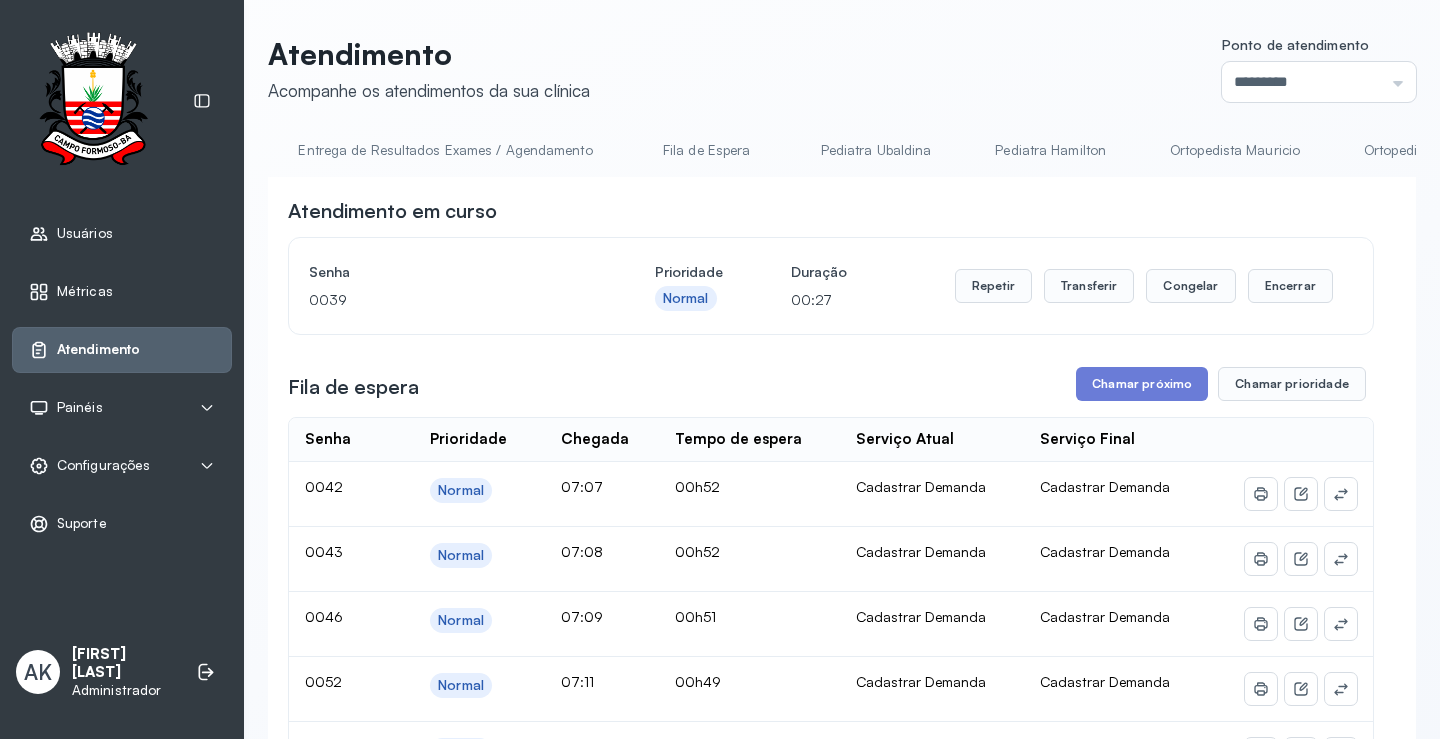 scroll, scrollTop: 0, scrollLeft: 2066, axis: horizontal 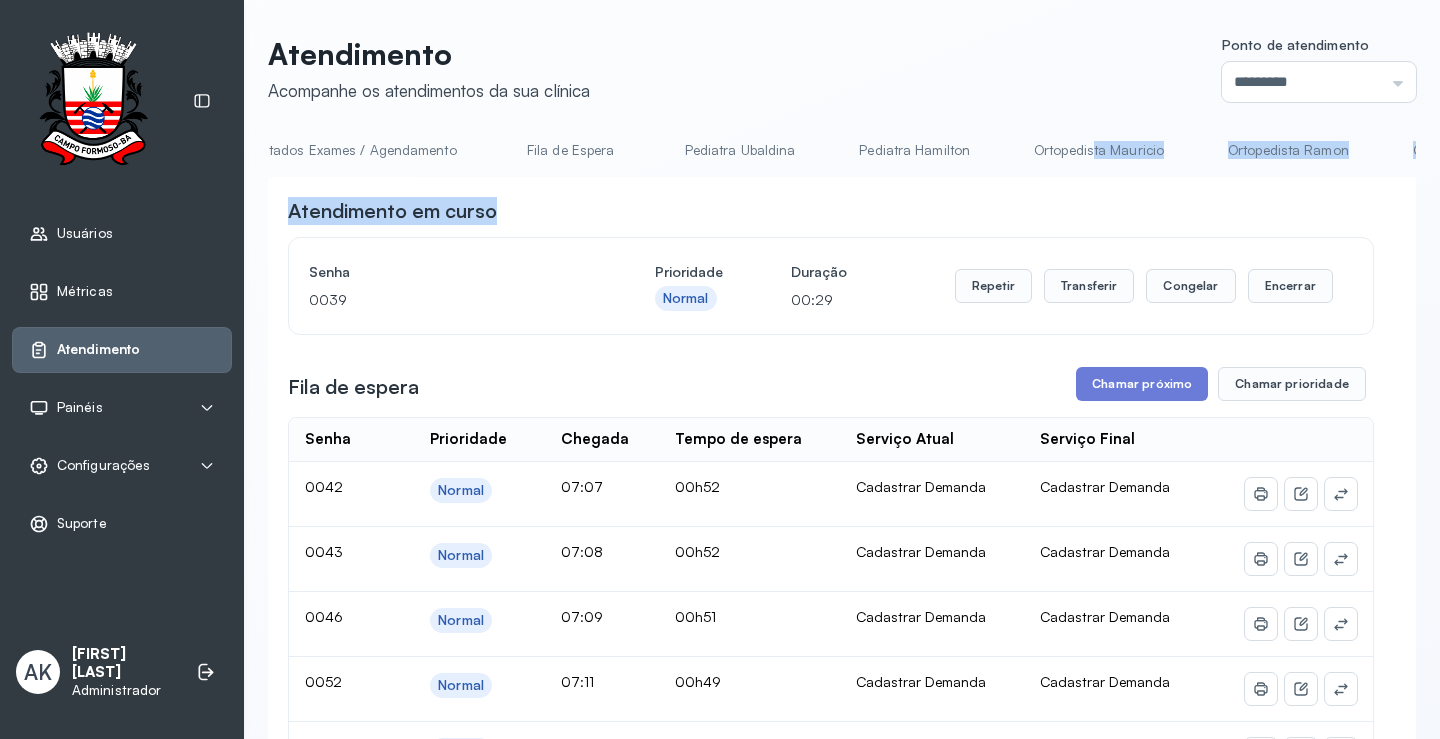 drag, startPoint x: 952, startPoint y: 183, endPoint x: 1045, endPoint y: 182, distance: 93.00538 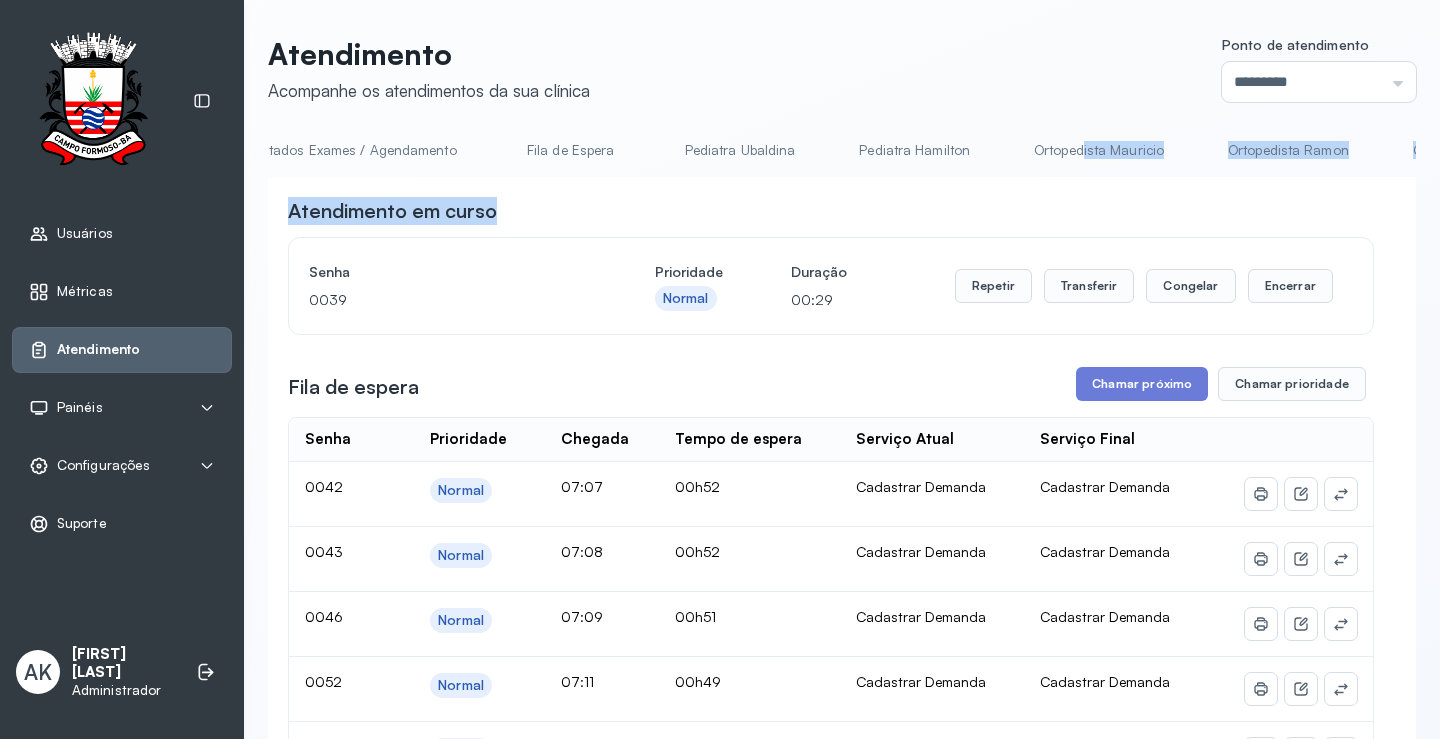 click on "Atendimento em curso" at bounding box center (831, 211) 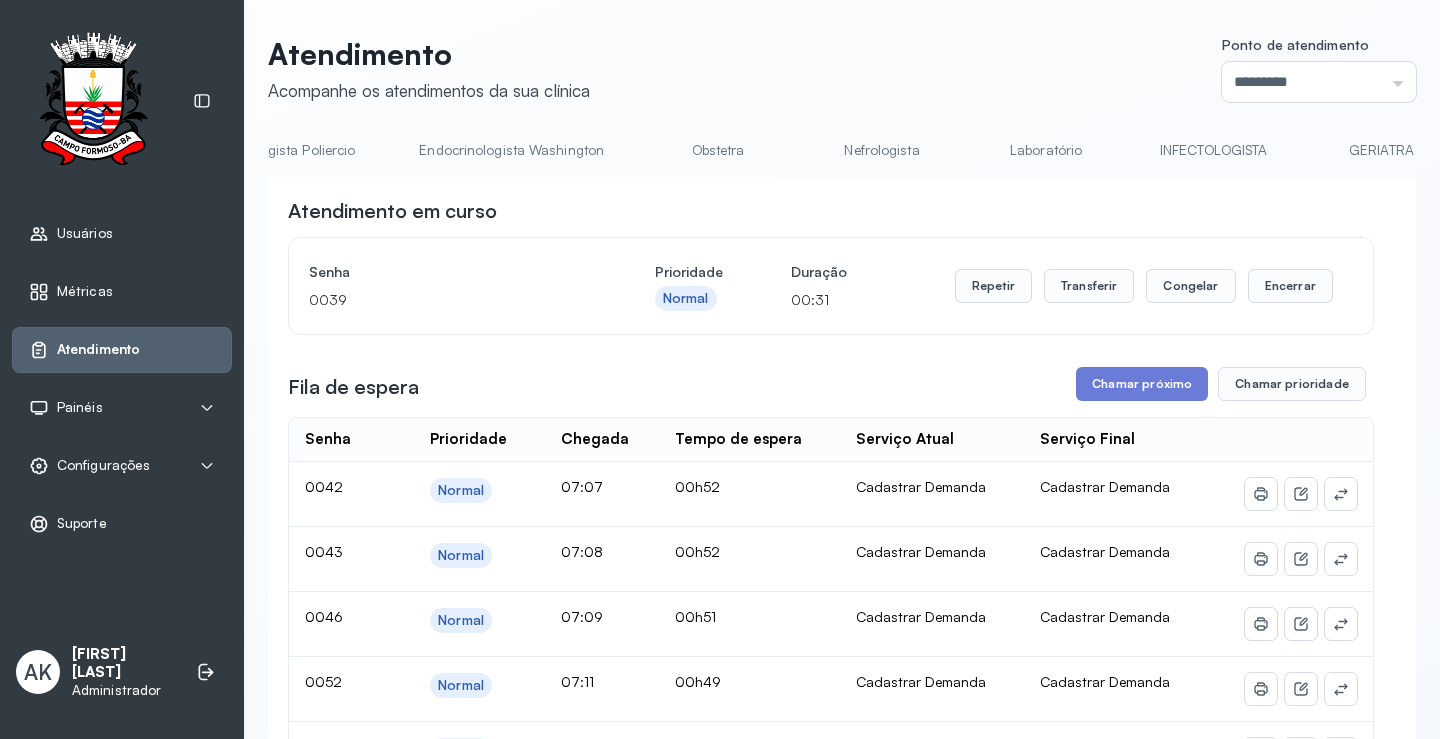 click on "Laboratório" at bounding box center (1046, 150) 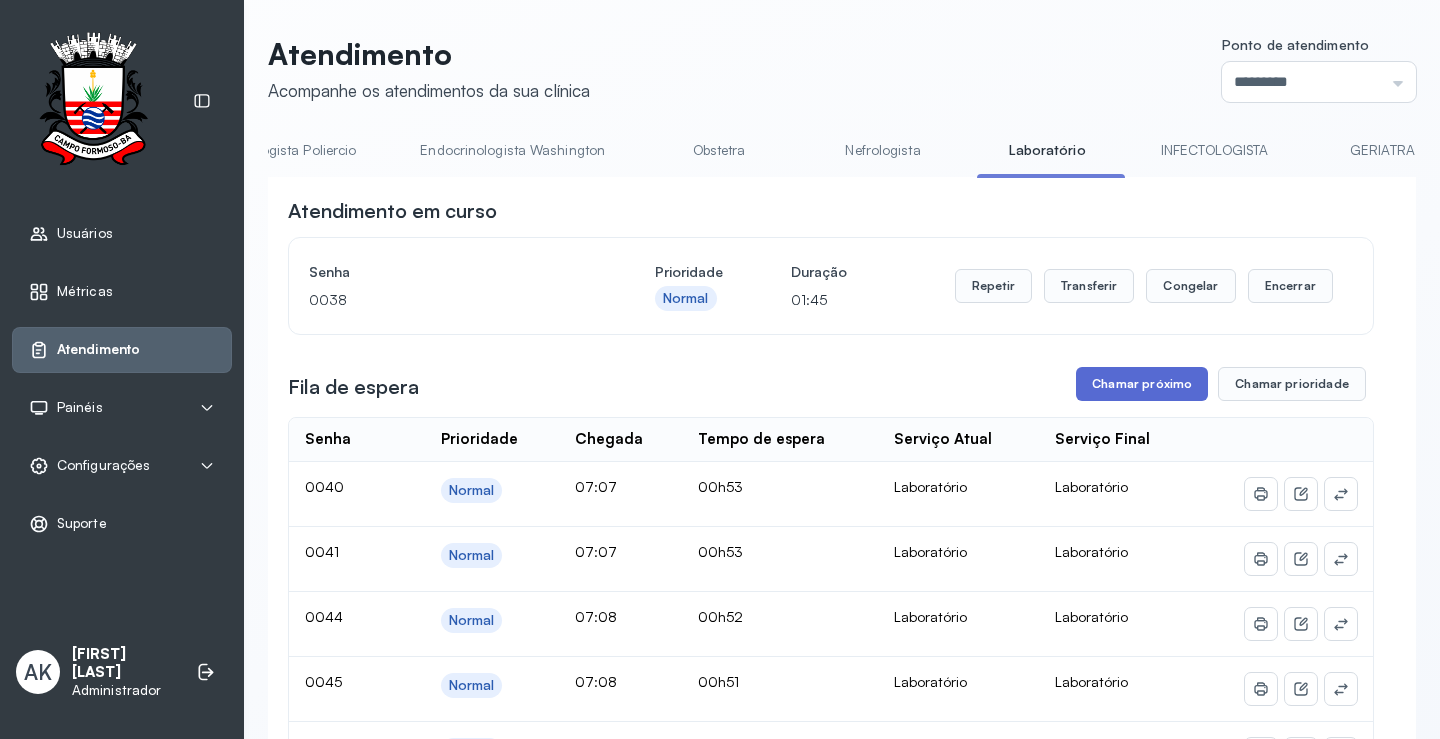 click on "Chamar próximo" at bounding box center (1142, 384) 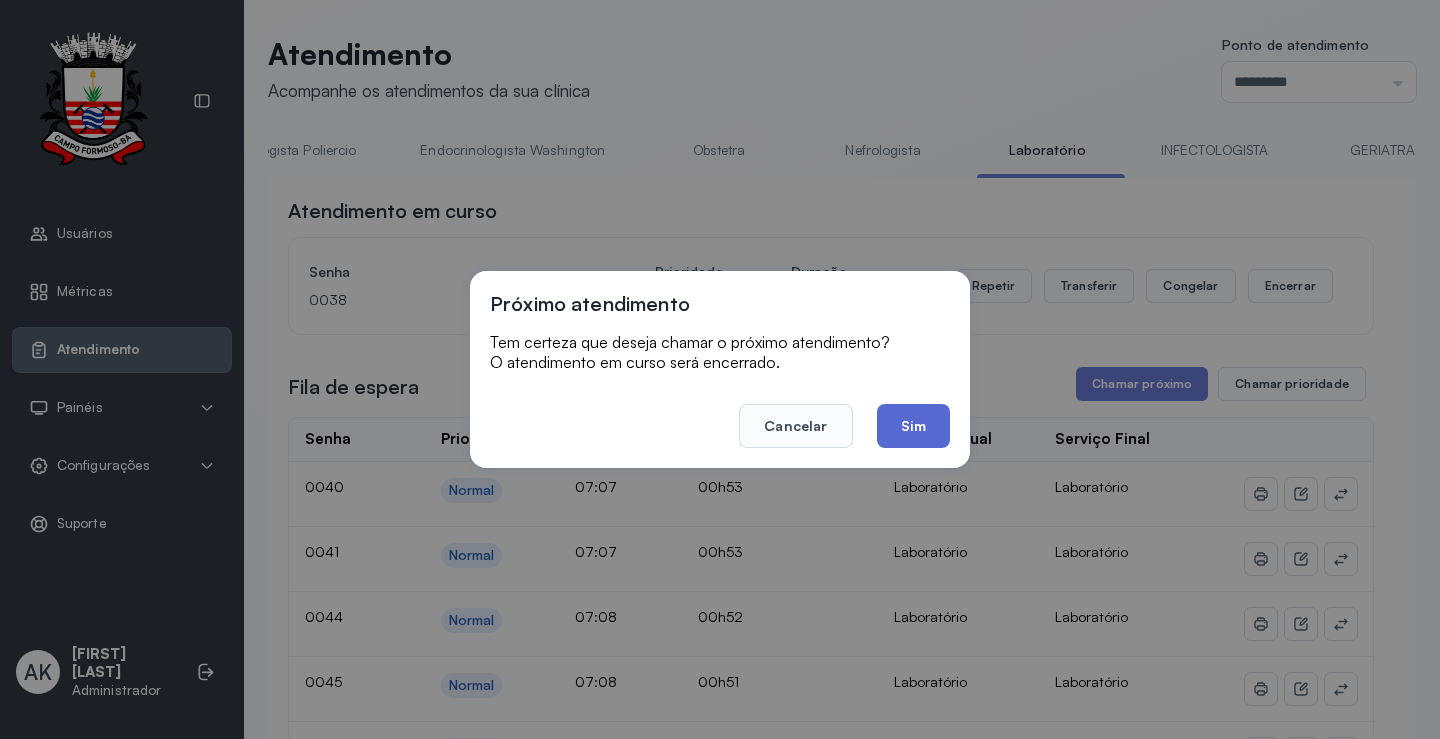 click on "Sim" 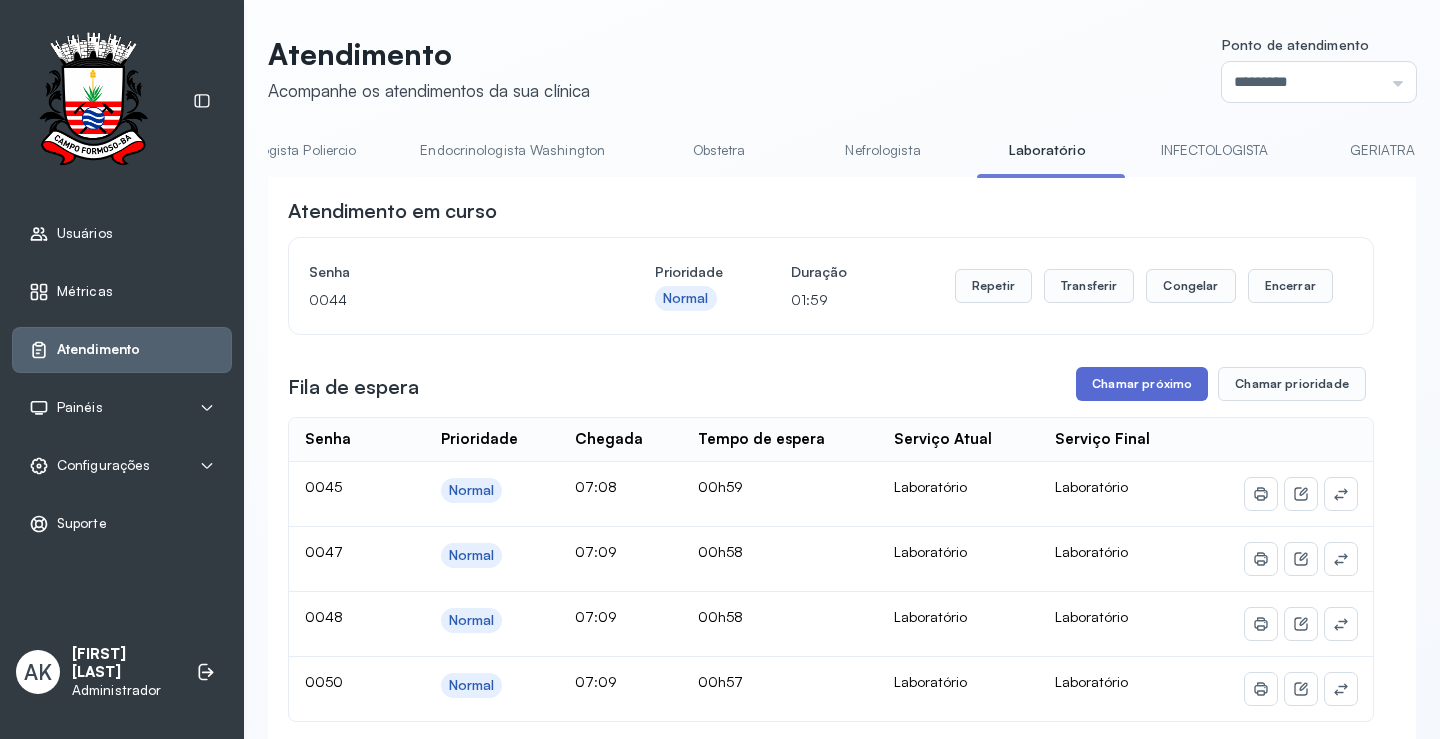 click on "Chamar próximo" at bounding box center [1142, 384] 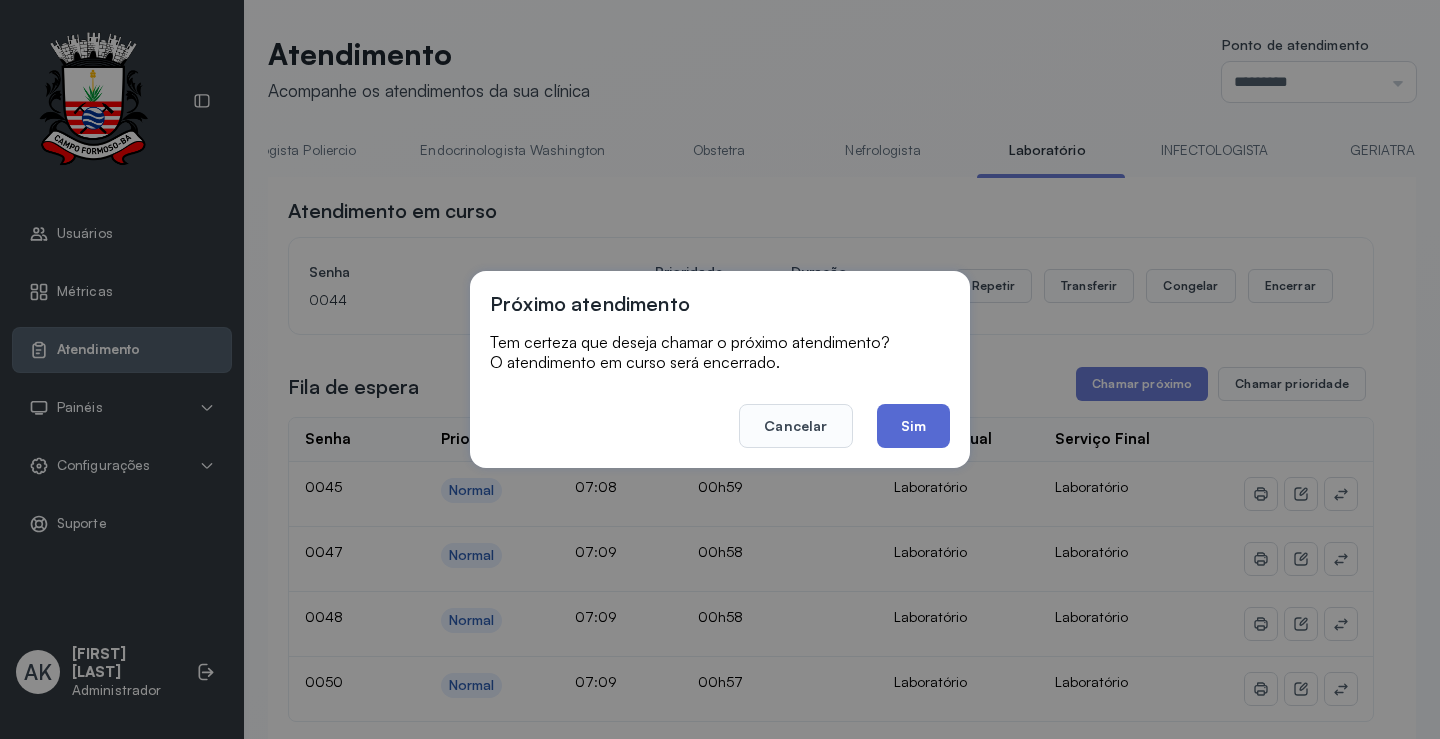click on "Sim" 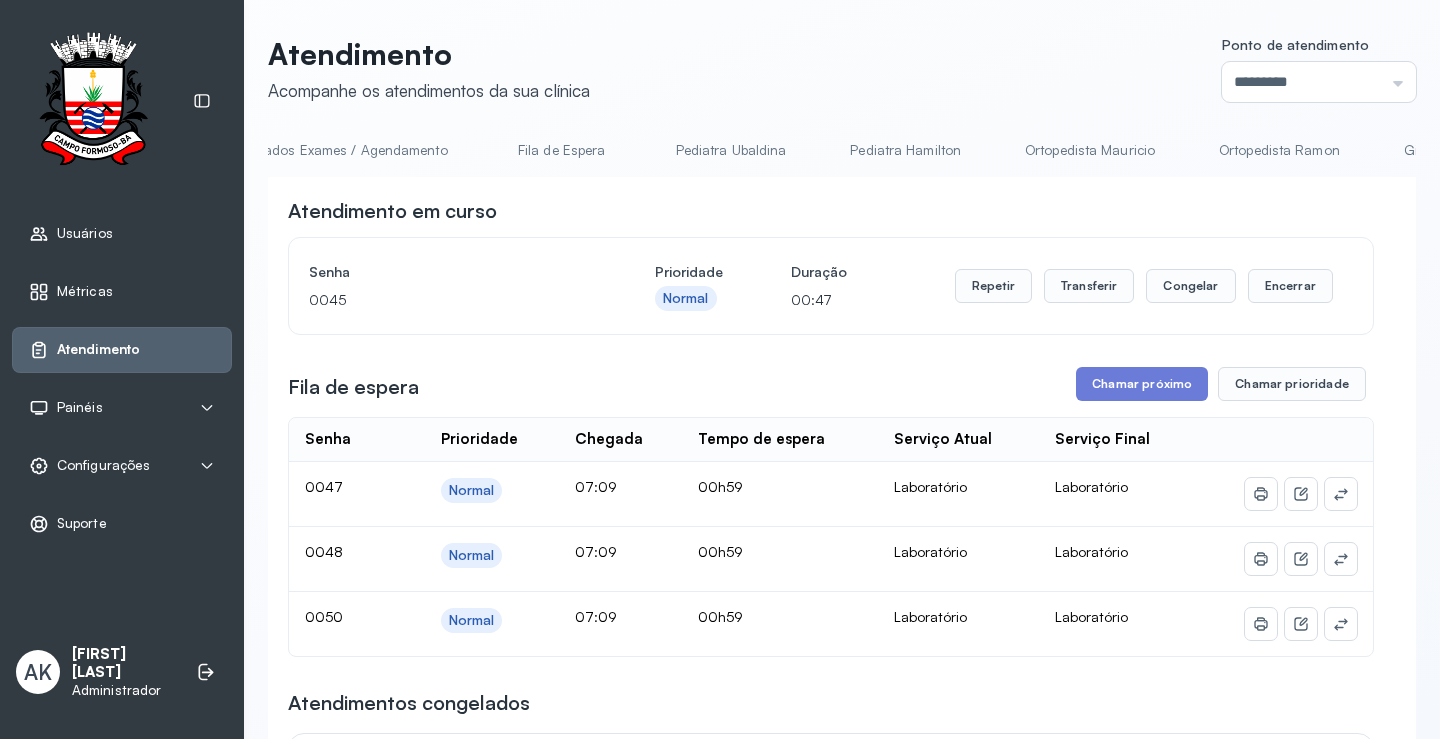 scroll, scrollTop: 0, scrollLeft: 781, axis: horizontal 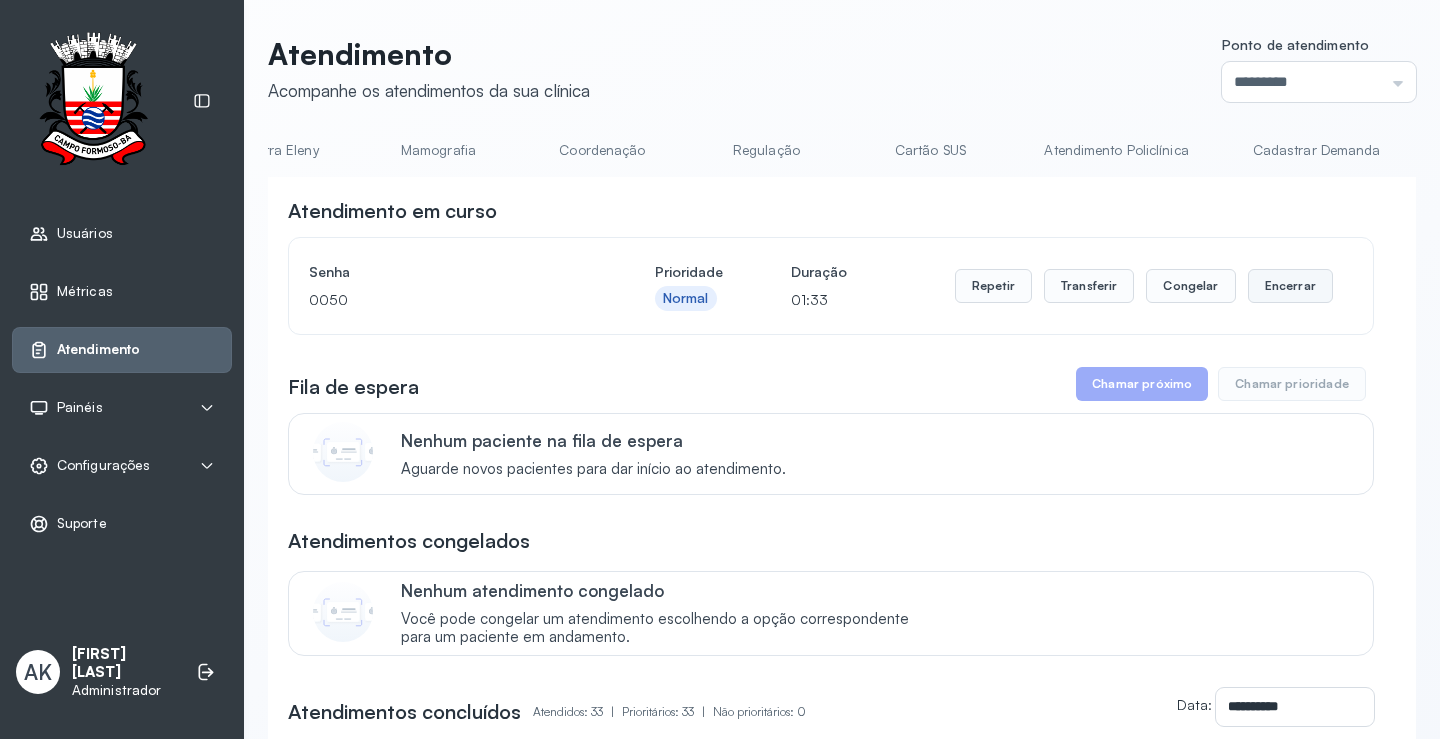 click on "Encerrar" at bounding box center [1290, 286] 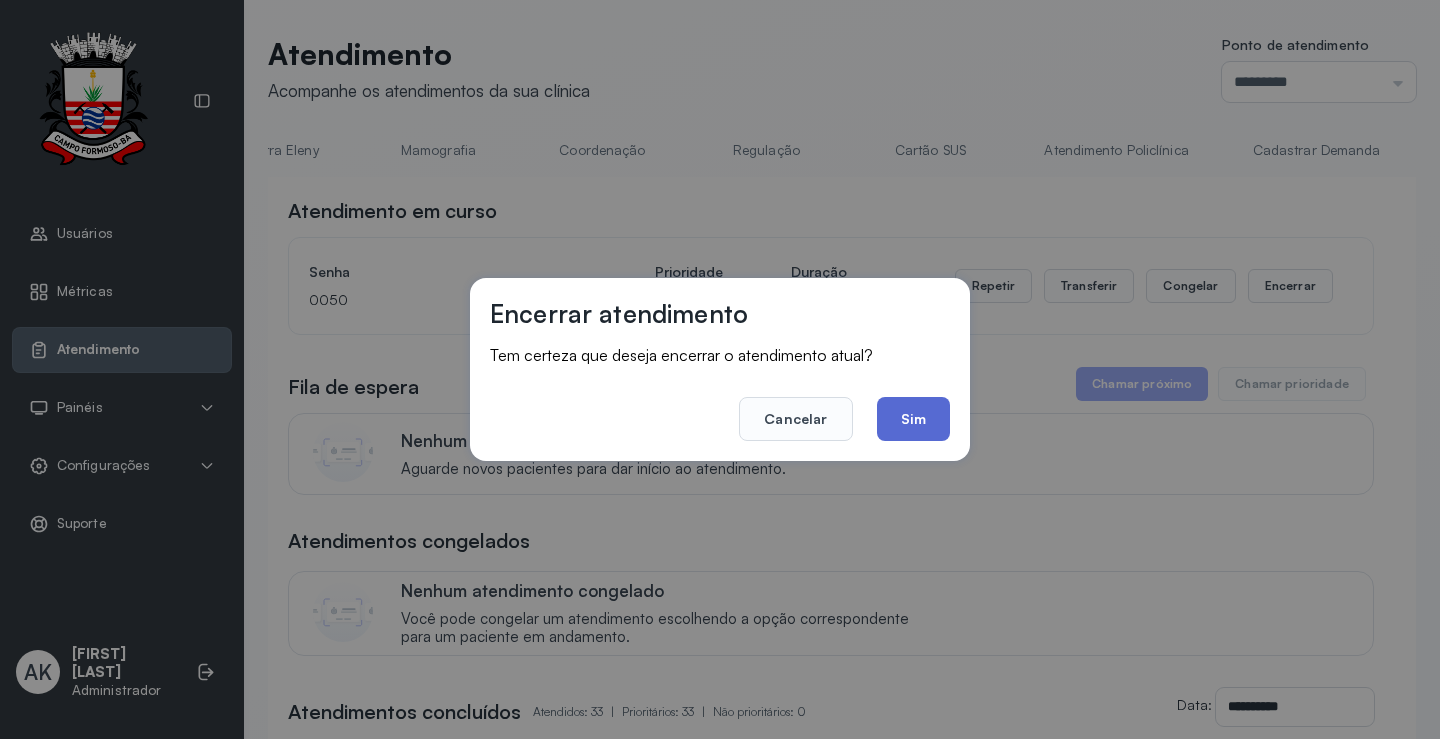 click on "Sim" 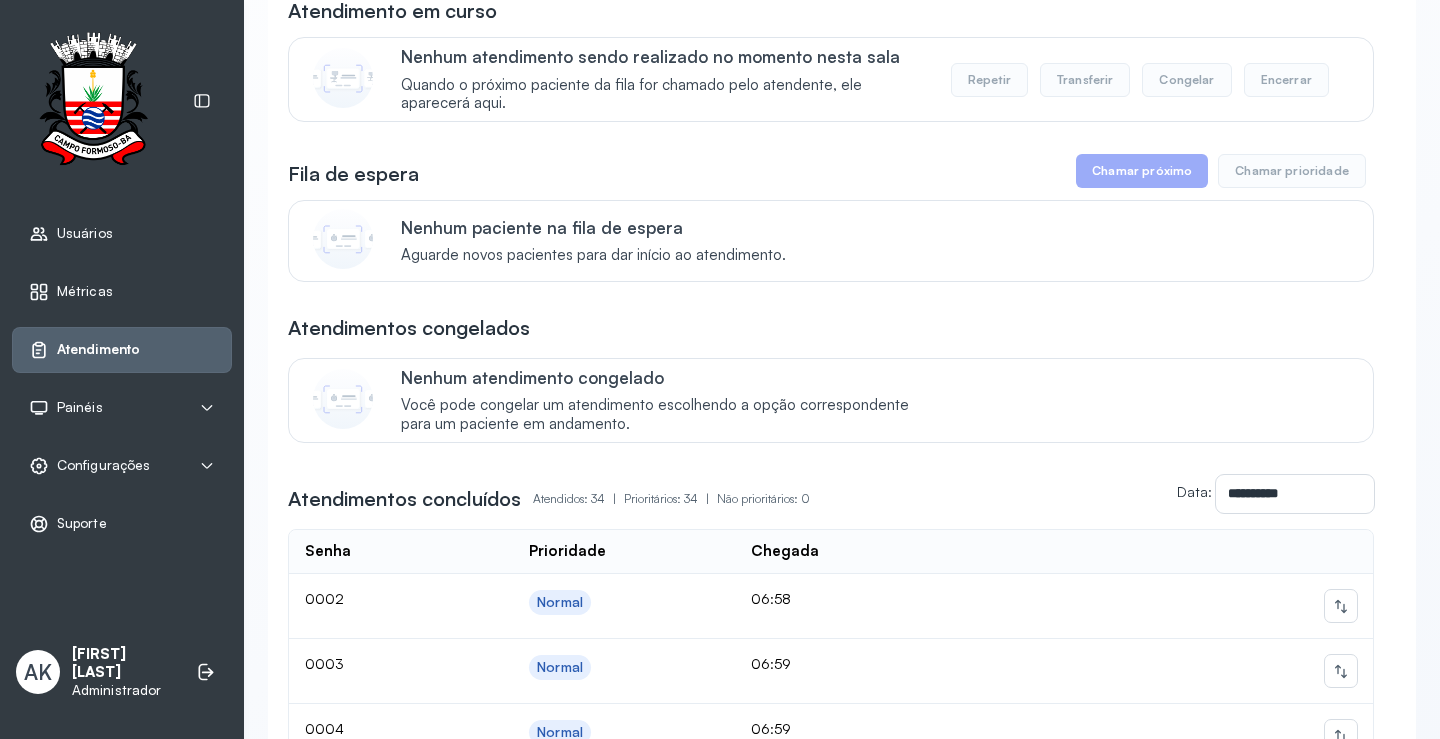scroll, scrollTop: 0, scrollLeft: 0, axis: both 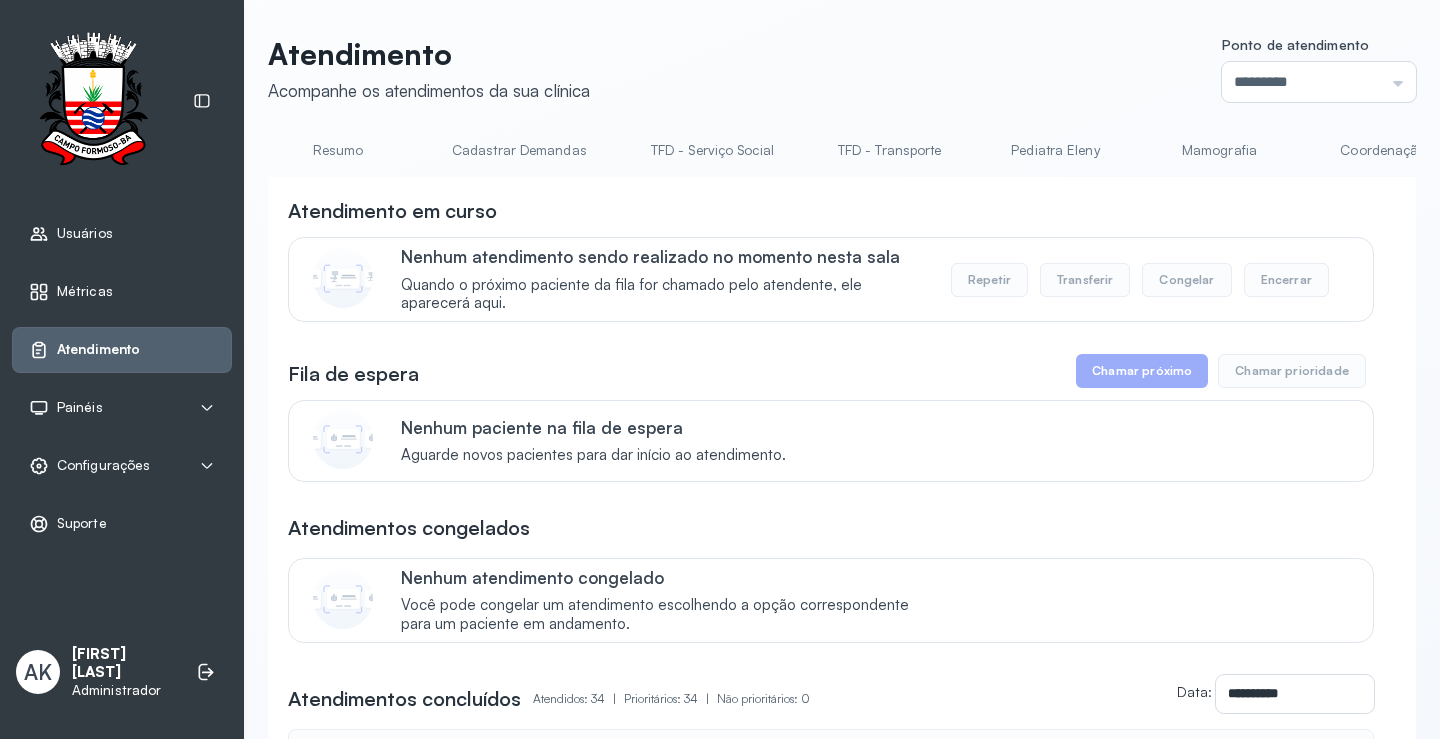 click on "Resumo" at bounding box center (338, 150) 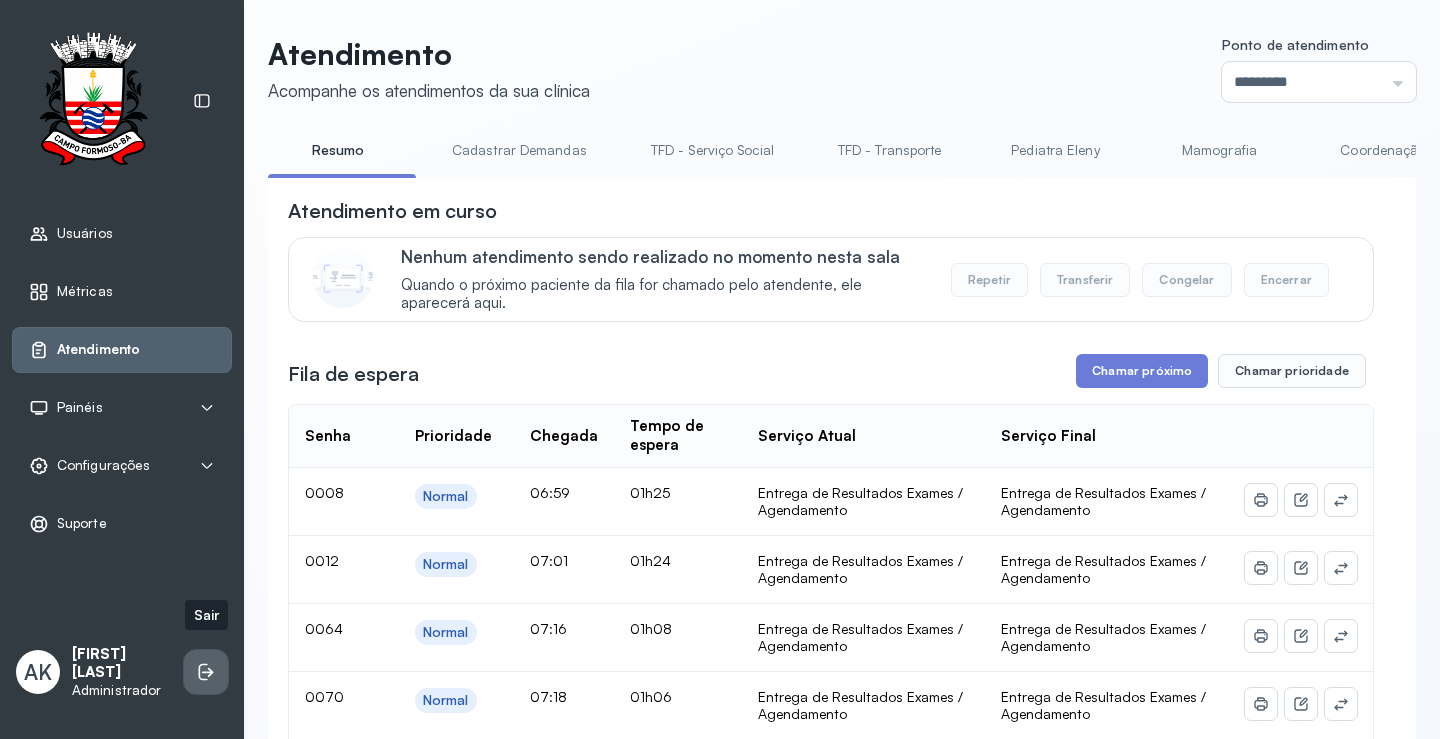 click at bounding box center [206, 672] 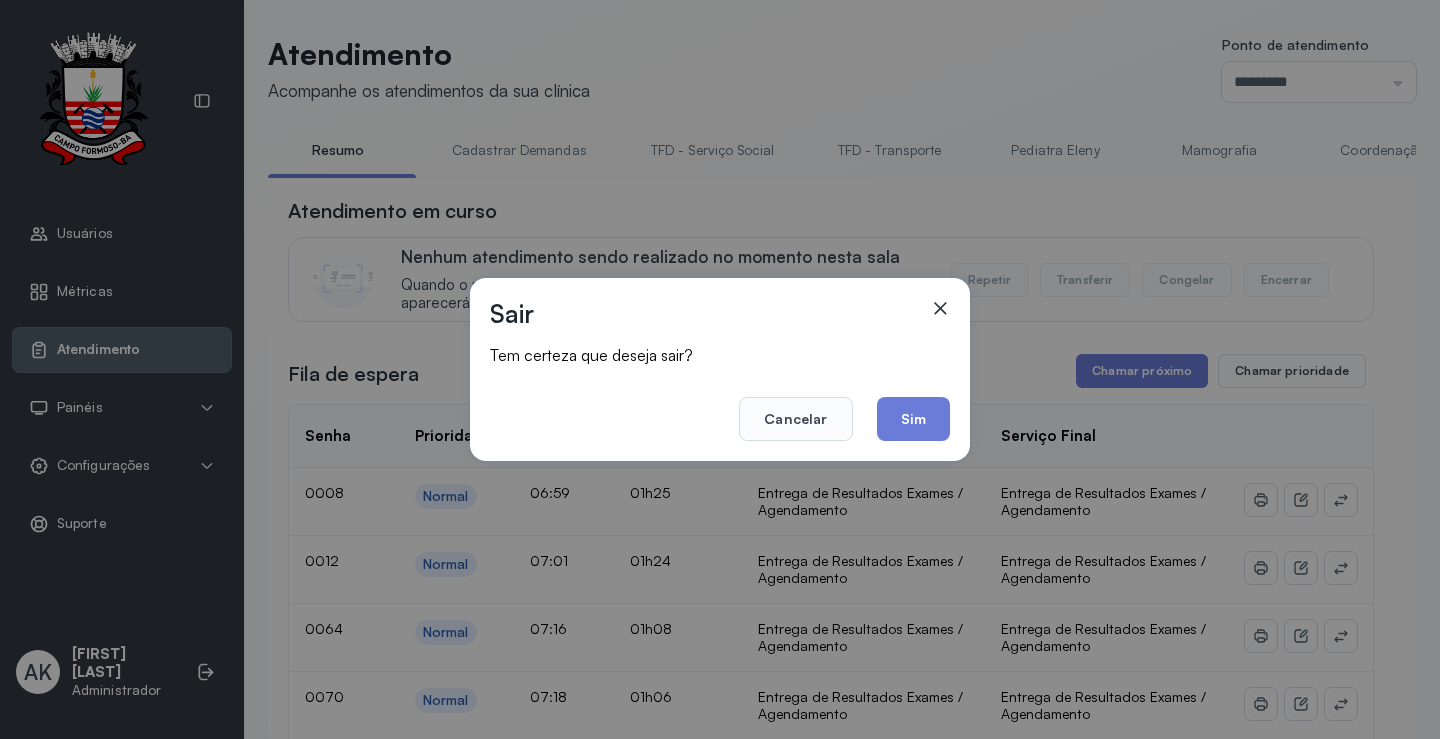 click on "Sim" 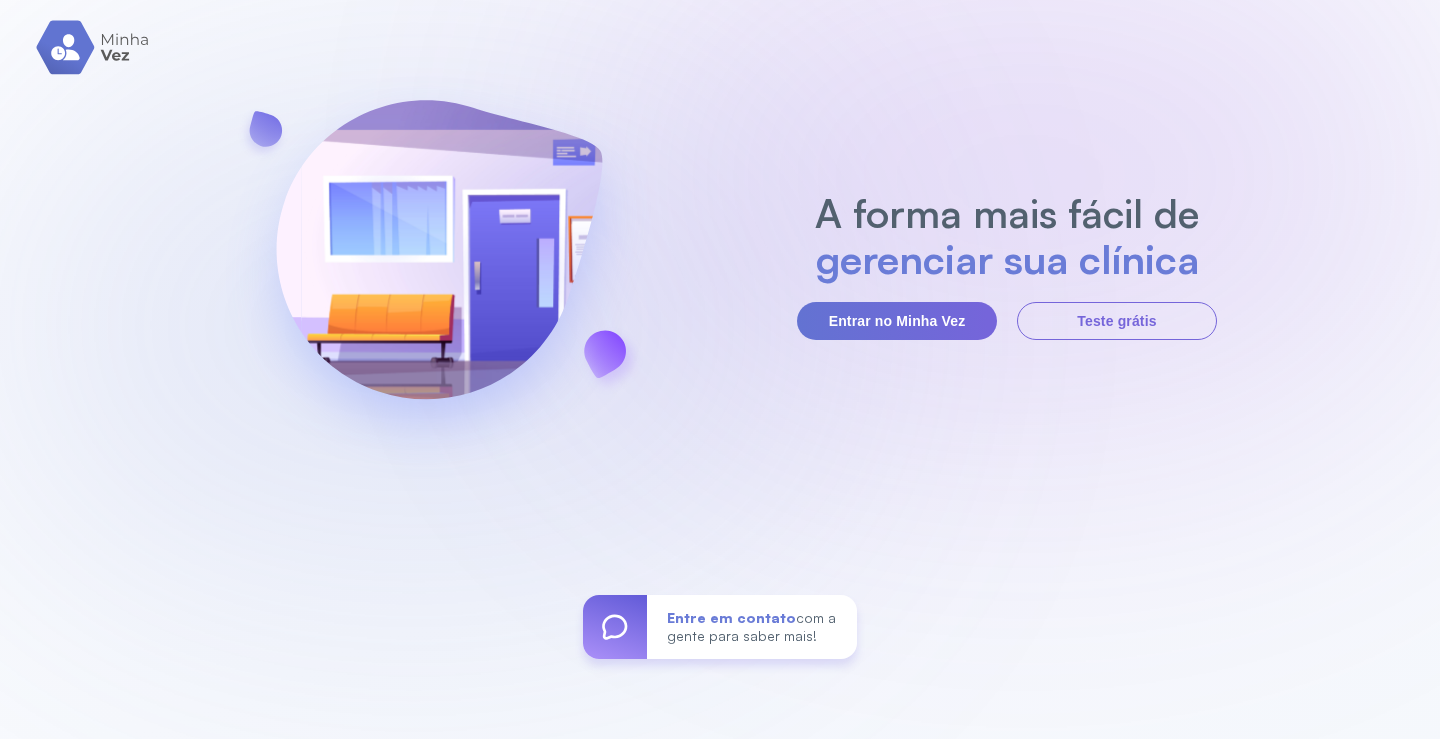 scroll, scrollTop: 0, scrollLeft: 0, axis: both 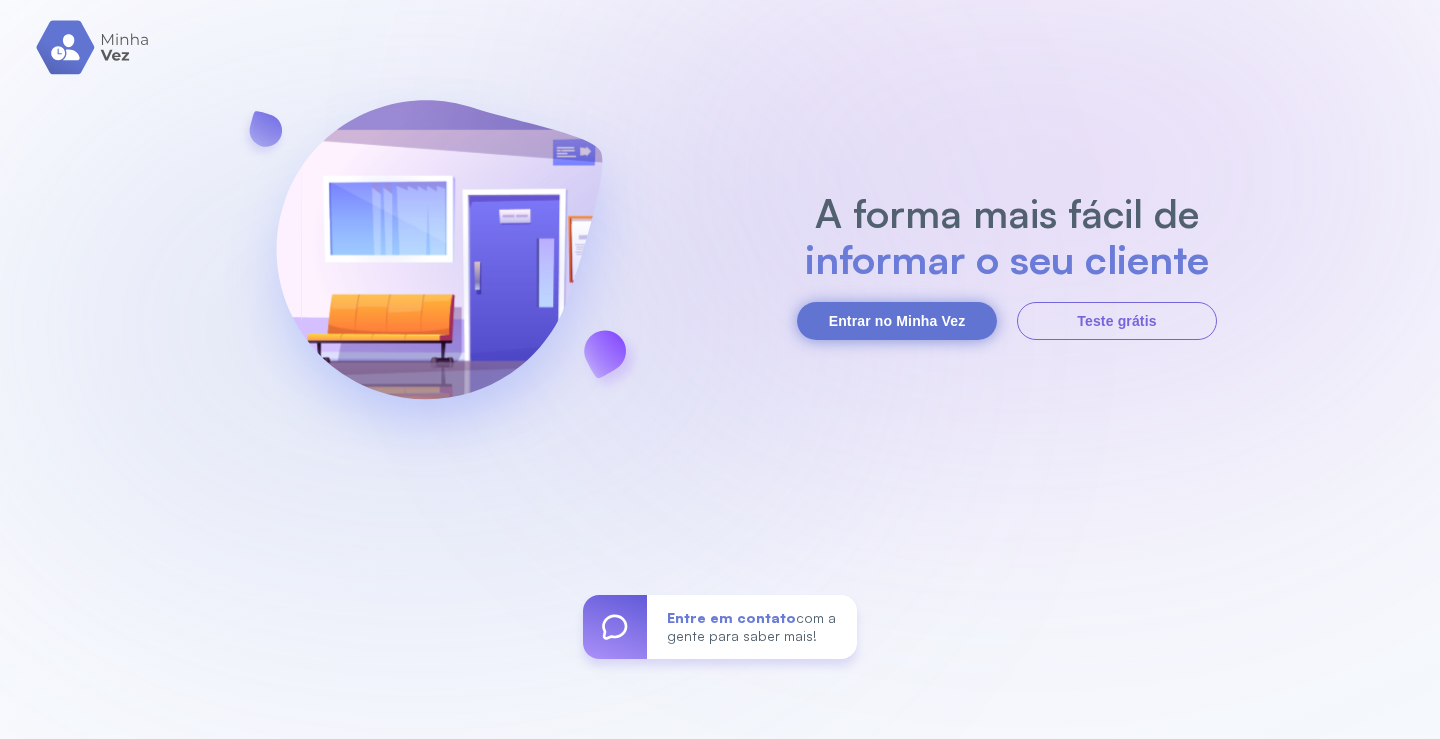 click on "Entrar no Minha Vez" at bounding box center [897, 321] 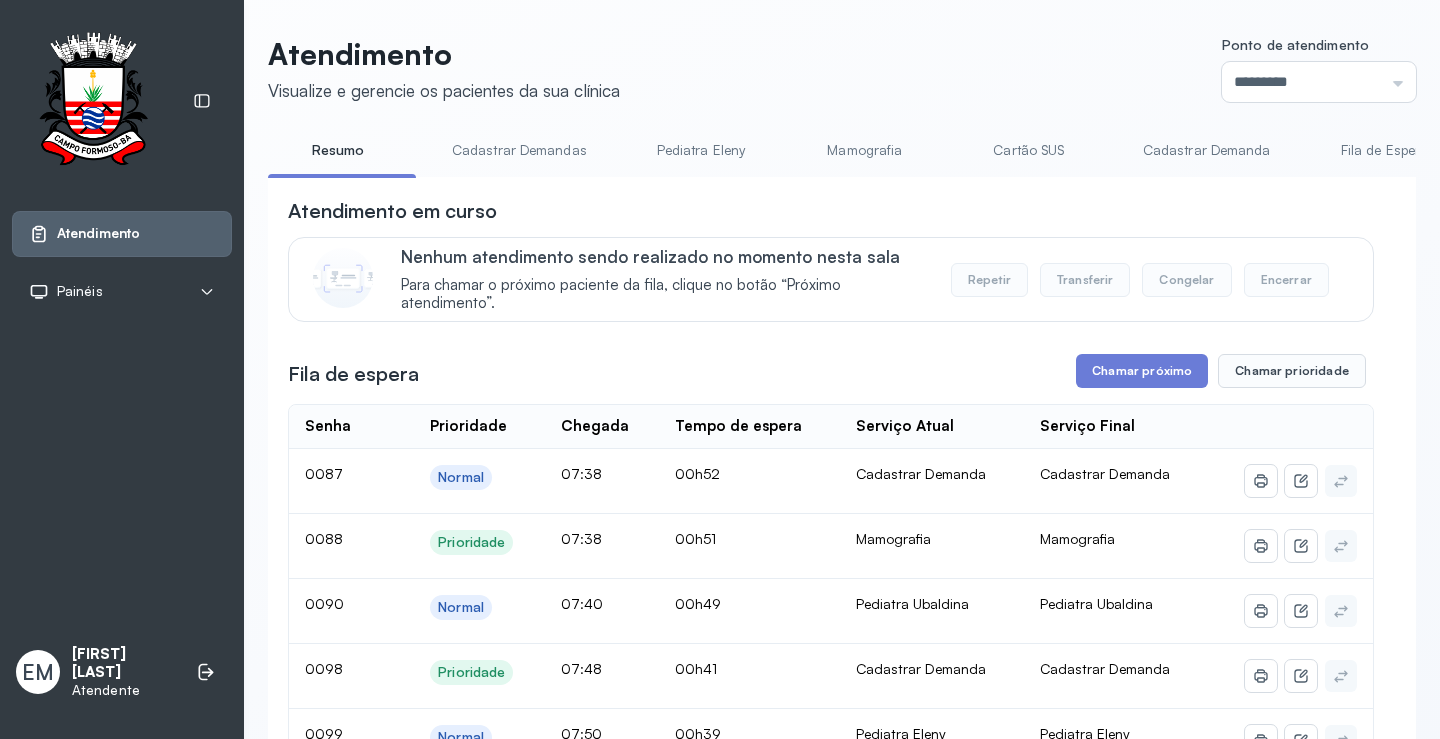 scroll, scrollTop: 0, scrollLeft: 0, axis: both 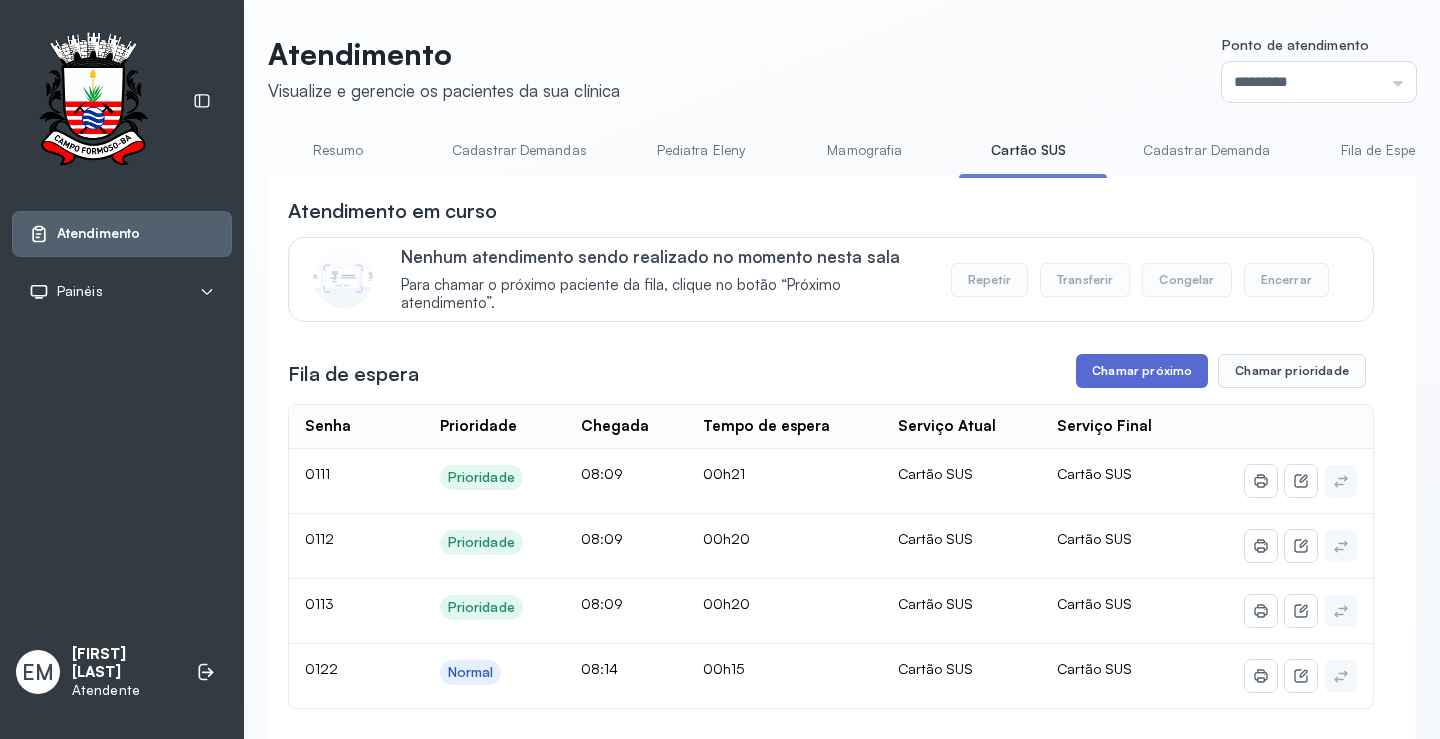 click on "Chamar próximo" at bounding box center (1142, 371) 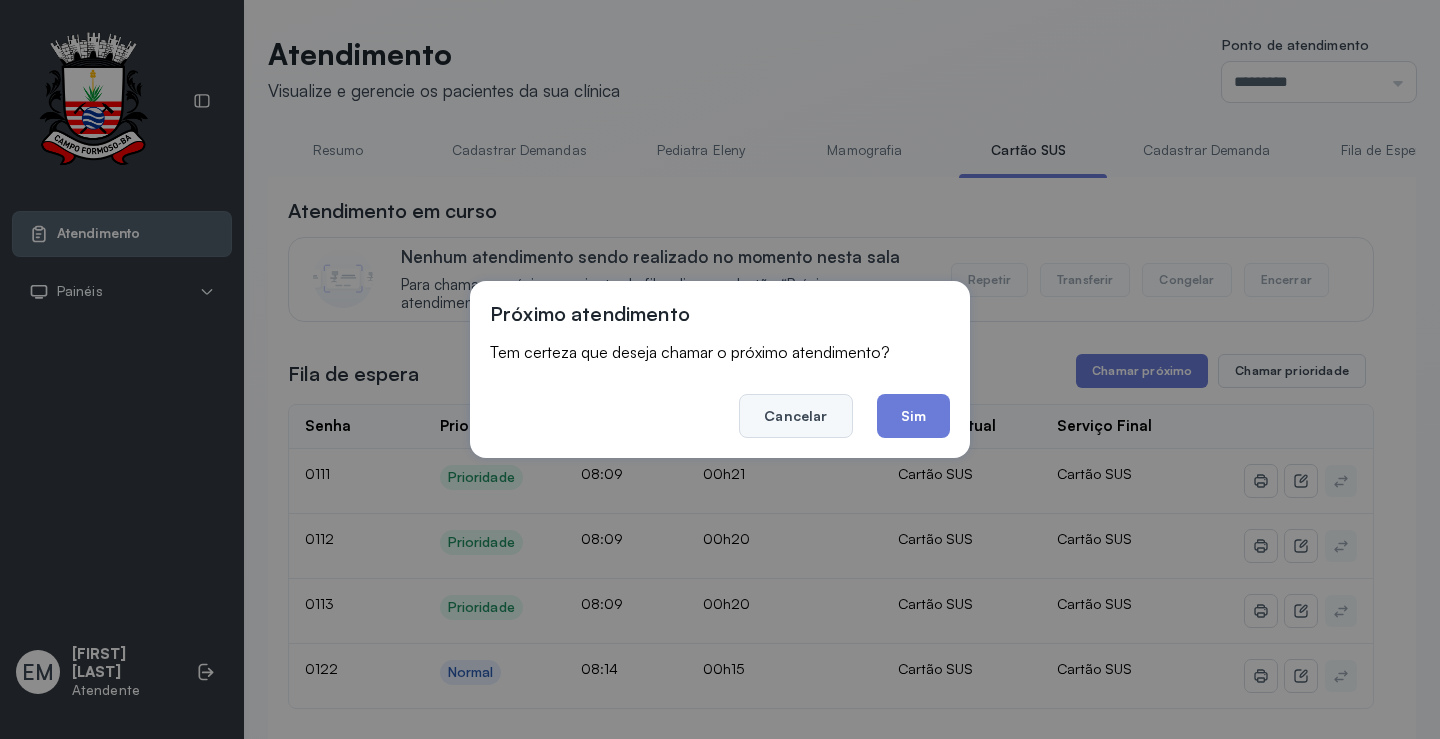 click on "Cancelar" 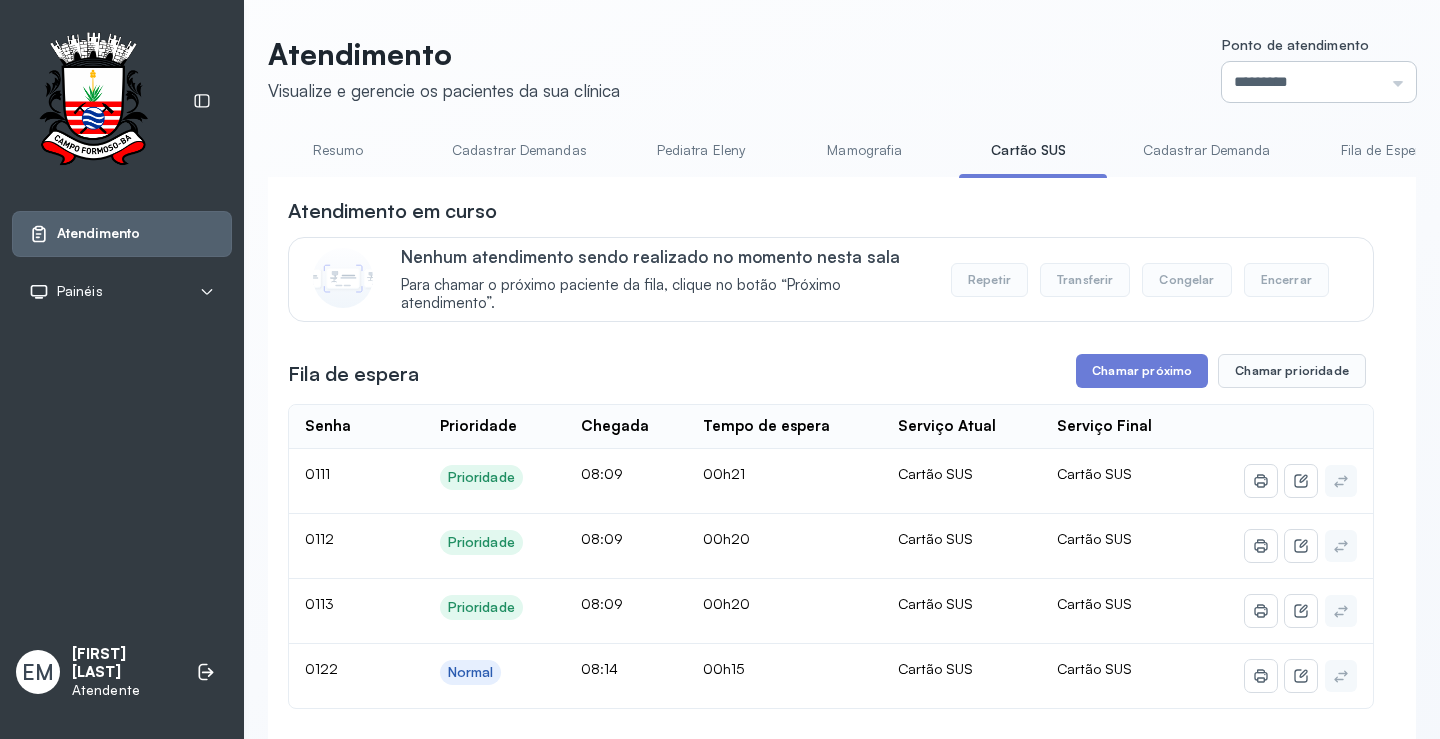 click on "*********" at bounding box center [1319, 82] 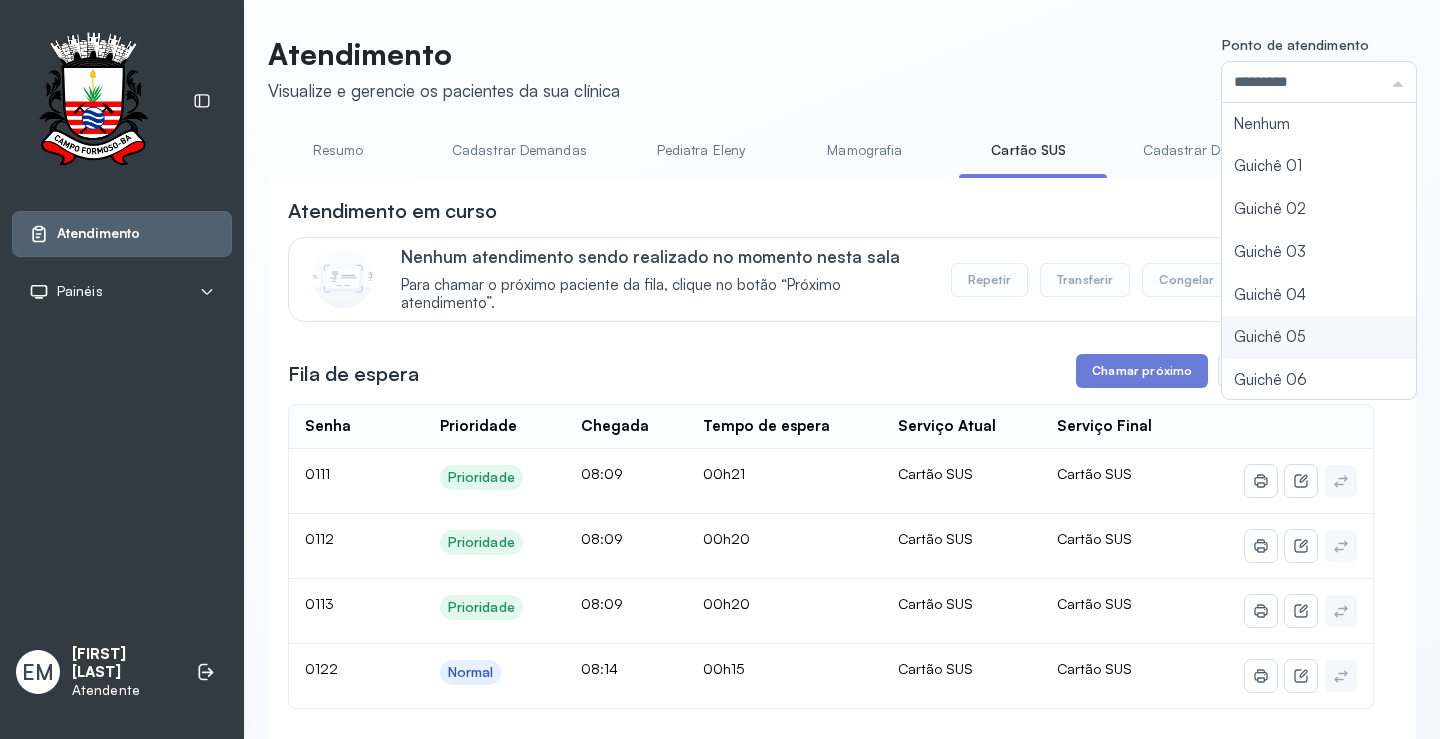 scroll, scrollTop: 88, scrollLeft: 0, axis: vertical 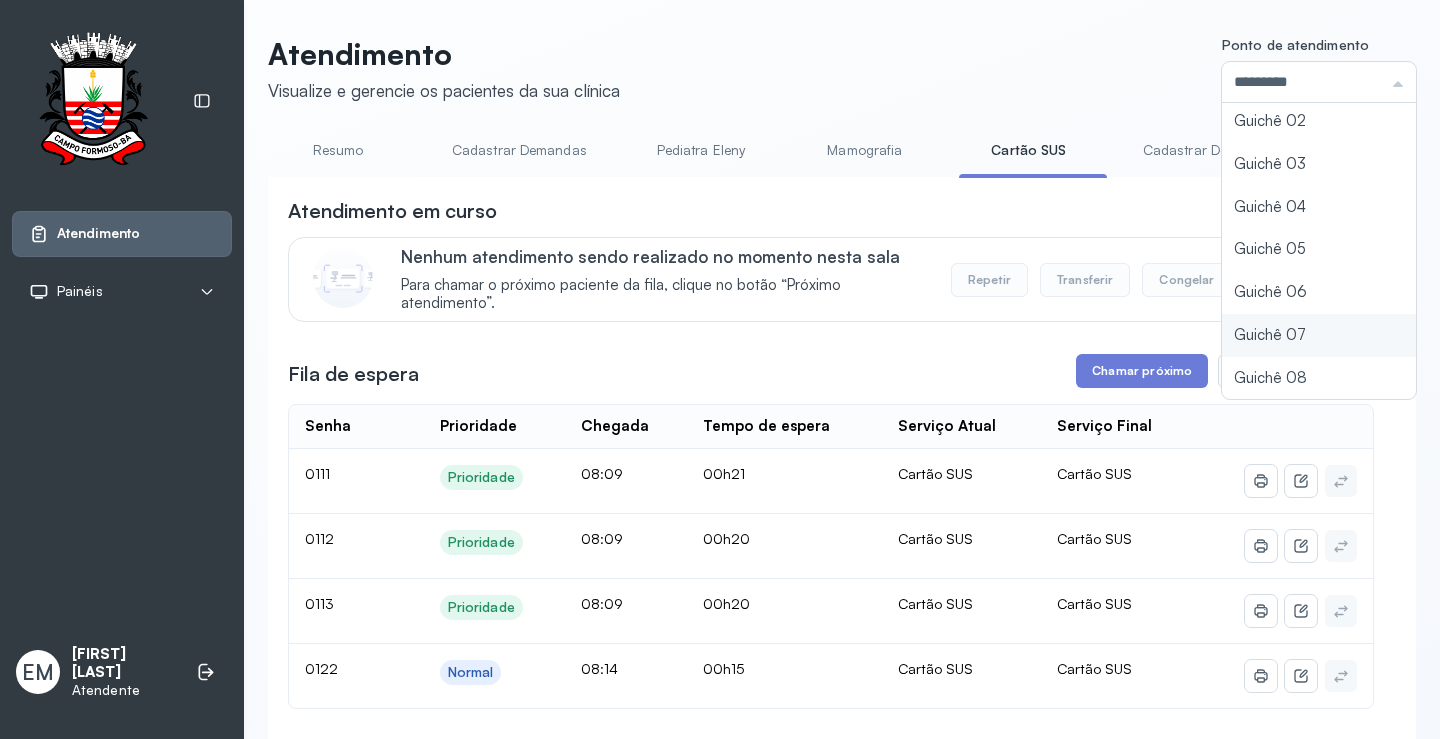 type on "*********" 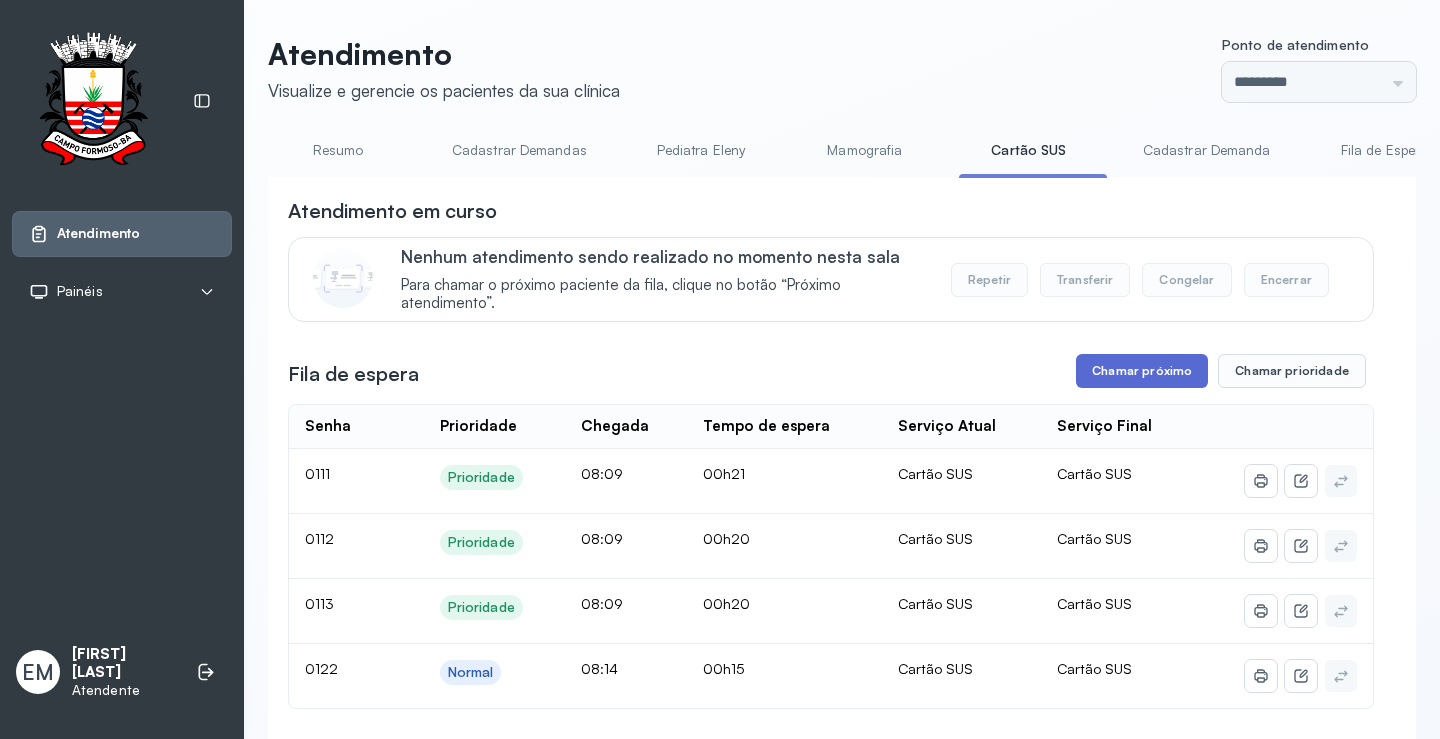 click on "Chamar próximo" at bounding box center (1142, 371) 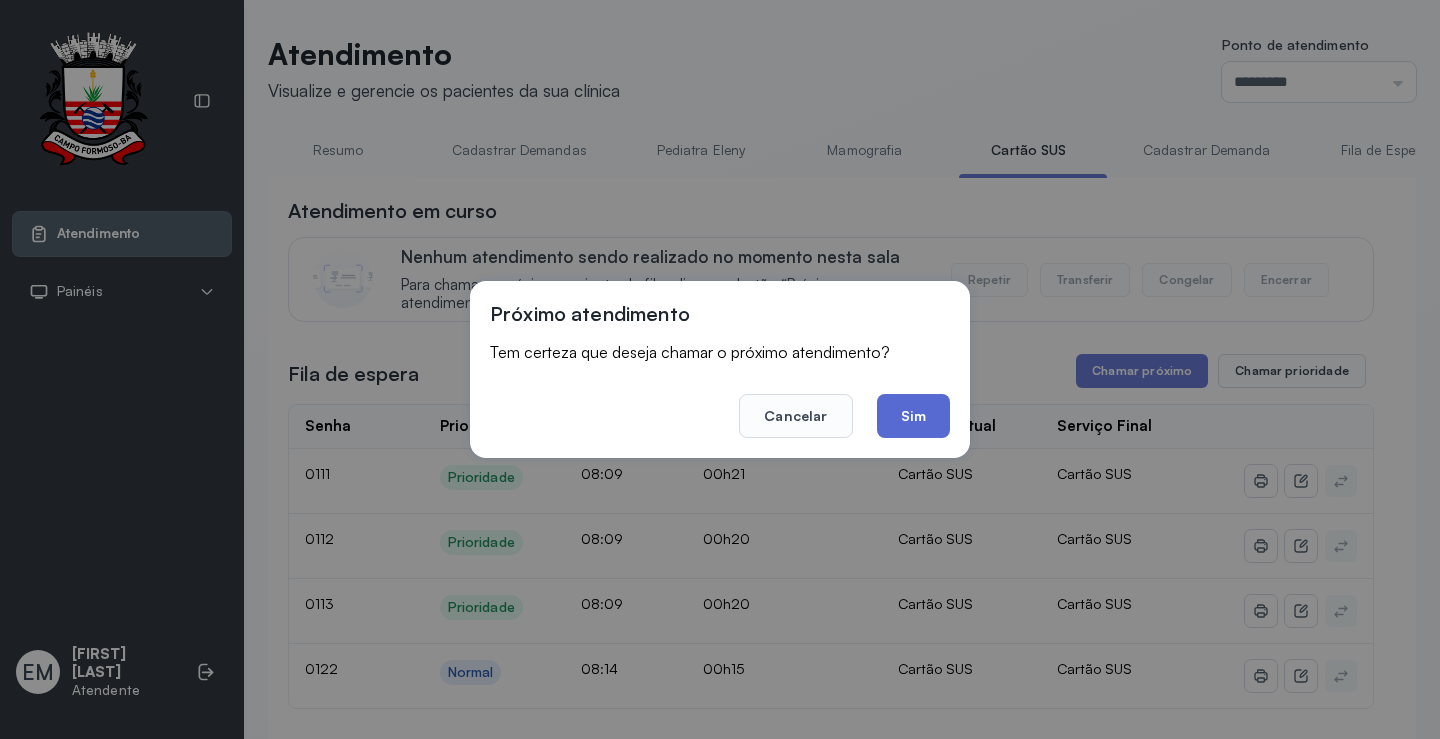 click on "Sim" 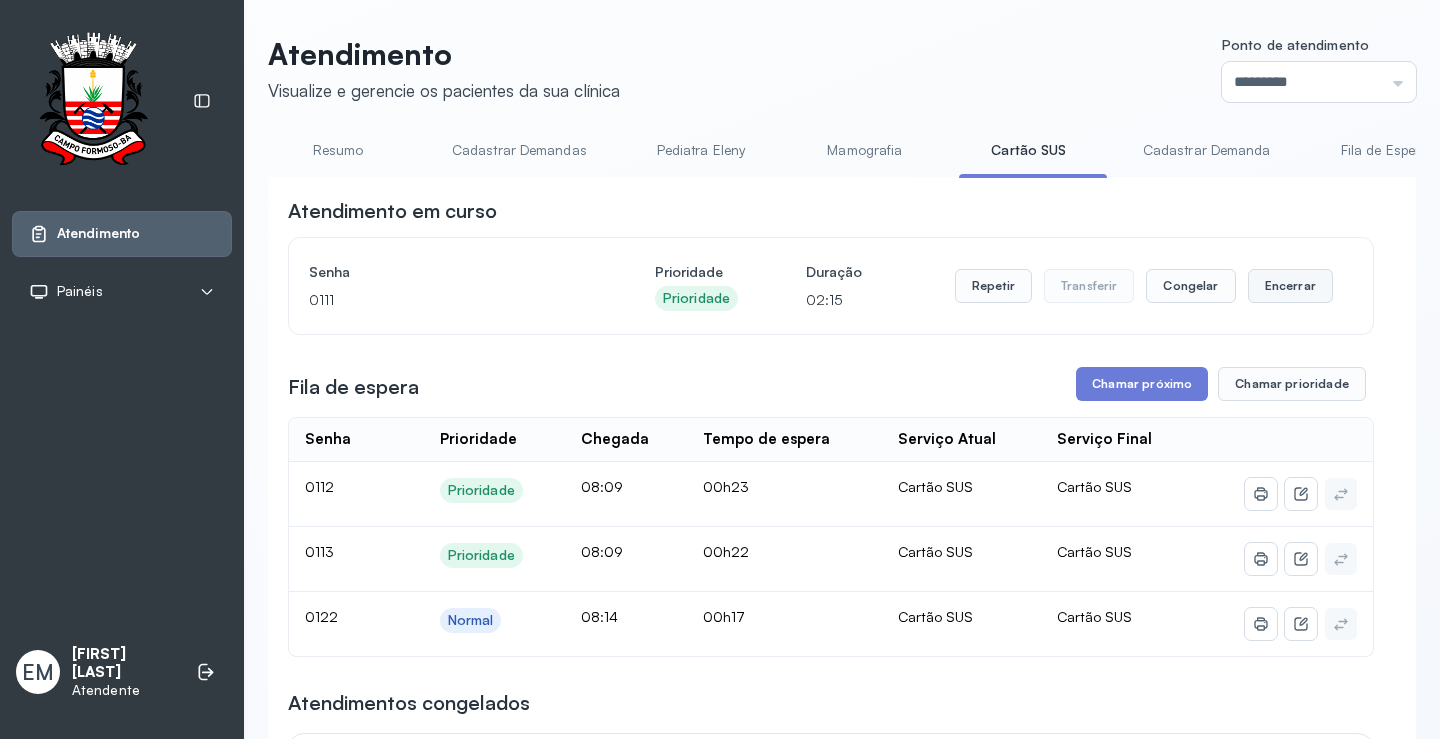 click on "Encerrar" at bounding box center [1290, 286] 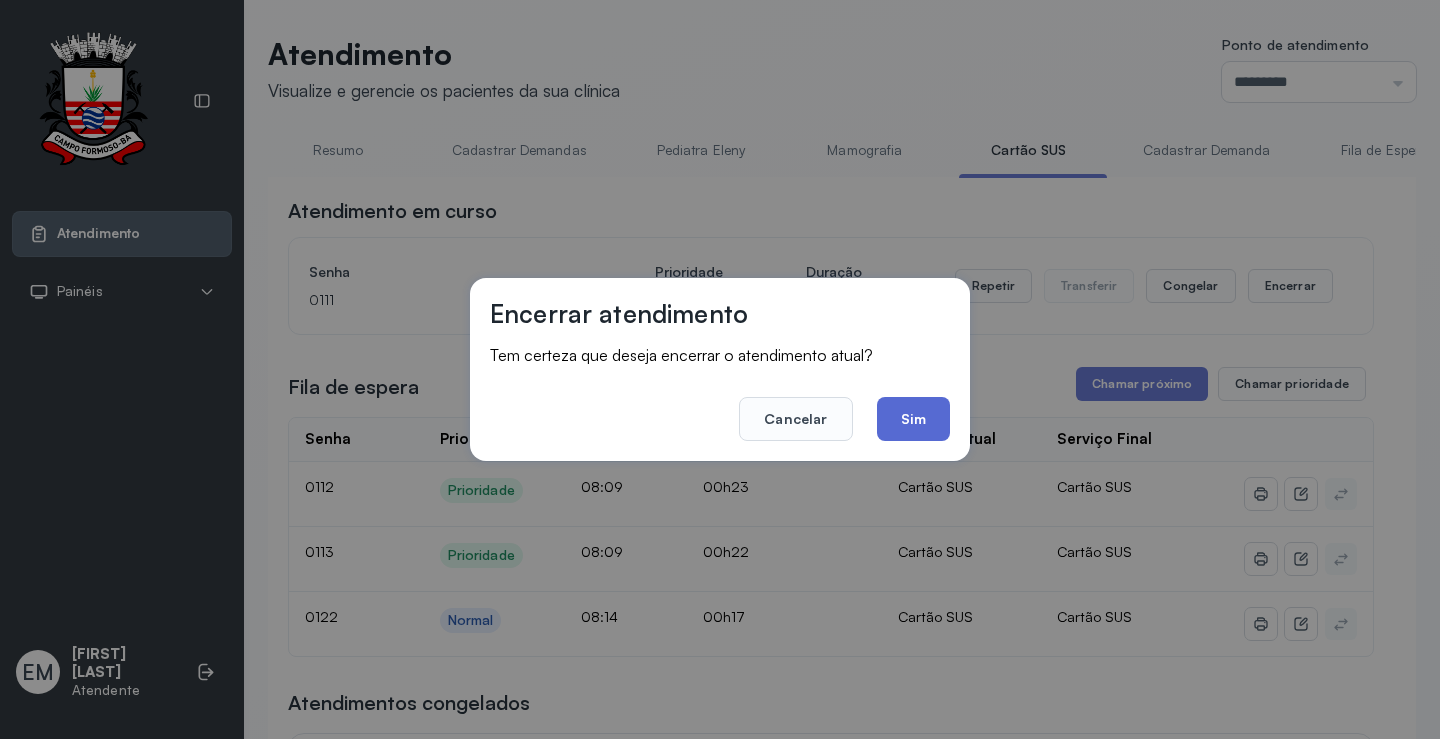 click on "Sim" 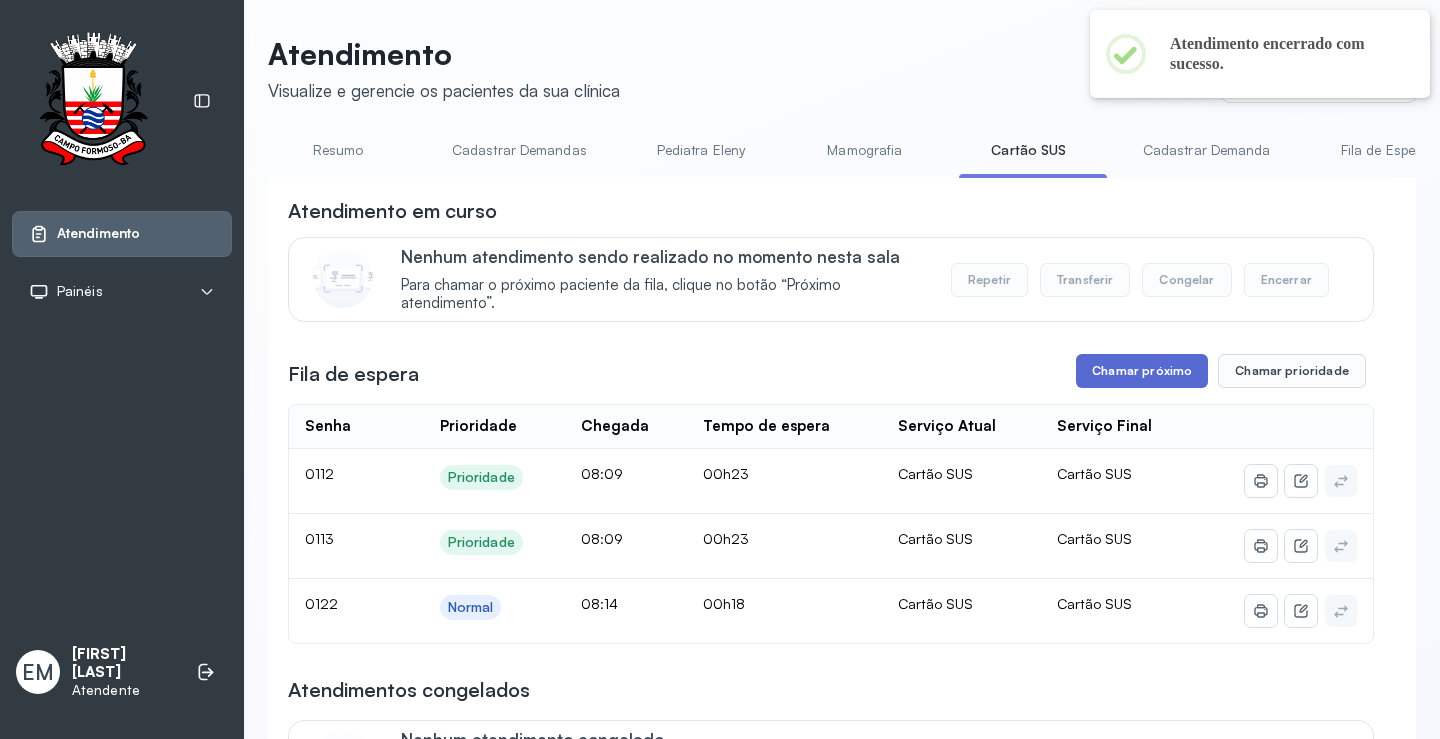 click on "Chamar próximo" at bounding box center (1142, 371) 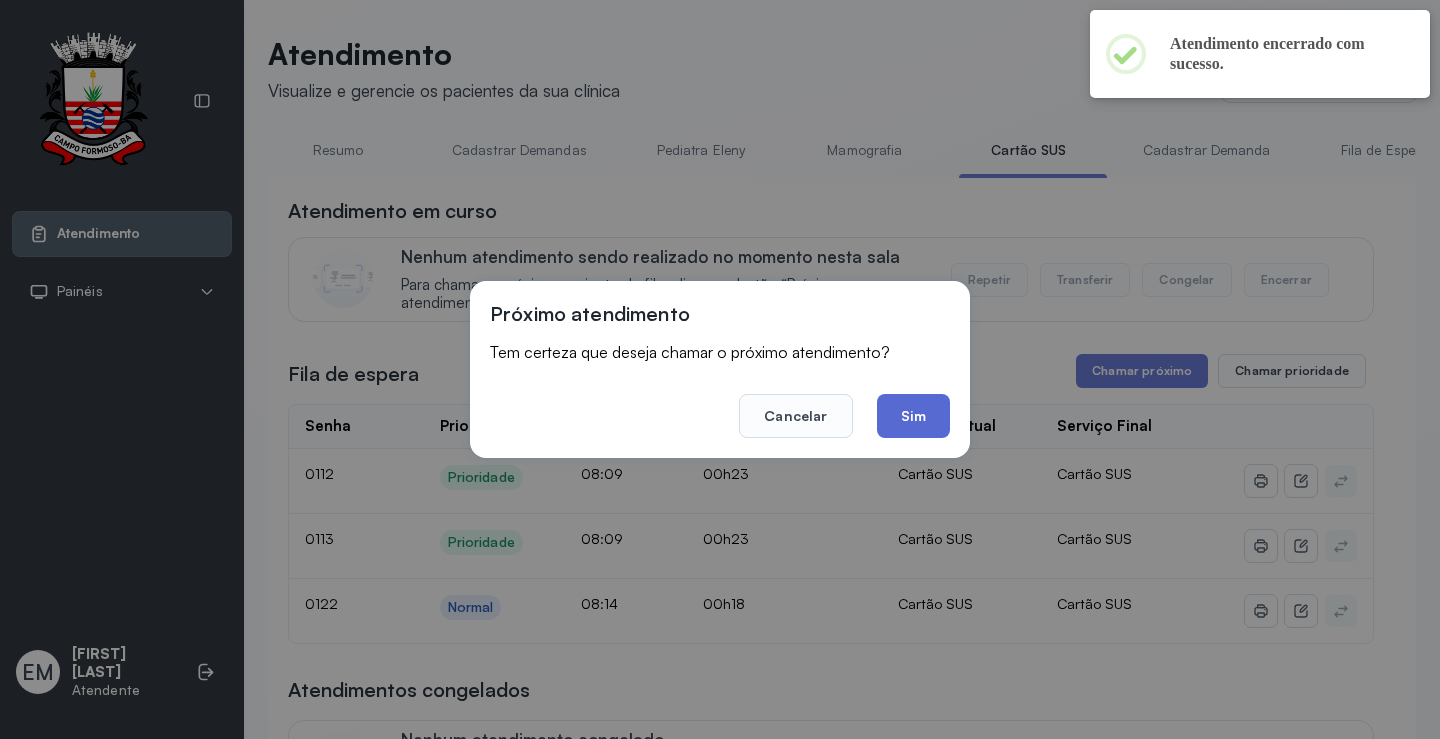 click on "Sim" 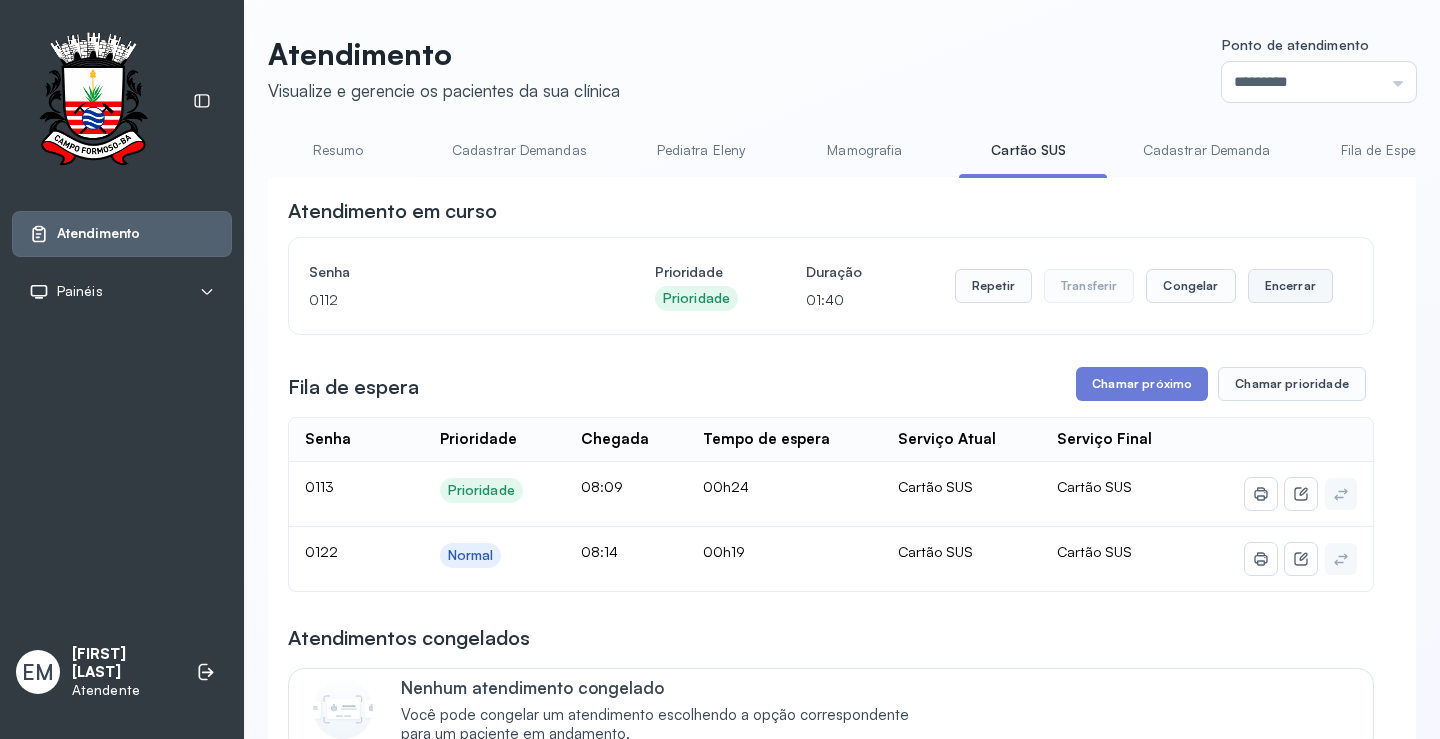 click on "Encerrar" at bounding box center [1290, 286] 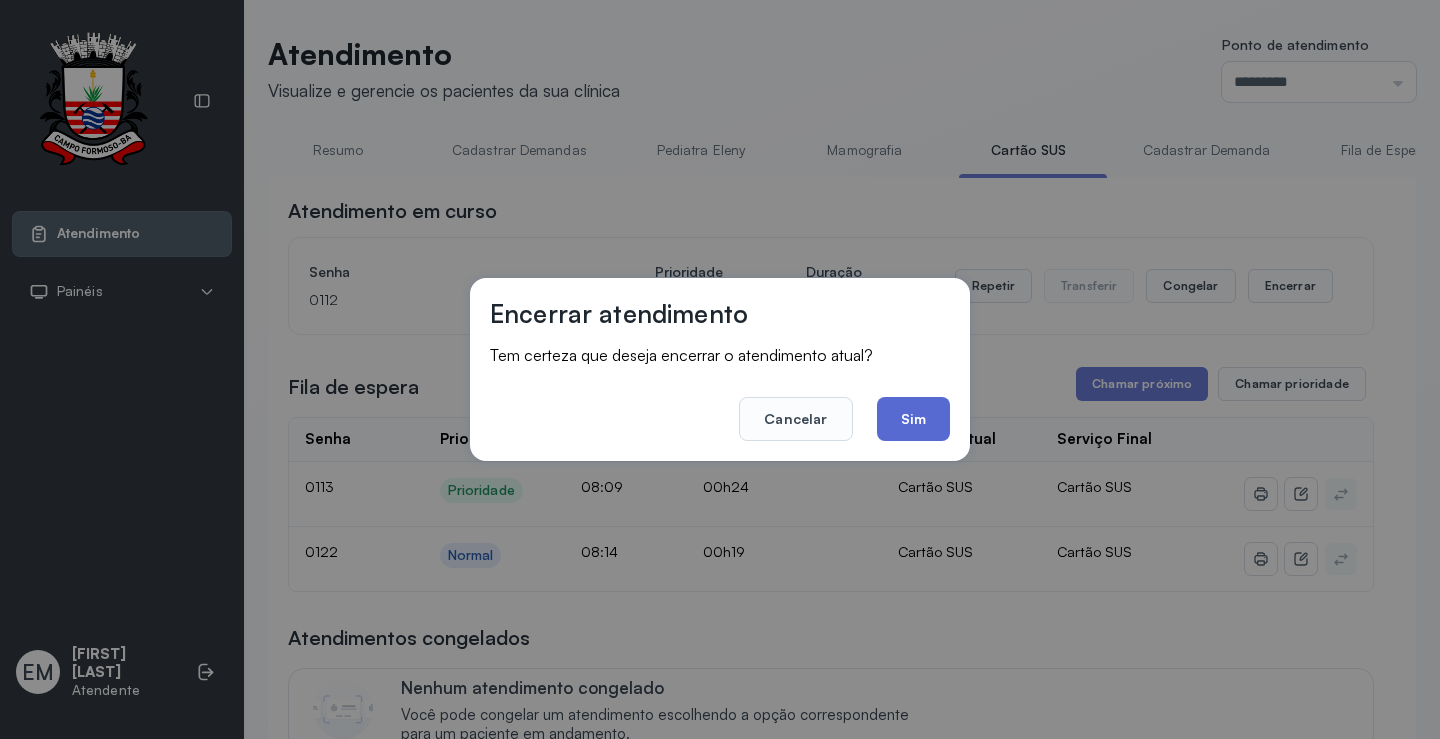 click on "Sim" 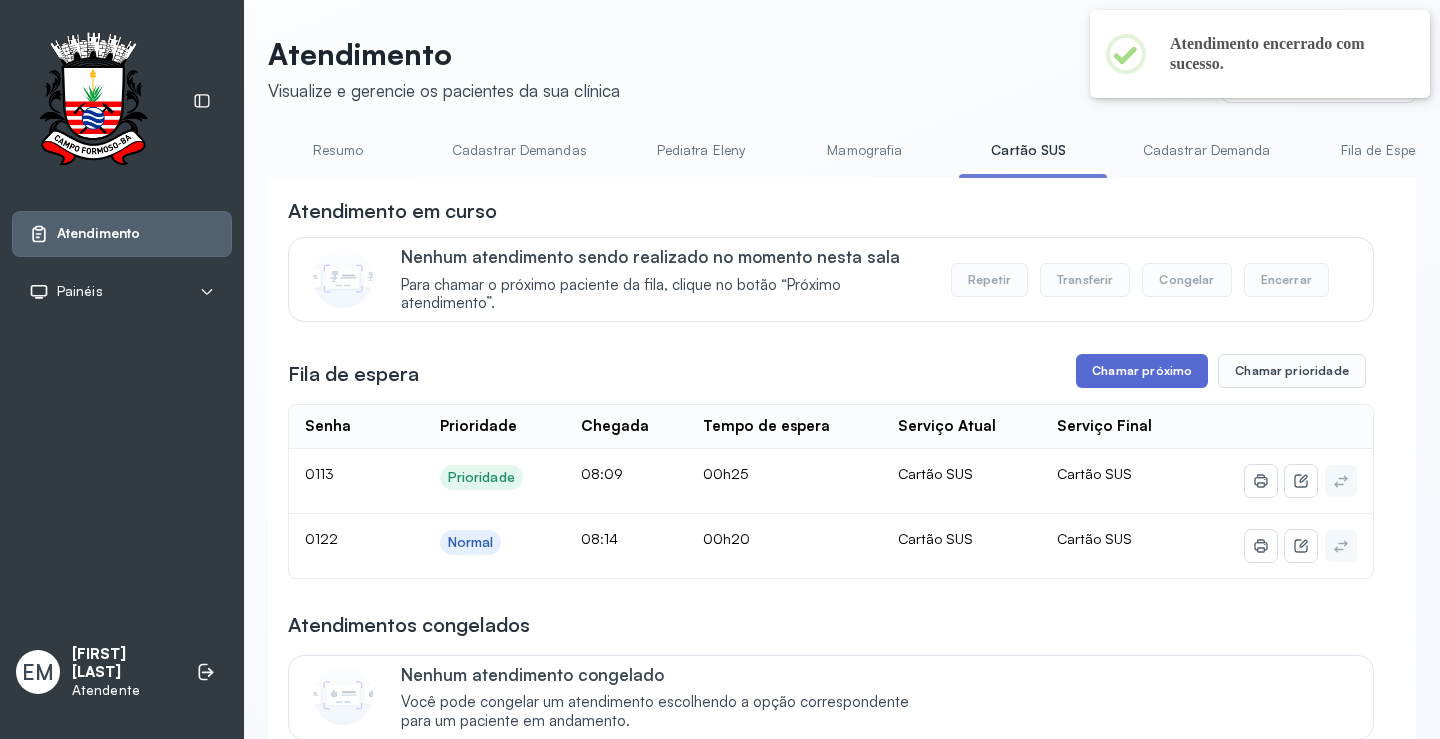 click on "Chamar próximo" at bounding box center (1142, 371) 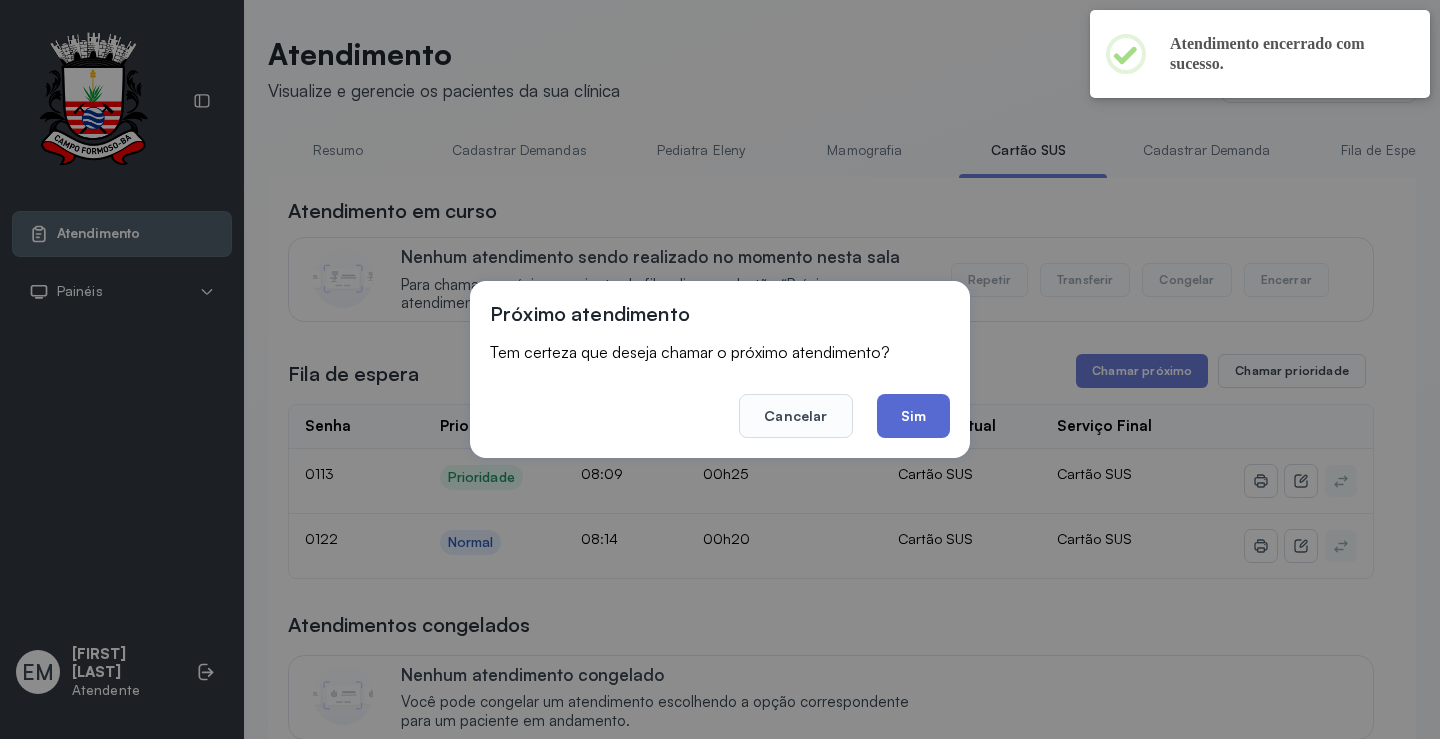 click on "Sim" 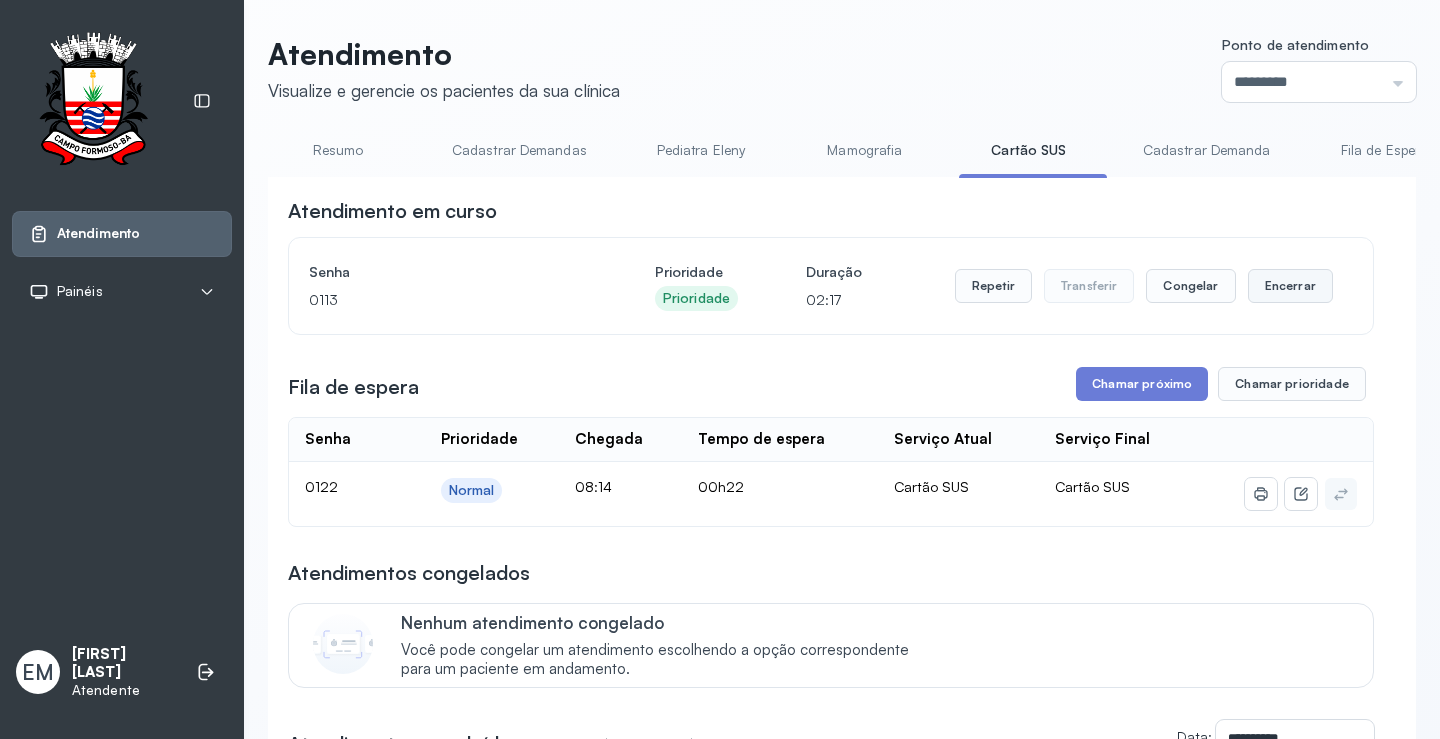 click on "Encerrar" at bounding box center [1290, 286] 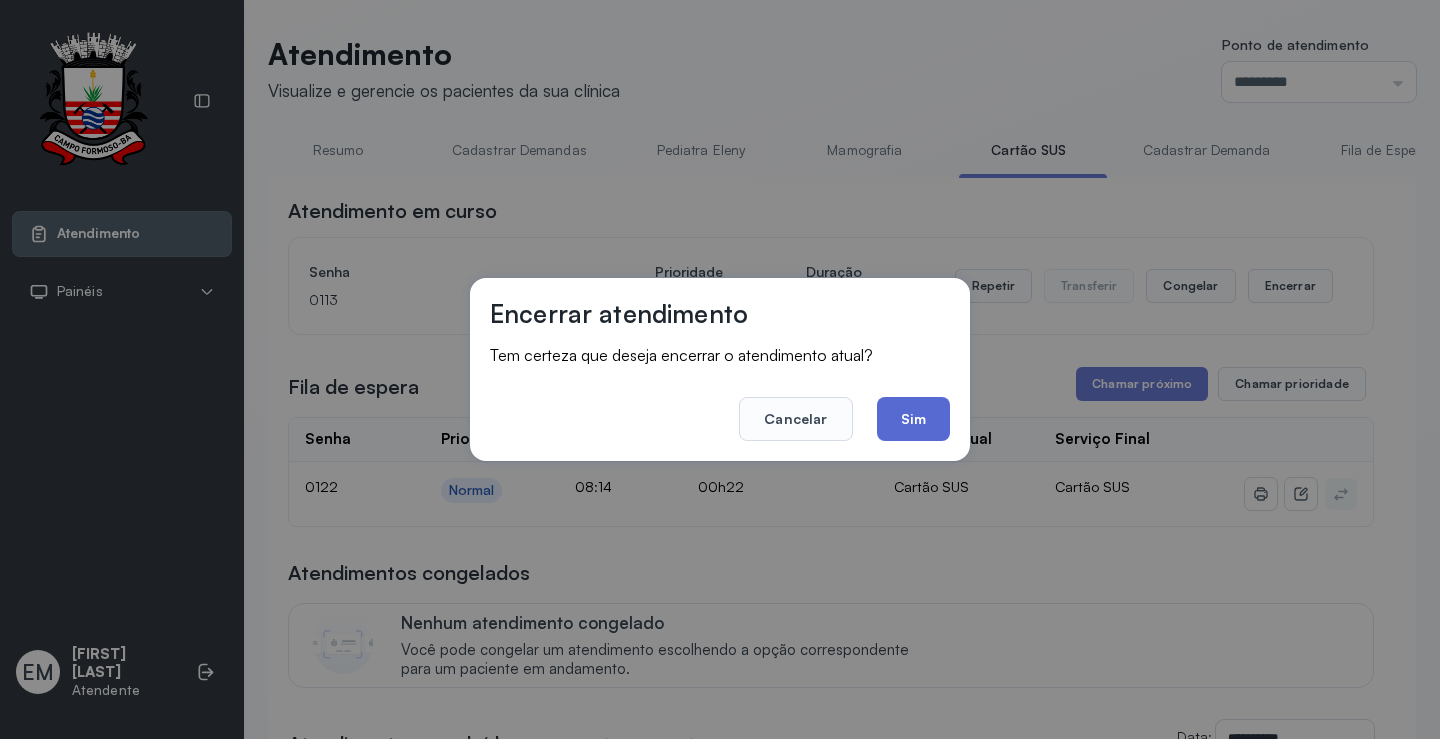 click on "Sim" 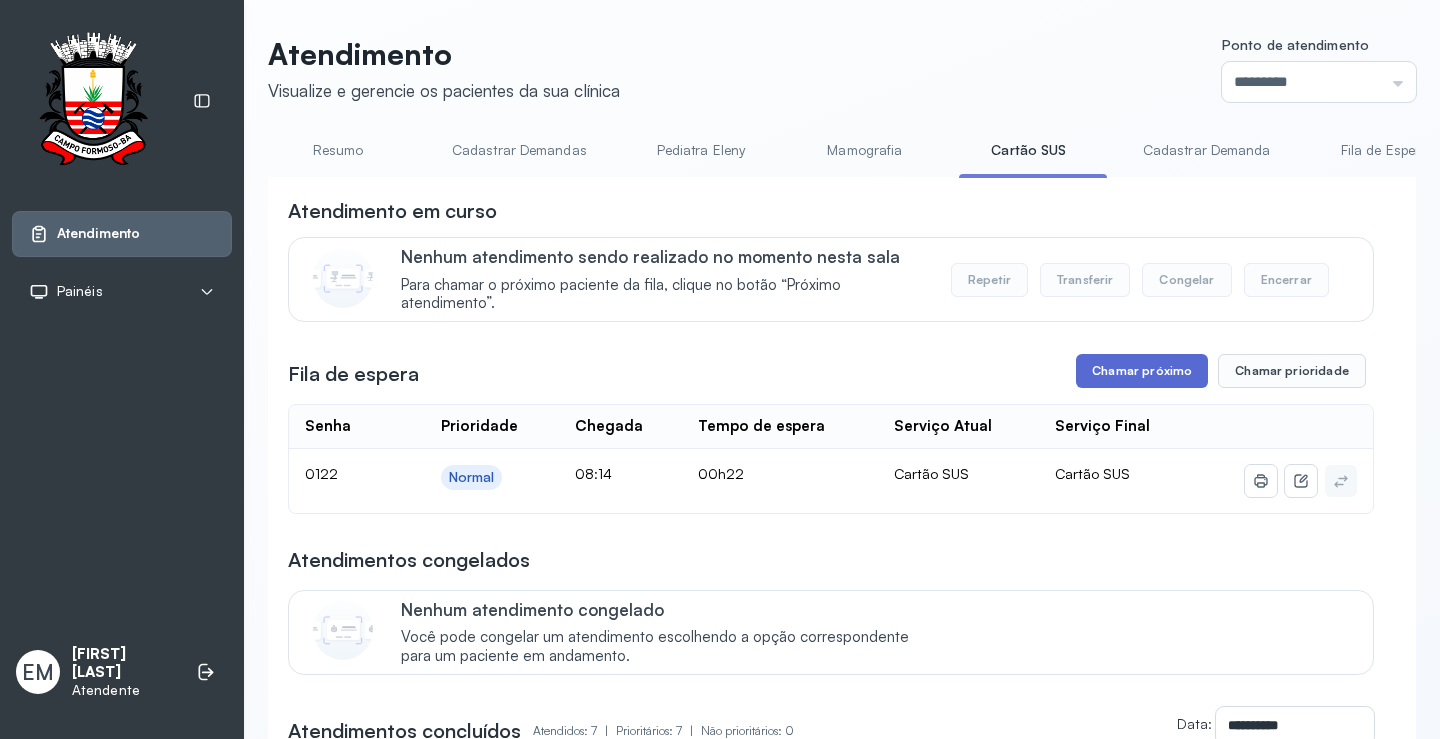 click on "Chamar próximo" at bounding box center [1142, 371] 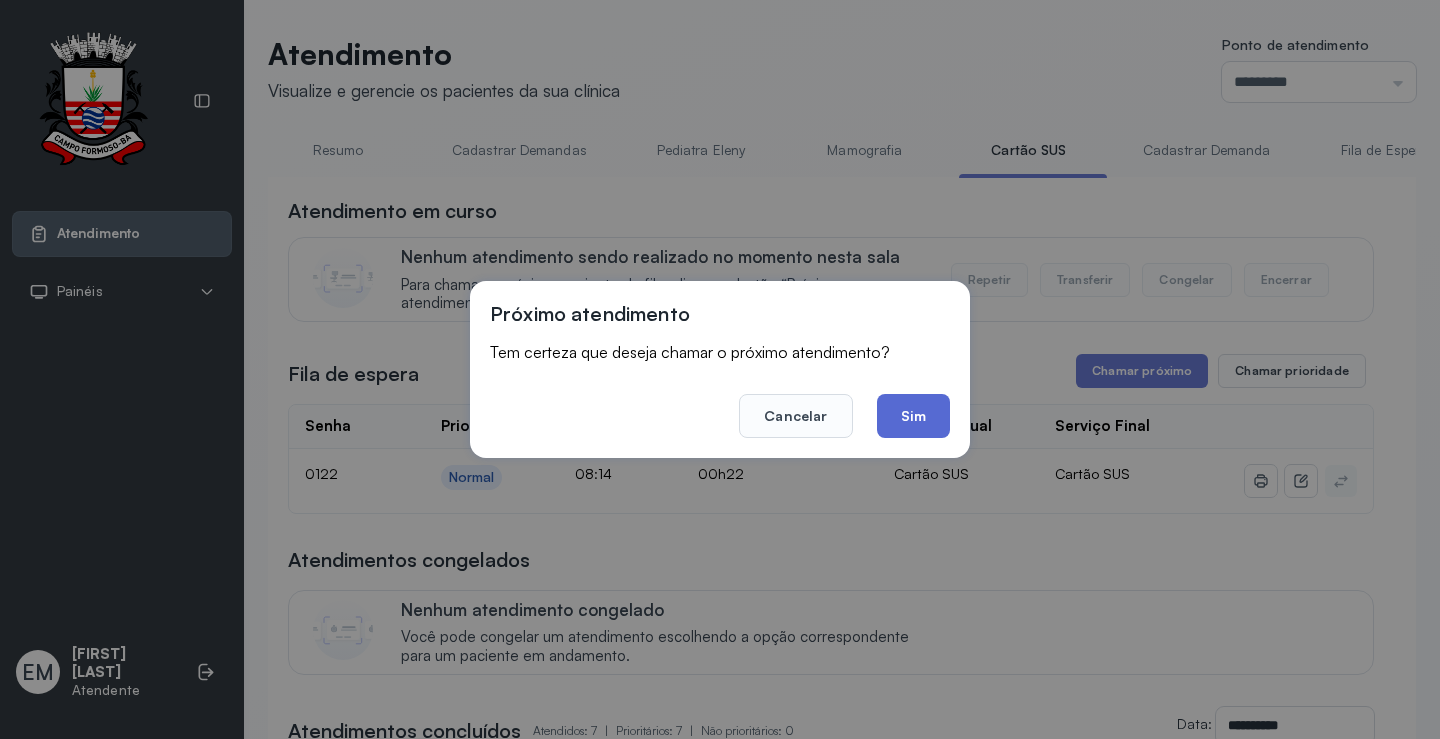 click on "Sim" 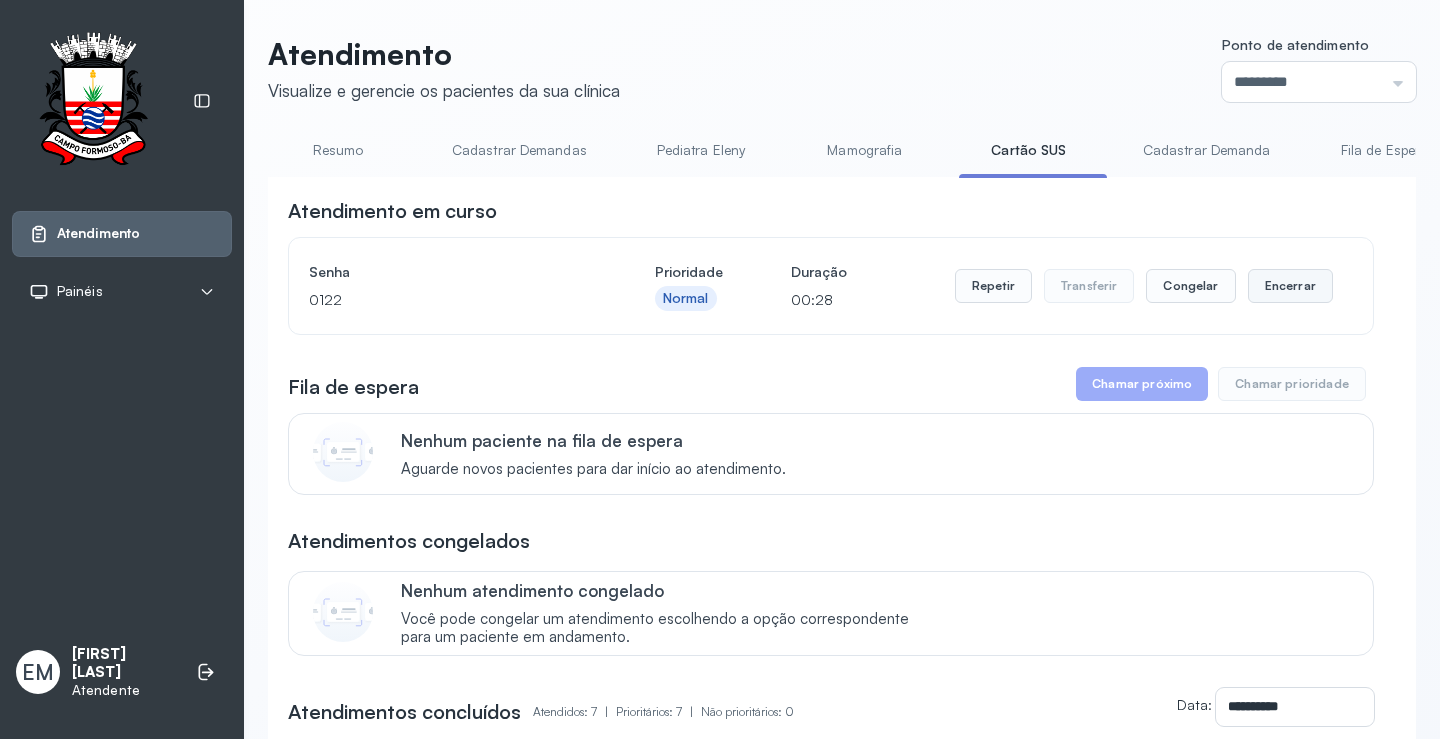 click on "Encerrar" at bounding box center (1290, 286) 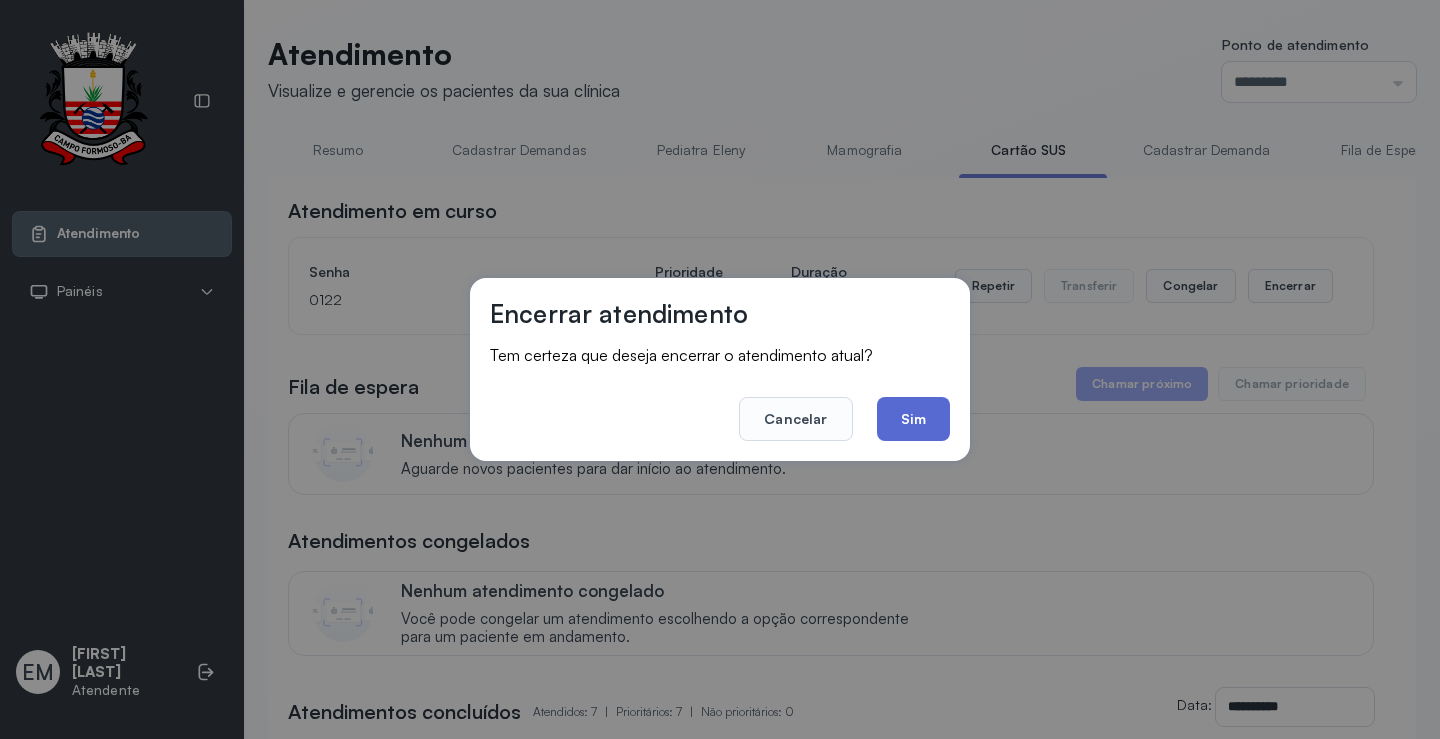 click on "Sim" 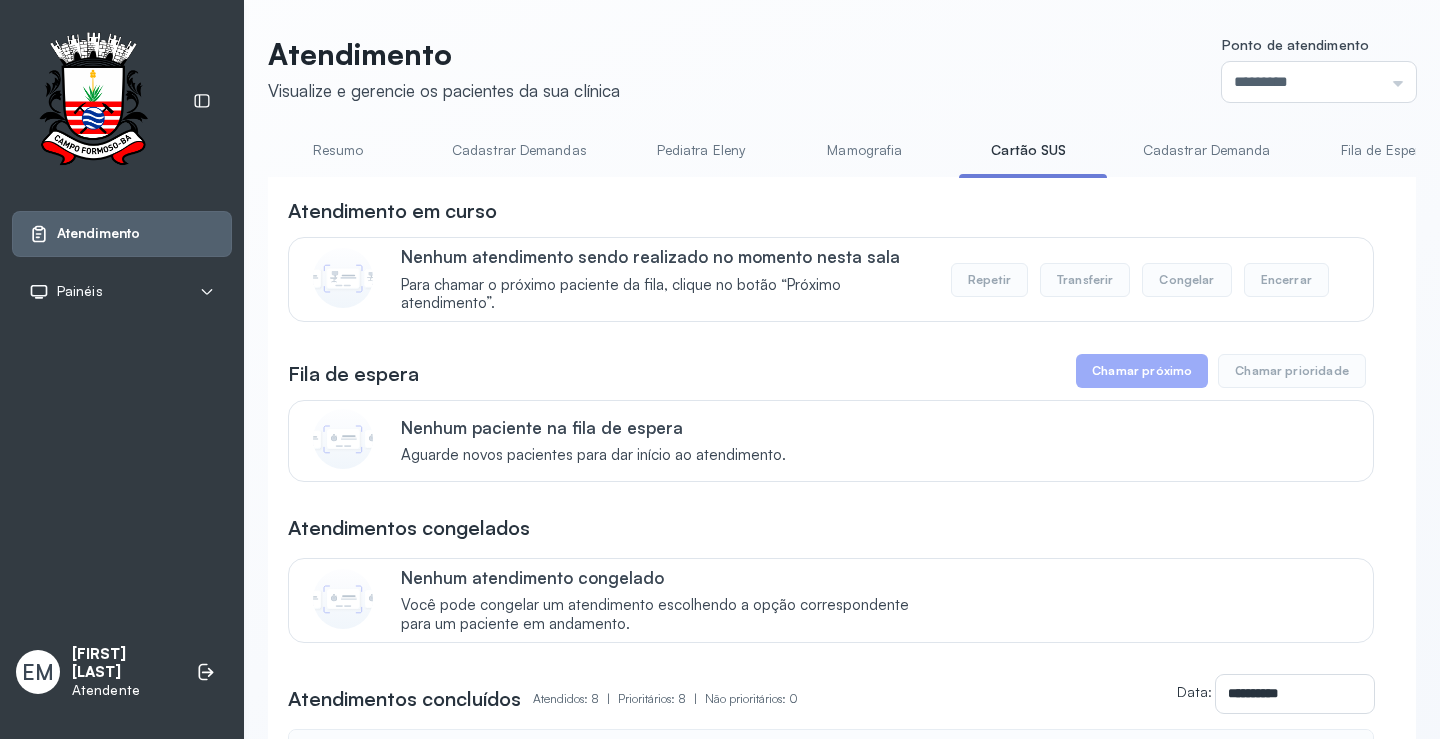 click on "Resumo" at bounding box center (338, 150) 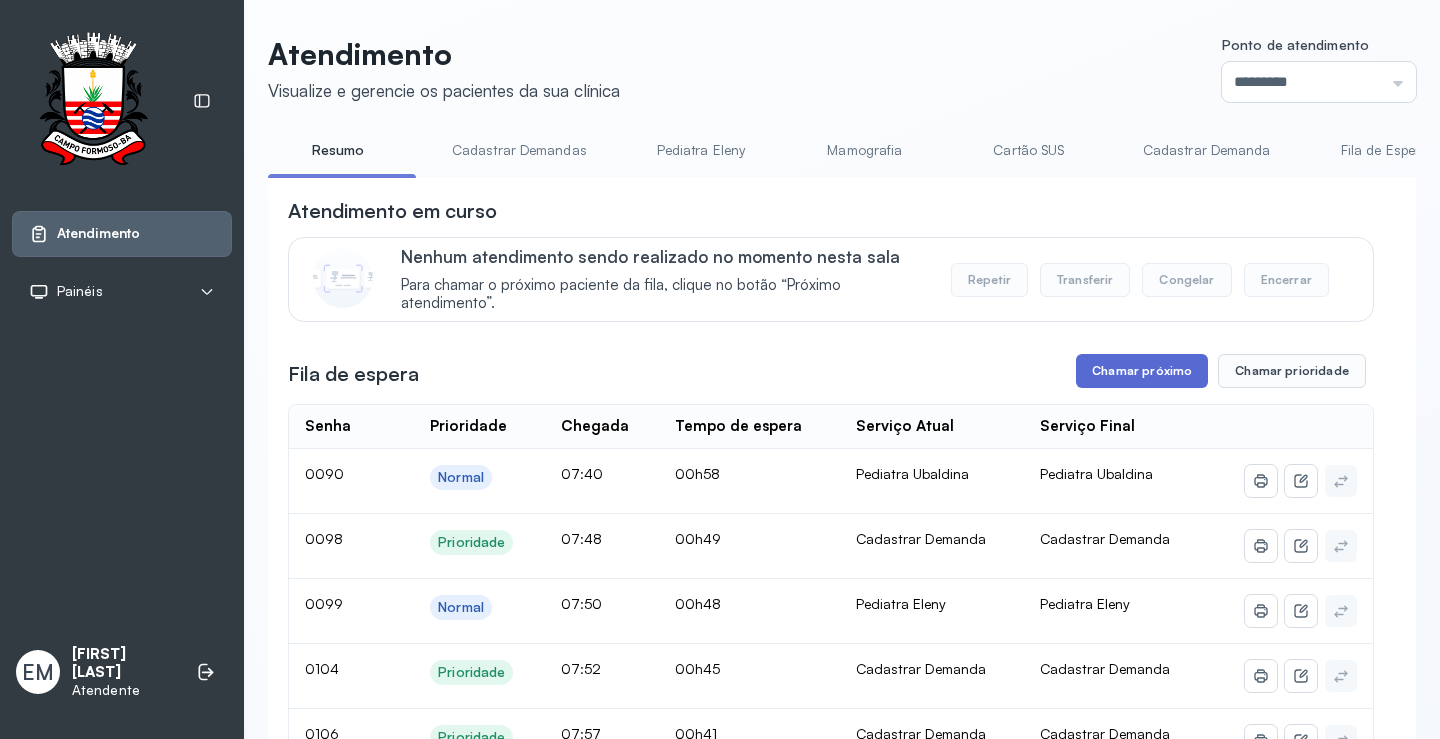 click on "Chamar próximo" at bounding box center (1142, 371) 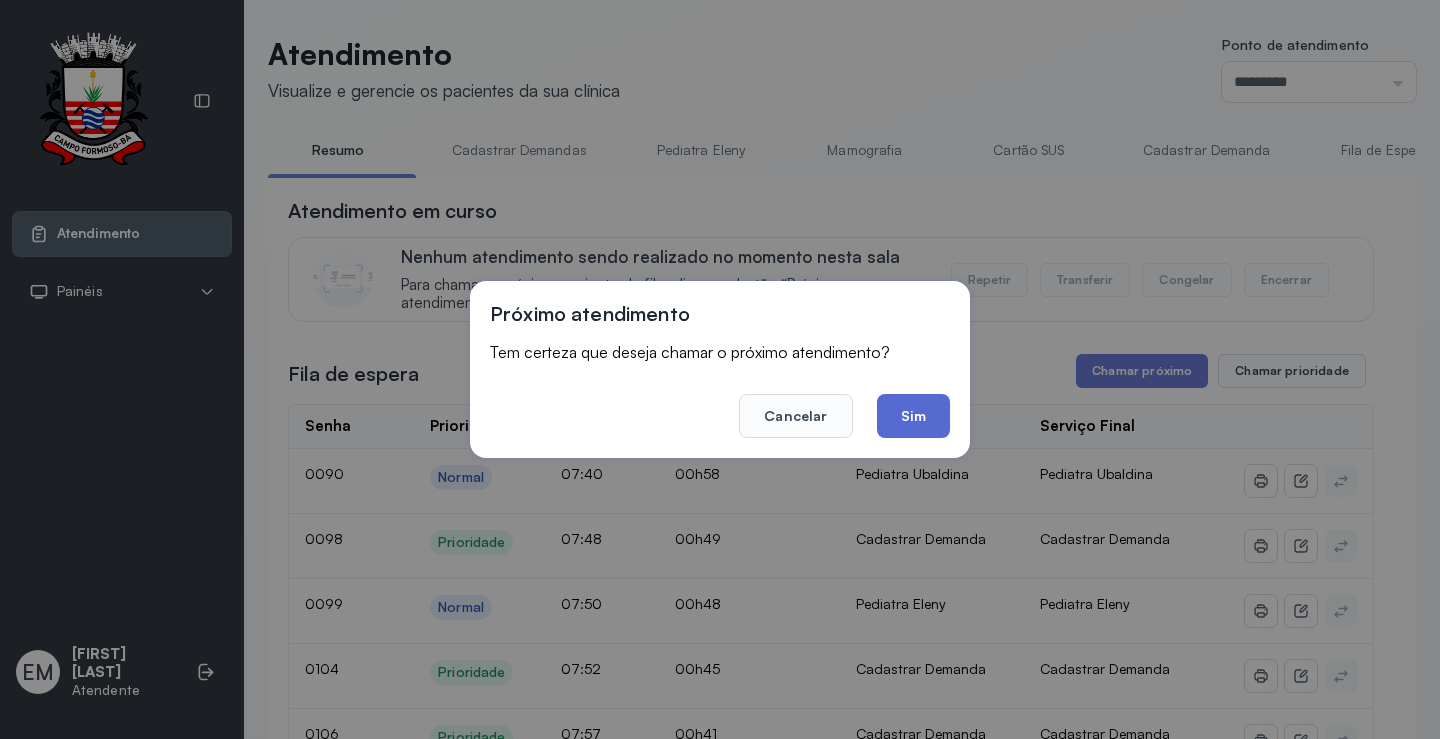 click on "Sim" 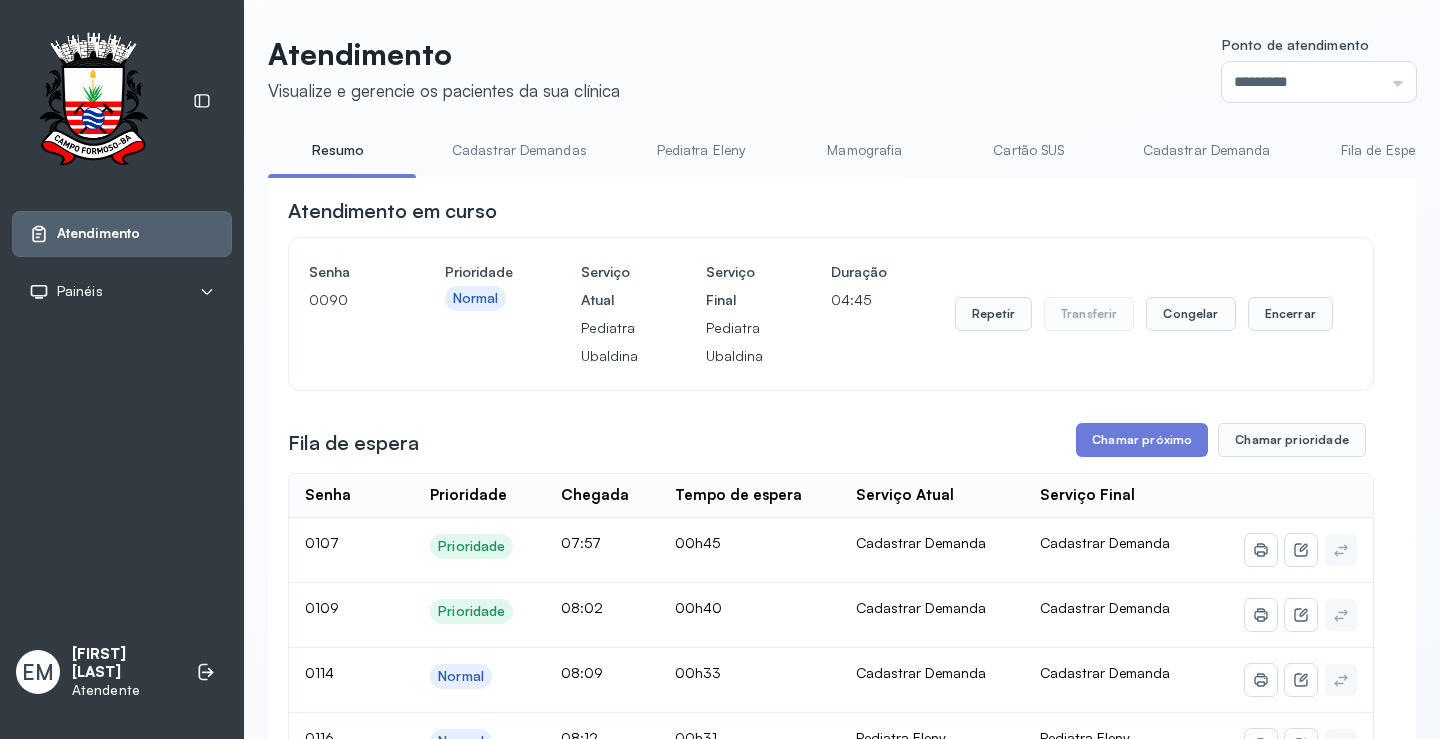 click on "Cartão SUS" at bounding box center [1029, 150] 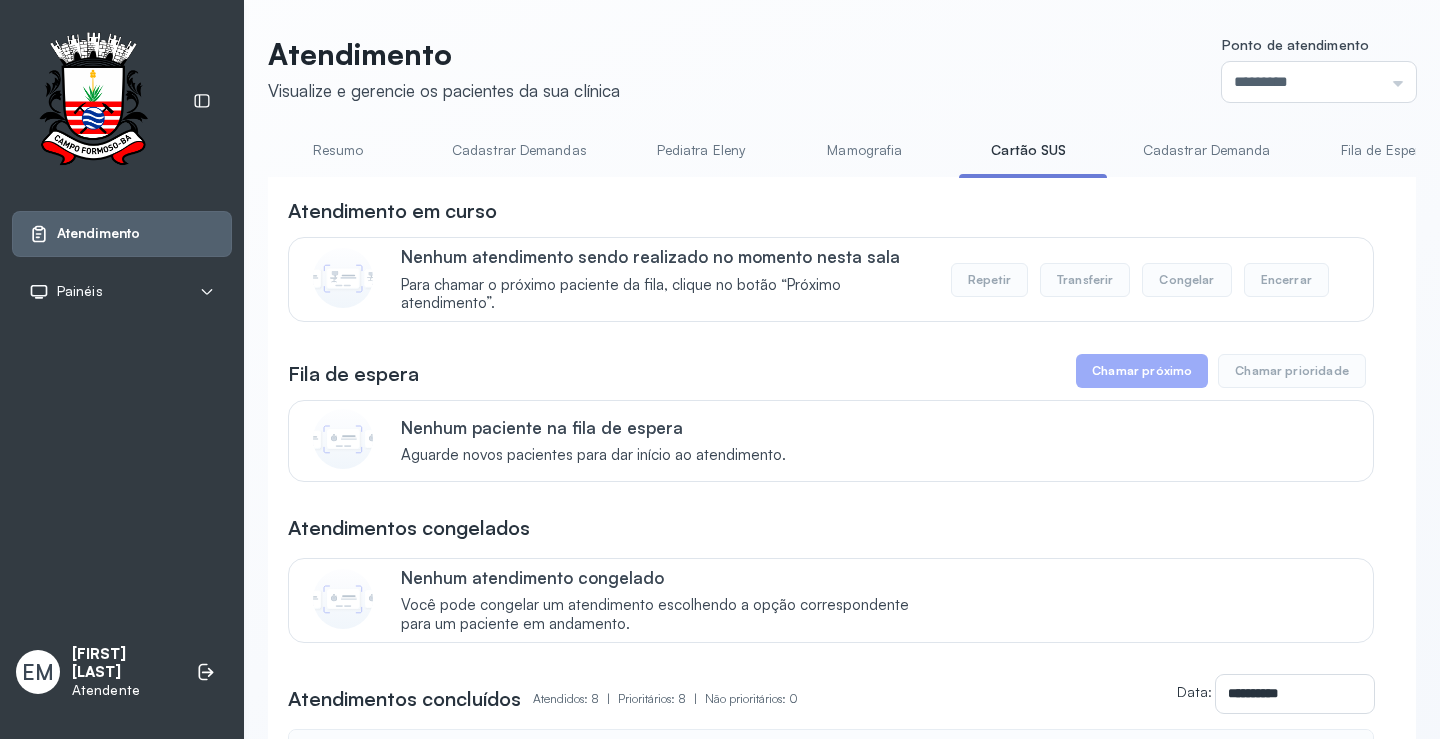click on "Resumo" at bounding box center (338, 150) 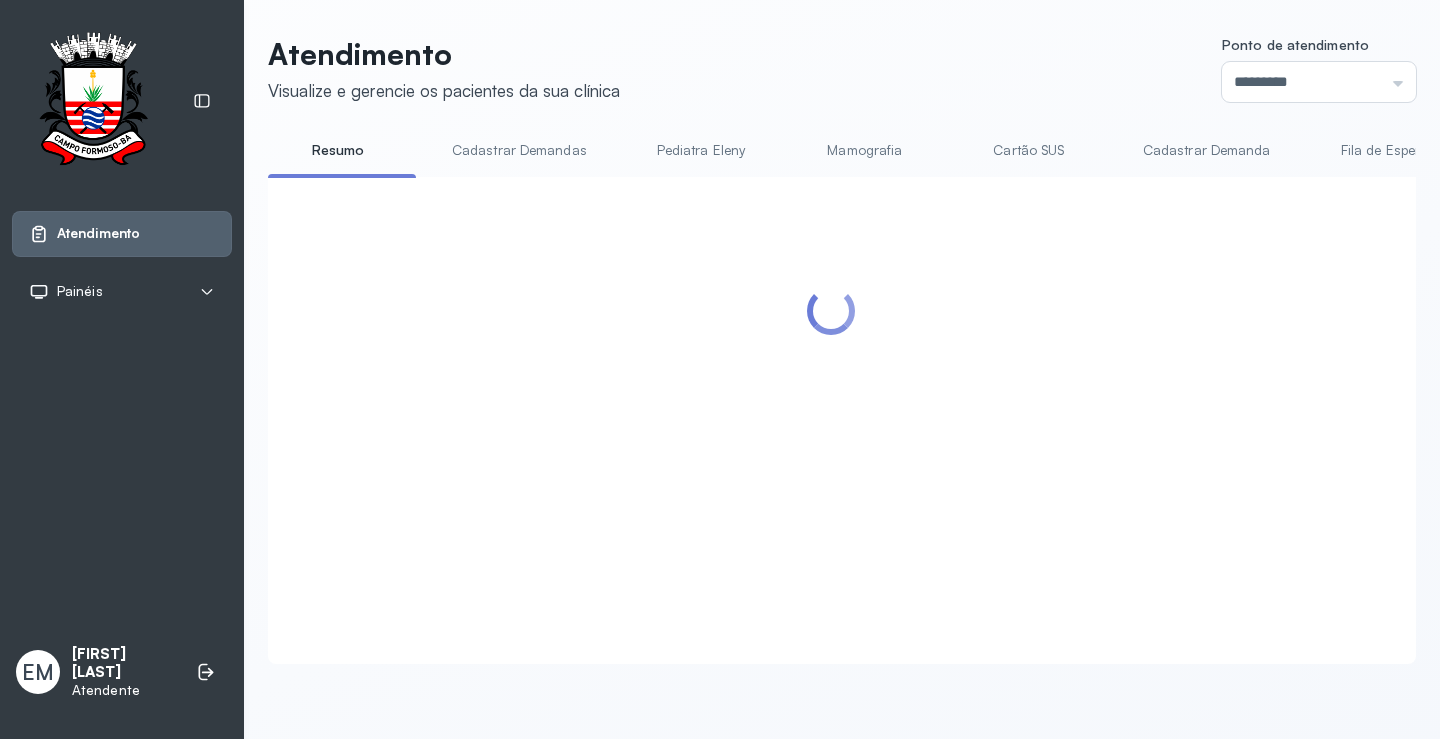 click on "Cartão SUS" at bounding box center (1029, 150) 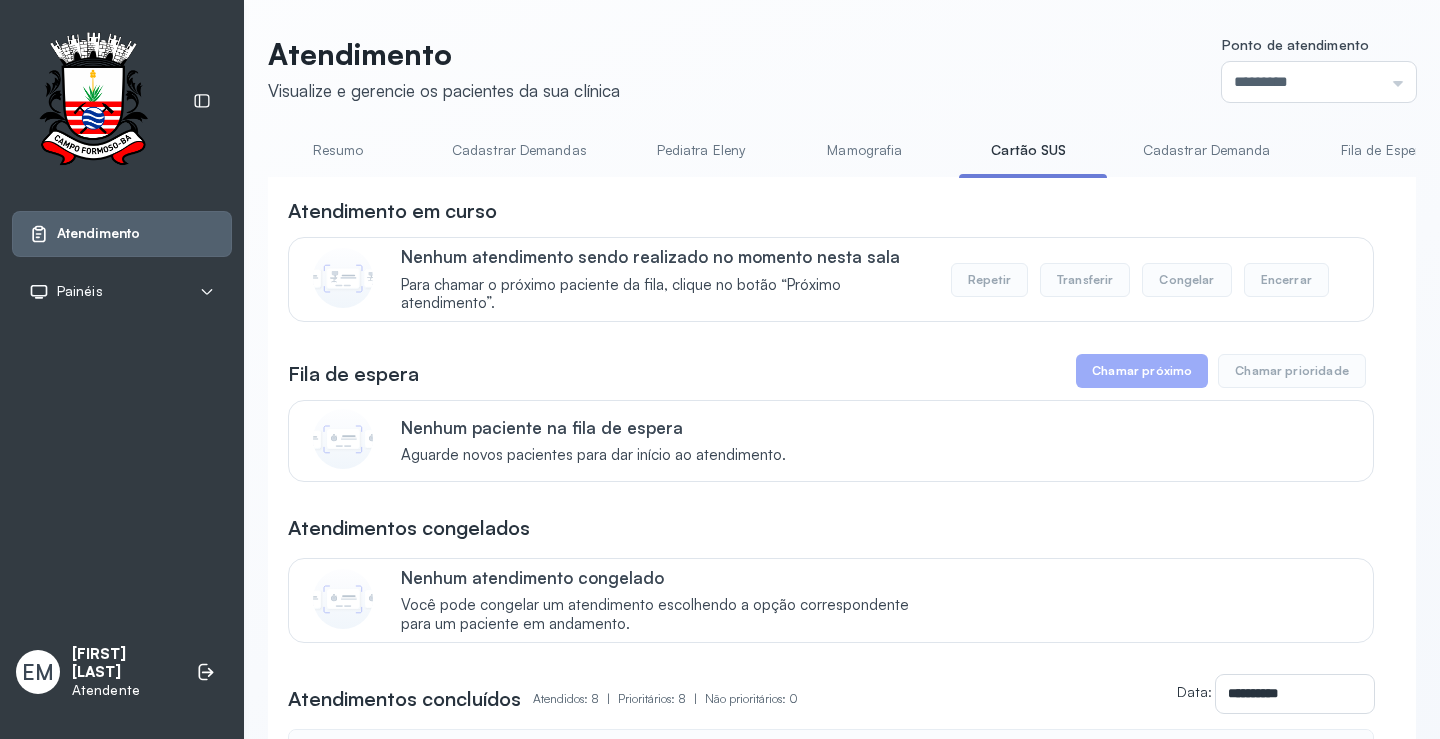 click on "Resumo" at bounding box center [338, 150] 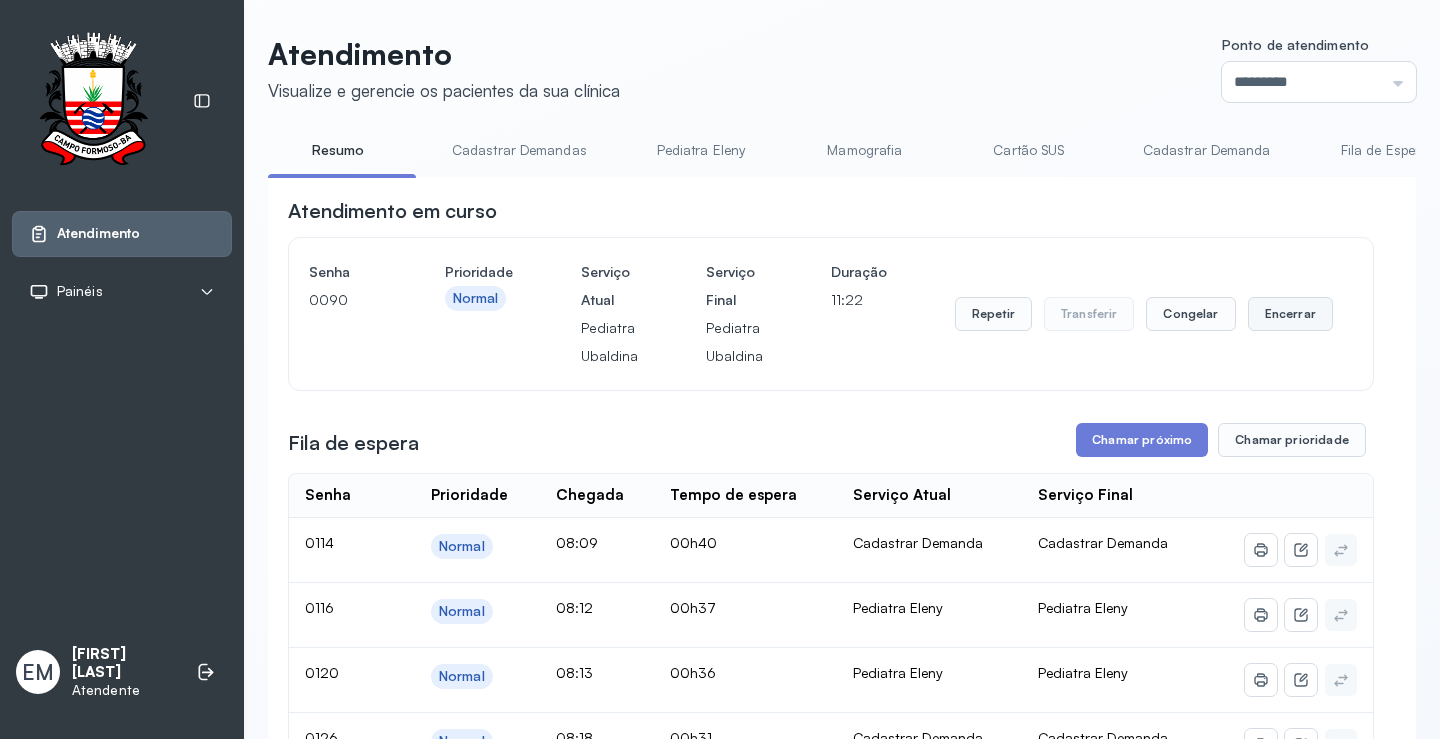 click on "Encerrar" at bounding box center [1290, 314] 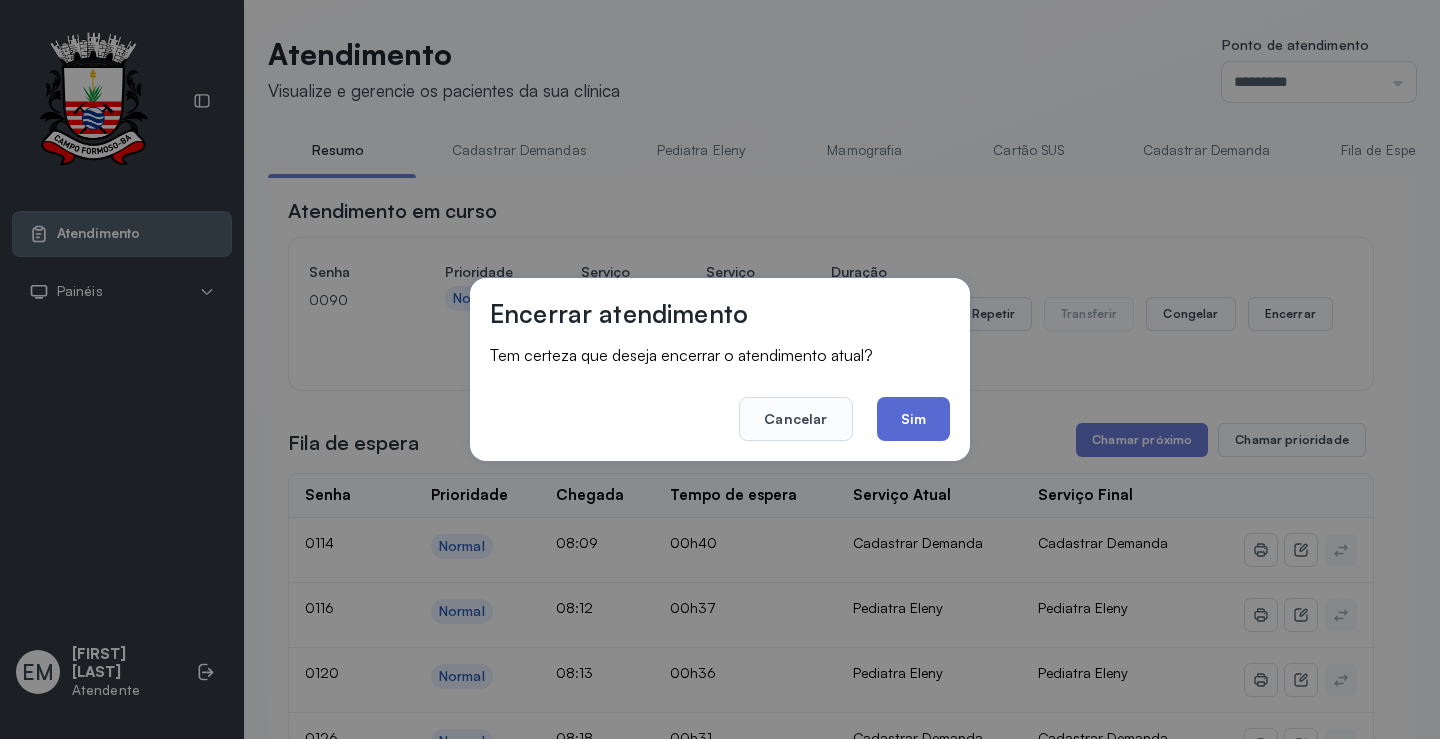 click on "Sim" 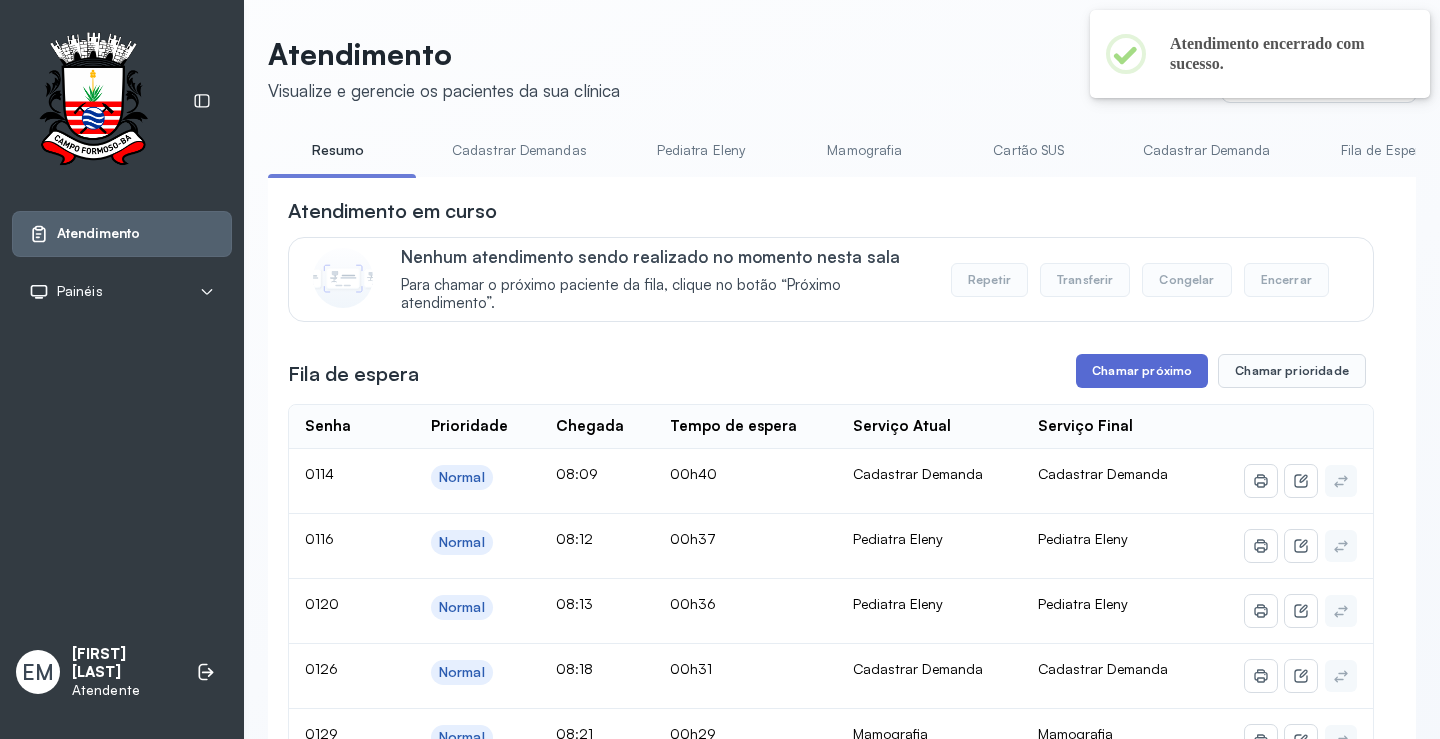 click on "Chamar próximo" at bounding box center (1142, 371) 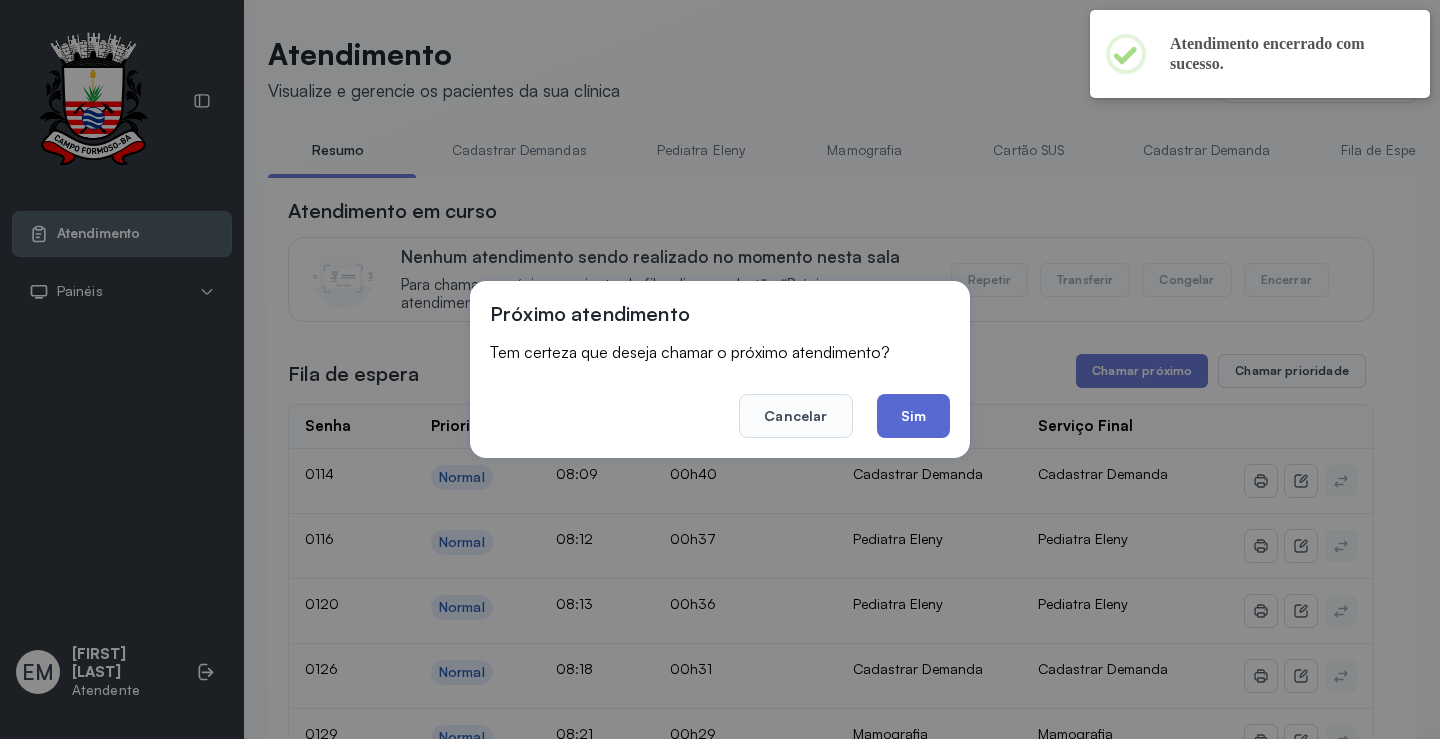 click on "Sim" 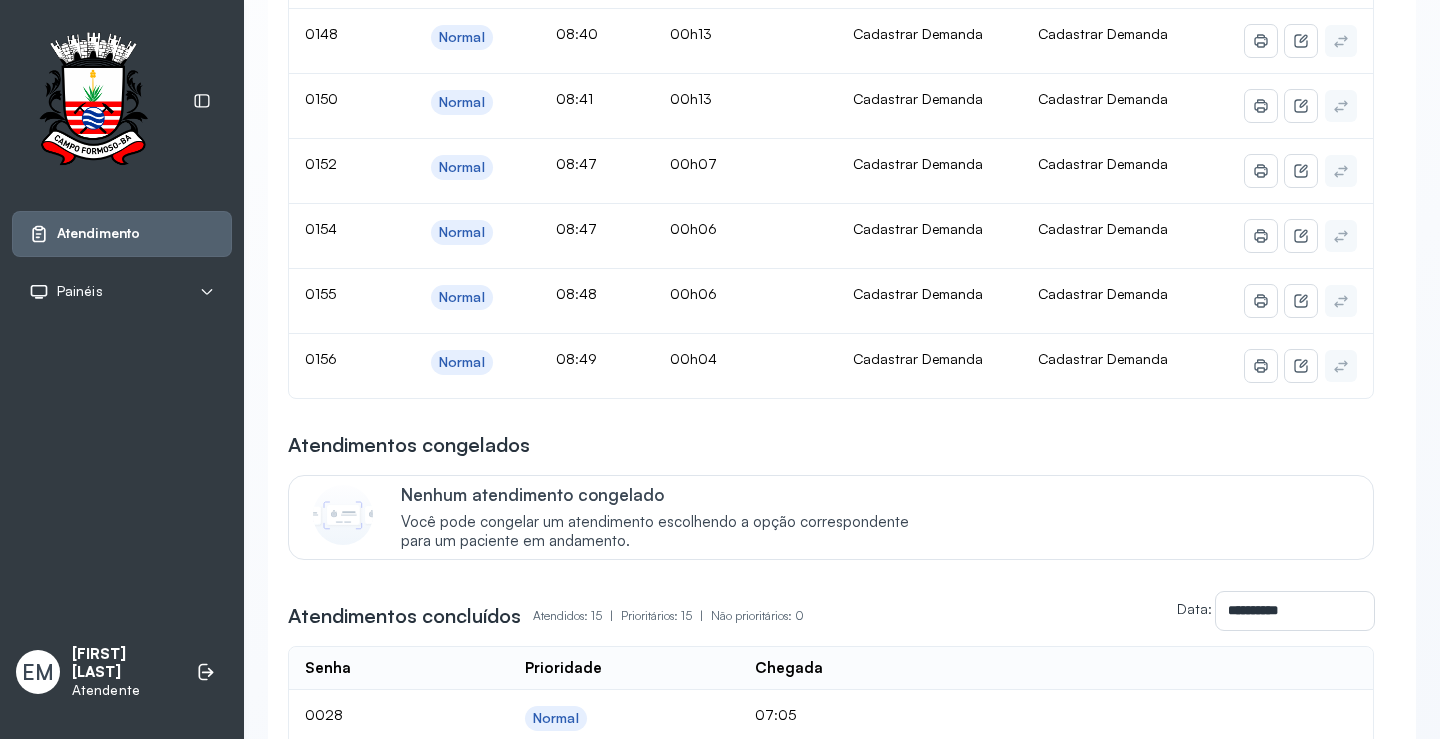 scroll, scrollTop: 200, scrollLeft: 0, axis: vertical 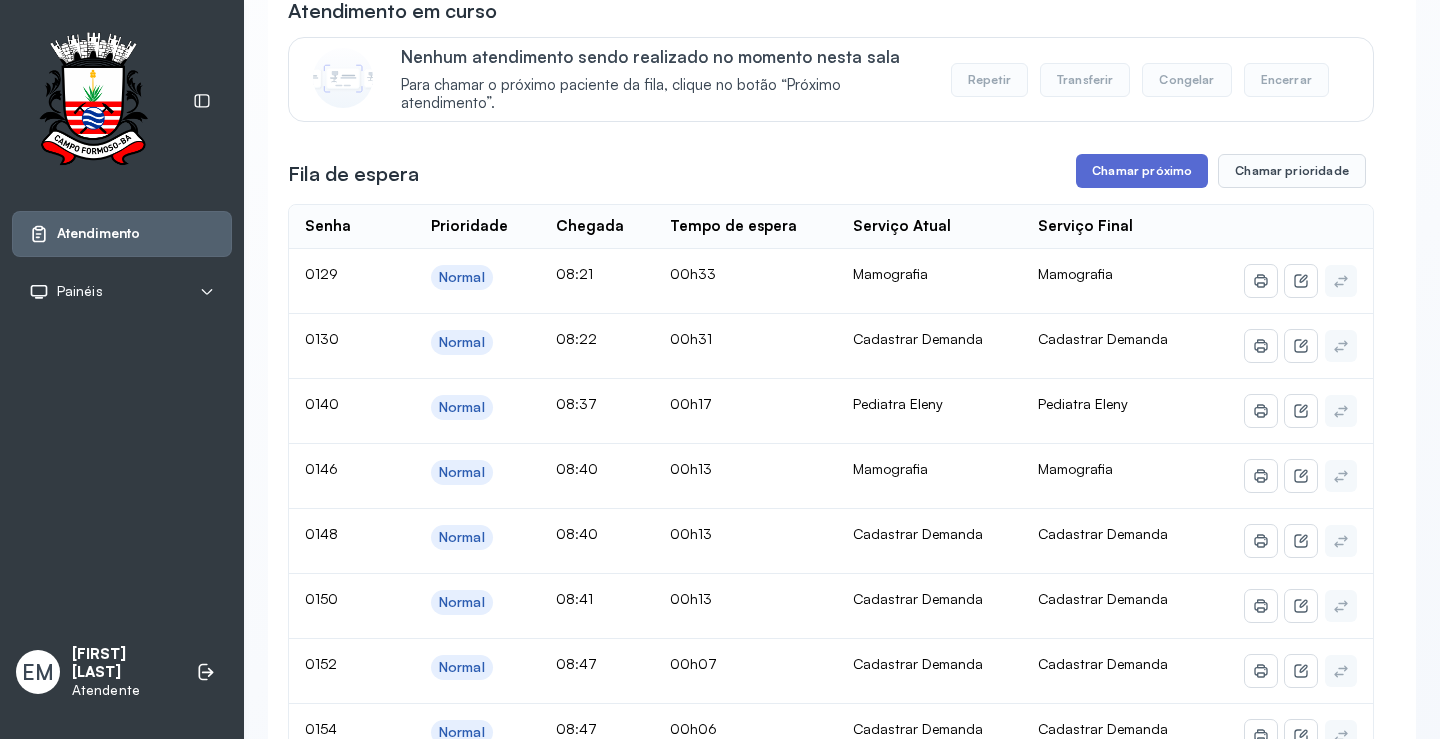 click on "Chamar próximo" at bounding box center (1142, 171) 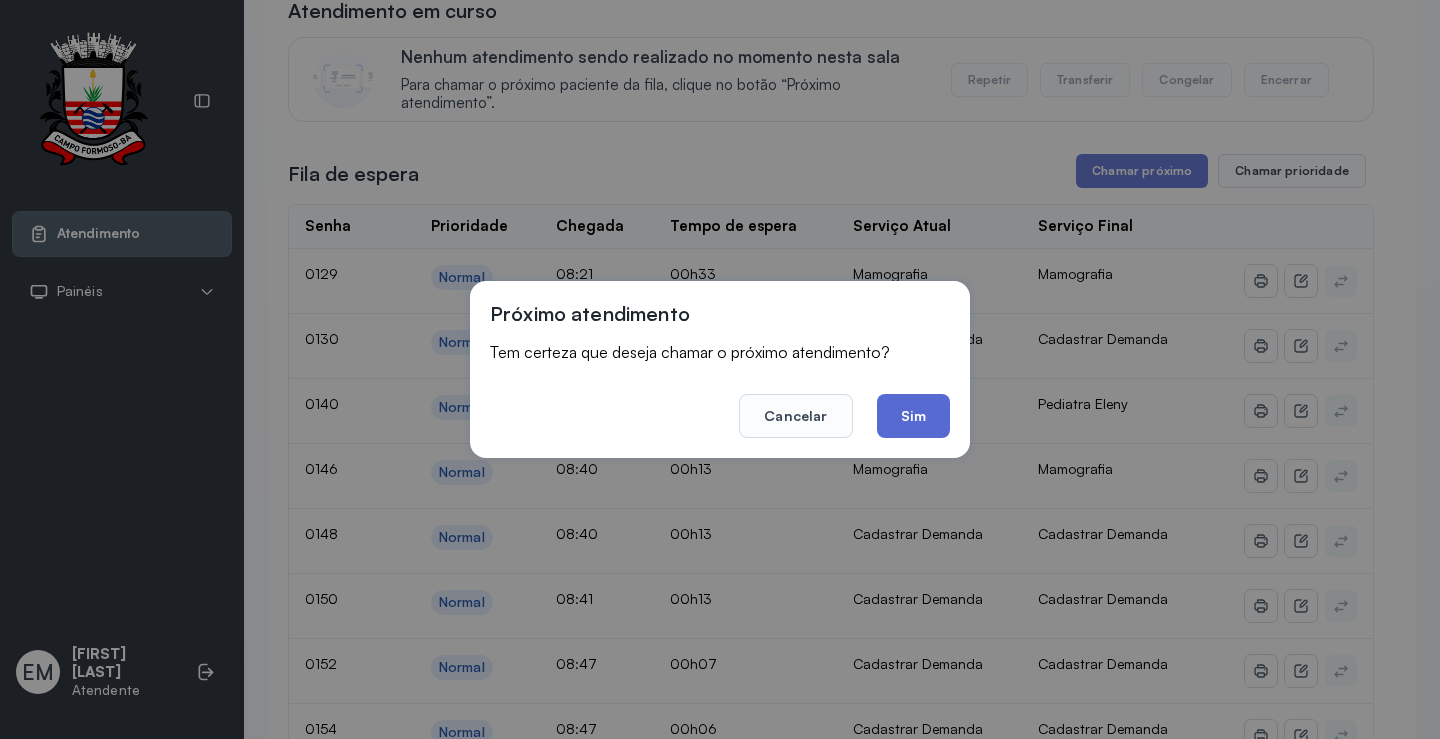 click on "Sim" 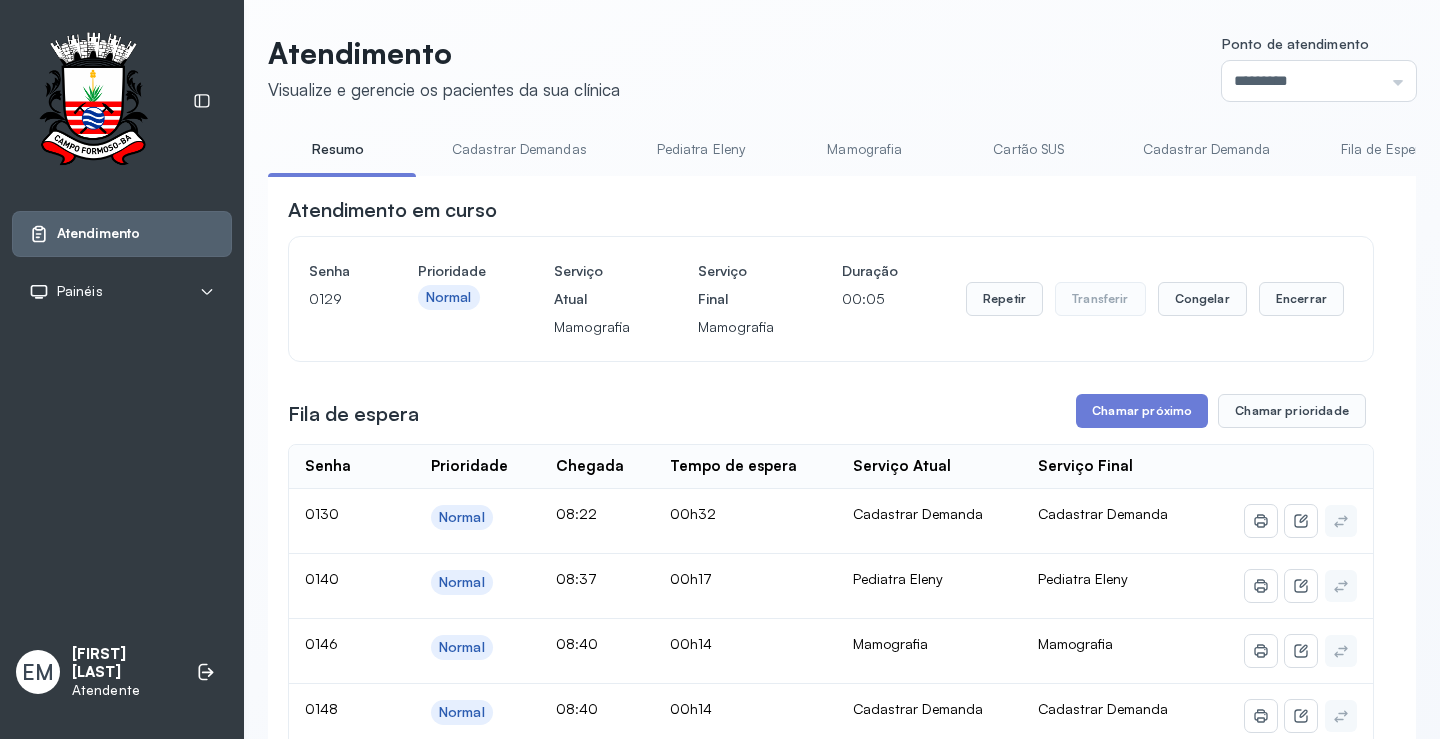 scroll, scrollTop: 200, scrollLeft: 0, axis: vertical 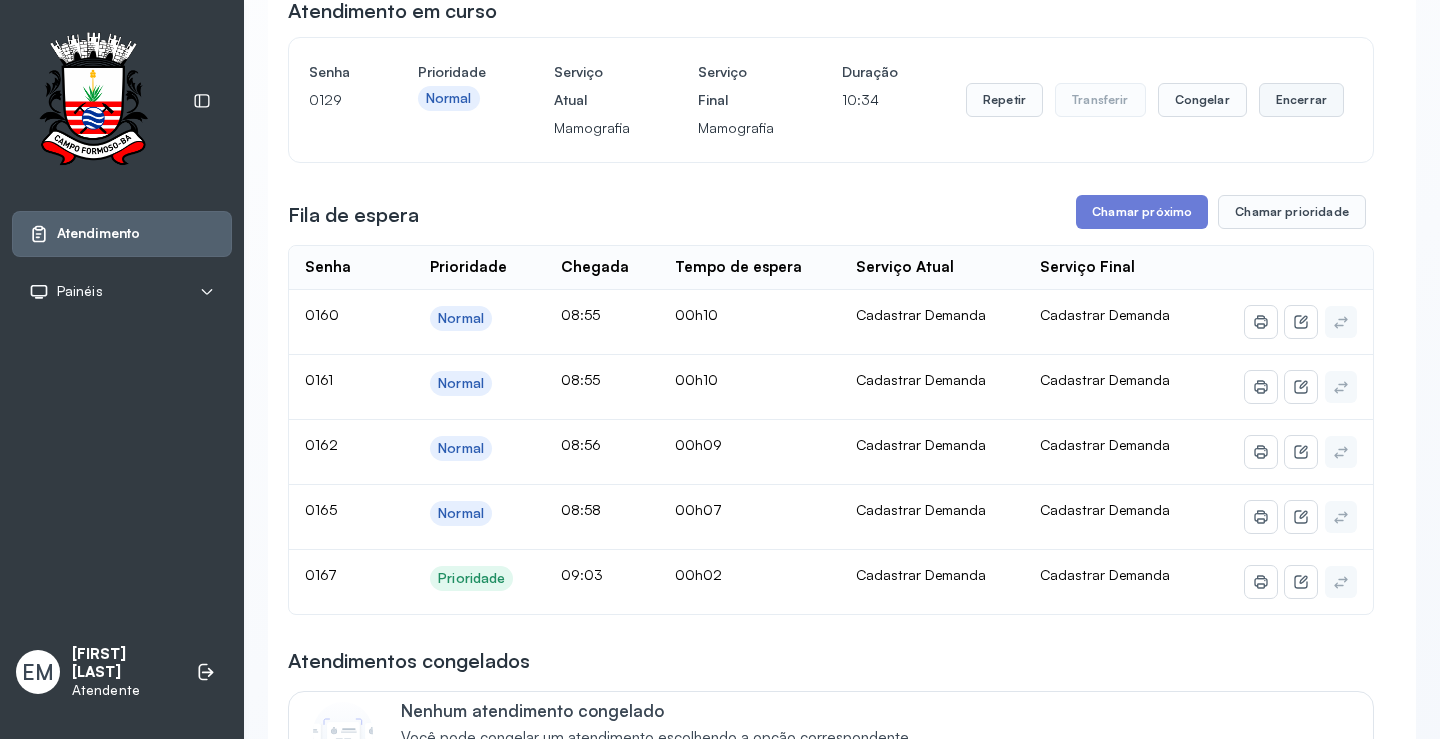 click on "Encerrar" at bounding box center (1301, 100) 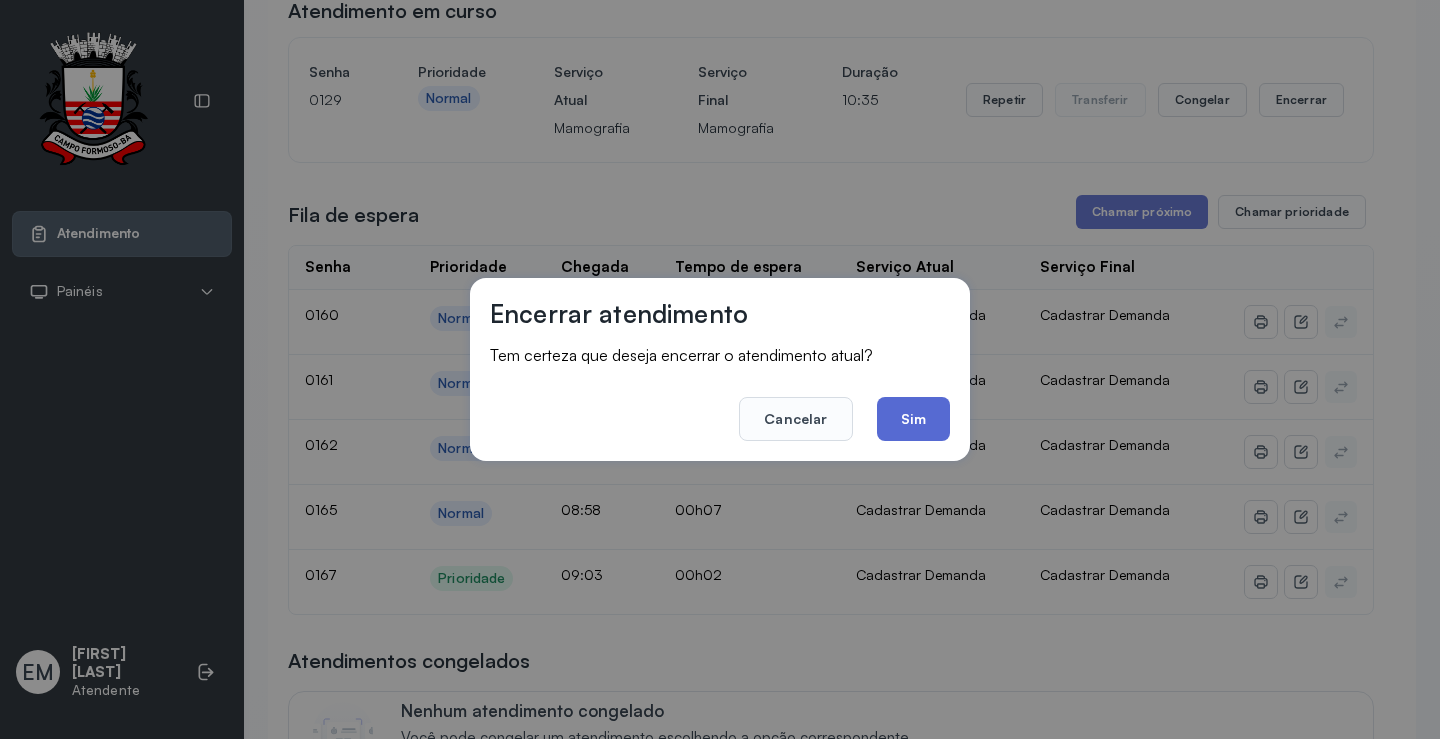 click on "Sim" 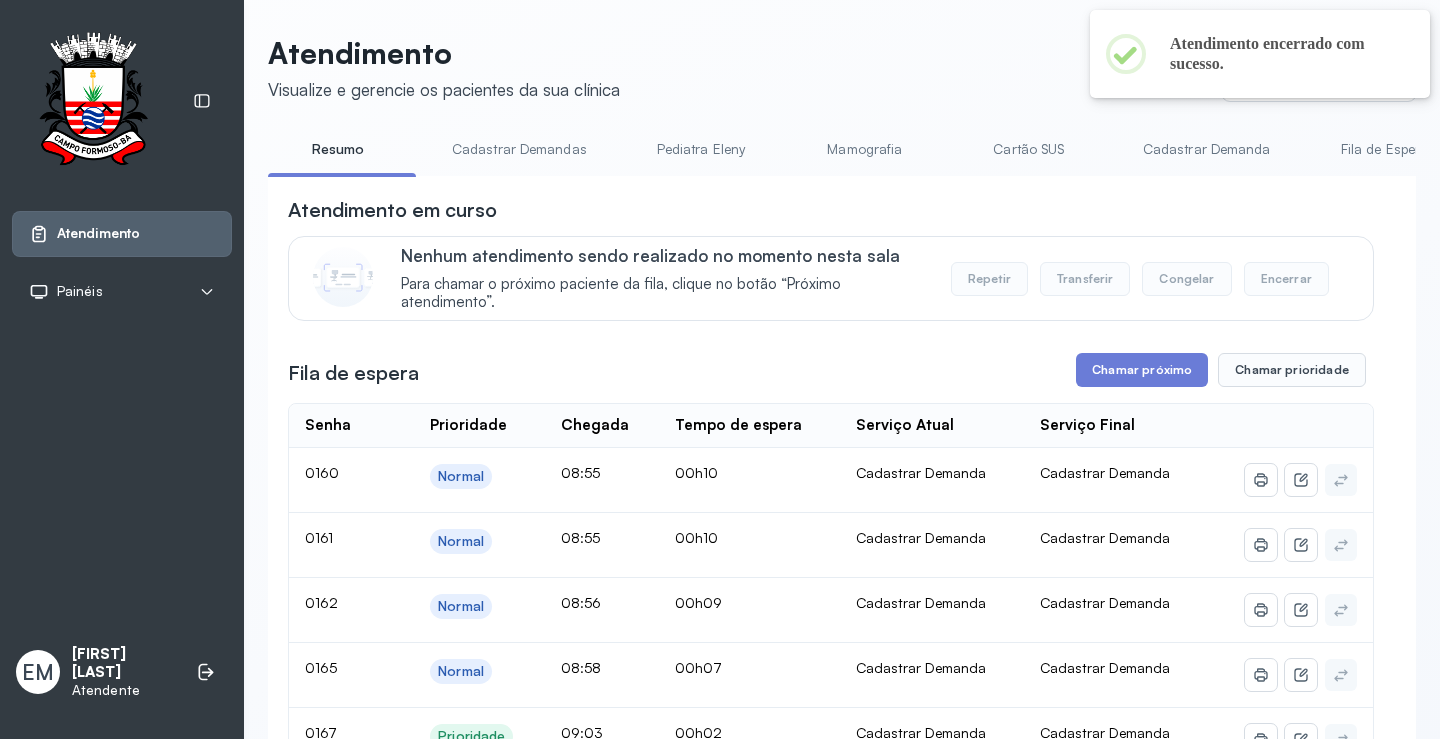 scroll, scrollTop: 200, scrollLeft: 0, axis: vertical 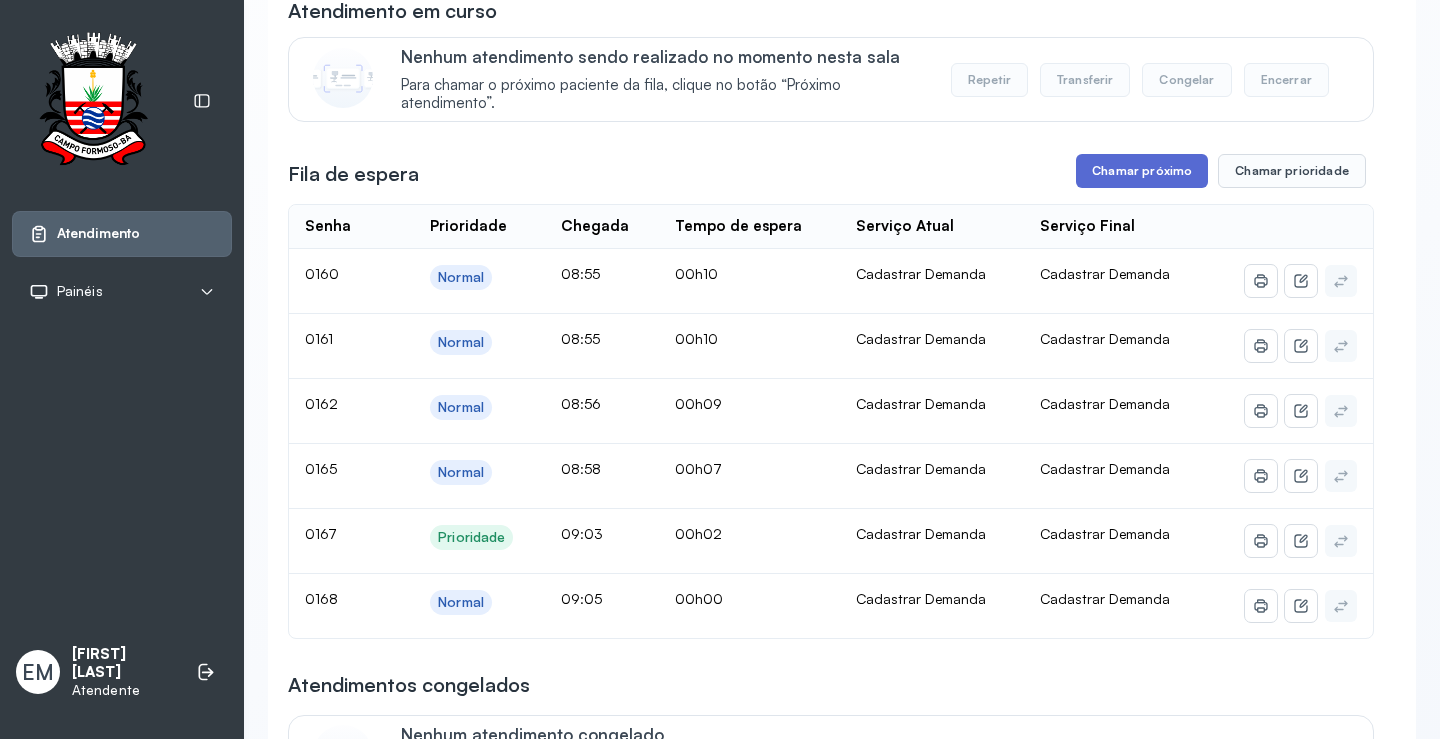 click on "Chamar próximo" at bounding box center (1142, 171) 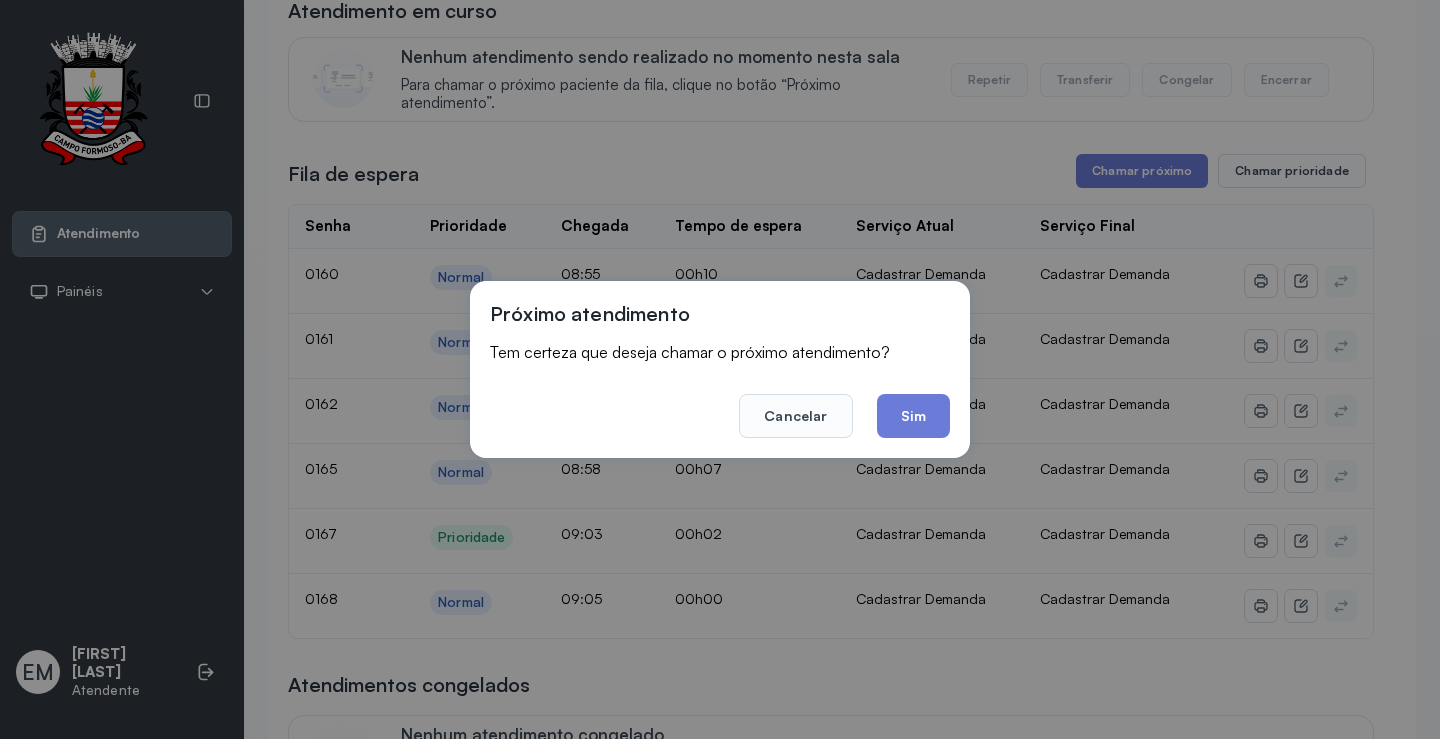 click on "Próximo atendimento Tem certeza que deseja chamar o próximo atendimento? Cancelar Sim" at bounding box center [720, 369] 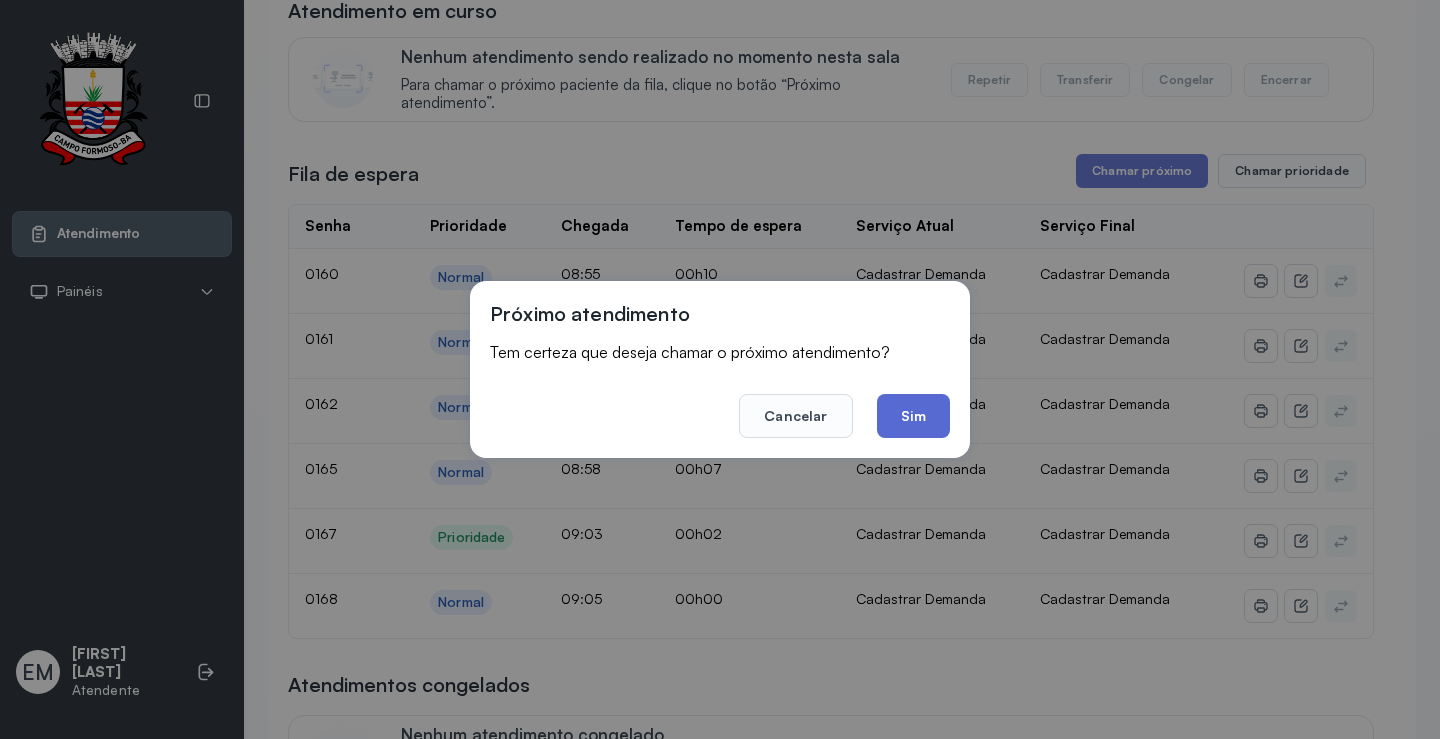 click on "Sim" 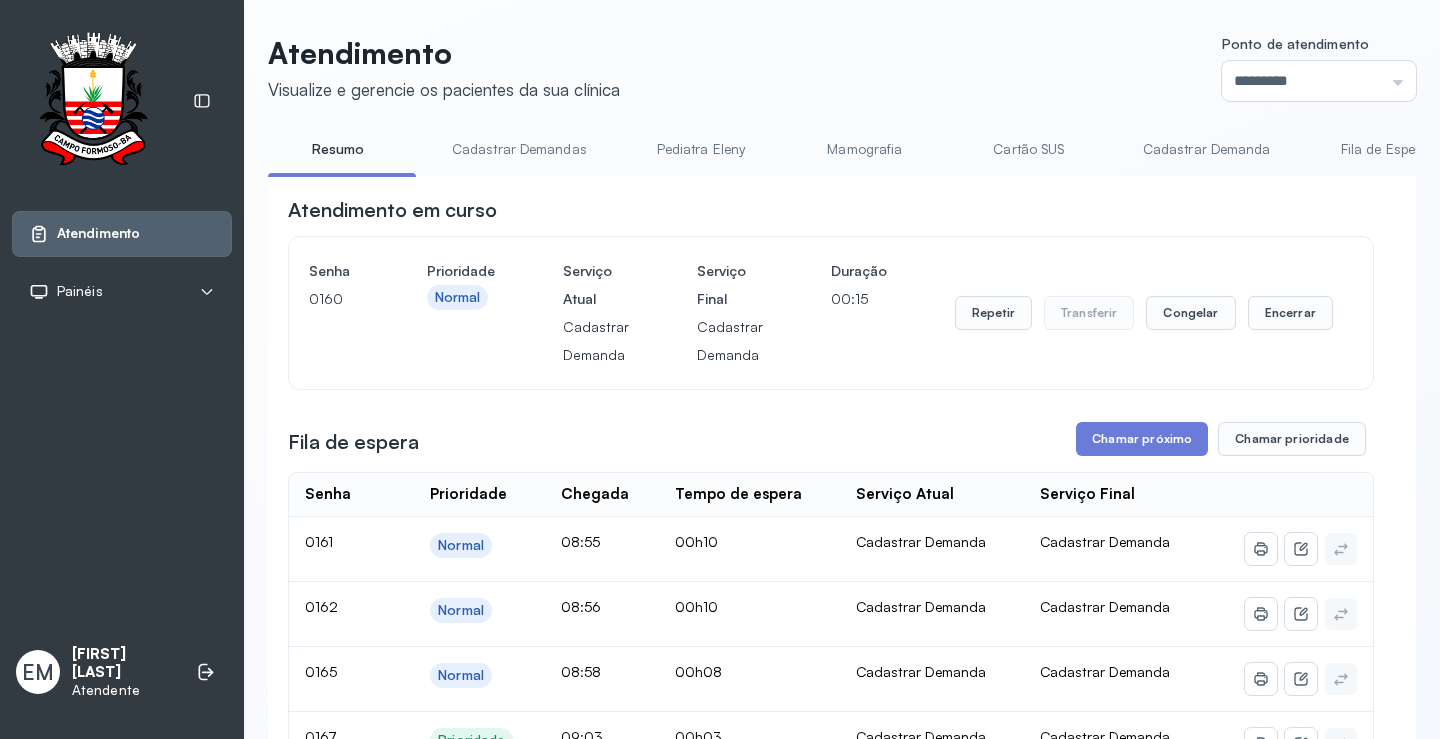 scroll, scrollTop: 200, scrollLeft: 0, axis: vertical 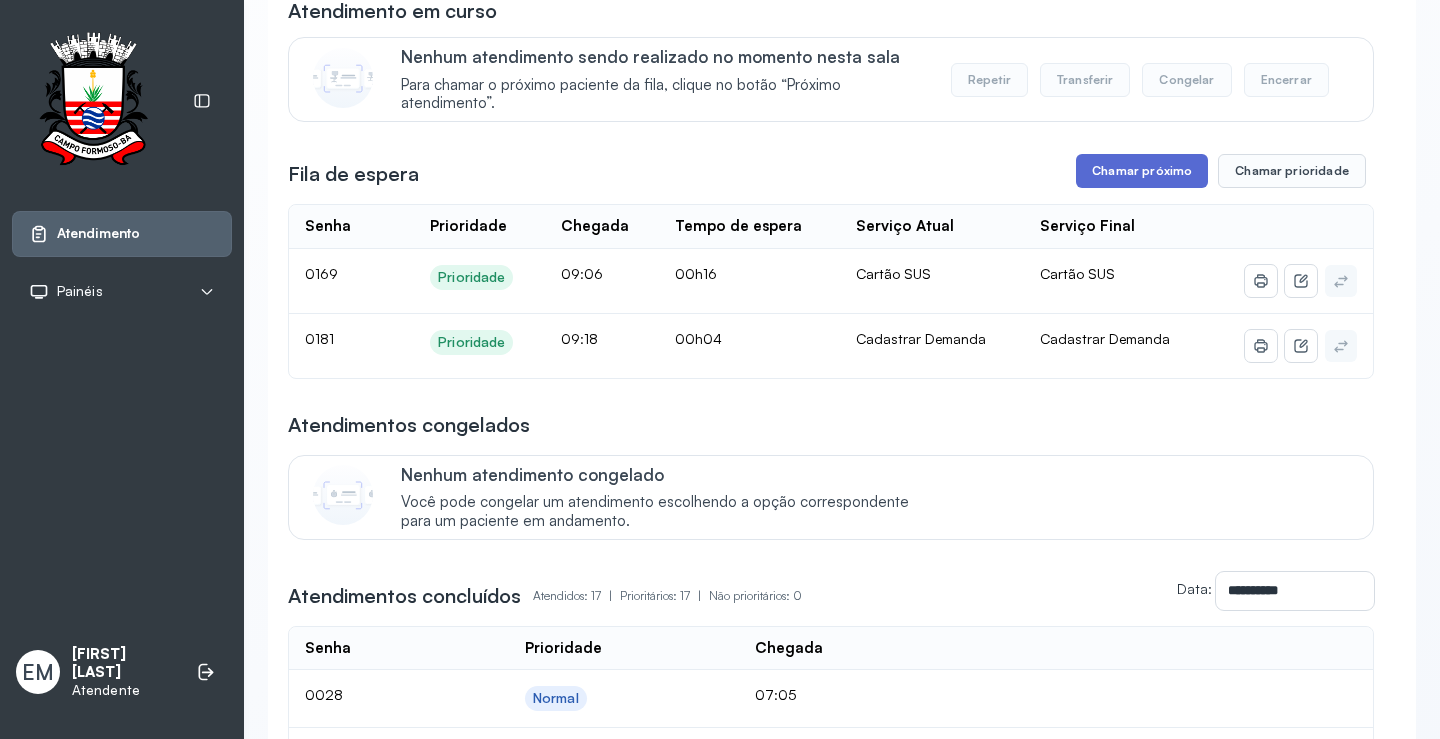 click on "Chamar próximo" at bounding box center [1142, 171] 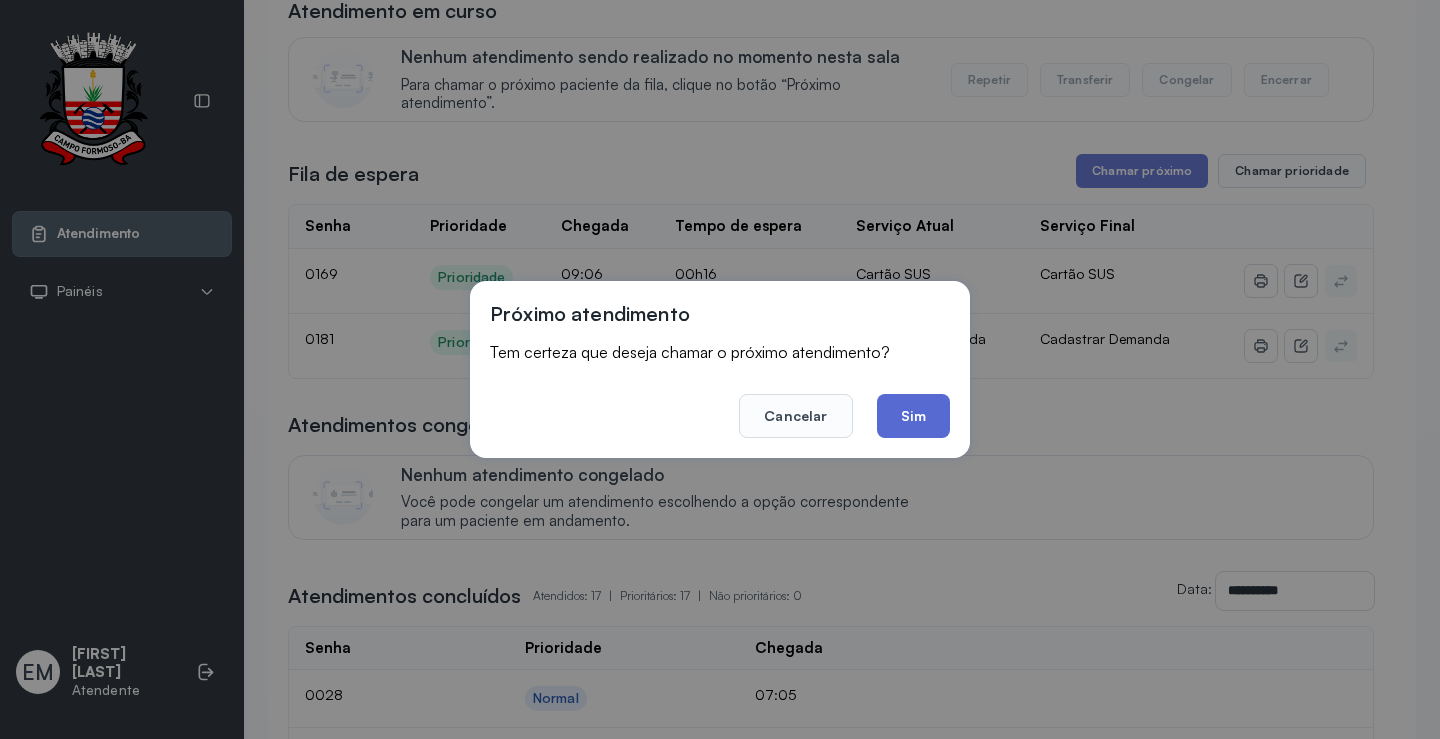 click on "Sim" 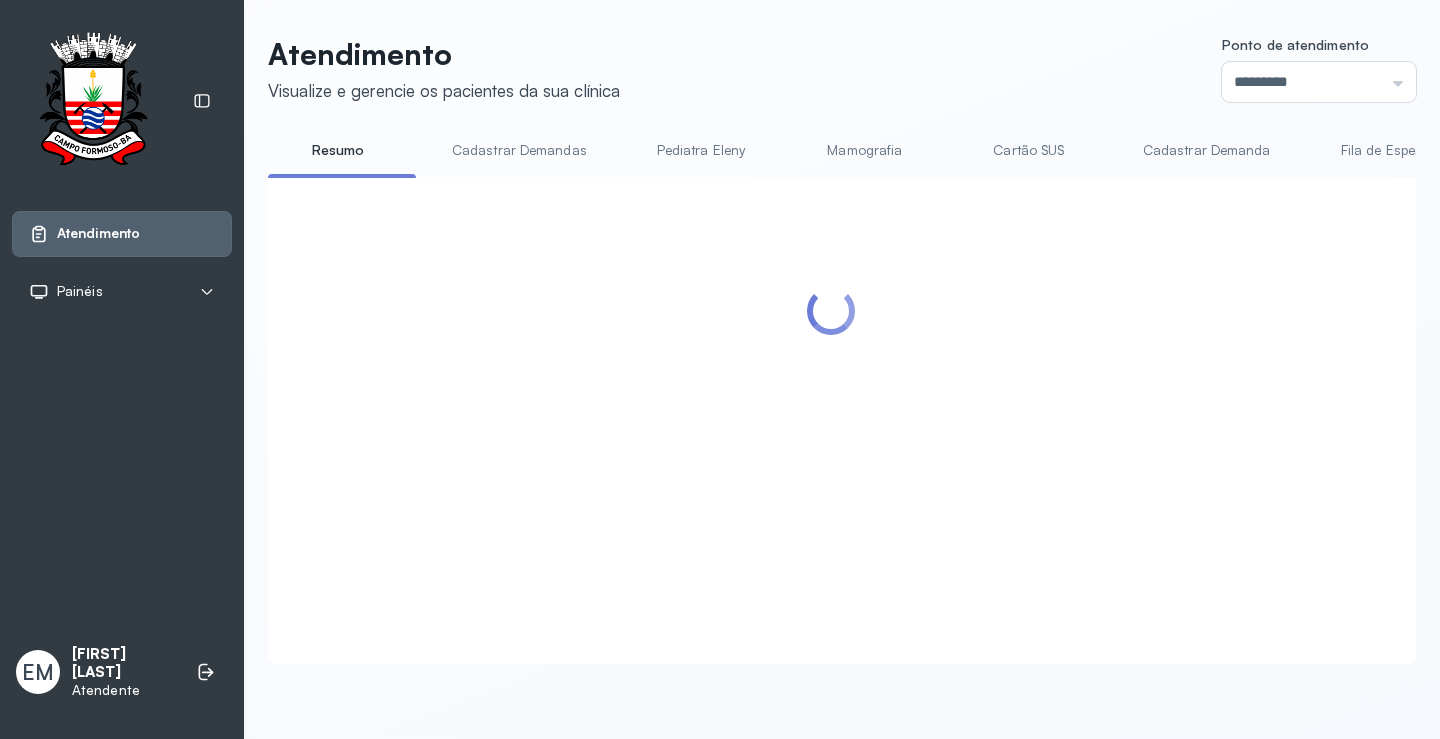 scroll, scrollTop: 200, scrollLeft: 0, axis: vertical 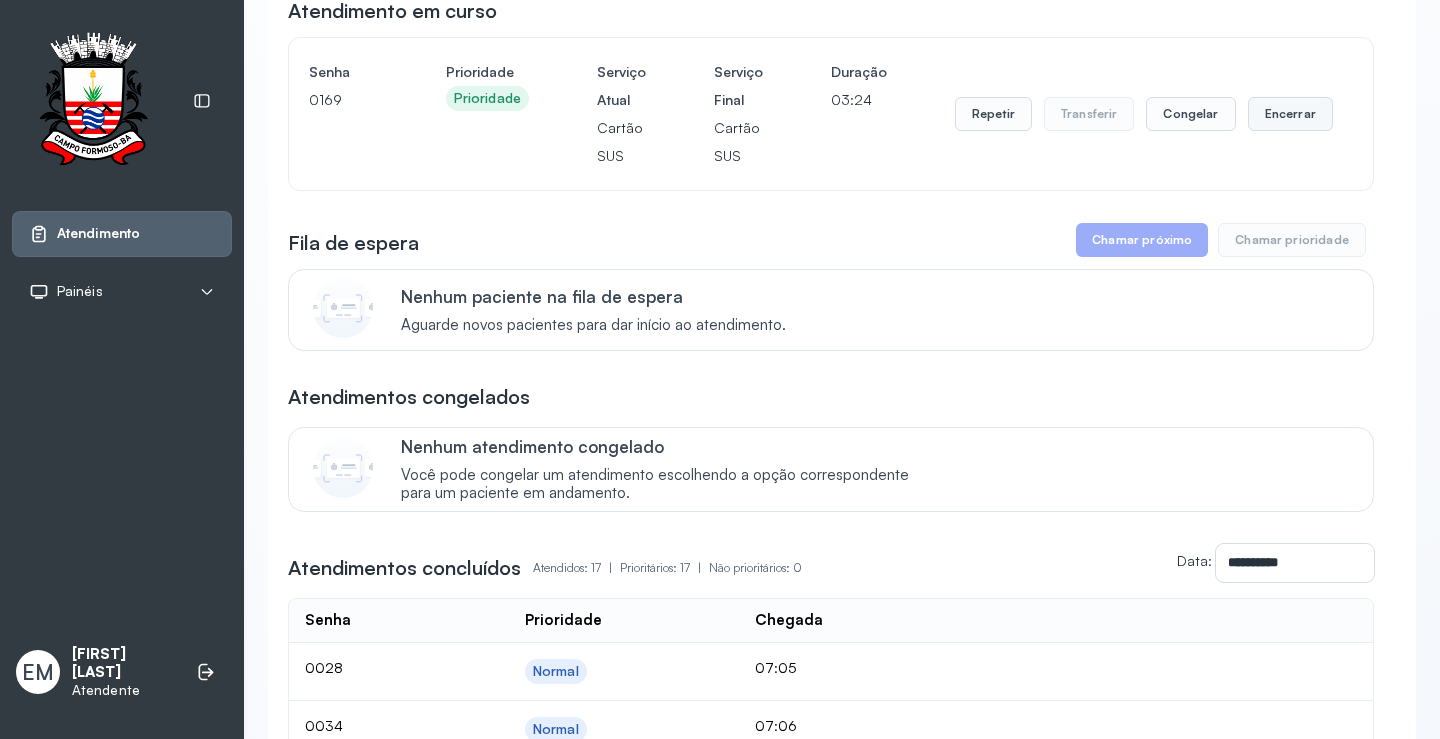 click on "Encerrar" at bounding box center [1290, 114] 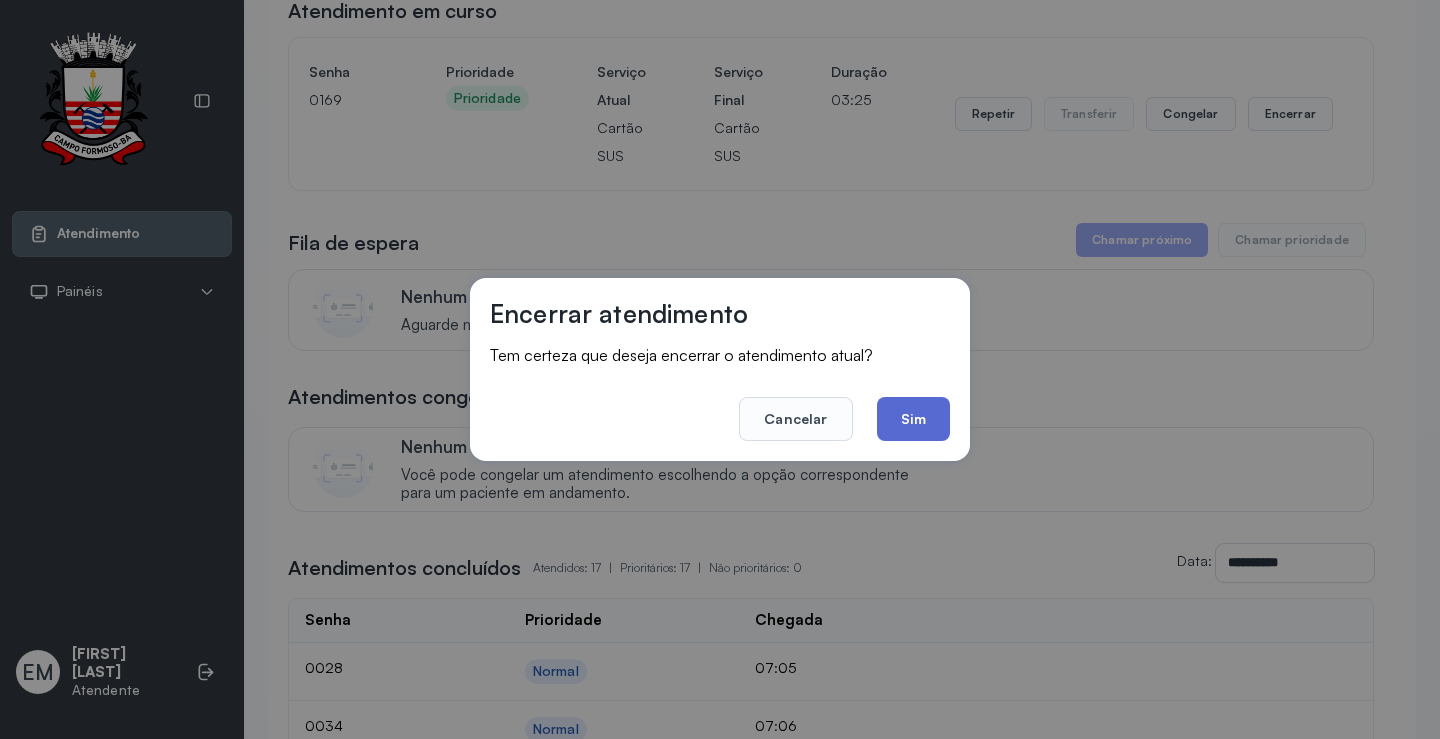 click on "Sim" 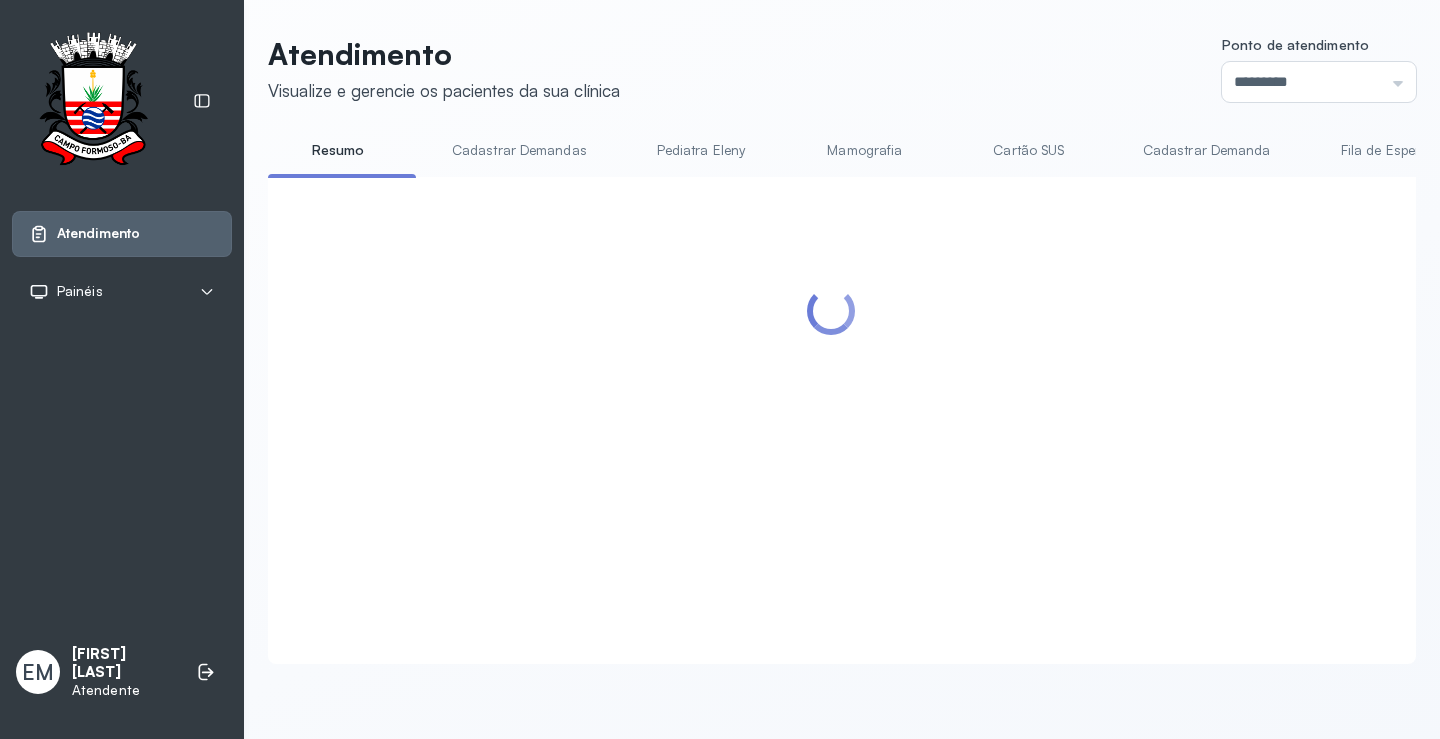 scroll, scrollTop: 200, scrollLeft: 0, axis: vertical 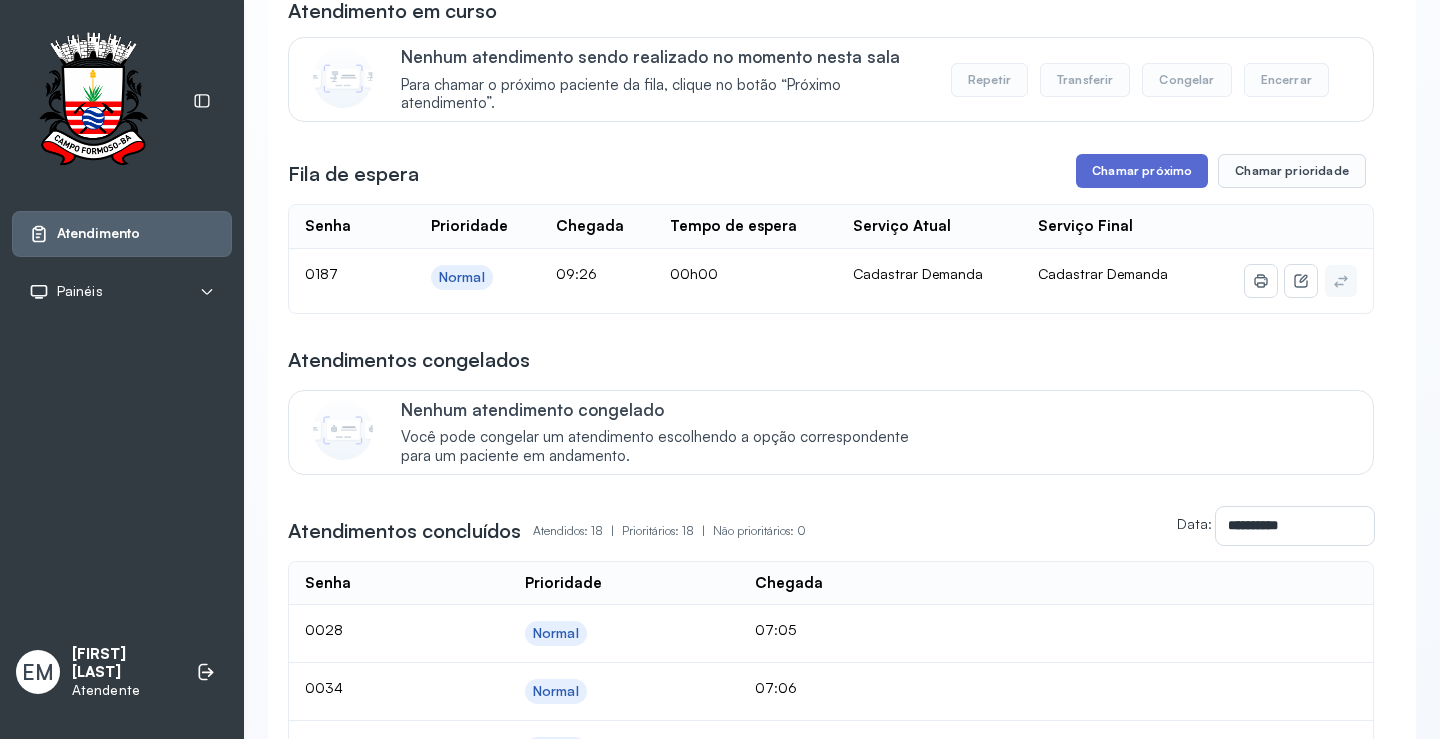 click on "Chamar próximo" at bounding box center (1142, 171) 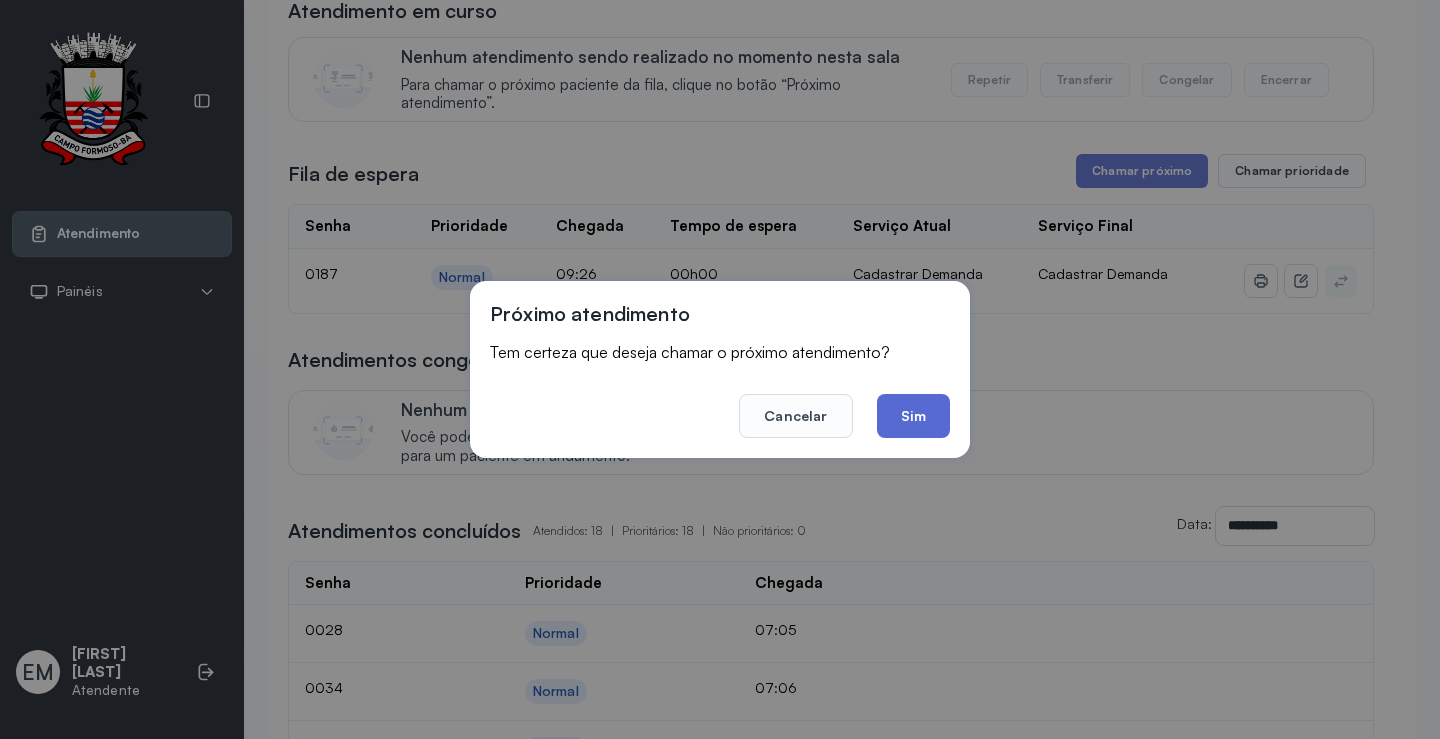 click on "Sim" 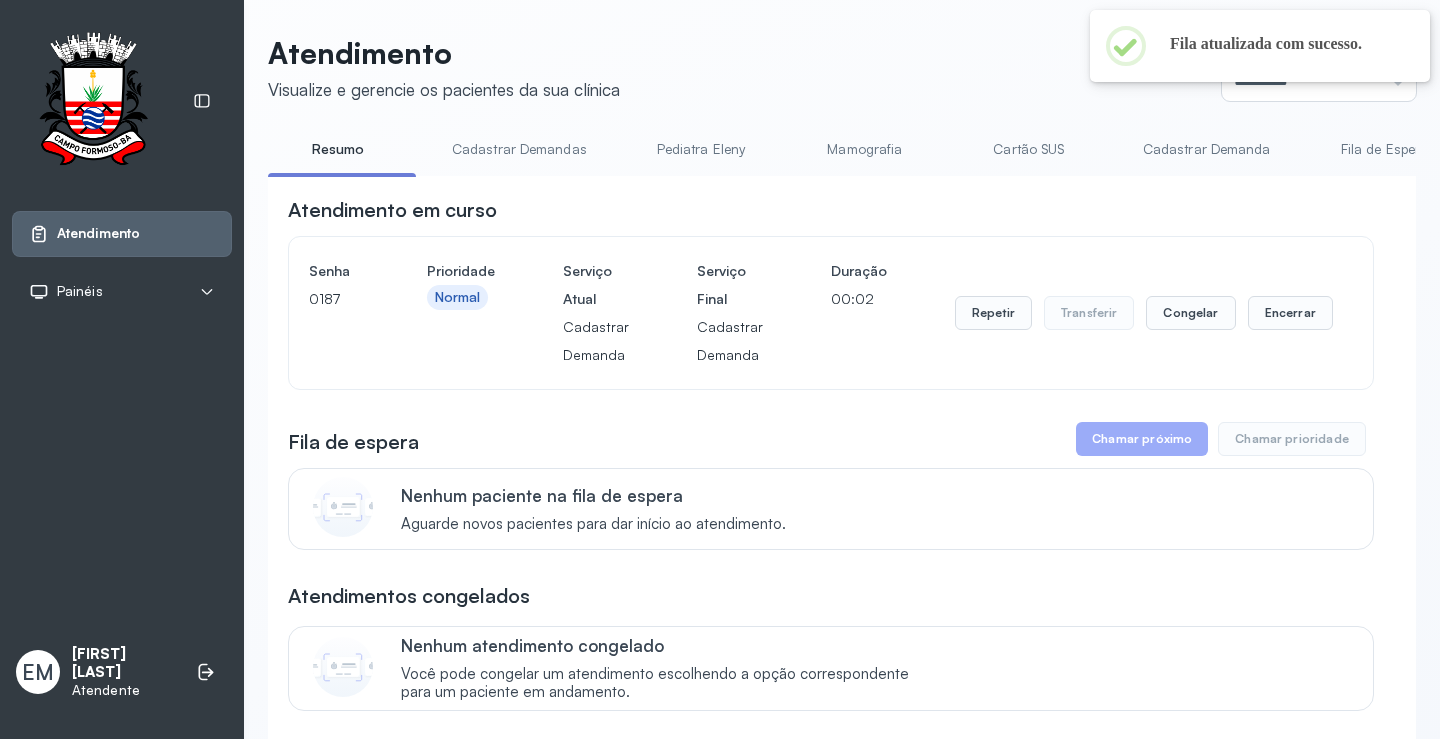 scroll, scrollTop: 200, scrollLeft: 0, axis: vertical 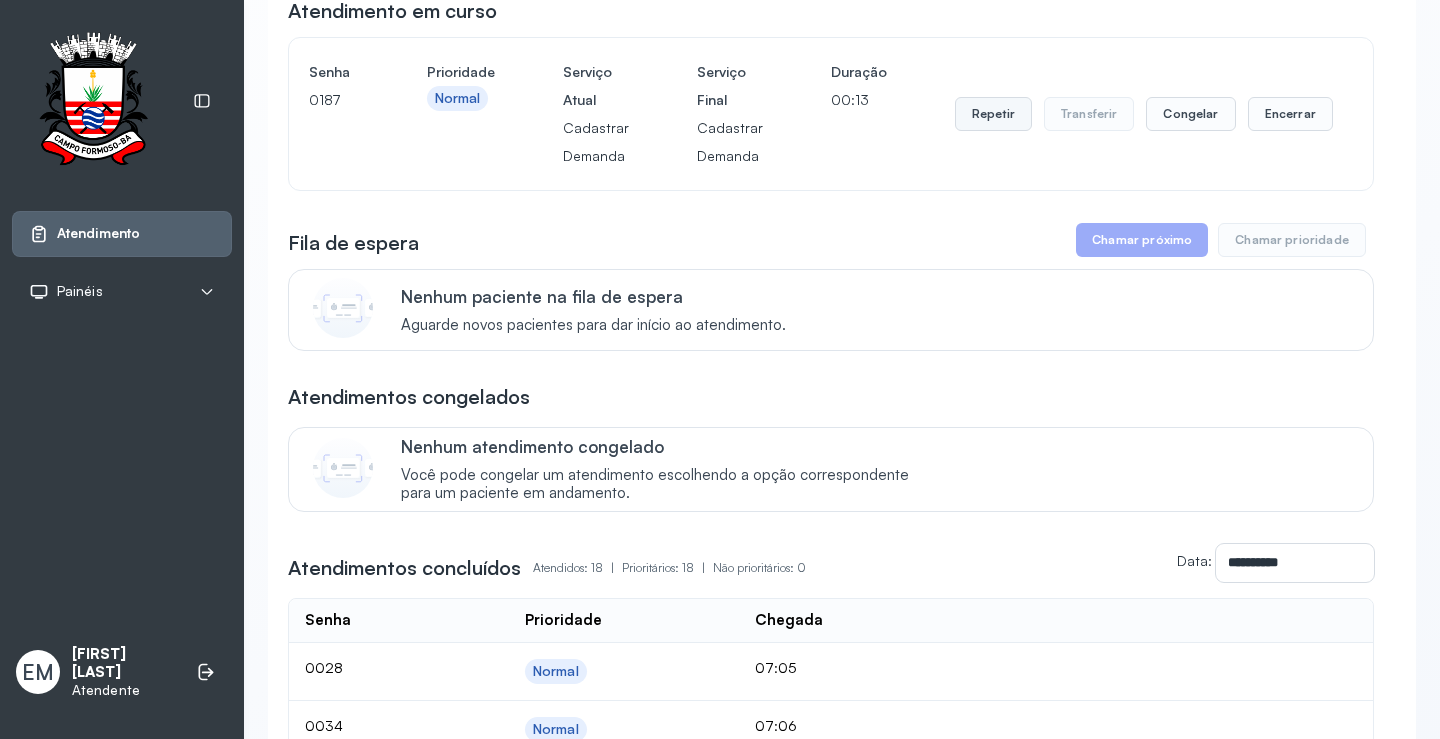 click on "Repetir" at bounding box center (993, 114) 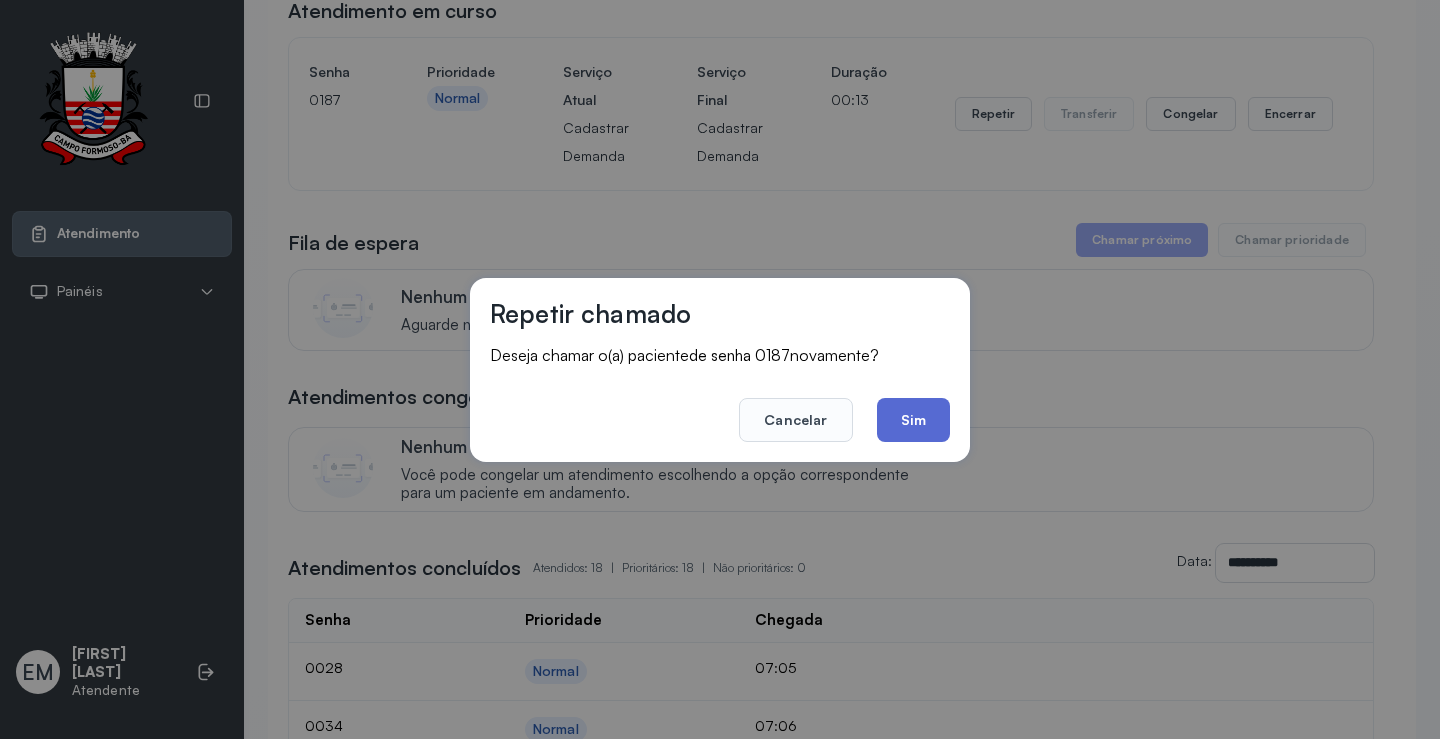 click on "Sim" 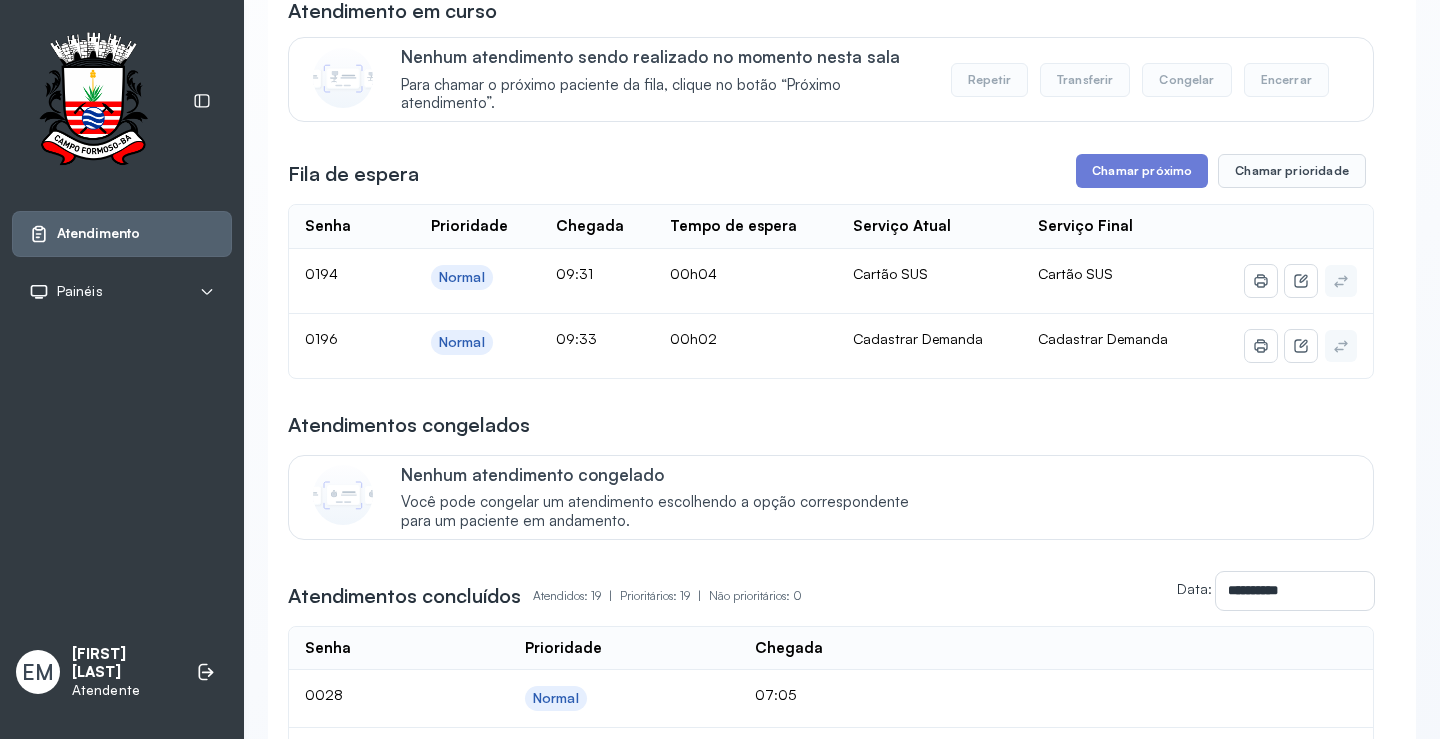 scroll, scrollTop: 1, scrollLeft: 0, axis: vertical 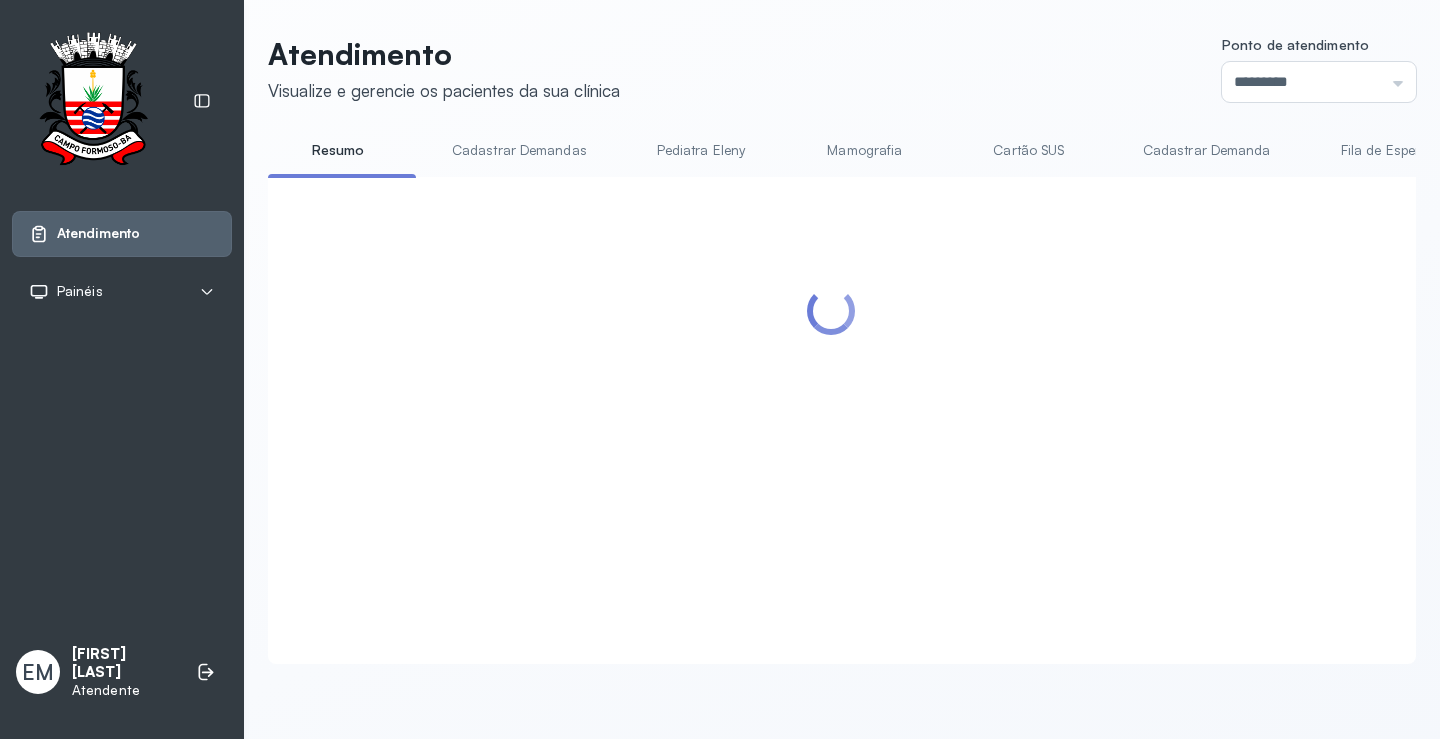 click at bounding box center (842, 420) 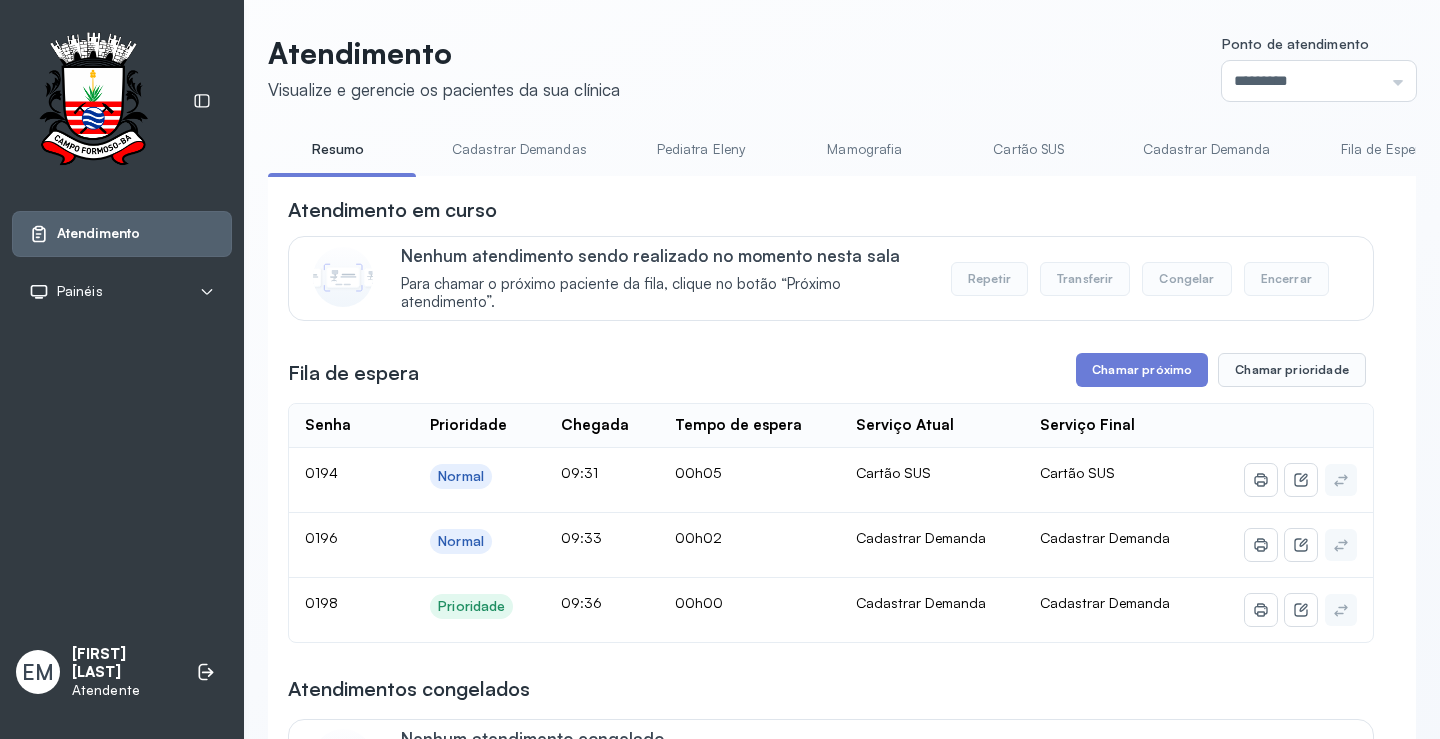 scroll, scrollTop: 200, scrollLeft: 0, axis: vertical 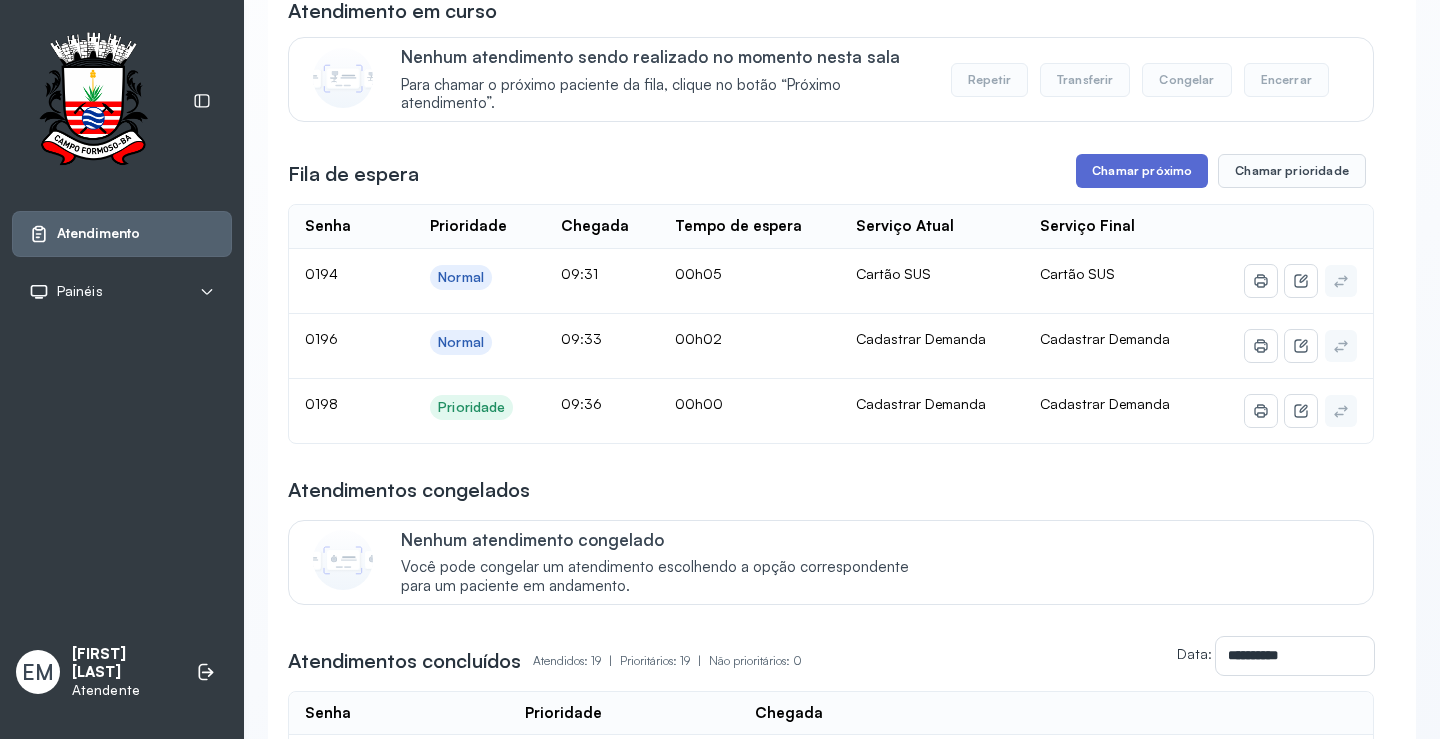 click on "Chamar próximo" at bounding box center [1142, 171] 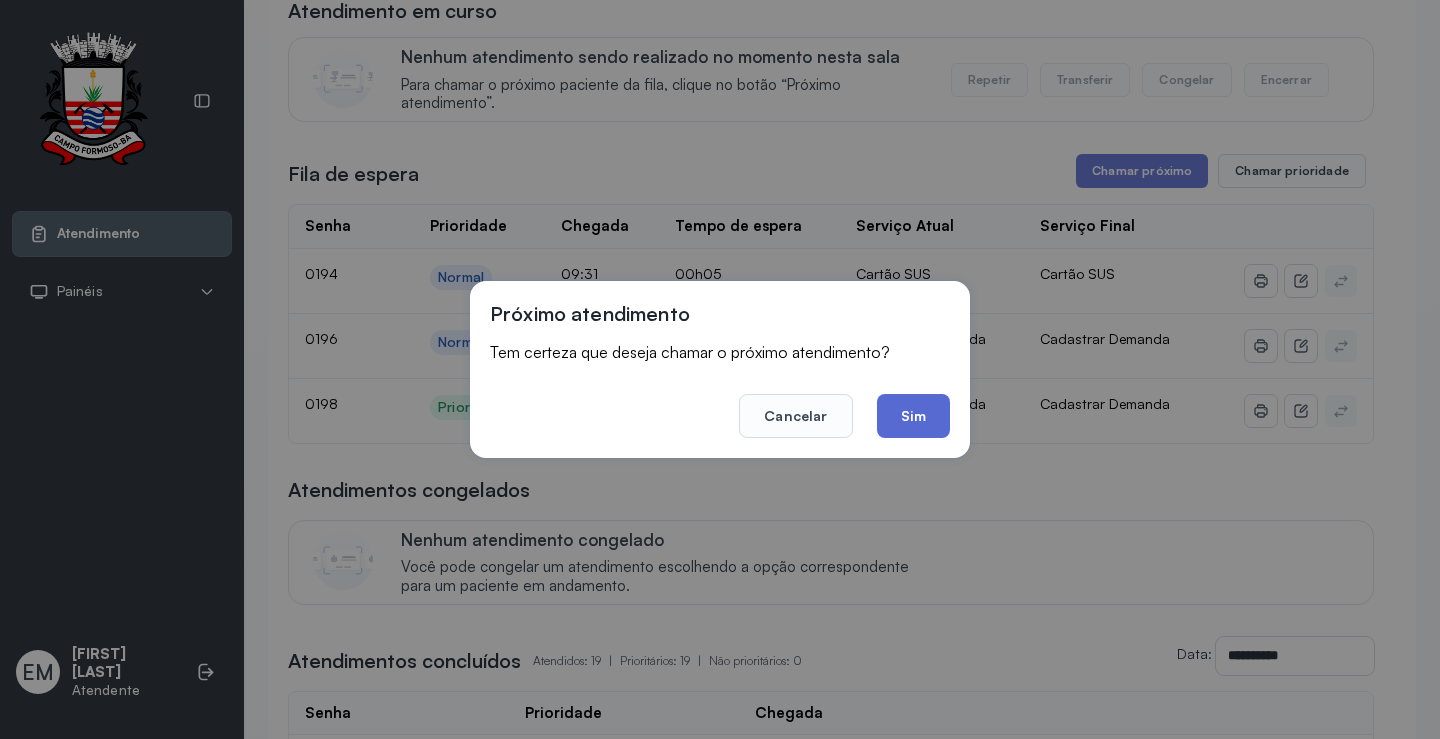 click on "Sim" 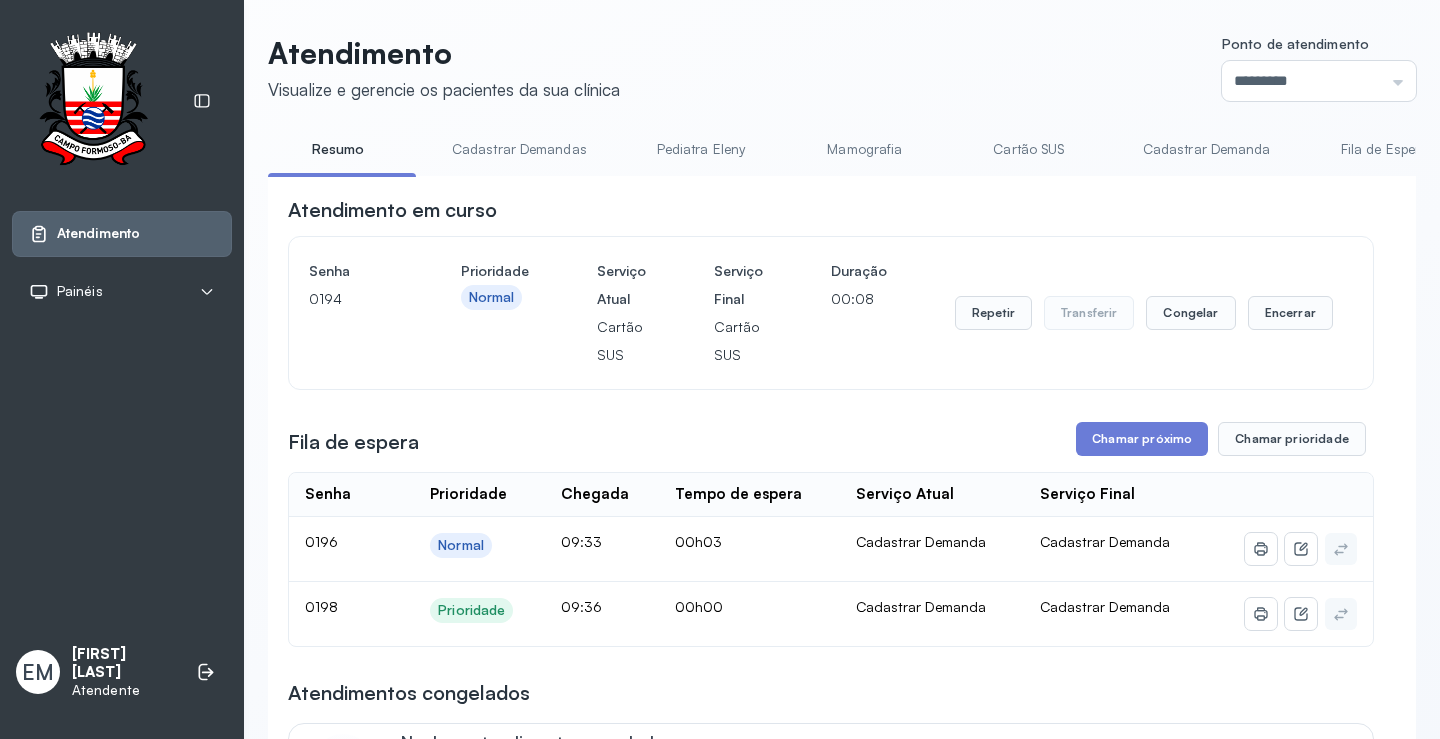 scroll, scrollTop: 200, scrollLeft: 0, axis: vertical 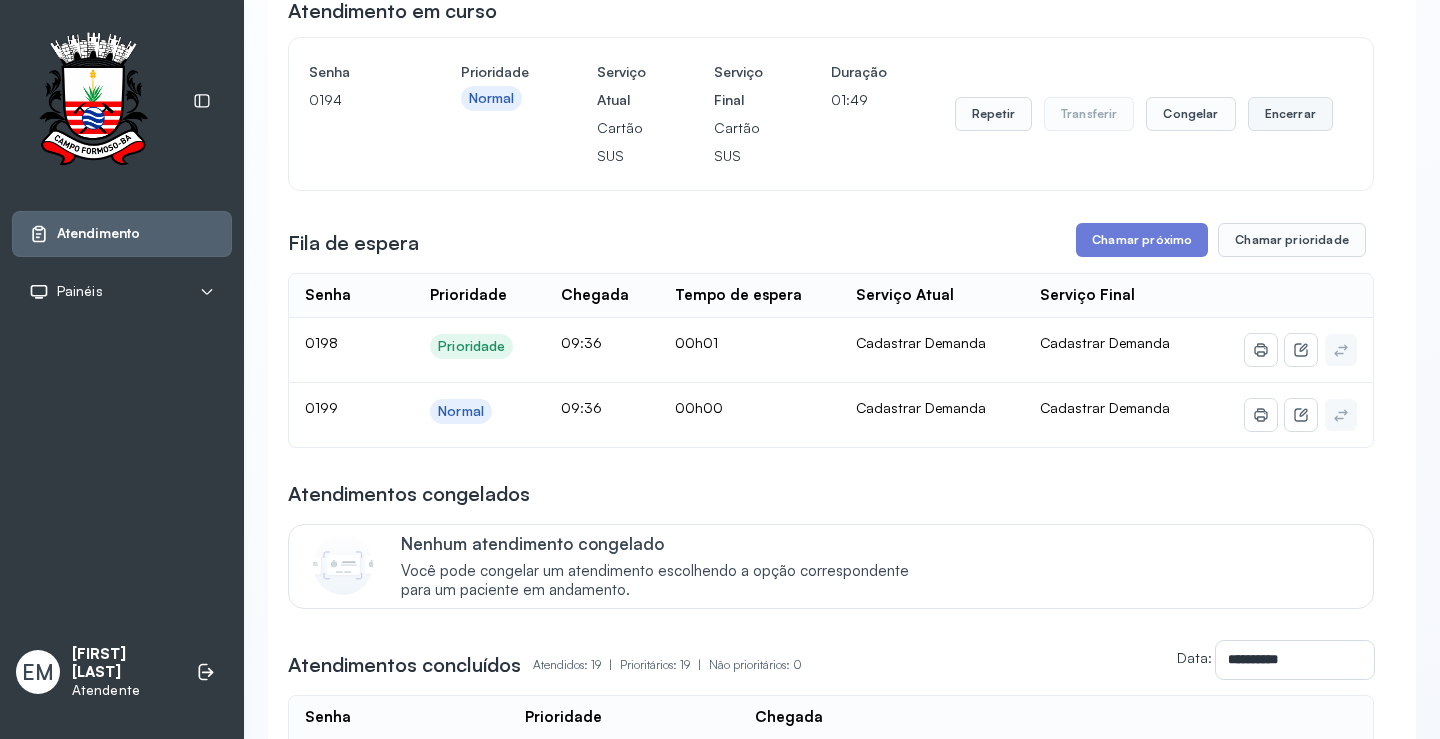 click on "Encerrar" at bounding box center (1290, 114) 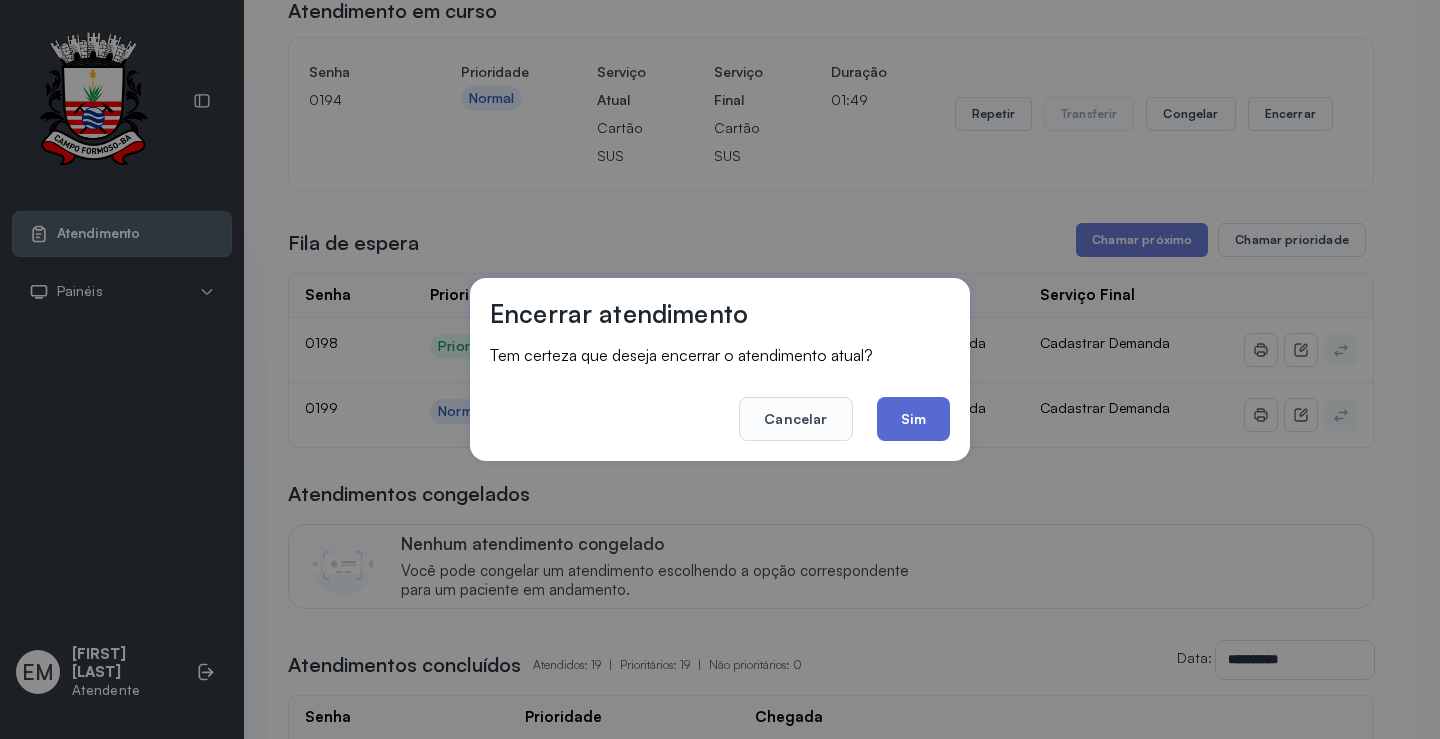 click on "Sim" 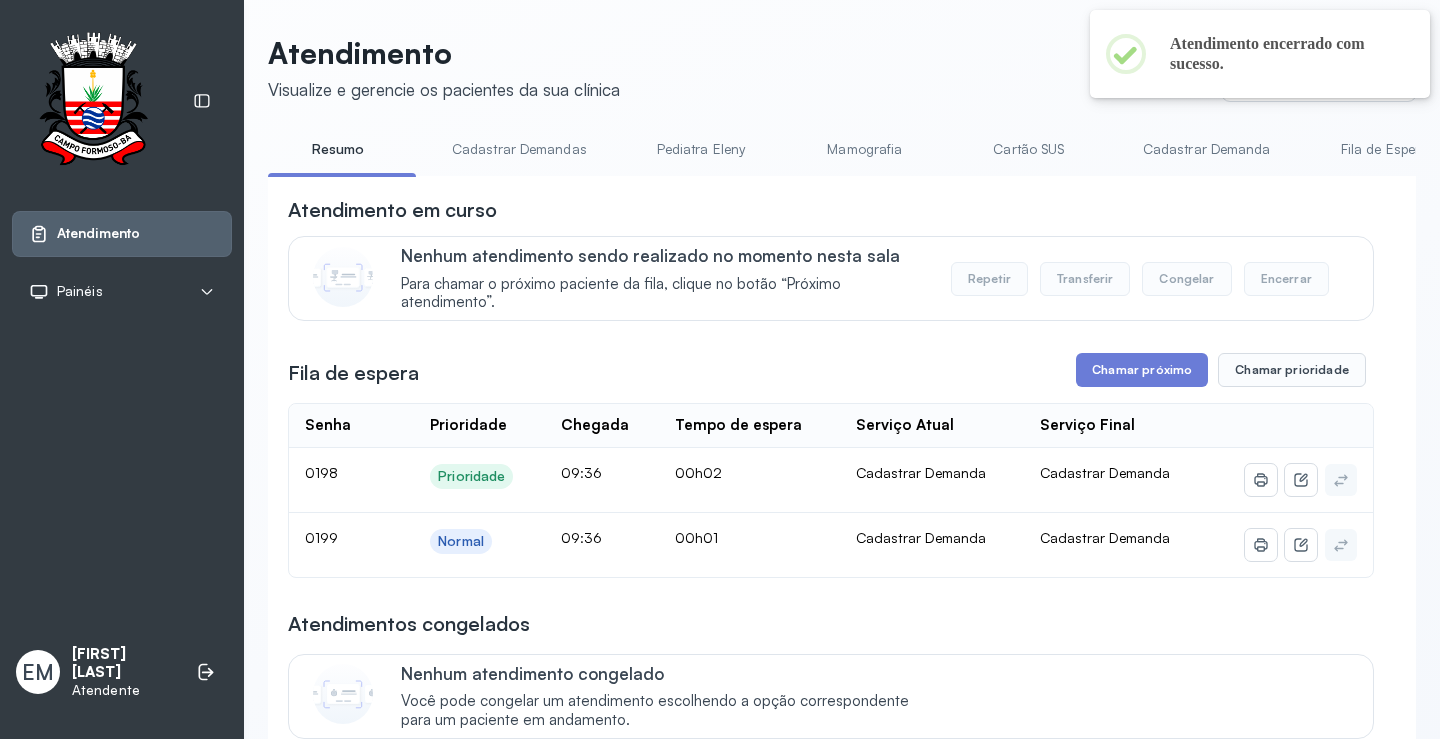scroll, scrollTop: 200, scrollLeft: 0, axis: vertical 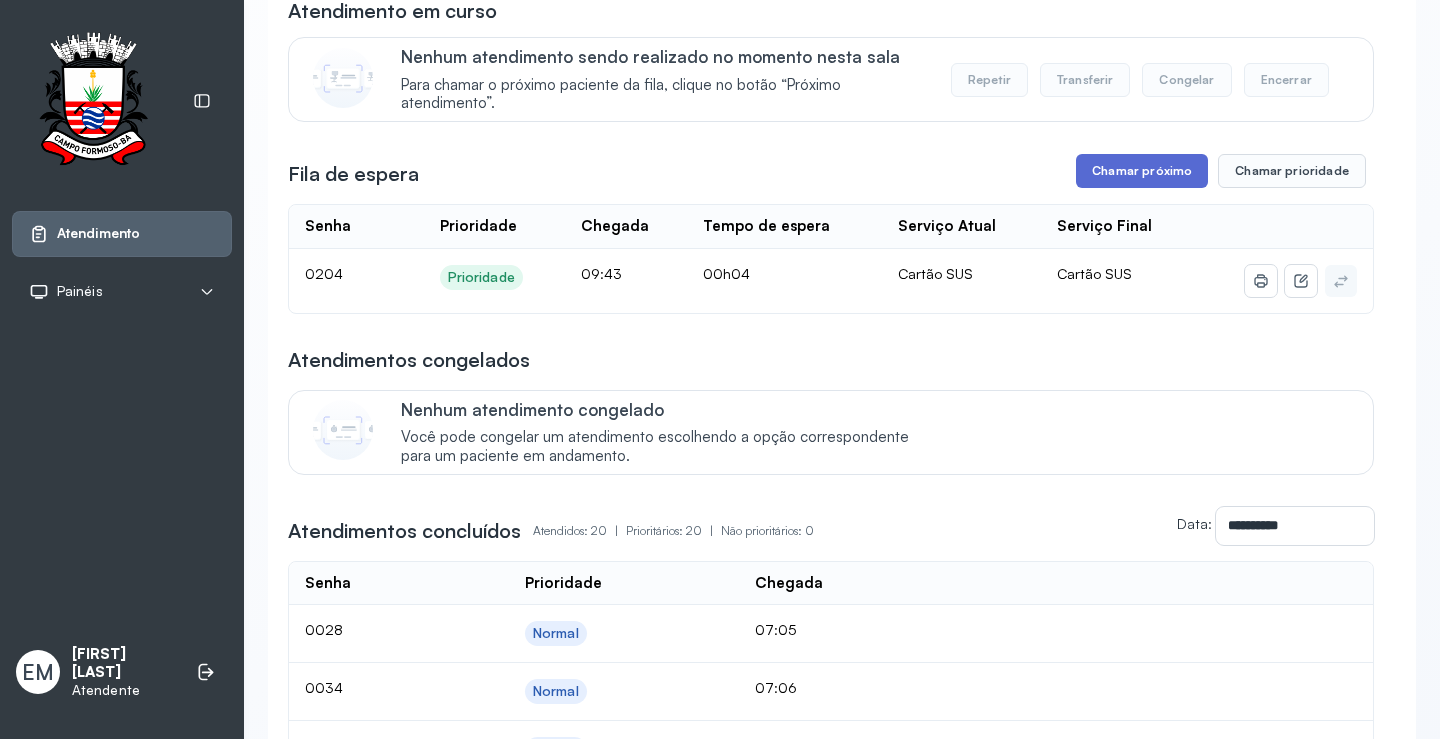 click on "Chamar próximo" at bounding box center [1142, 171] 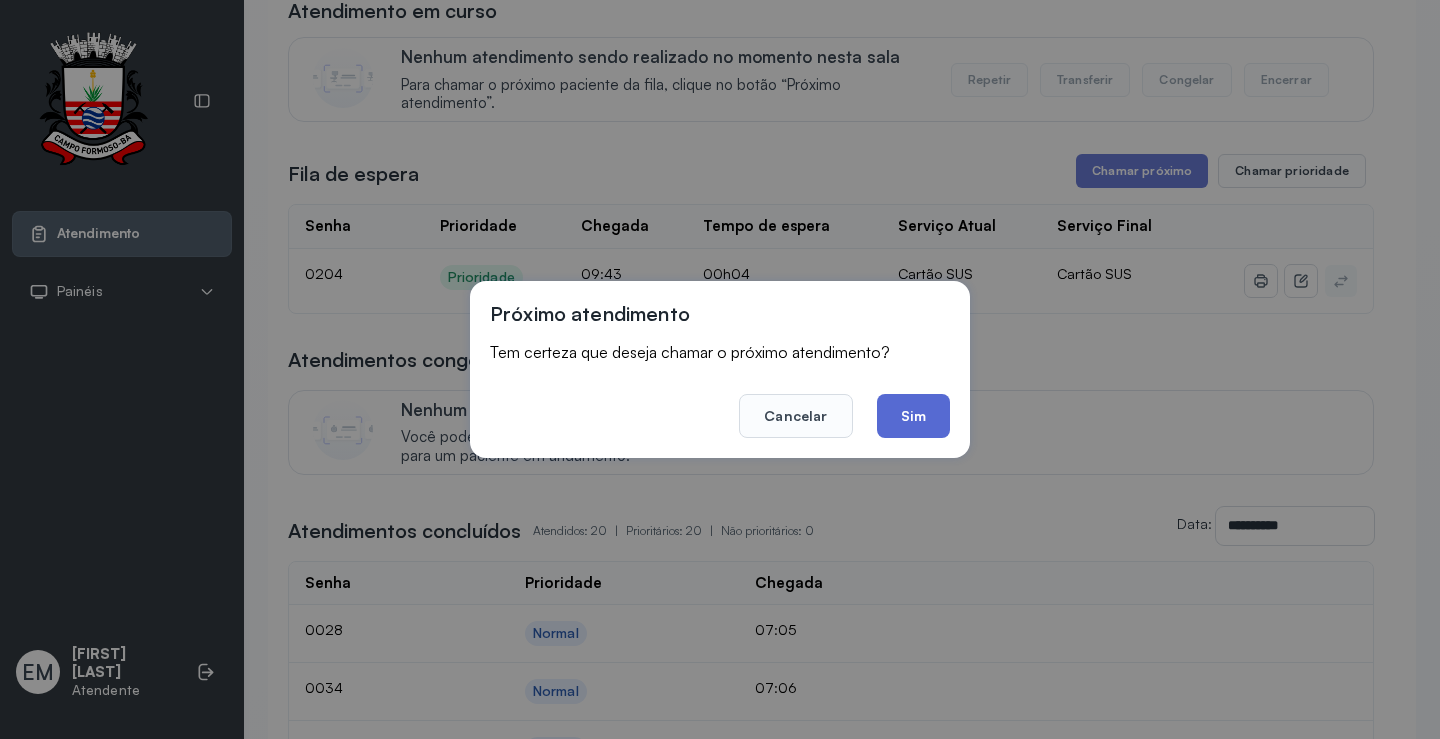 click on "Sim" 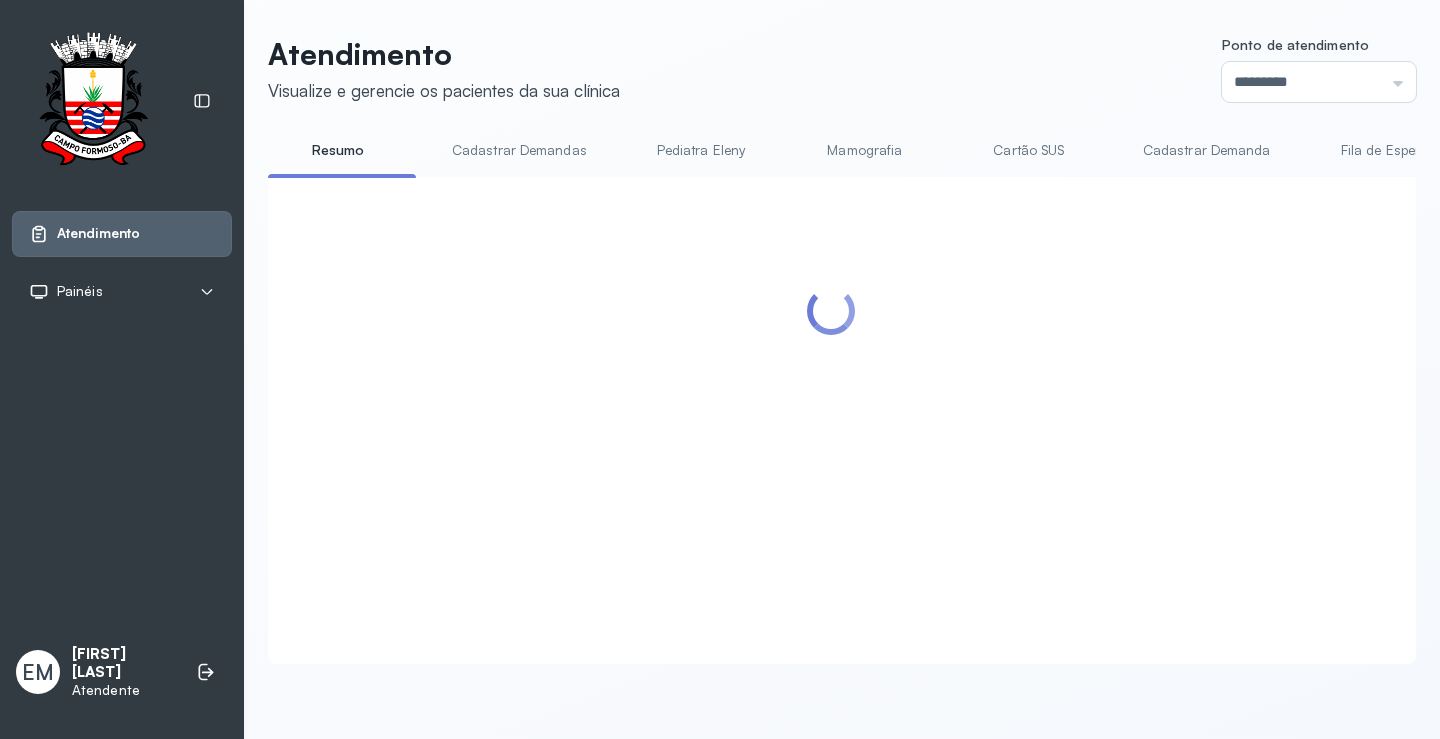 scroll, scrollTop: 200, scrollLeft: 0, axis: vertical 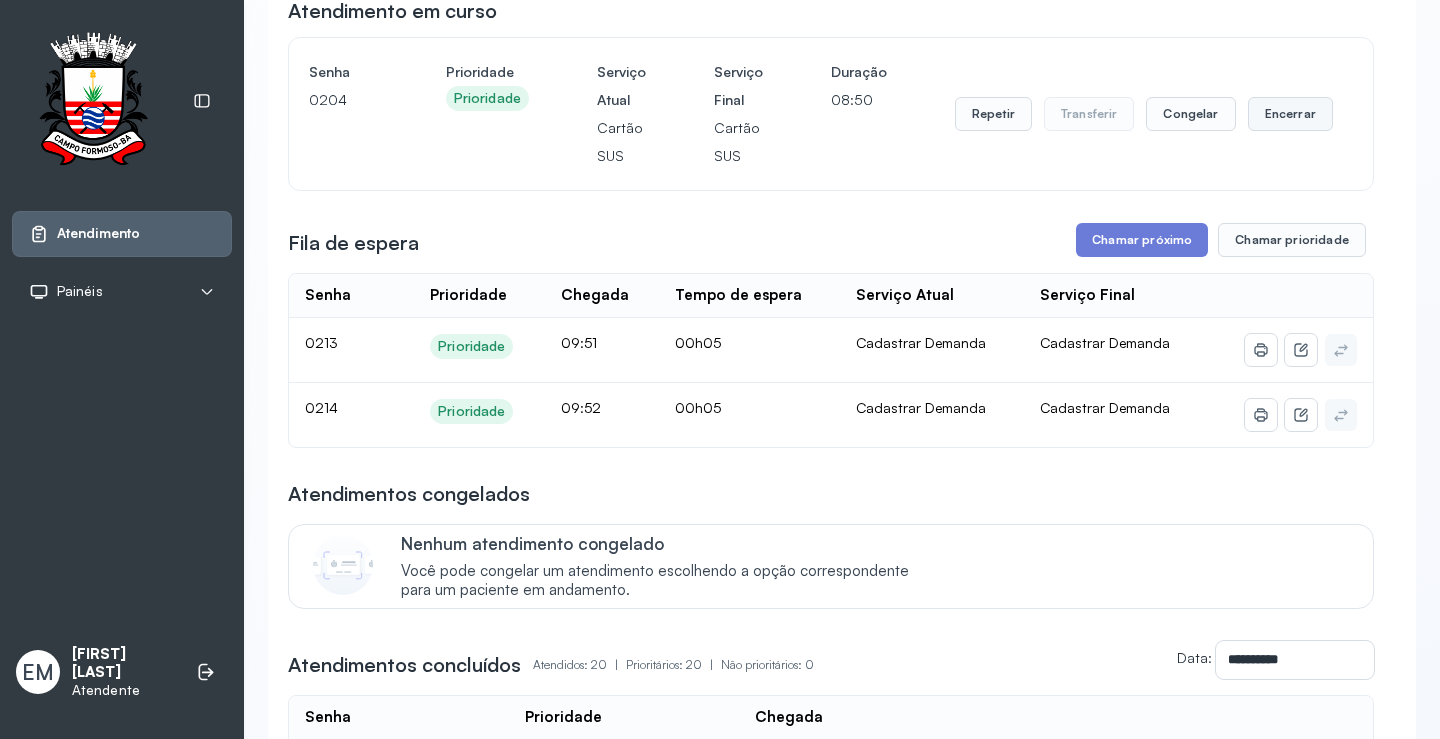click on "Encerrar" at bounding box center (1290, 114) 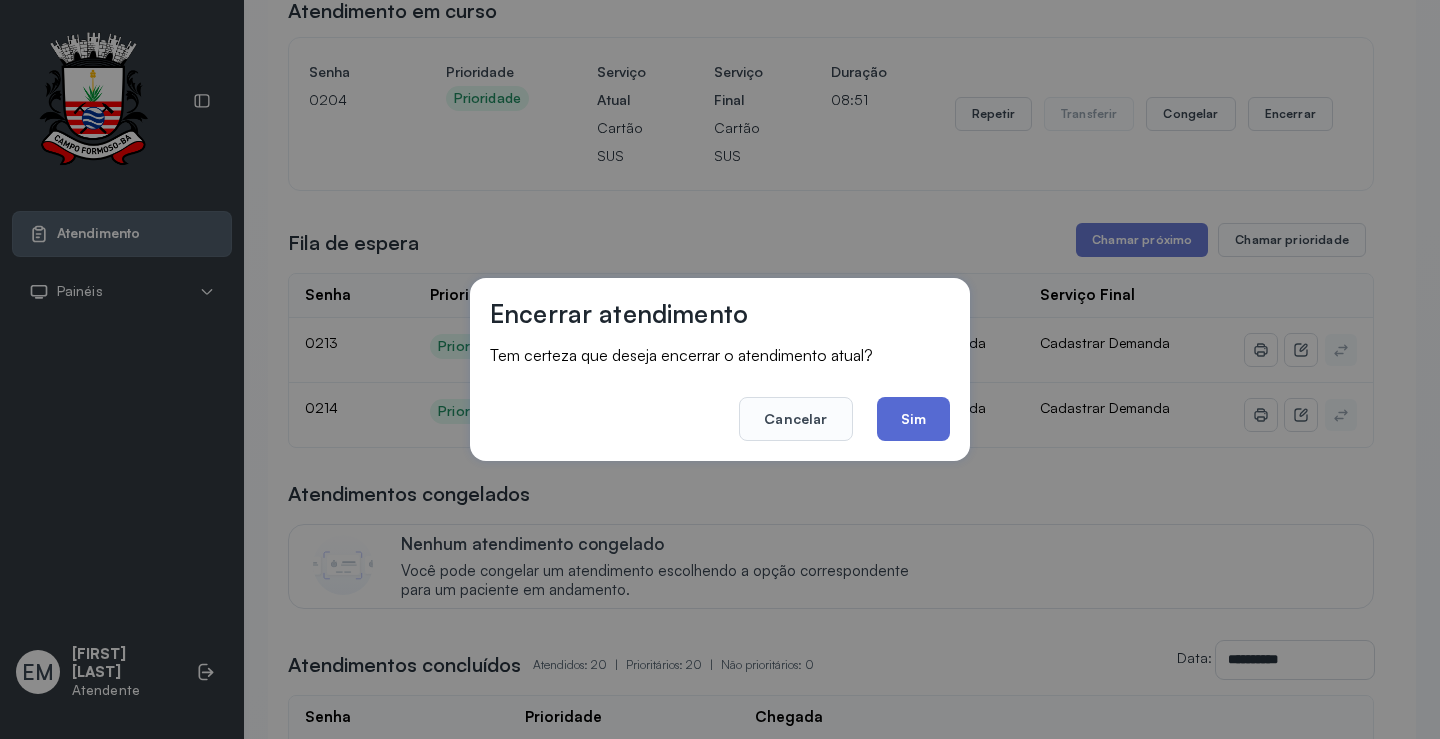 click on "Sim" 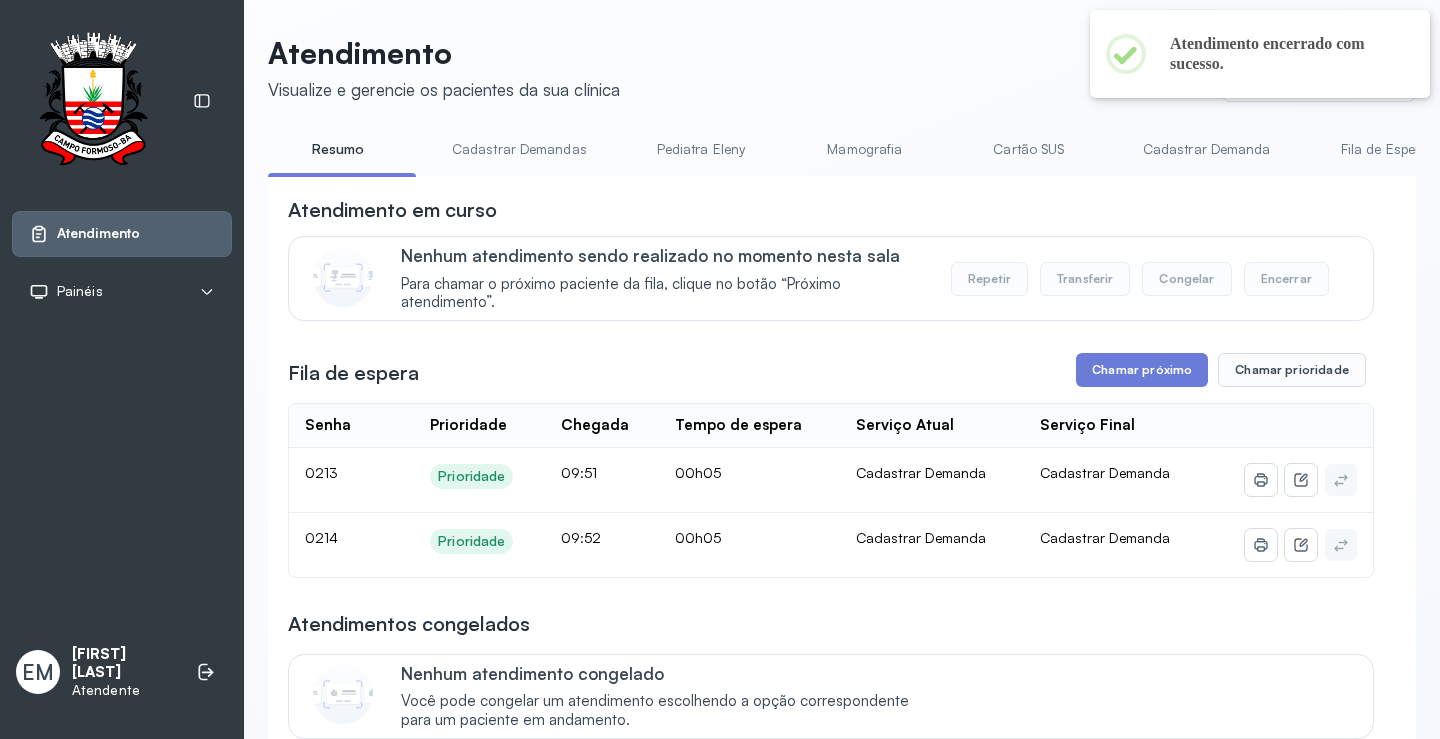 scroll, scrollTop: 200, scrollLeft: 0, axis: vertical 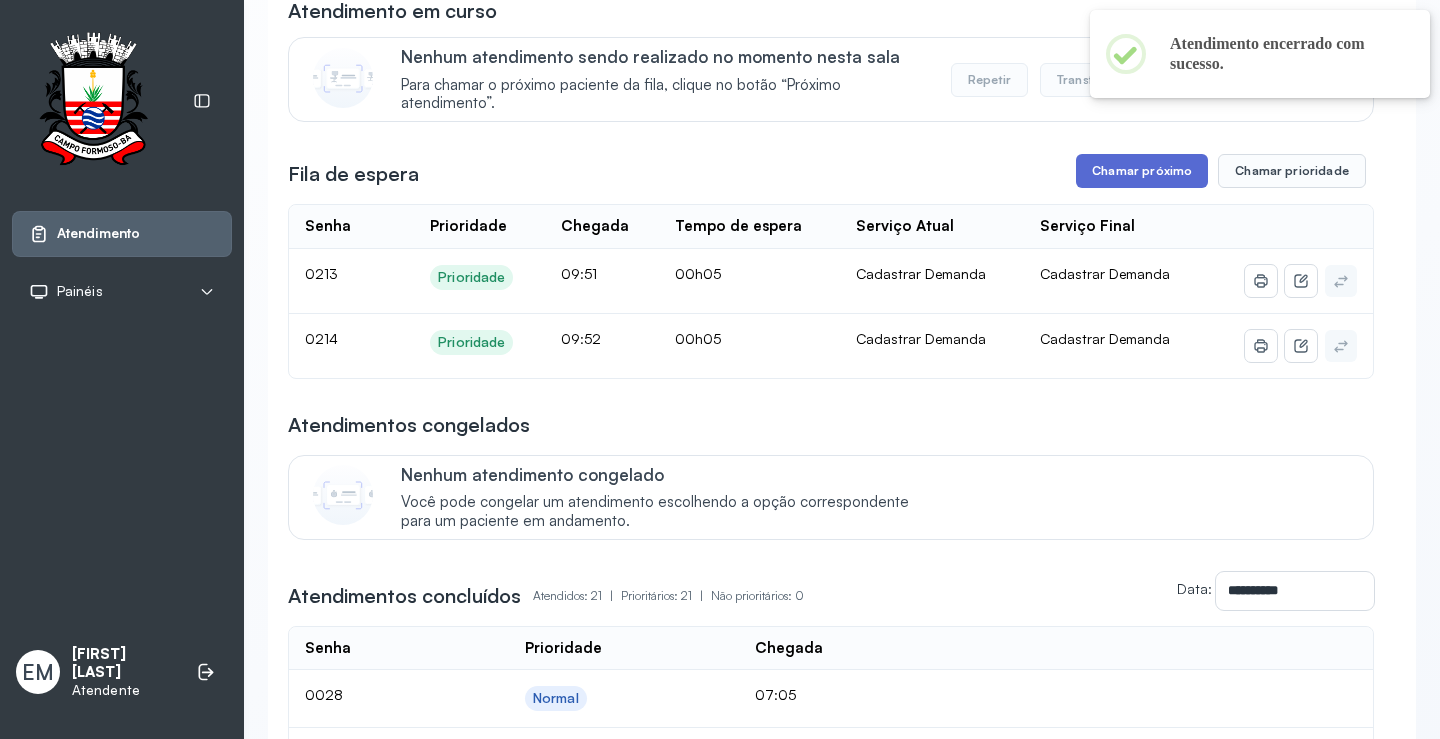 click on "Chamar próximo" at bounding box center [1142, 171] 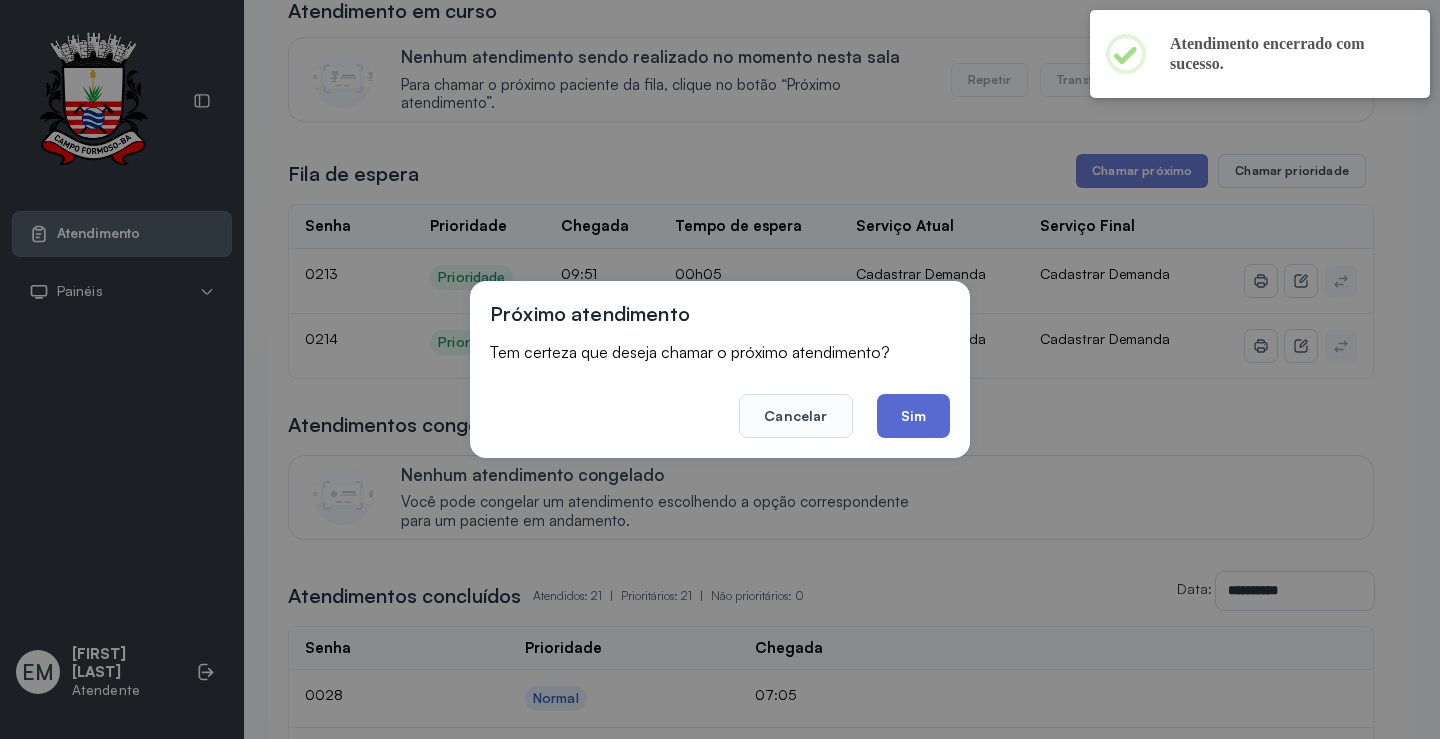 click on "Sim" 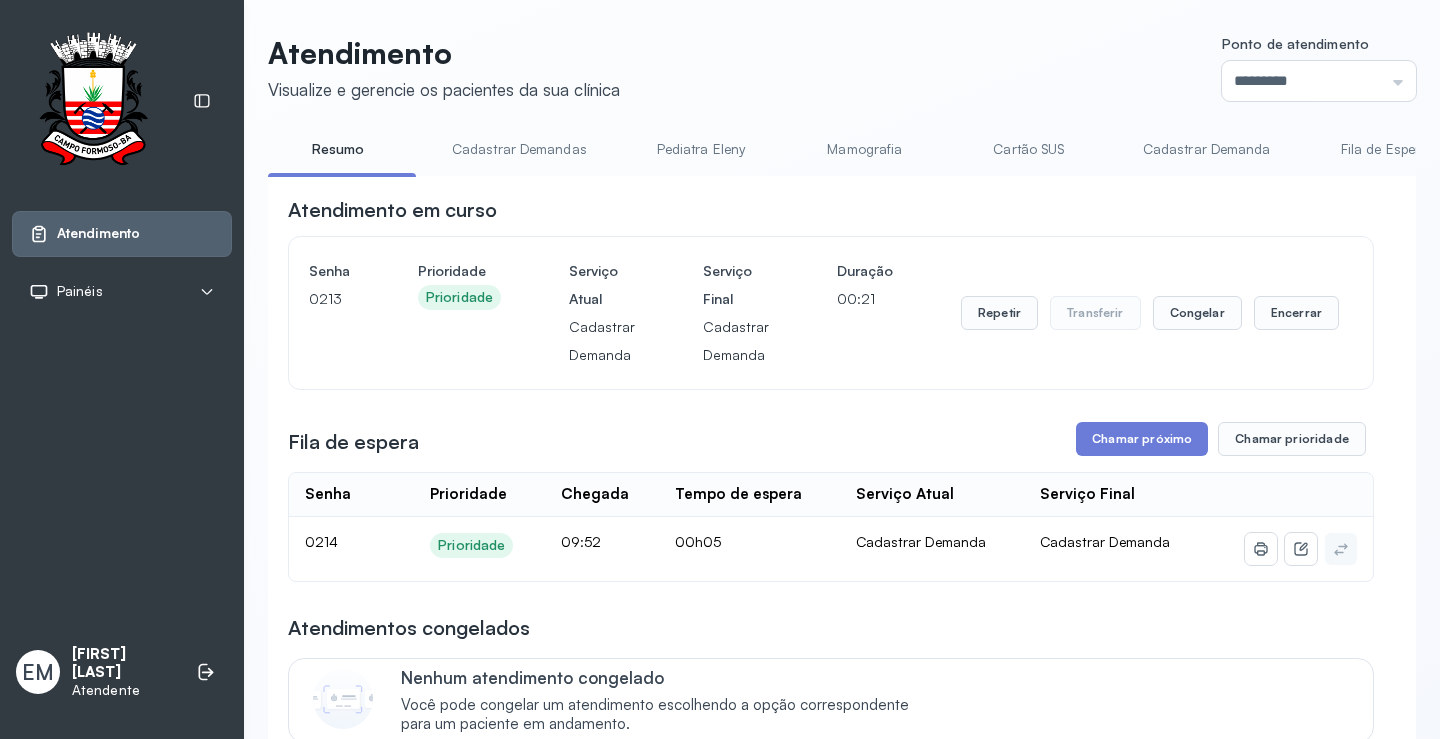 scroll, scrollTop: 200, scrollLeft: 0, axis: vertical 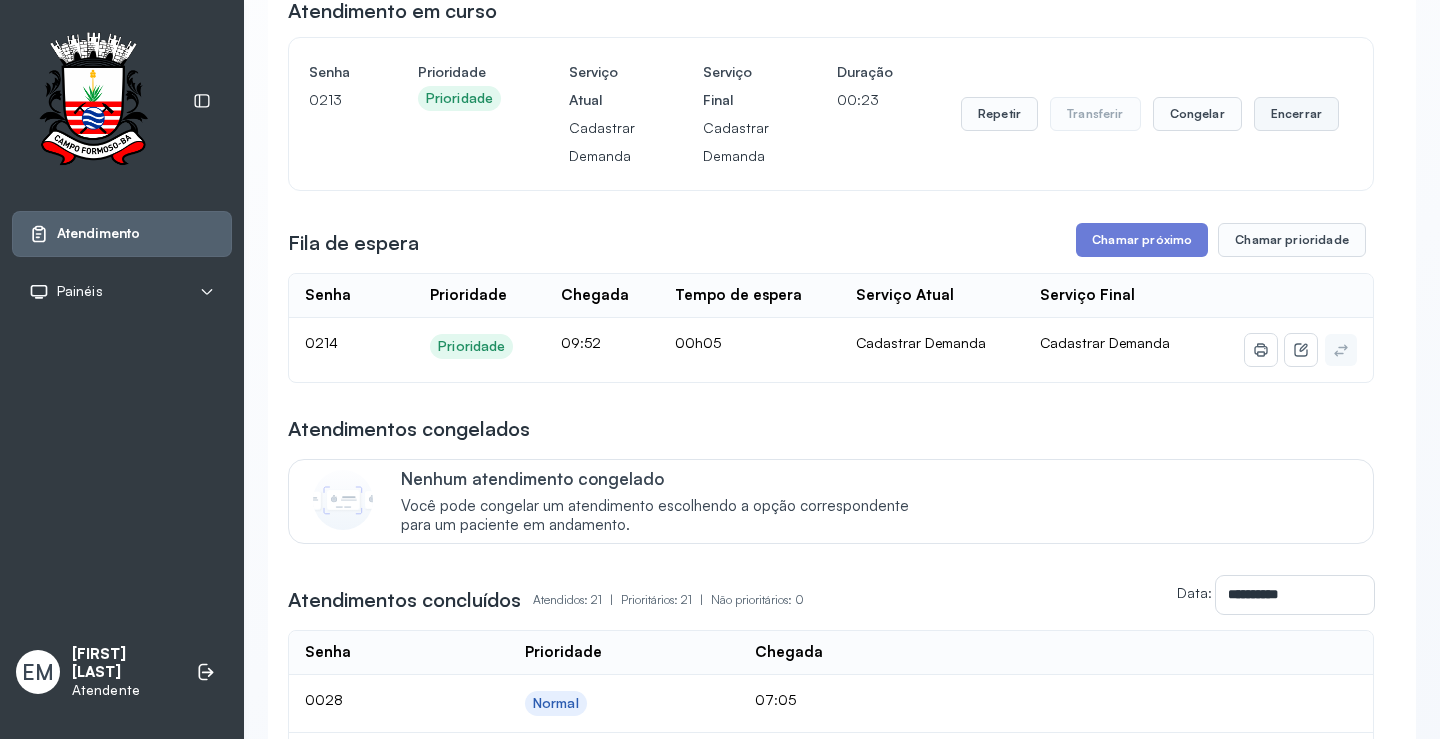 click on "Encerrar" at bounding box center [1296, 114] 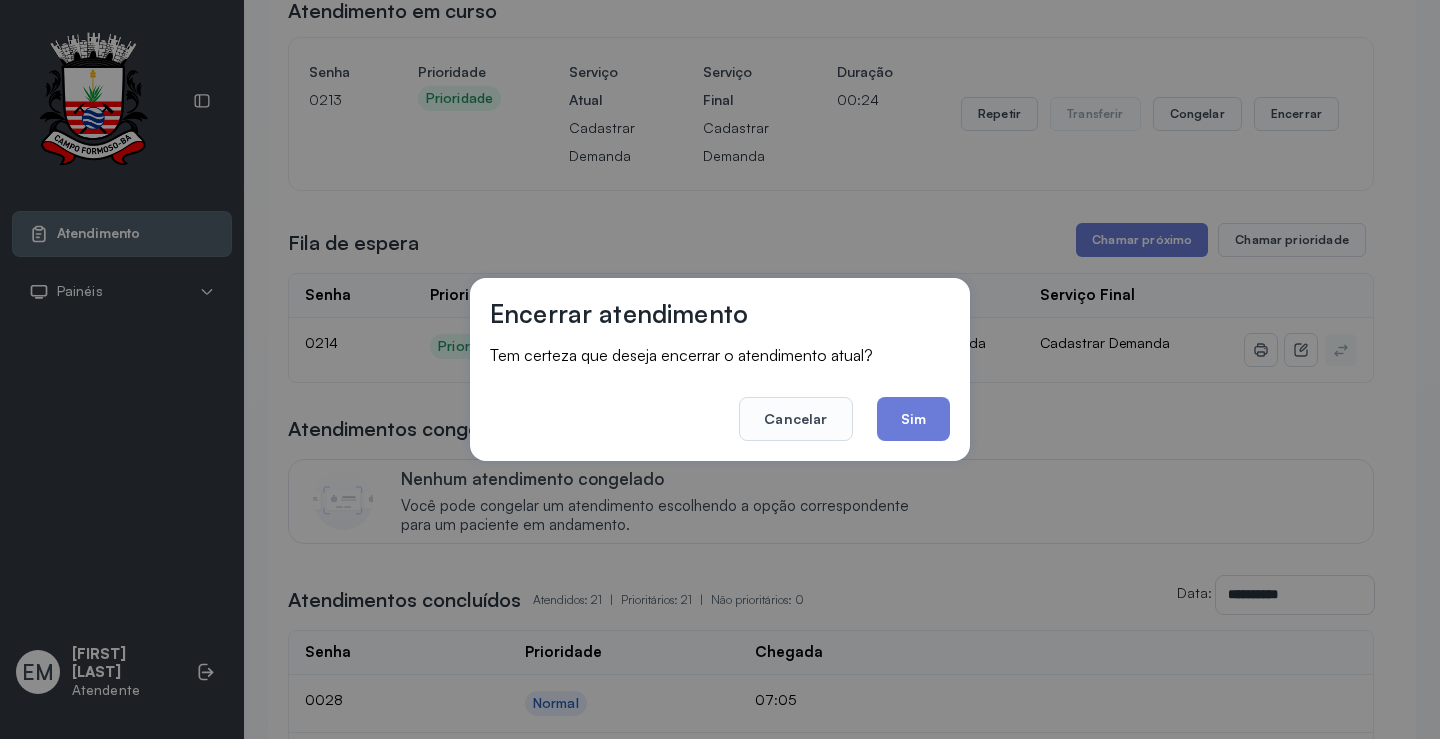 click on "Cancelar Sim" at bounding box center (720, 405) 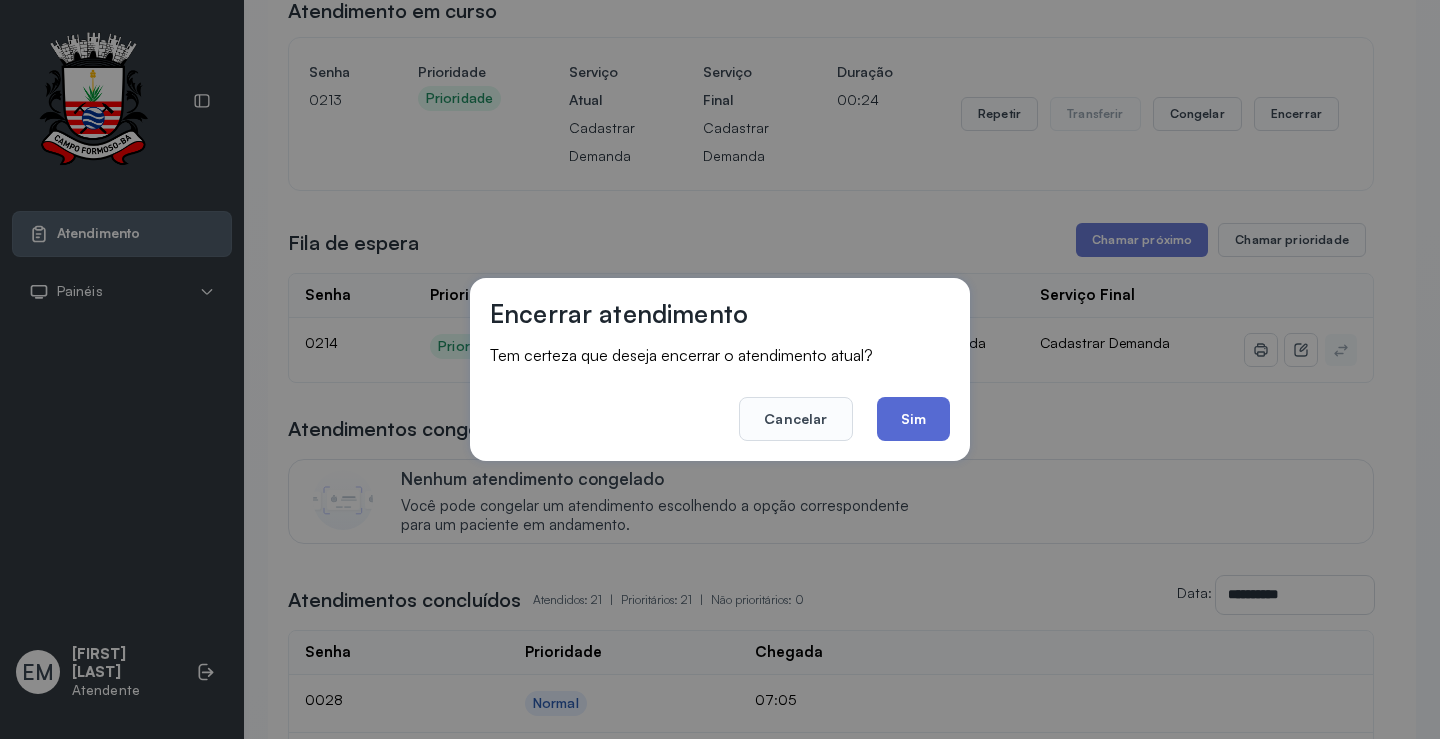 click on "Sim" 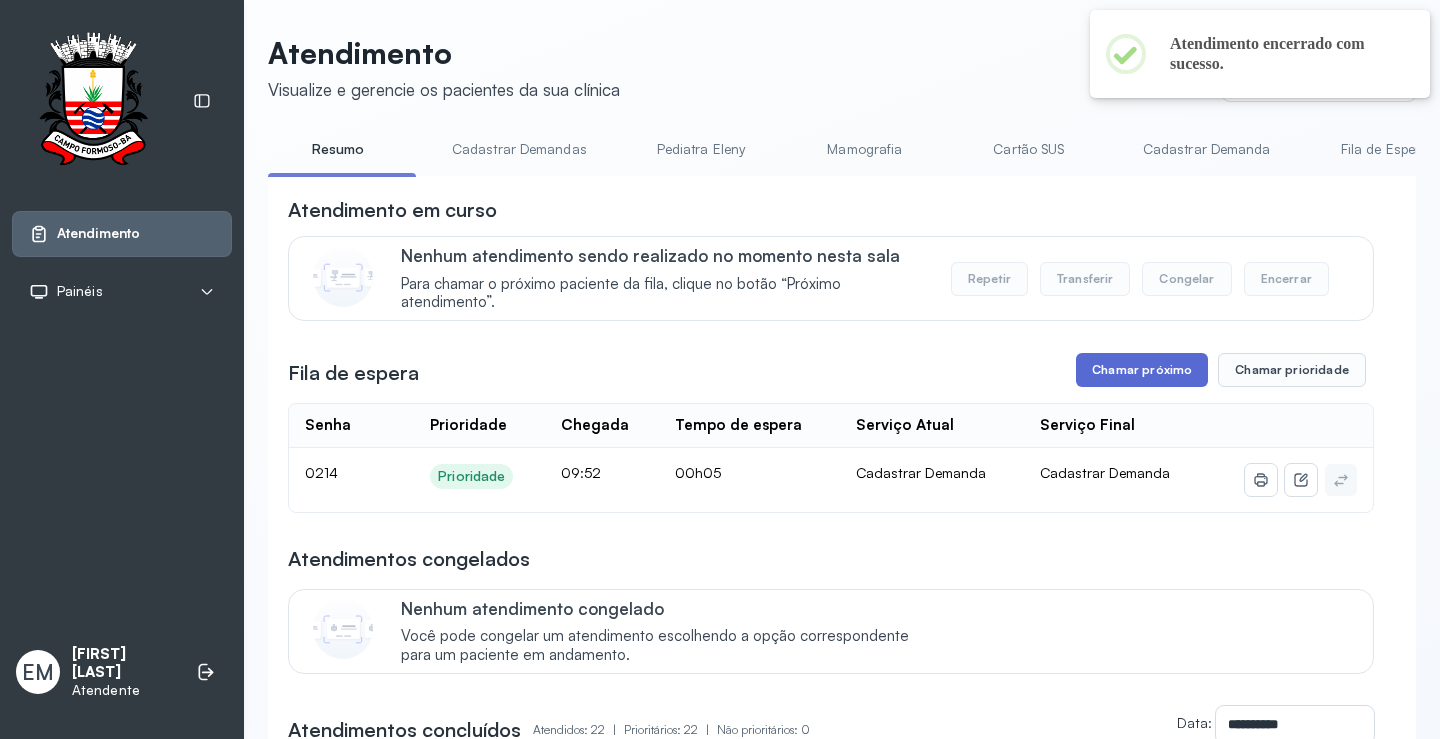 scroll, scrollTop: 200, scrollLeft: 0, axis: vertical 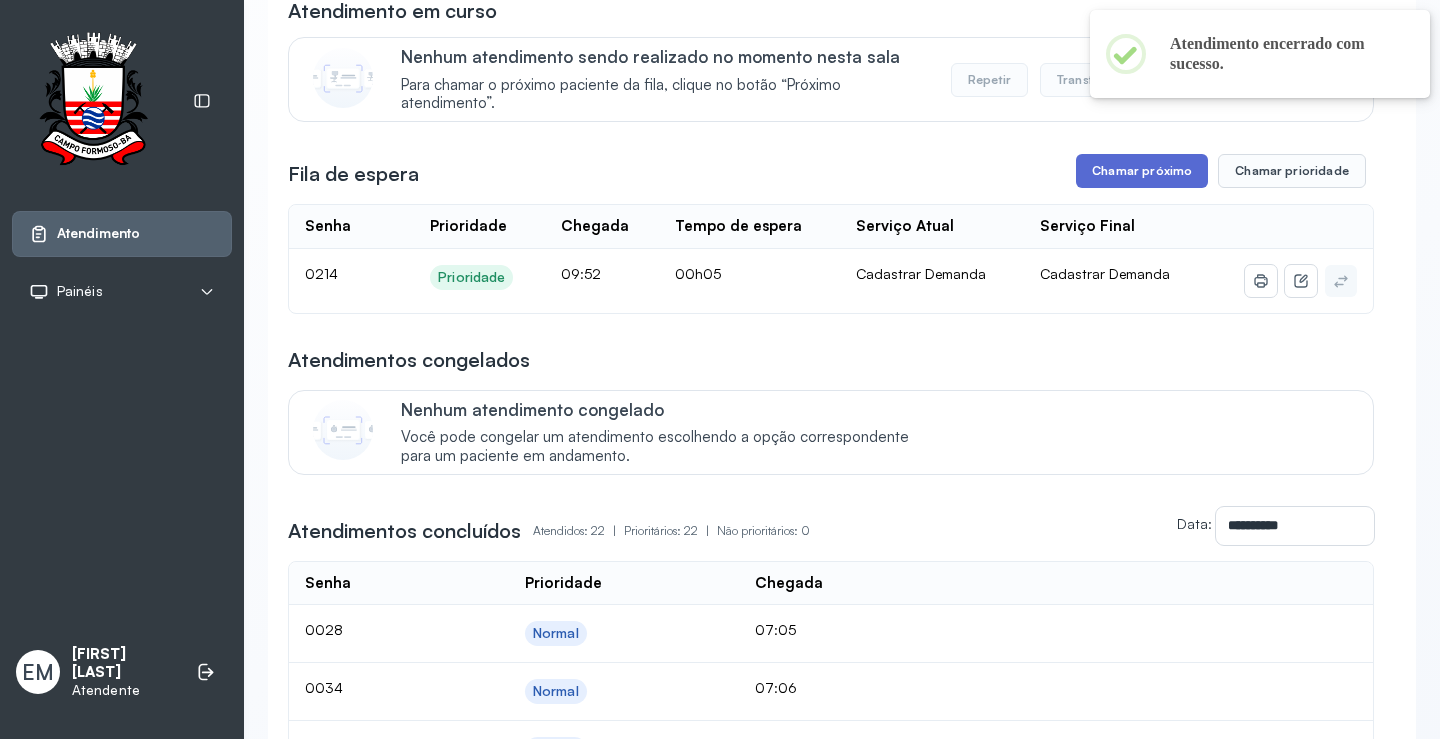 click on "Chamar próximo" at bounding box center [1142, 171] 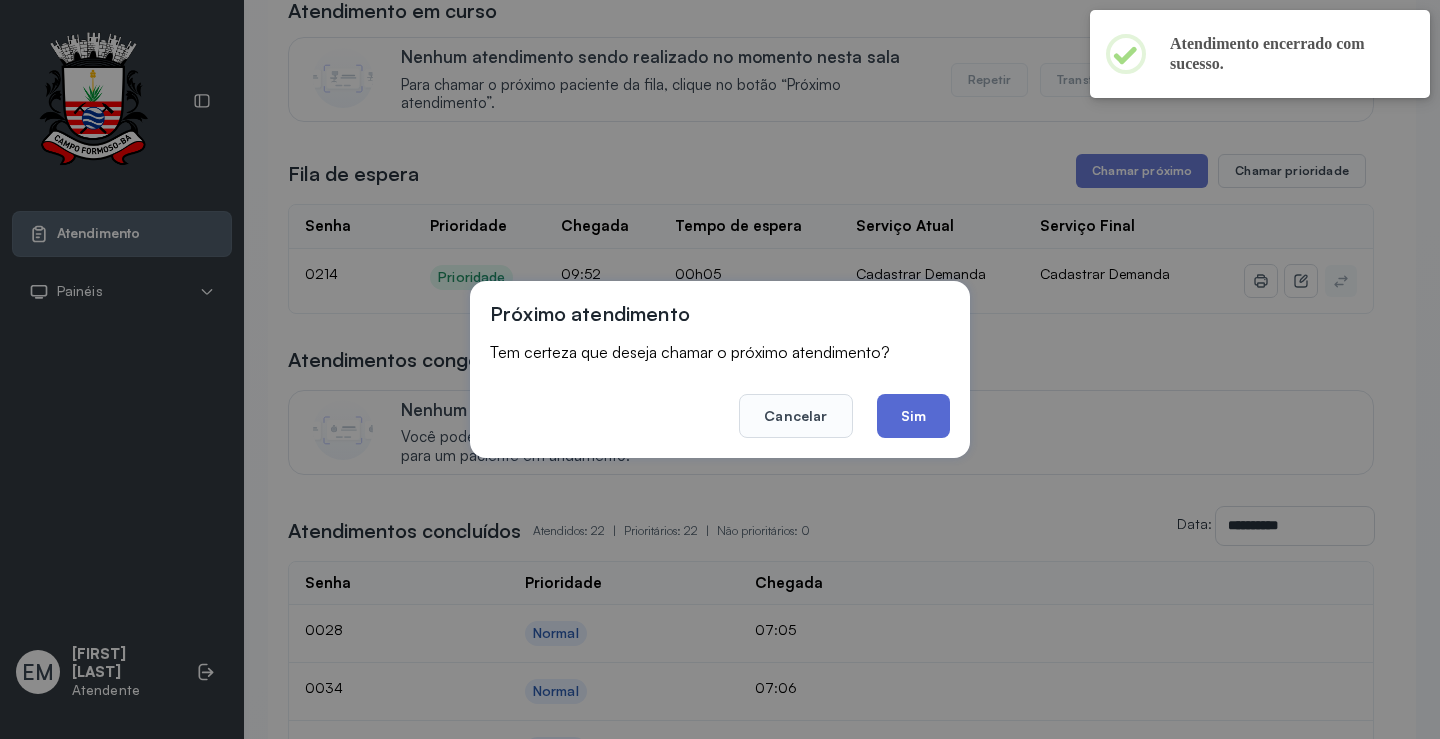 click on "Sim" 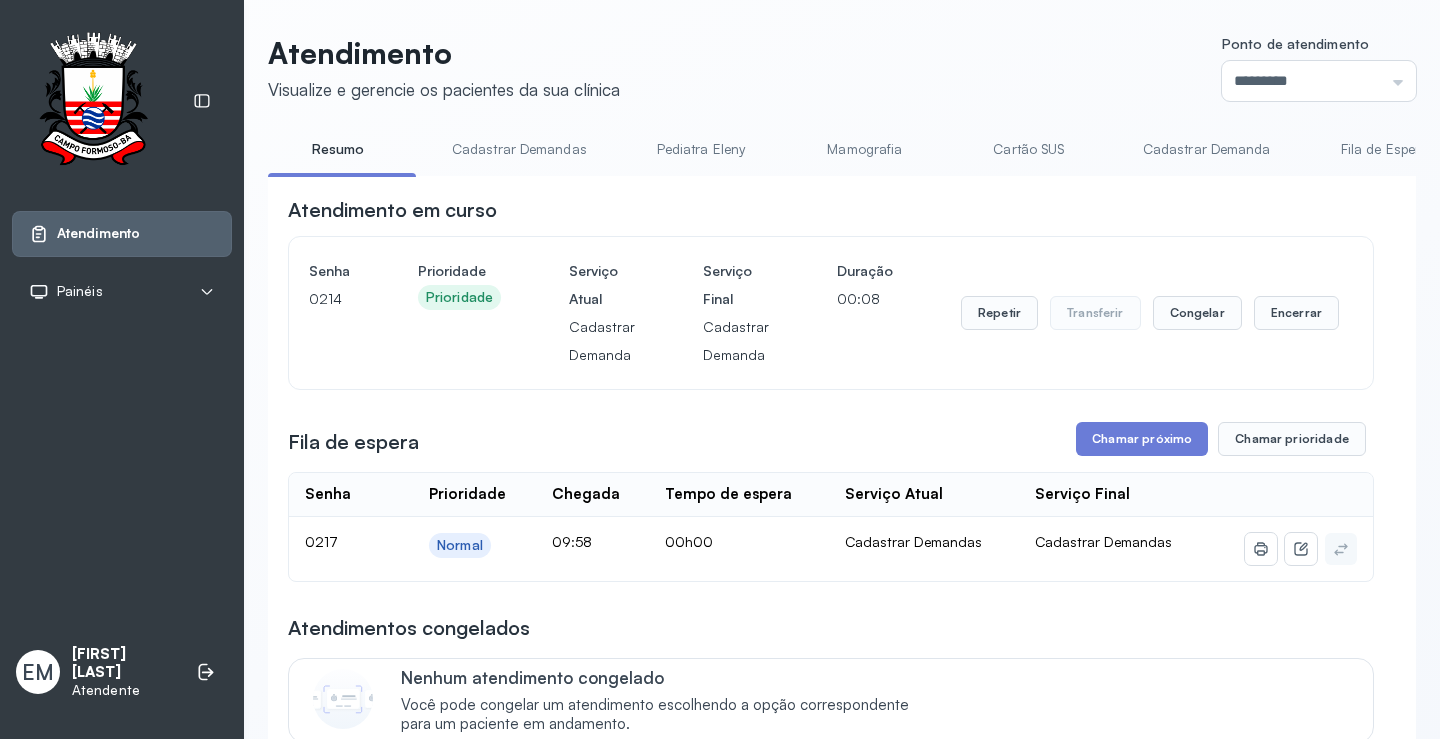 scroll, scrollTop: 200, scrollLeft: 0, axis: vertical 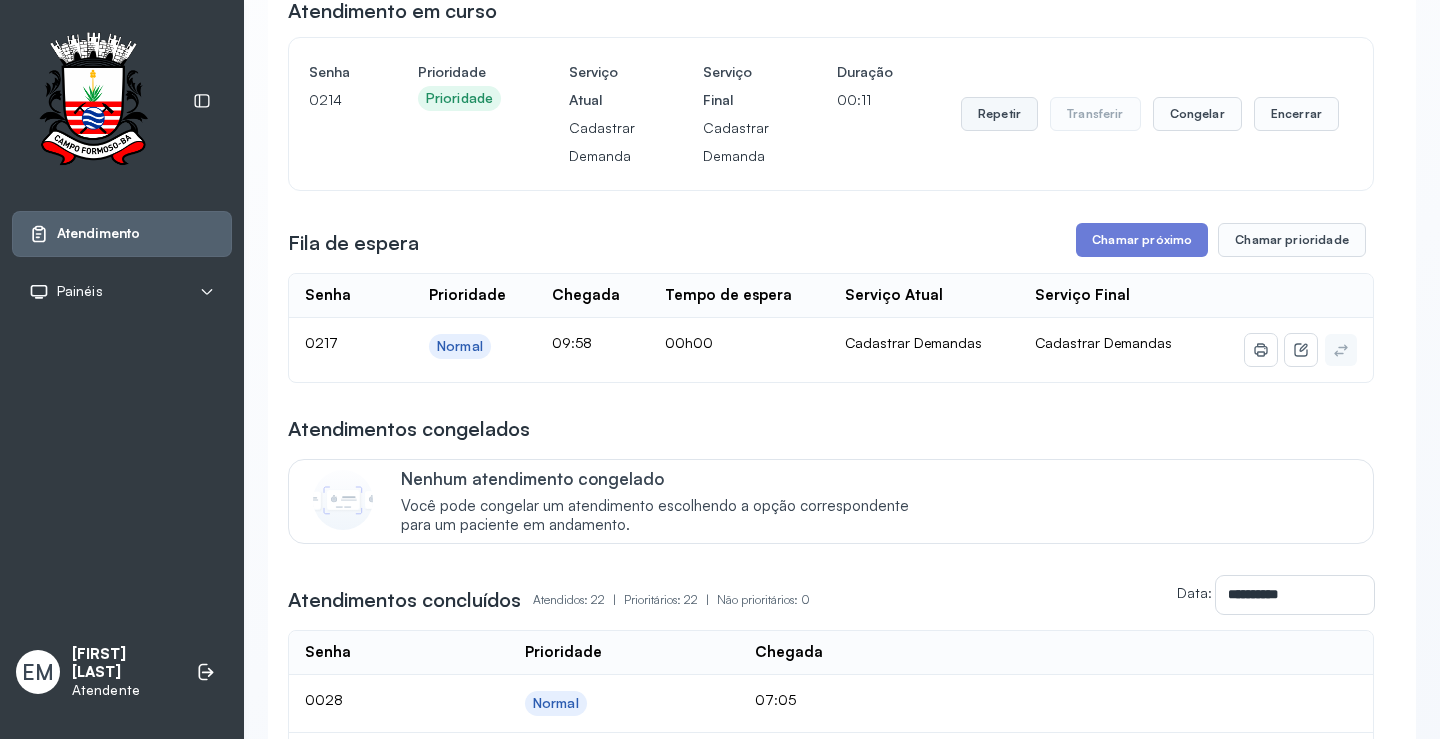 click on "Repetir" at bounding box center [999, 114] 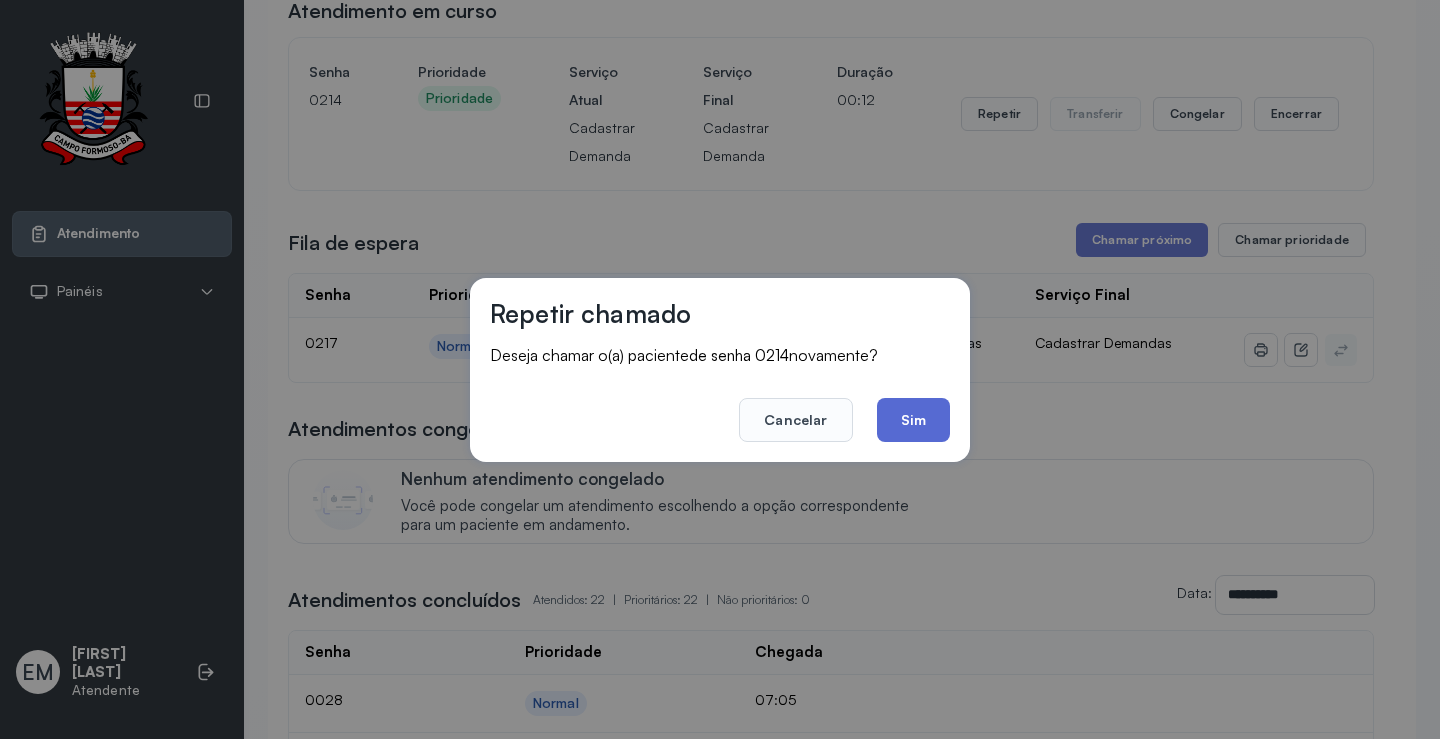 click on "Sim" 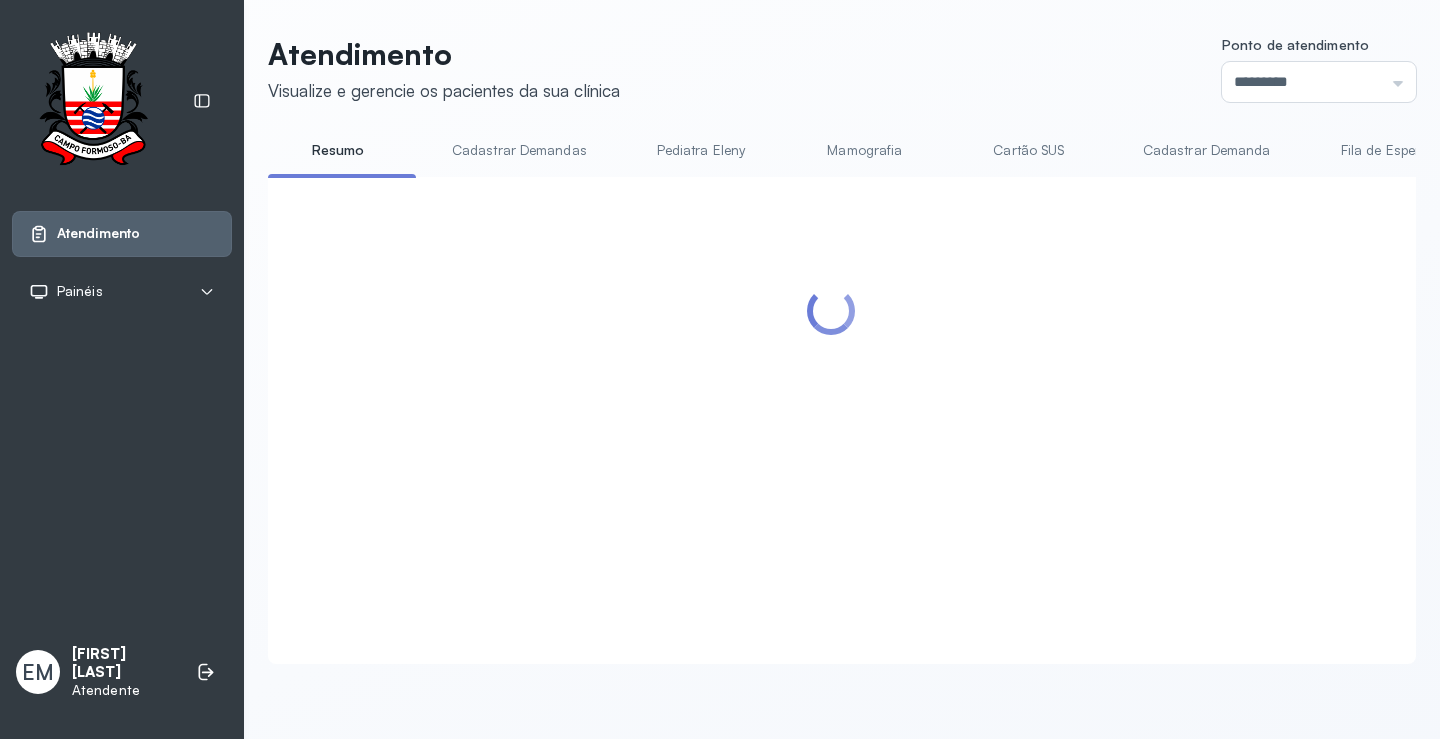 scroll, scrollTop: 200, scrollLeft: 0, axis: vertical 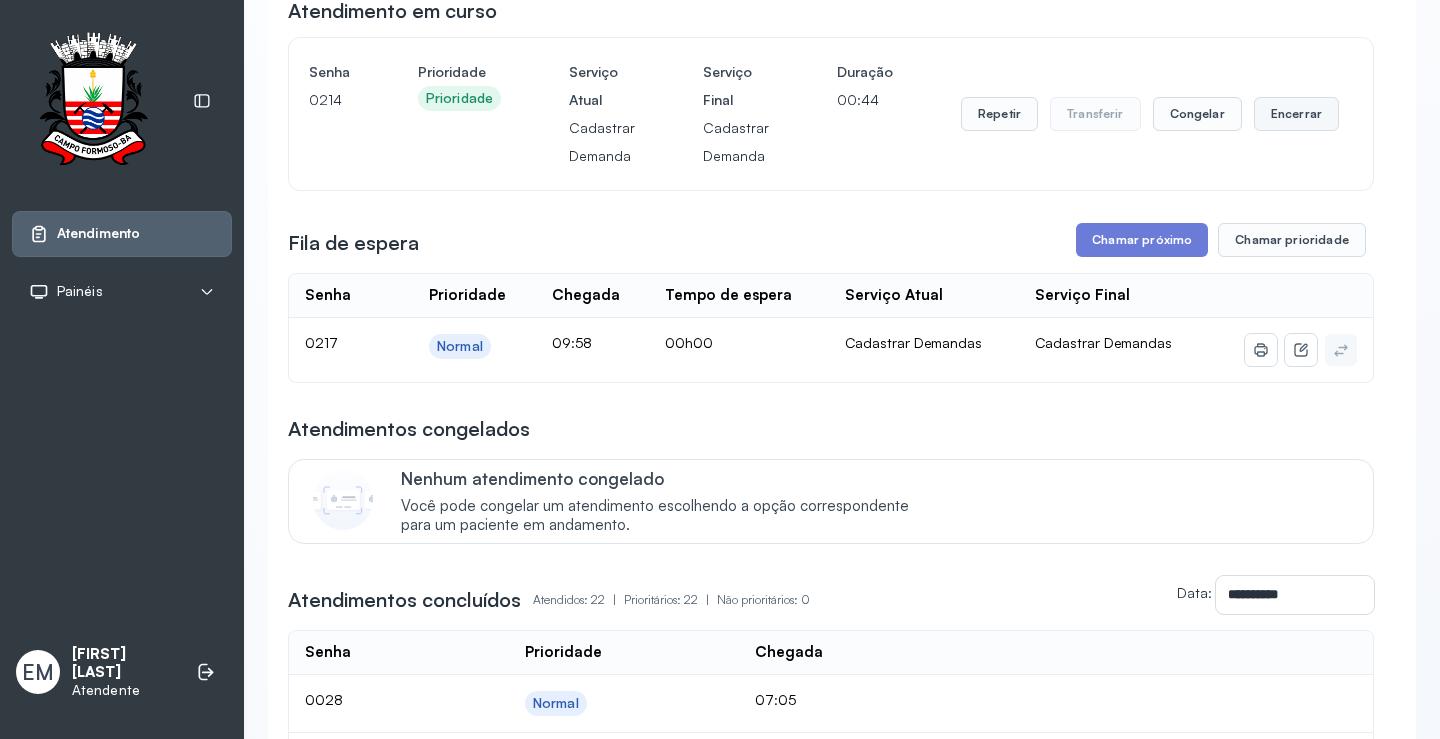 click on "Encerrar" at bounding box center [1296, 114] 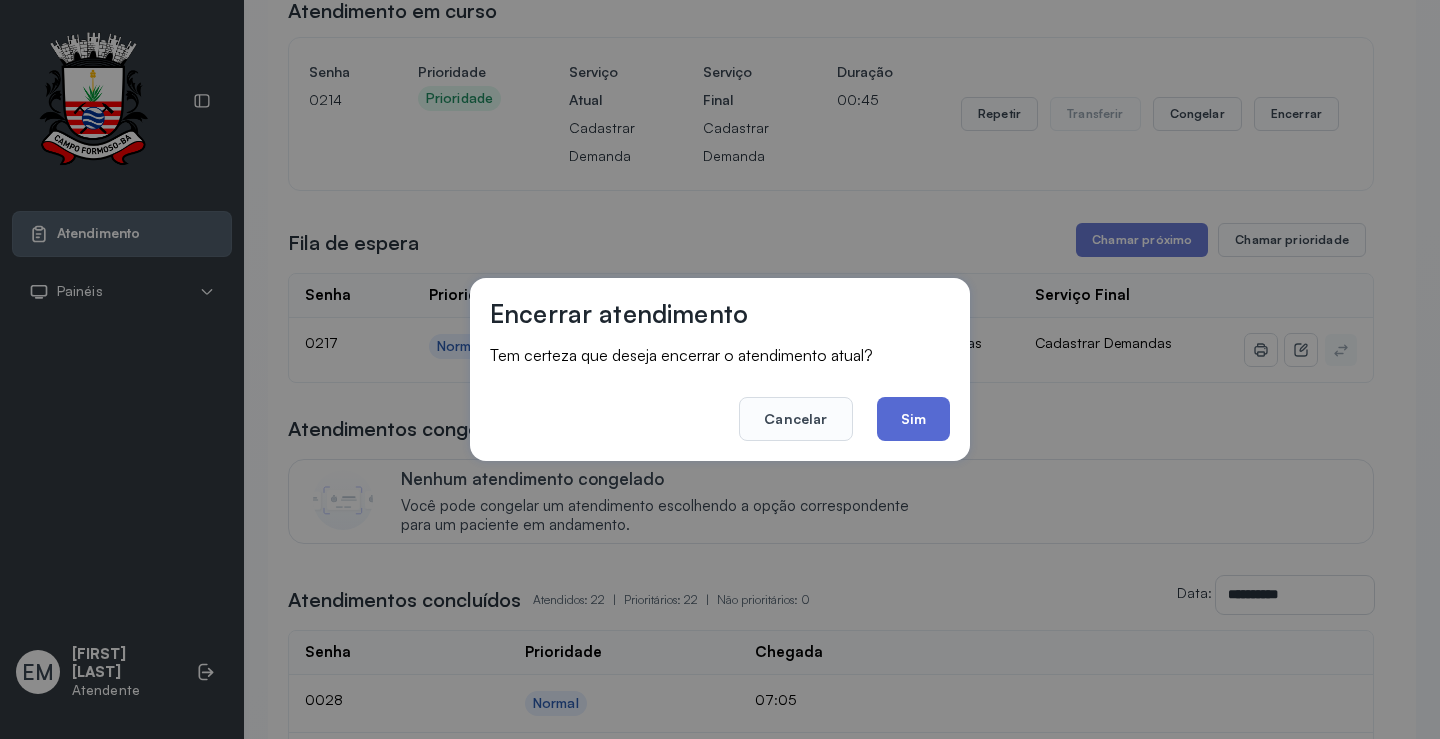 click on "Sim" 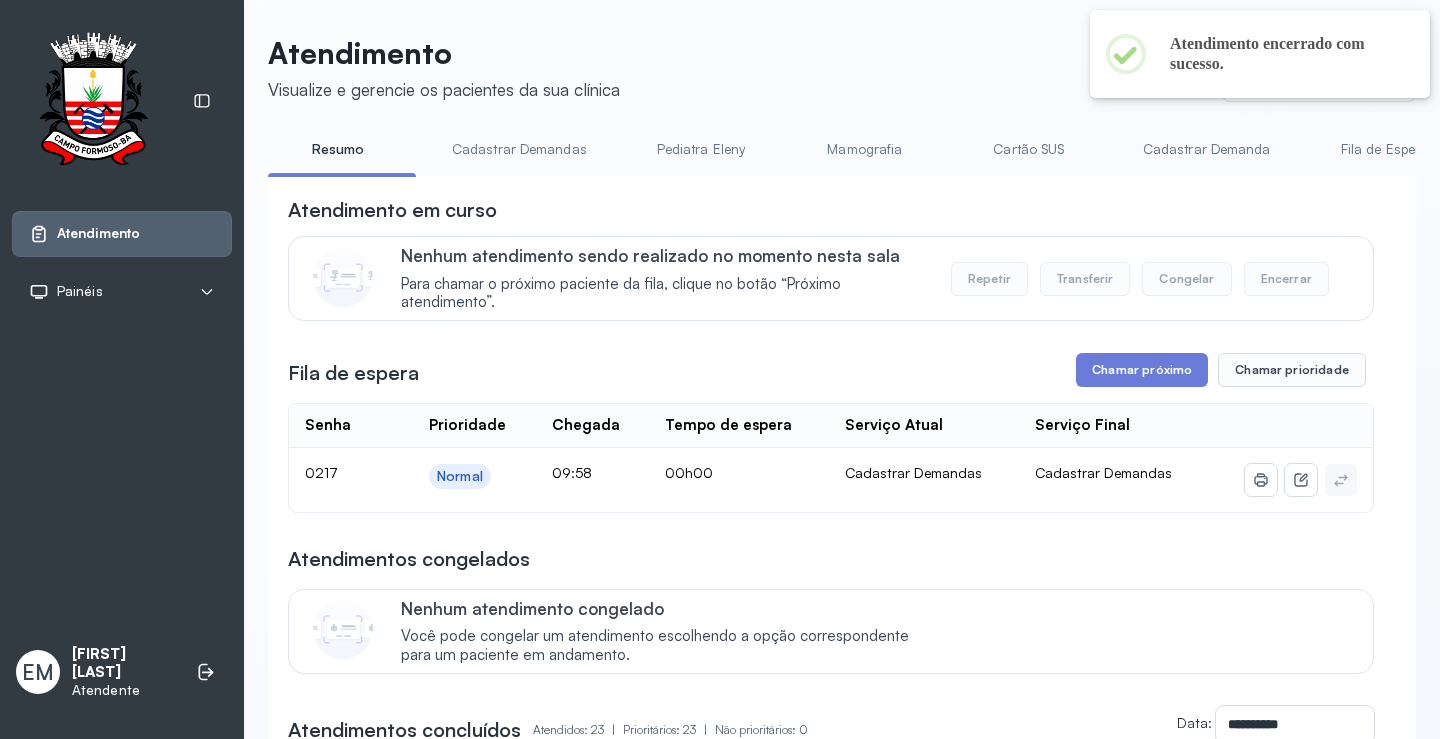scroll, scrollTop: 200, scrollLeft: 0, axis: vertical 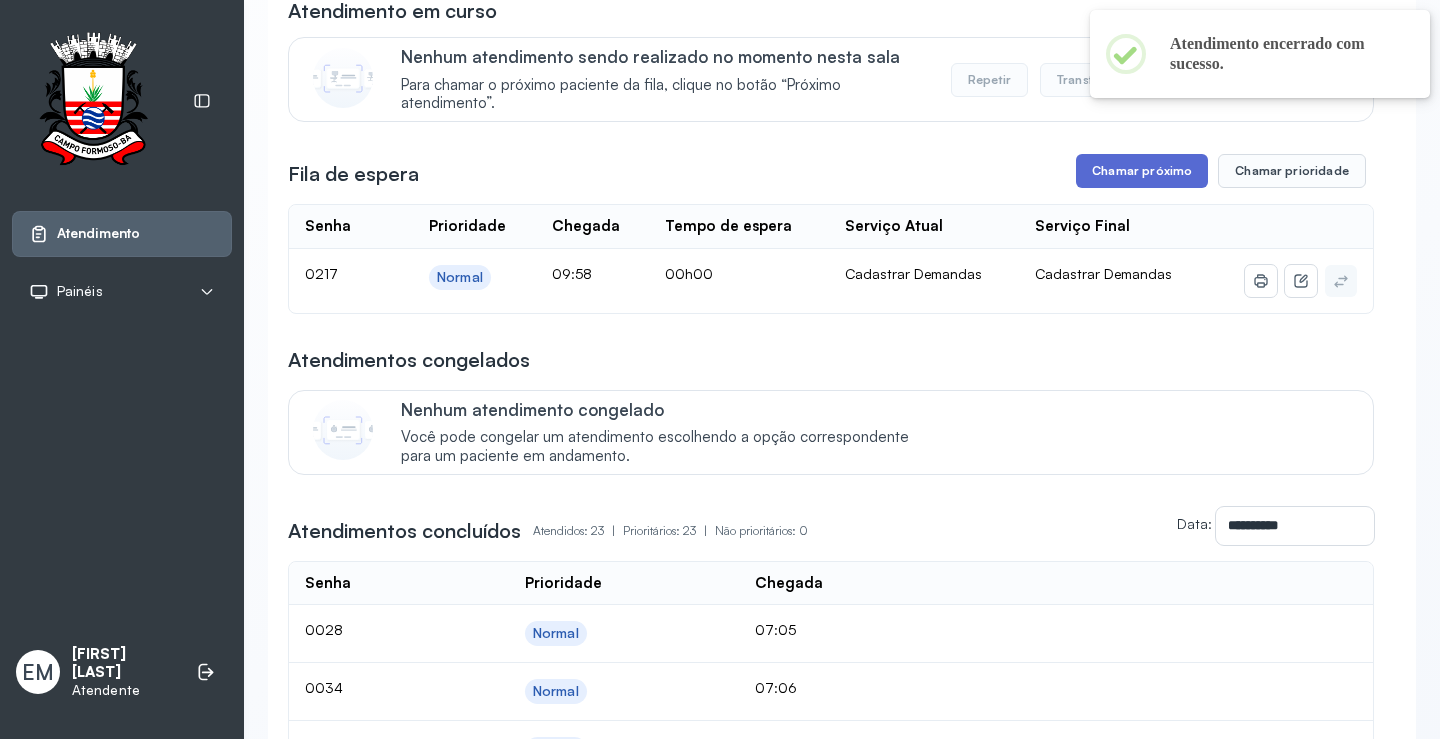 click on "Chamar próximo" at bounding box center [1142, 171] 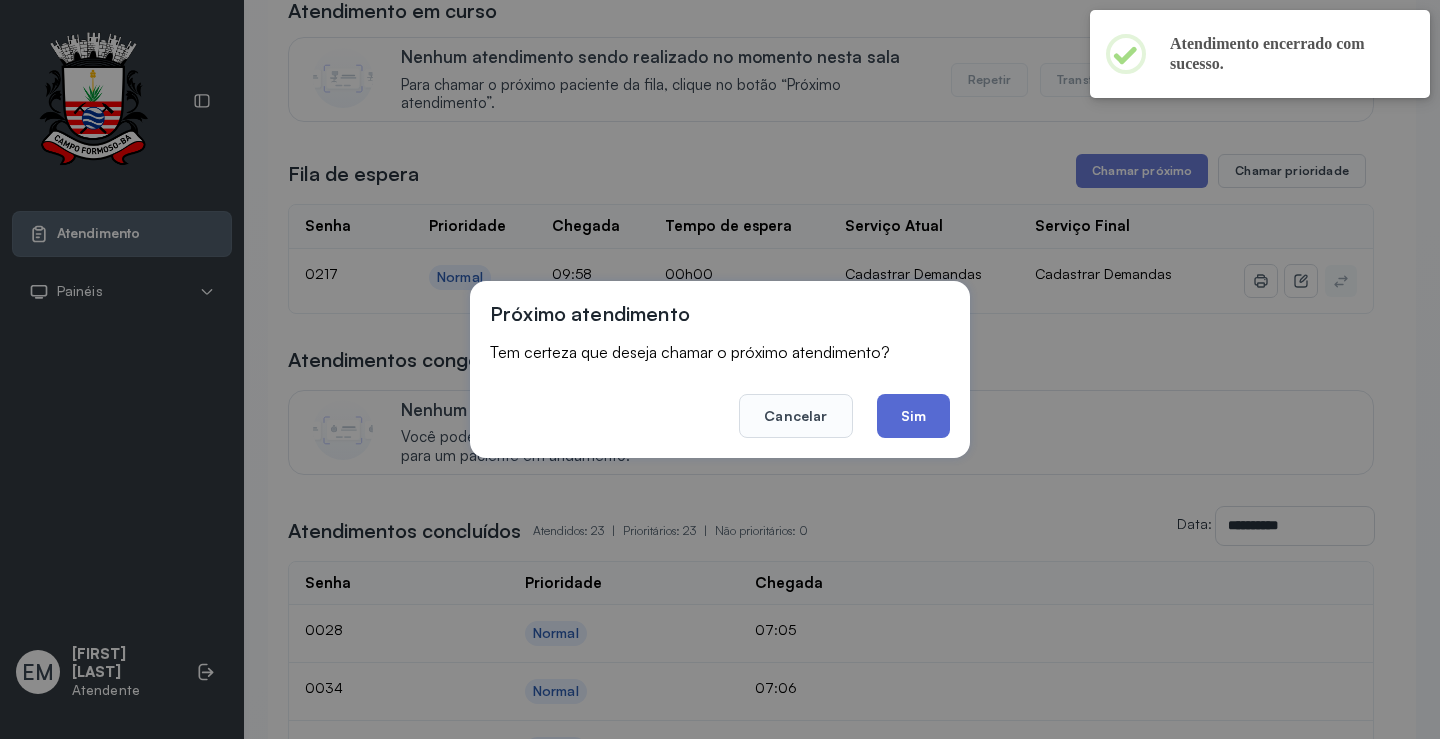 click on "Sim" 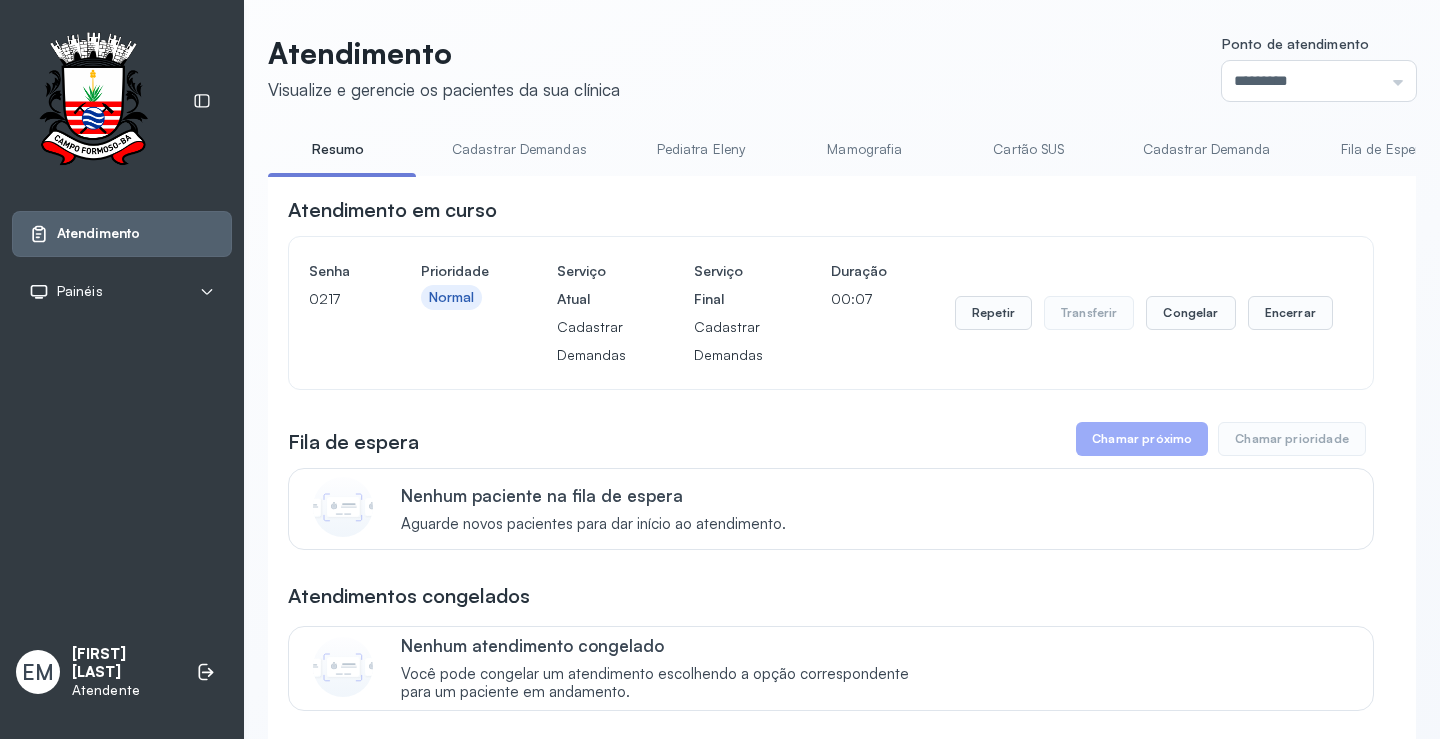 scroll, scrollTop: 200, scrollLeft: 0, axis: vertical 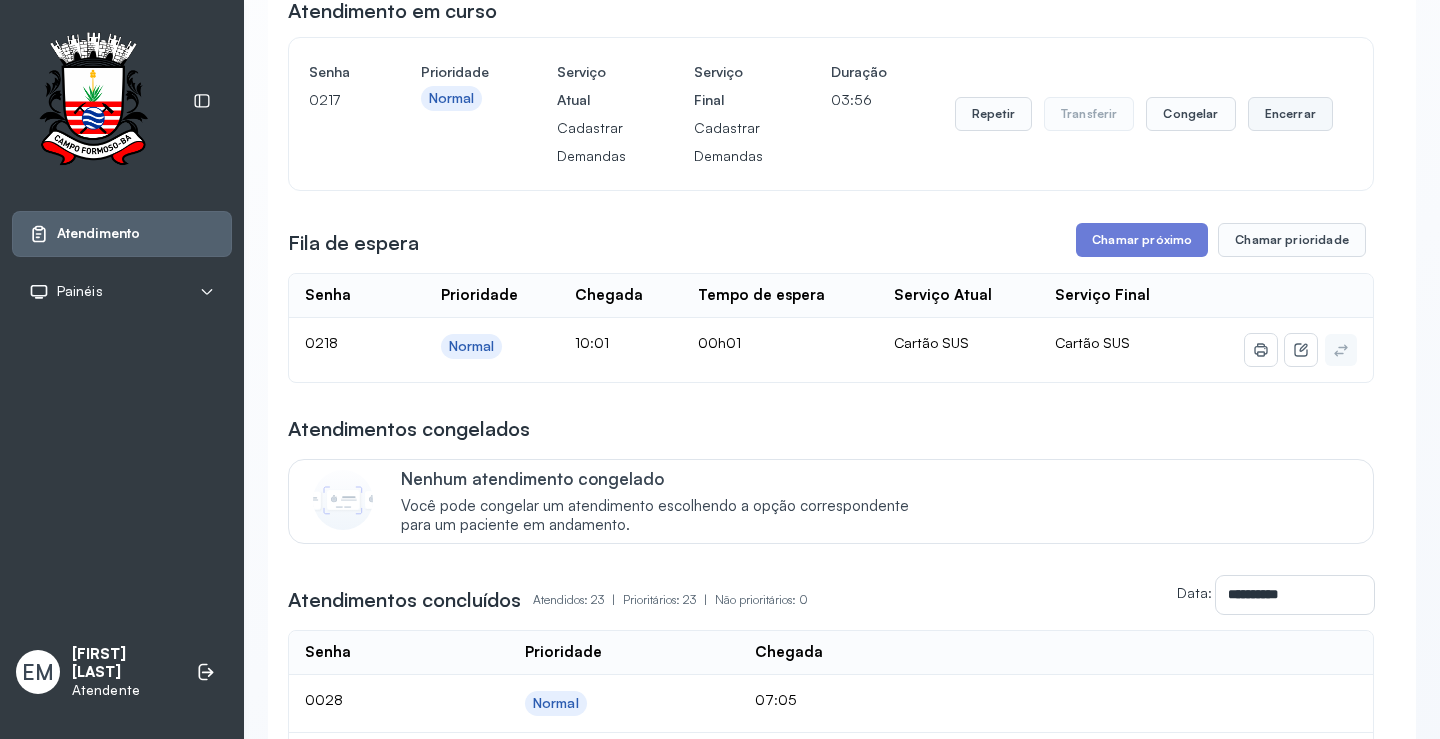 click on "Encerrar" at bounding box center (1290, 114) 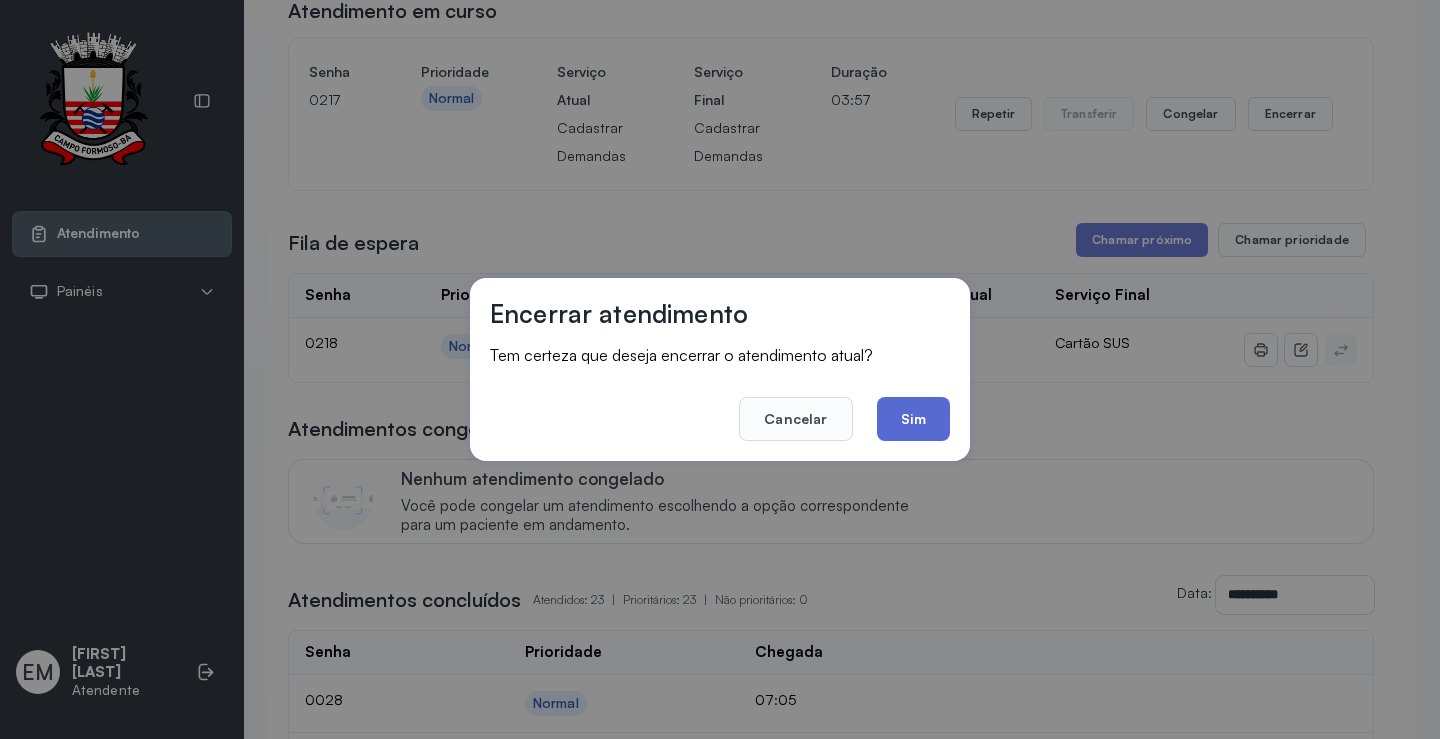 click on "Sim" 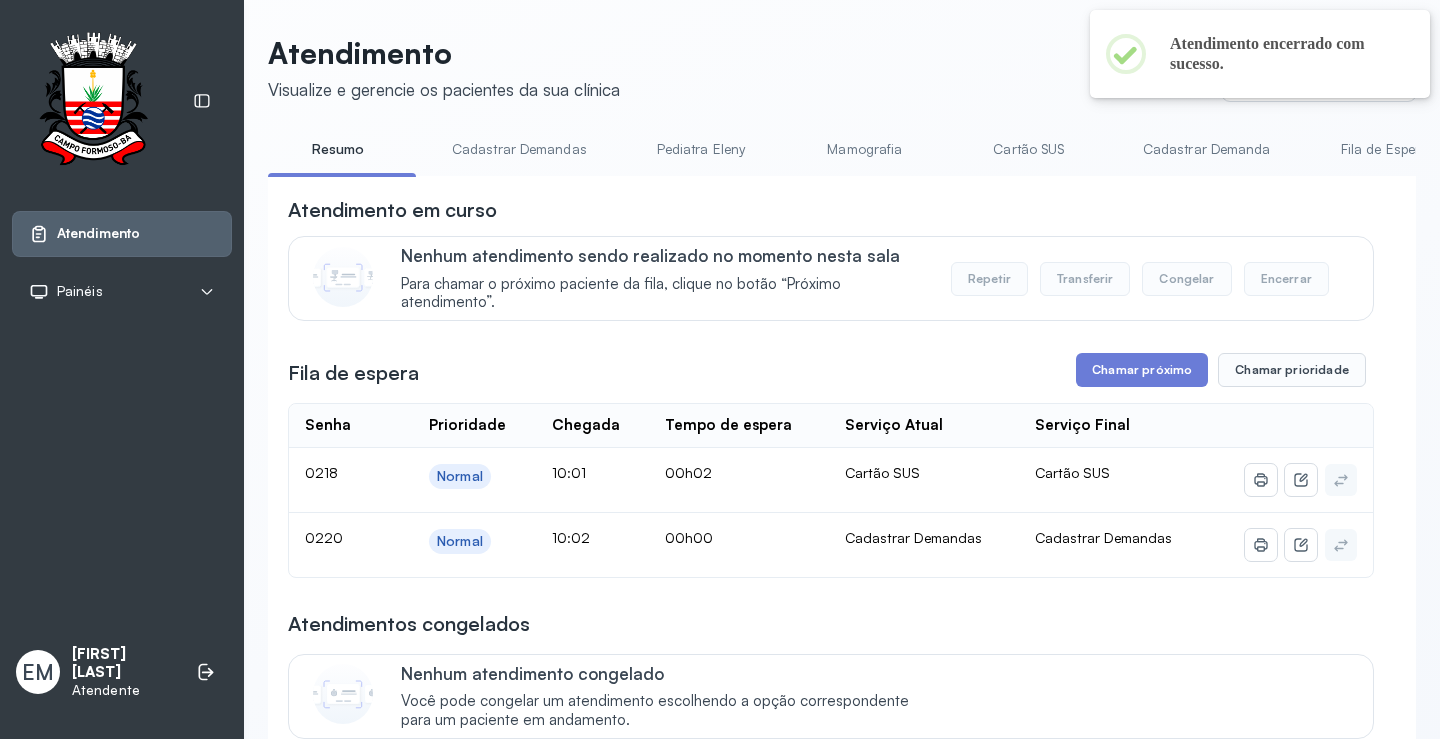 scroll, scrollTop: 200, scrollLeft: 0, axis: vertical 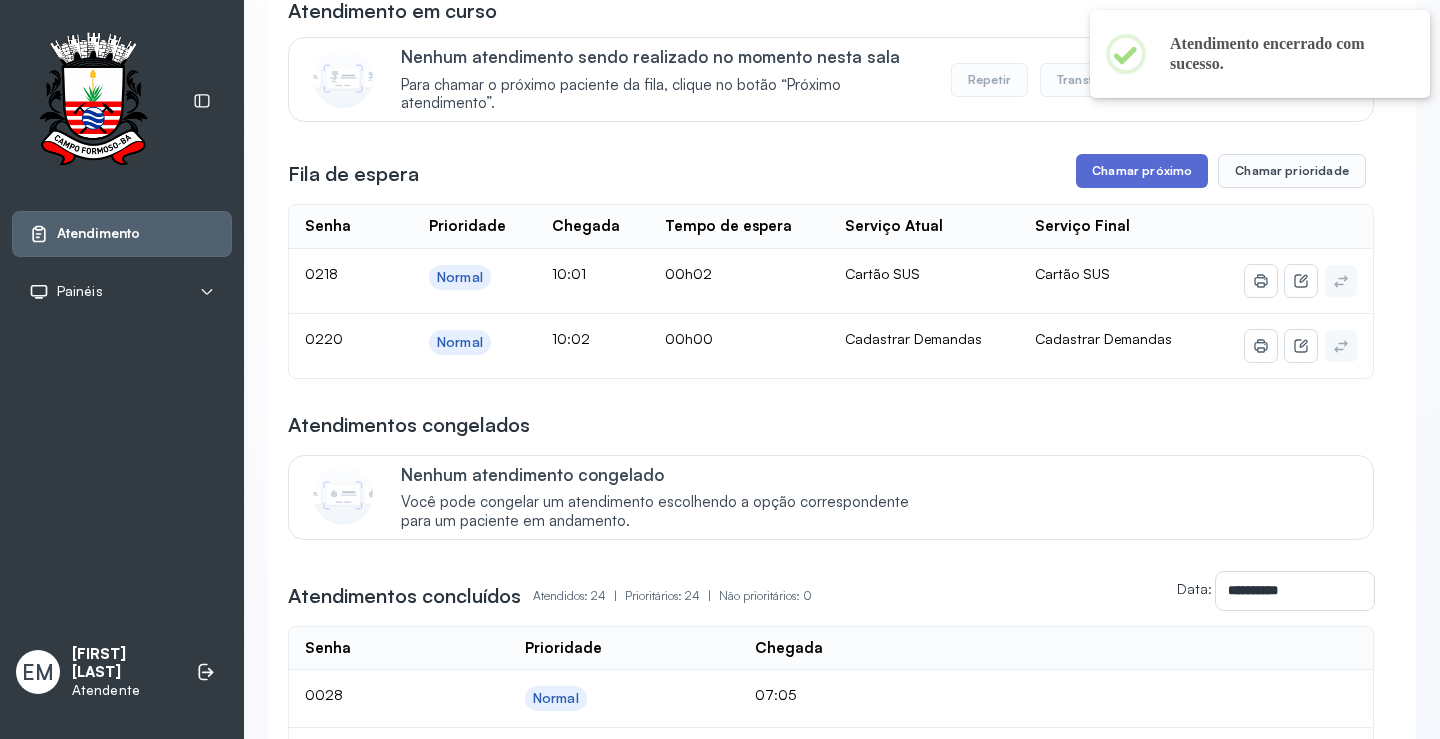 click on "Chamar próximo" at bounding box center (1142, 171) 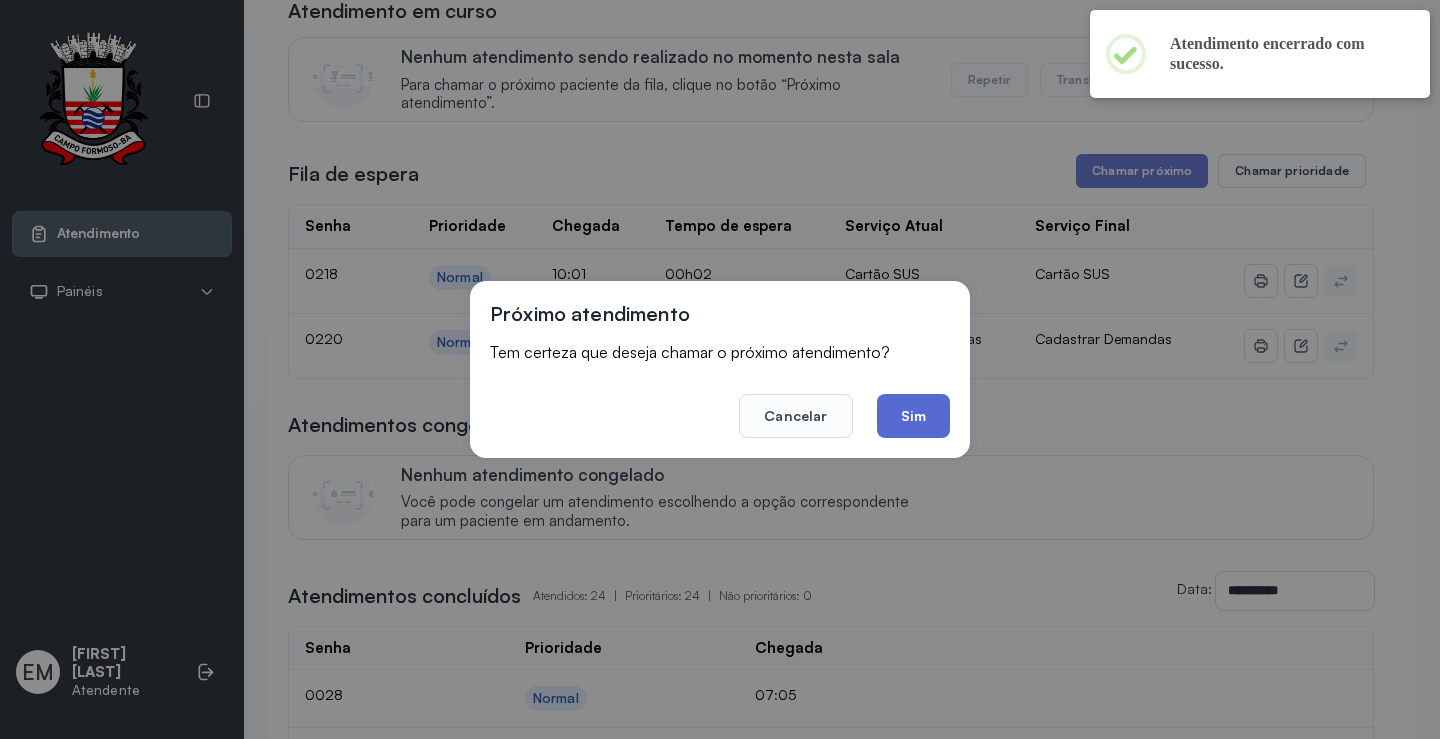 click on "Sim" 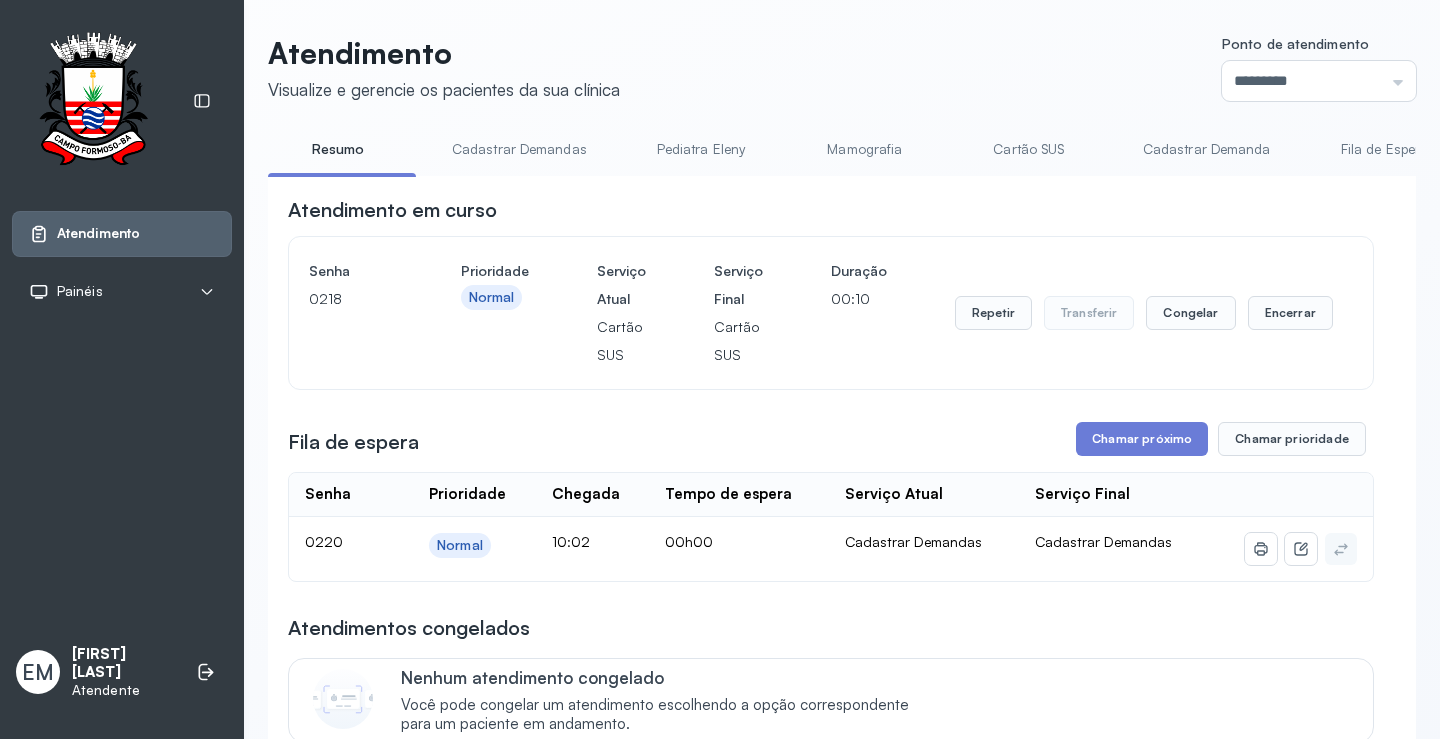 scroll, scrollTop: 200, scrollLeft: 0, axis: vertical 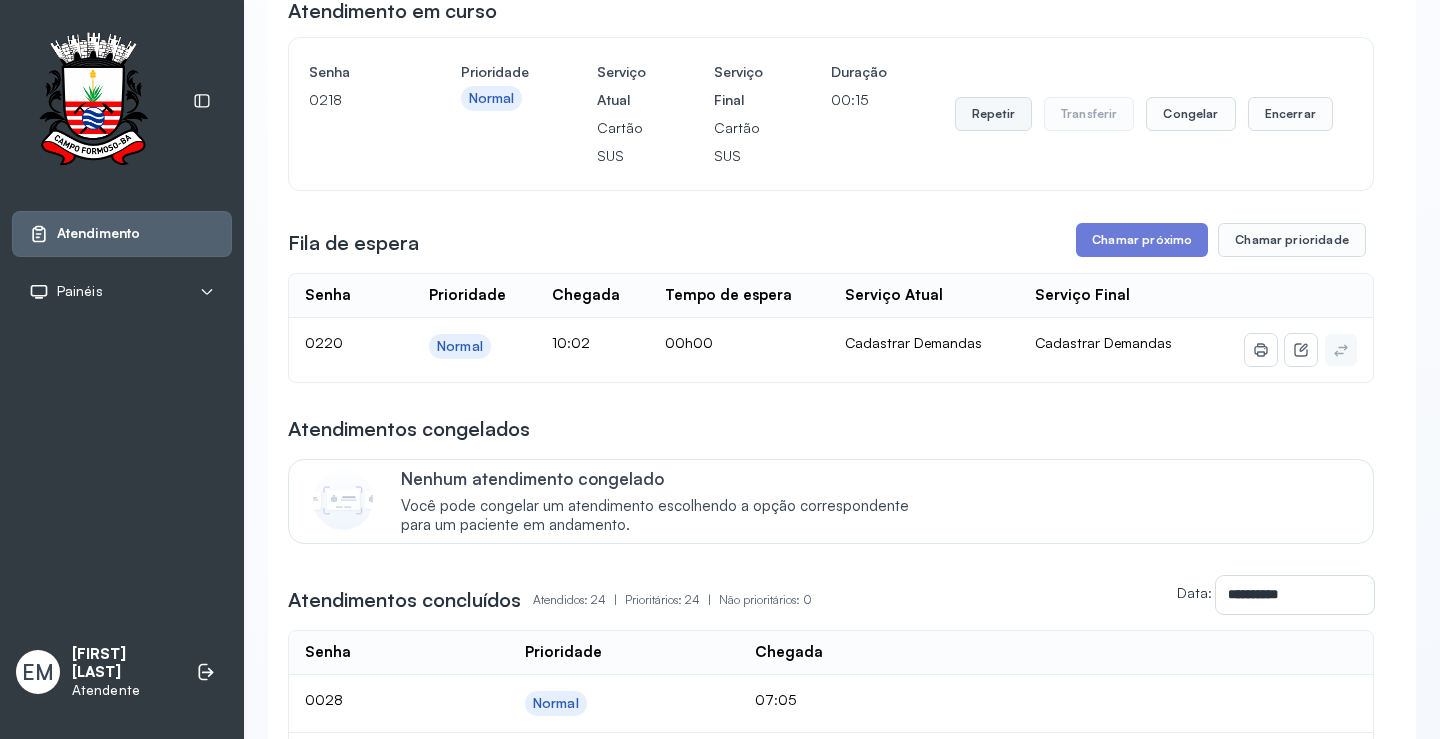 click on "Repetir" at bounding box center [993, 114] 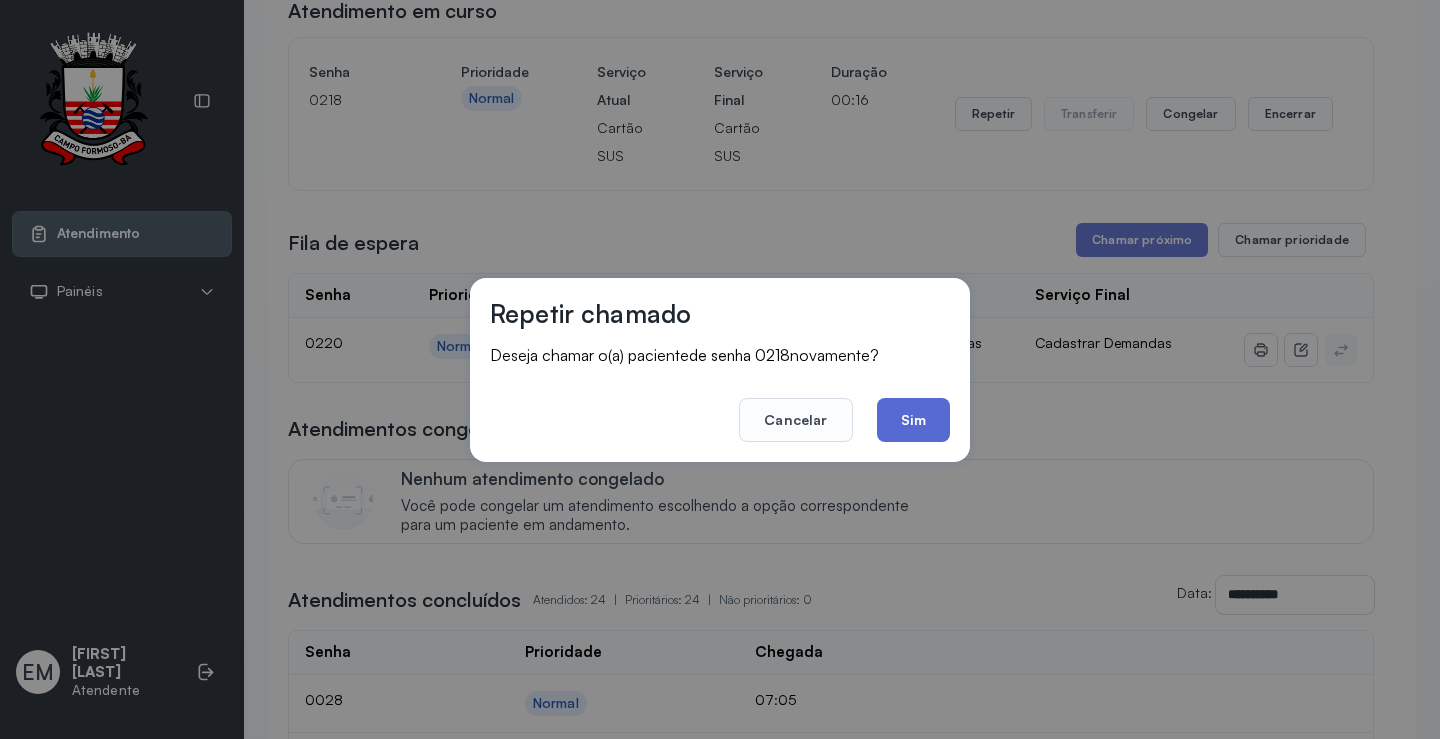 click on "Sim" 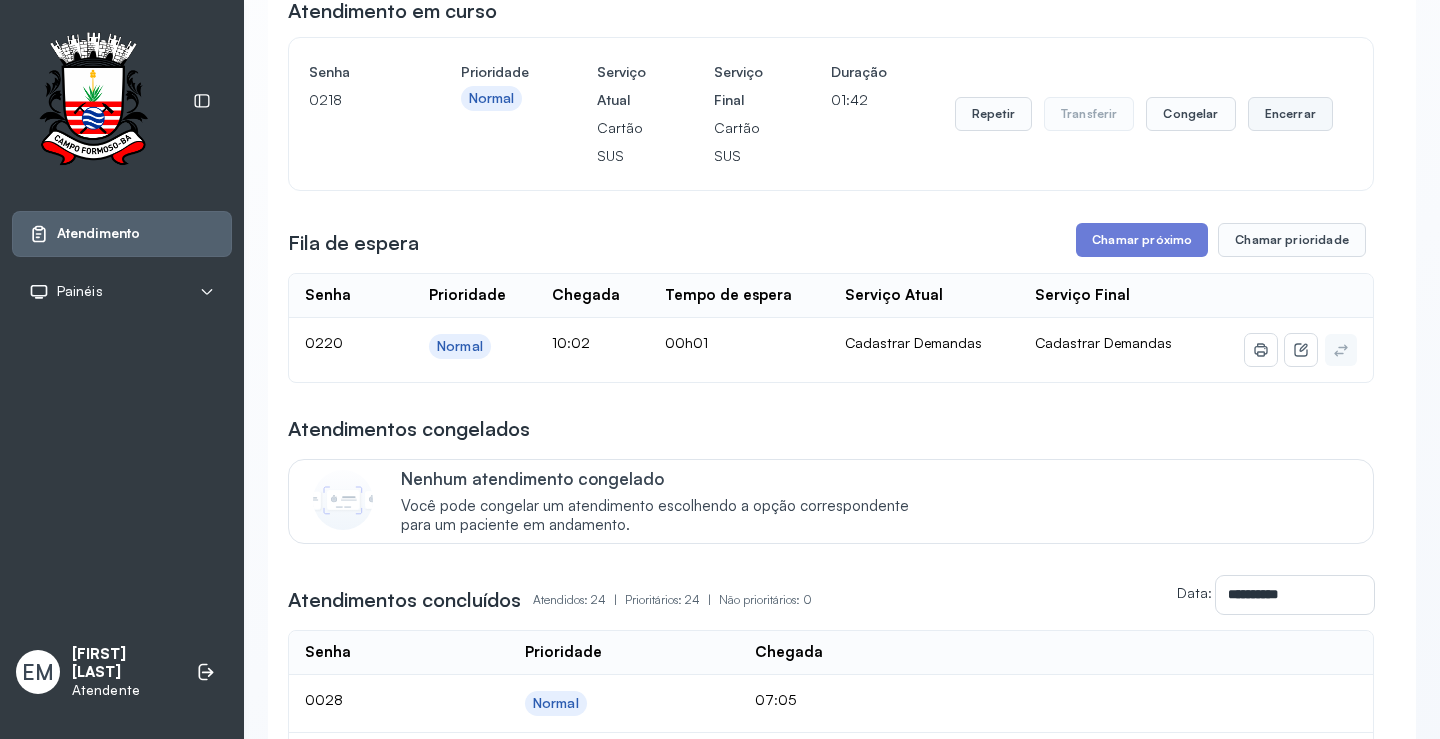 click on "Encerrar" at bounding box center (1290, 114) 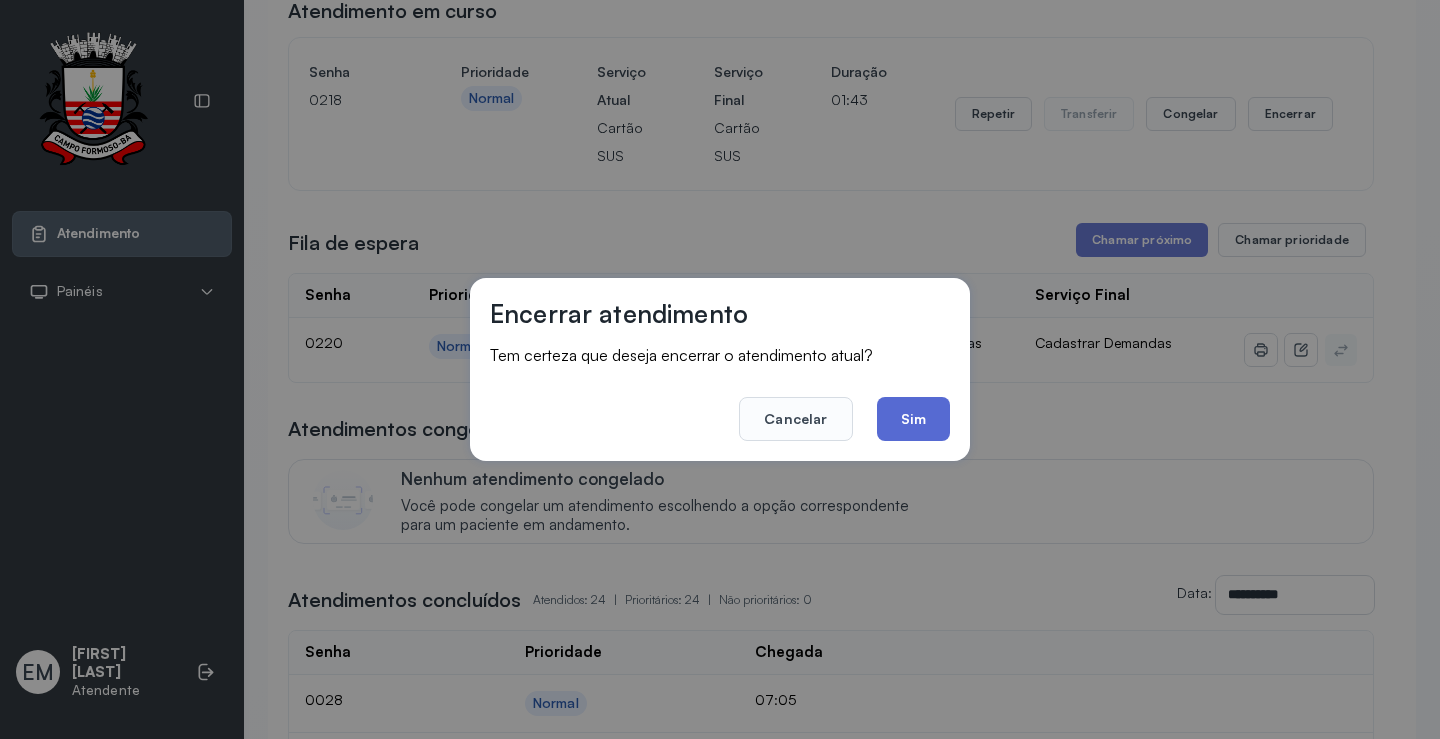 click on "Sim" 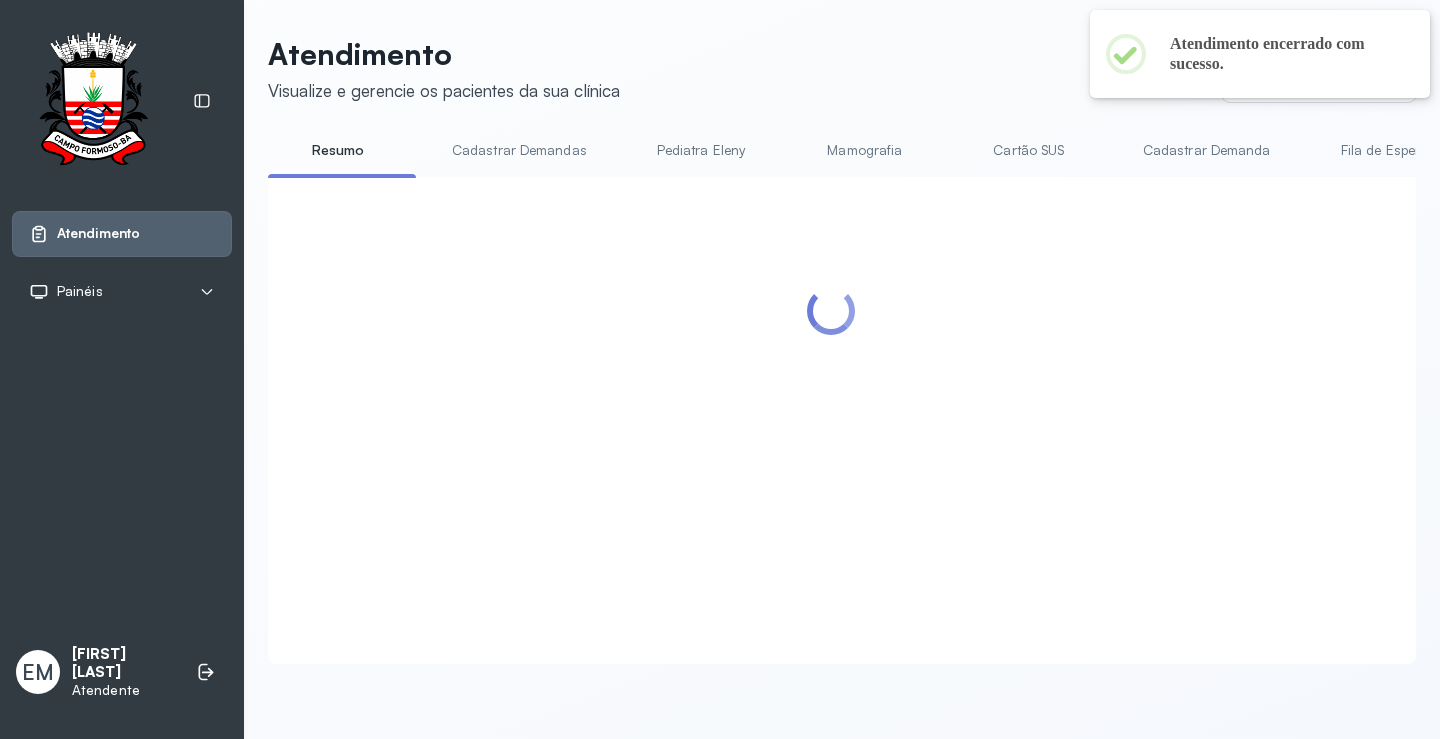 scroll, scrollTop: 200, scrollLeft: 0, axis: vertical 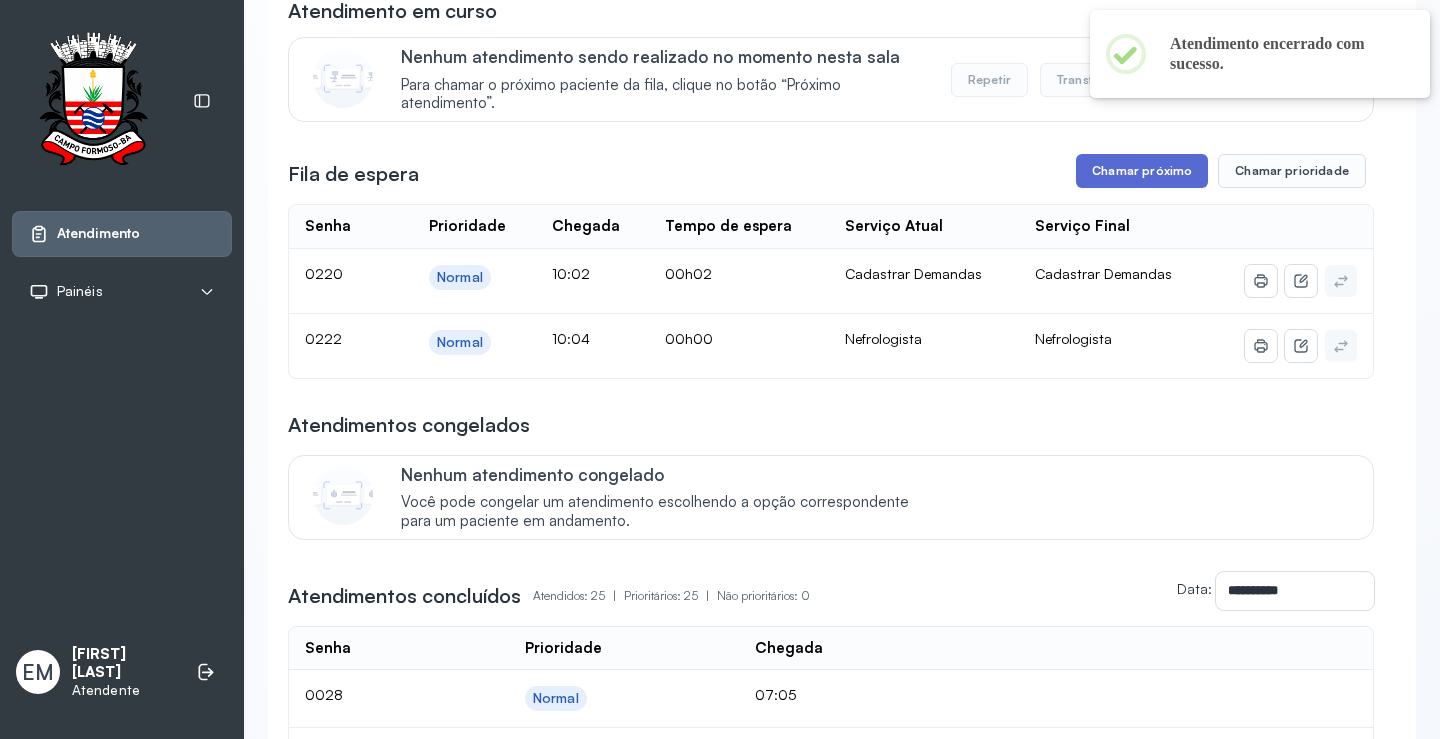click on "Chamar próximo" at bounding box center [1142, 171] 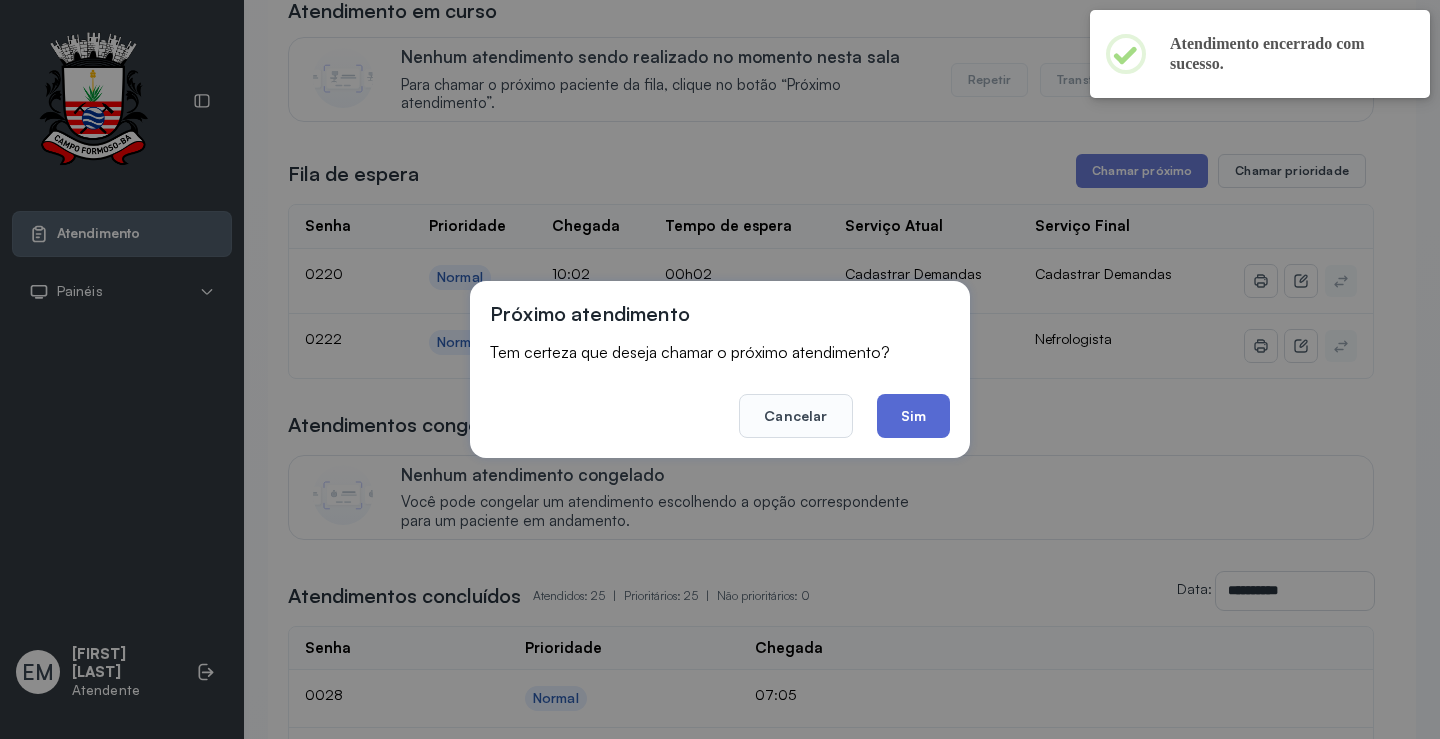 click on "Sim" 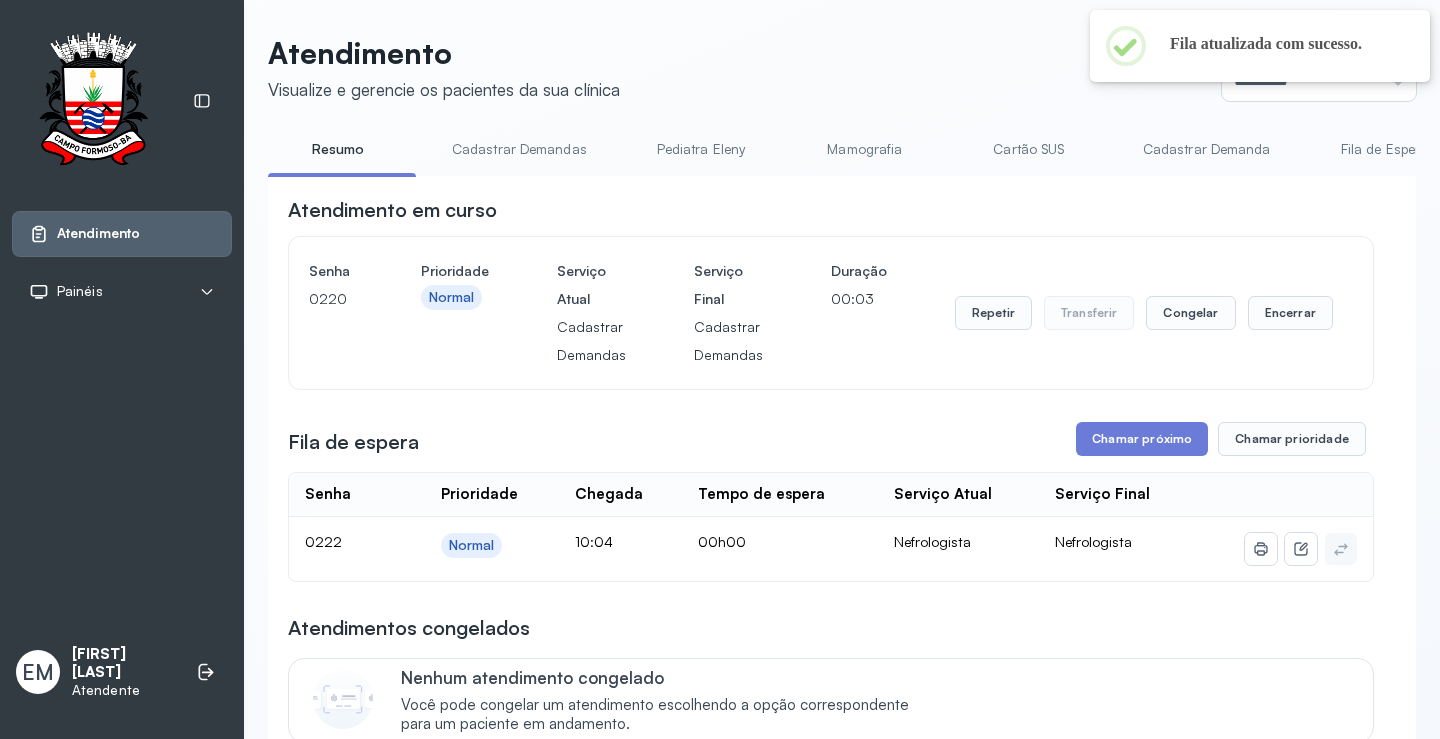 scroll, scrollTop: 200, scrollLeft: 0, axis: vertical 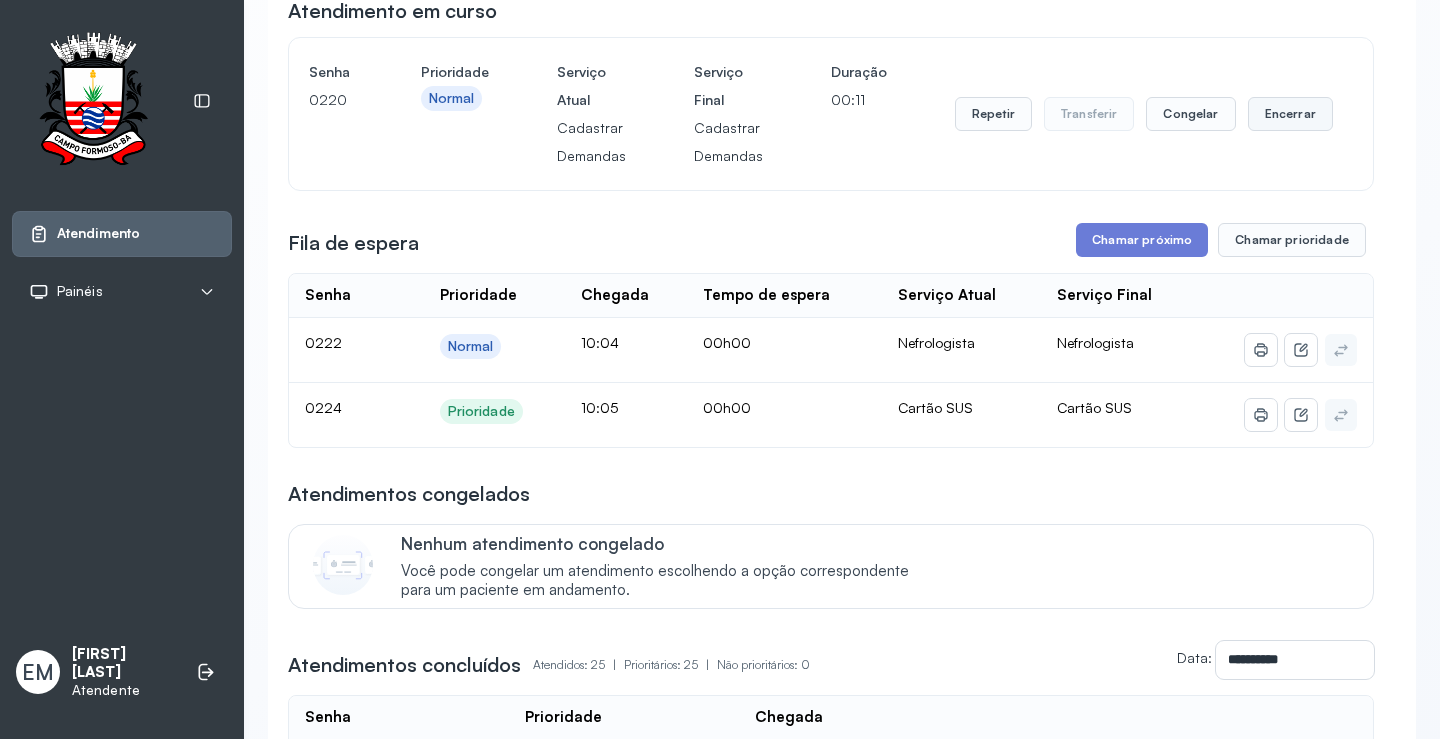 click on "Encerrar" at bounding box center (1290, 114) 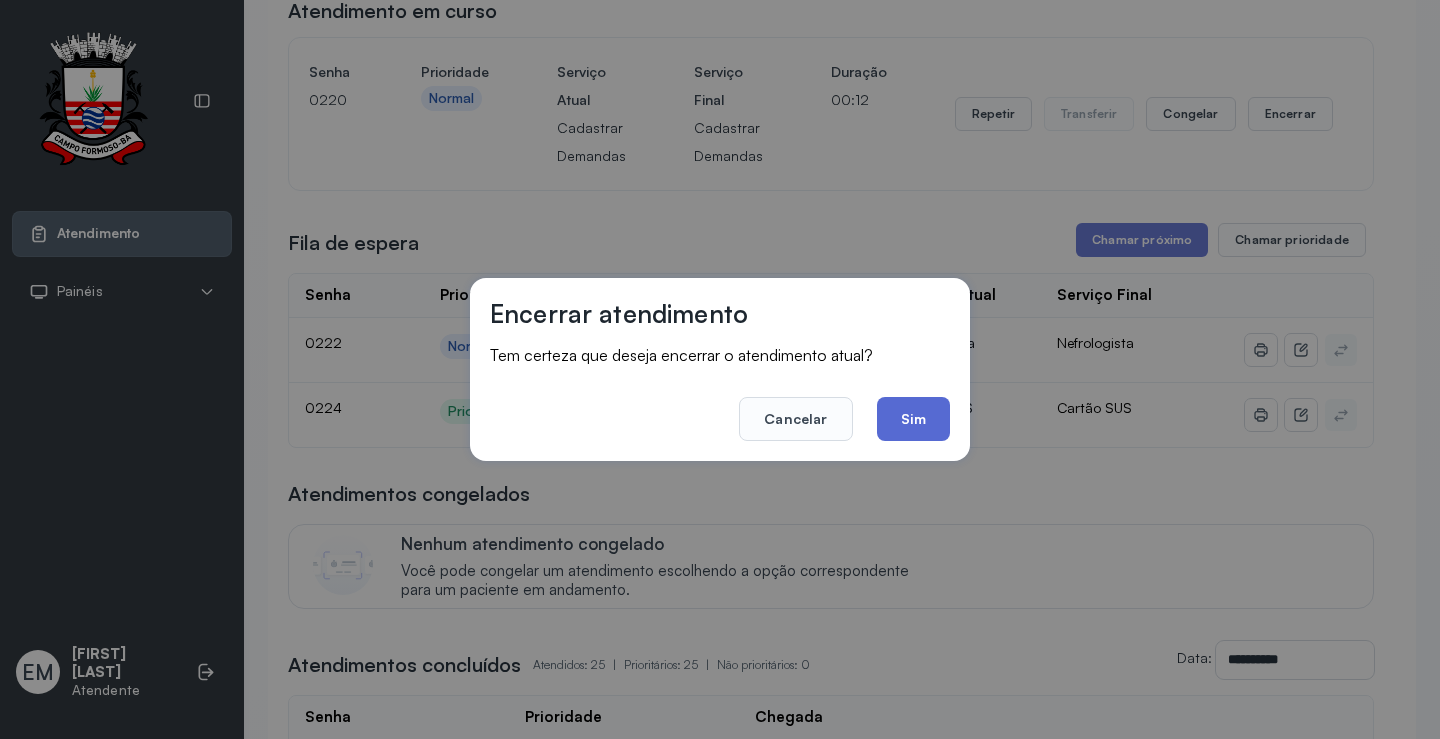 click on "Sim" 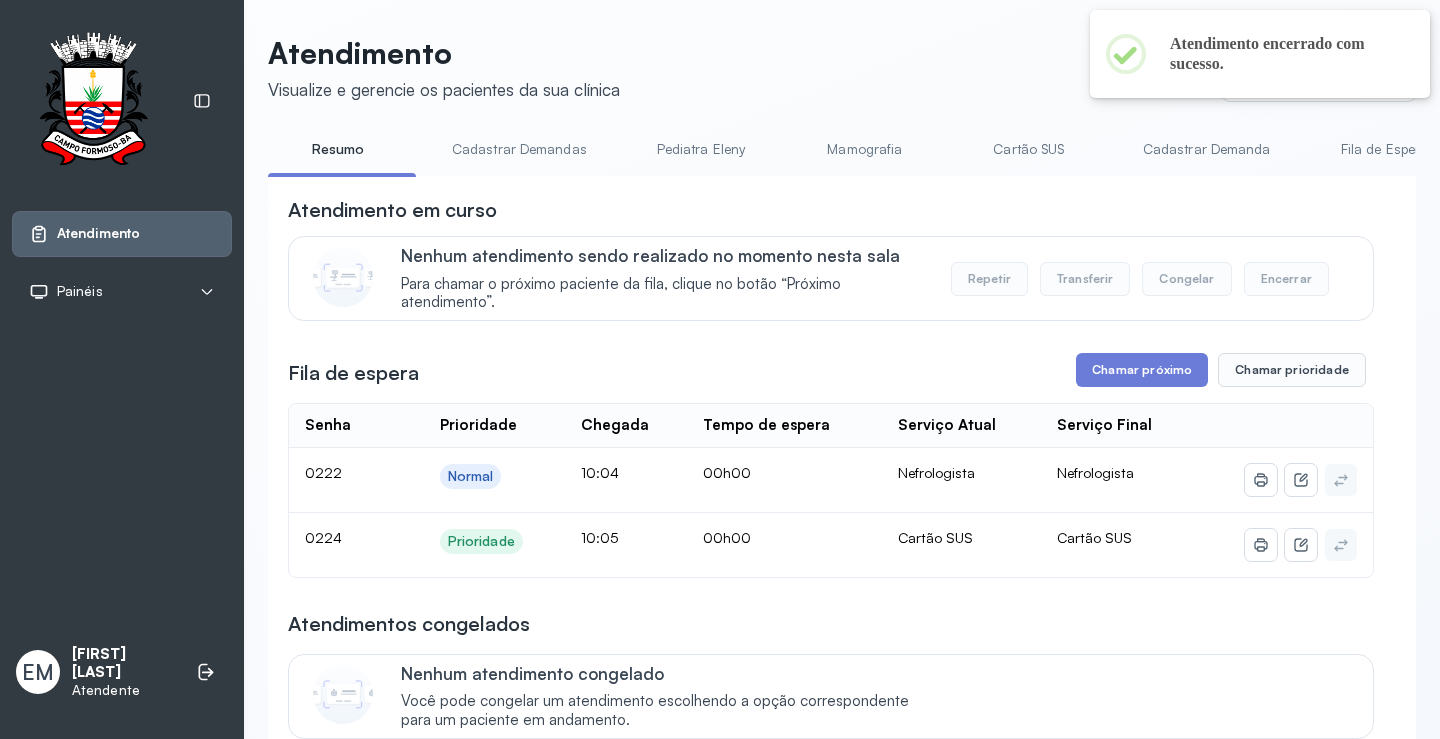 scroll, scrollTop: 200, scrollLeft: 0, axis: vertical 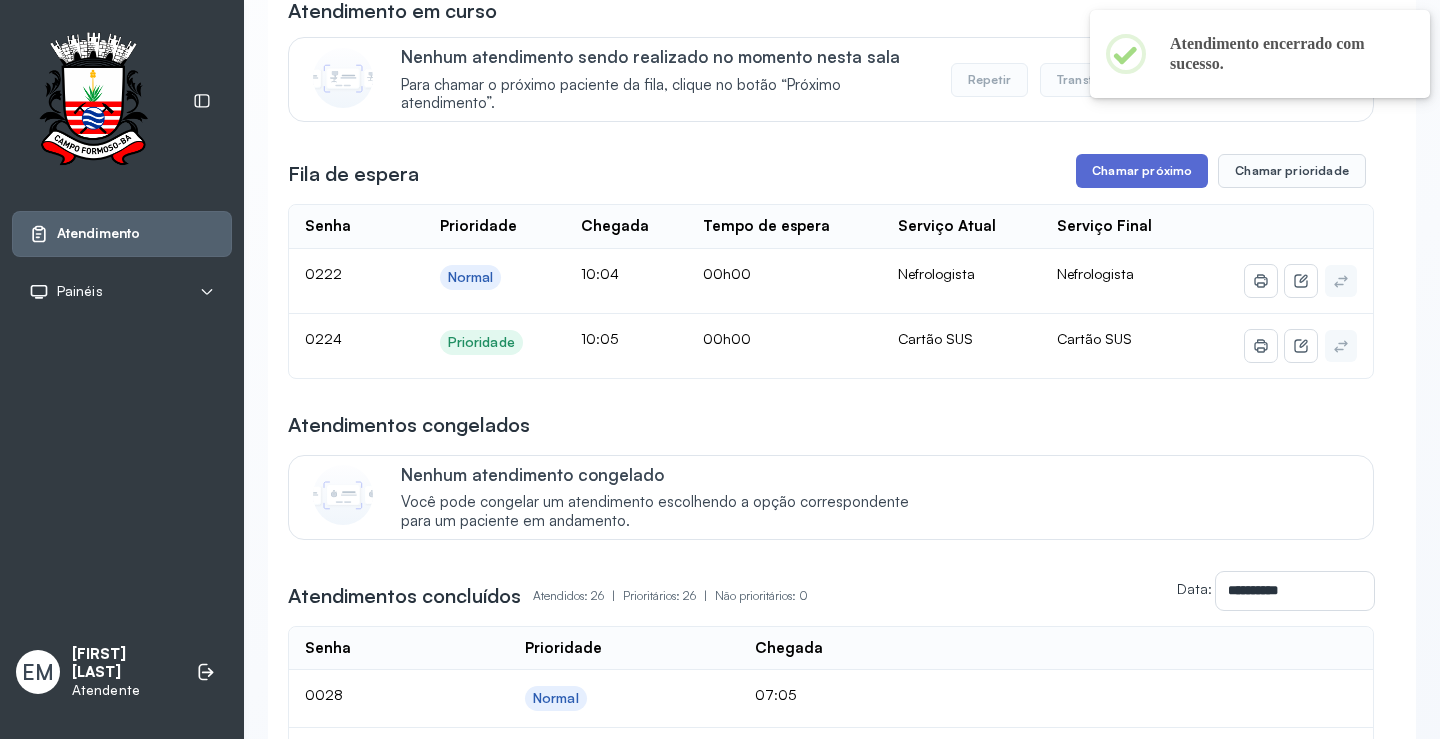 click on "Chamar próximo" at bounding box center (1142, 171) 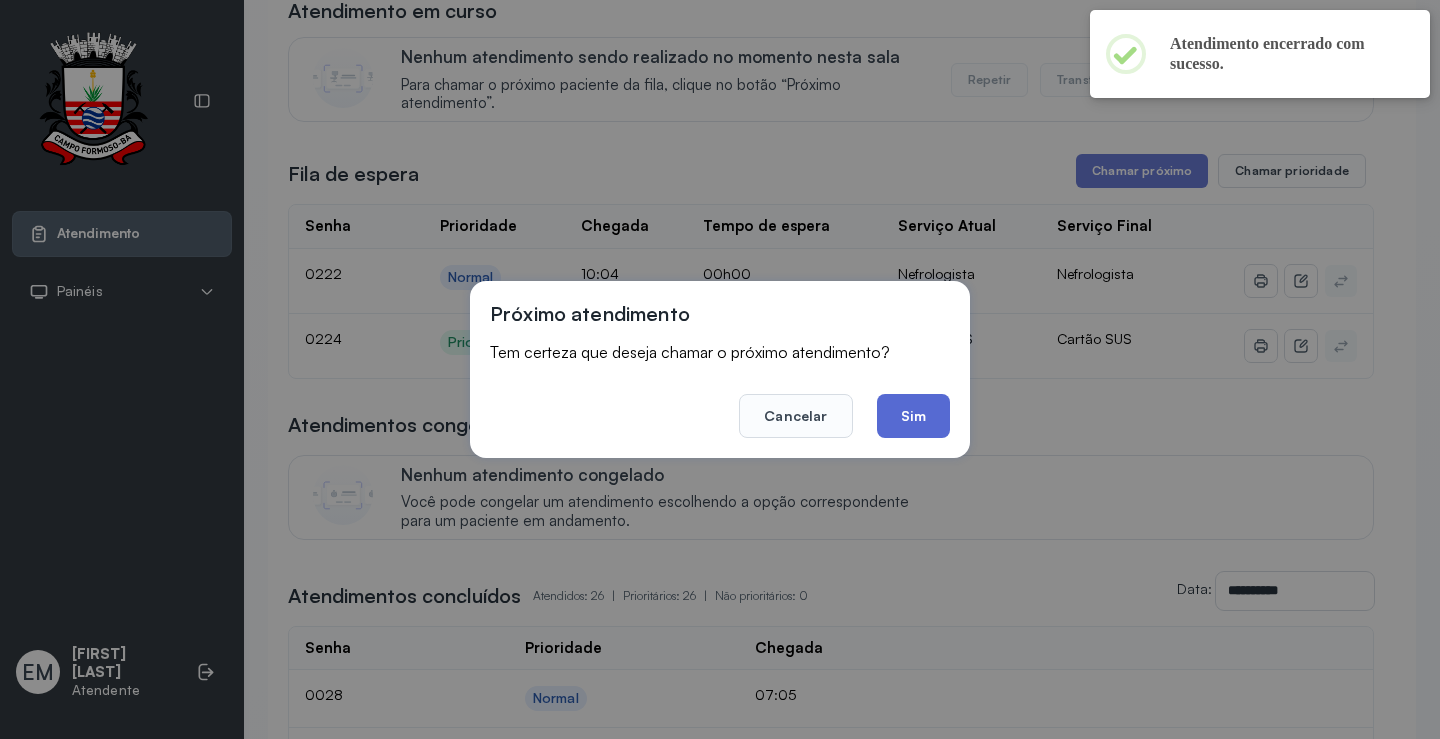 click on "Sim" 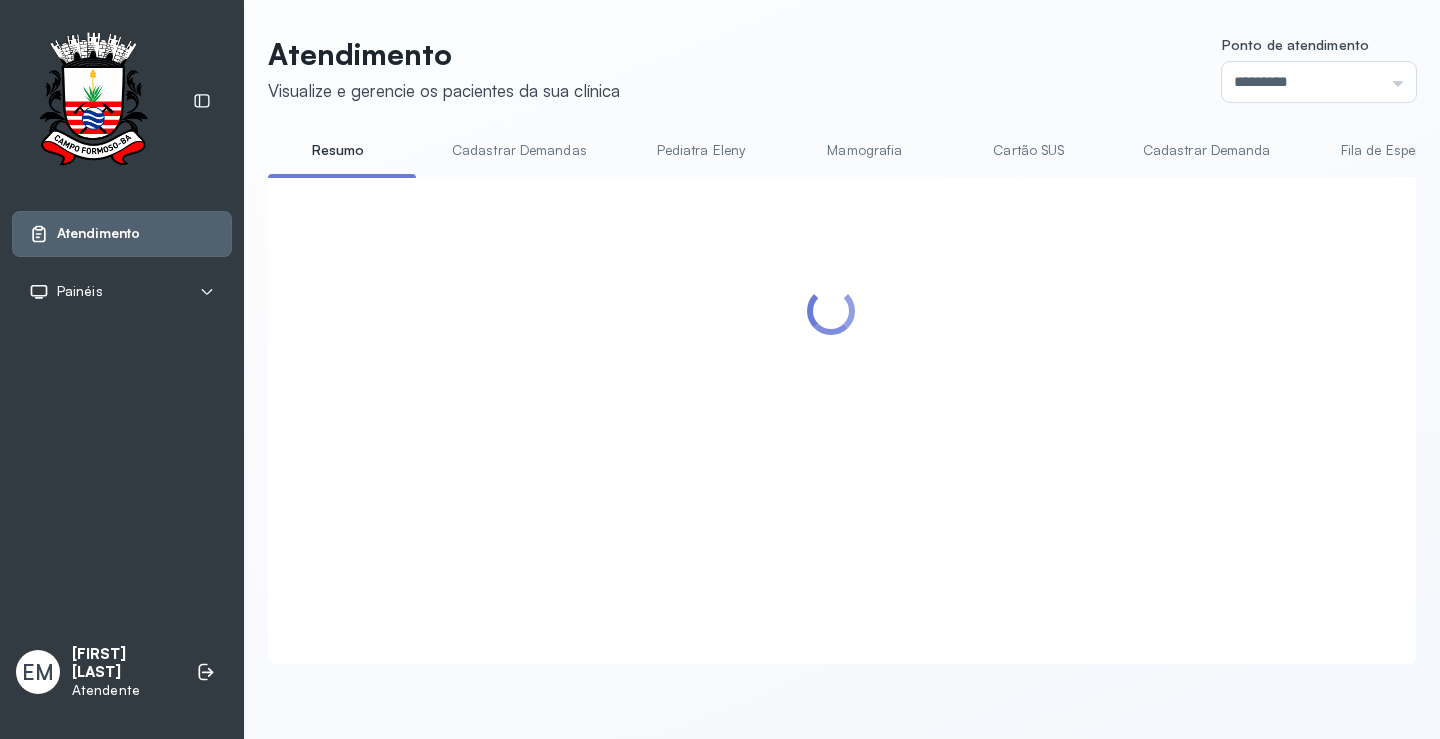 scroll, scrollTop: 200, scrollLeft: 0, axis: vertical 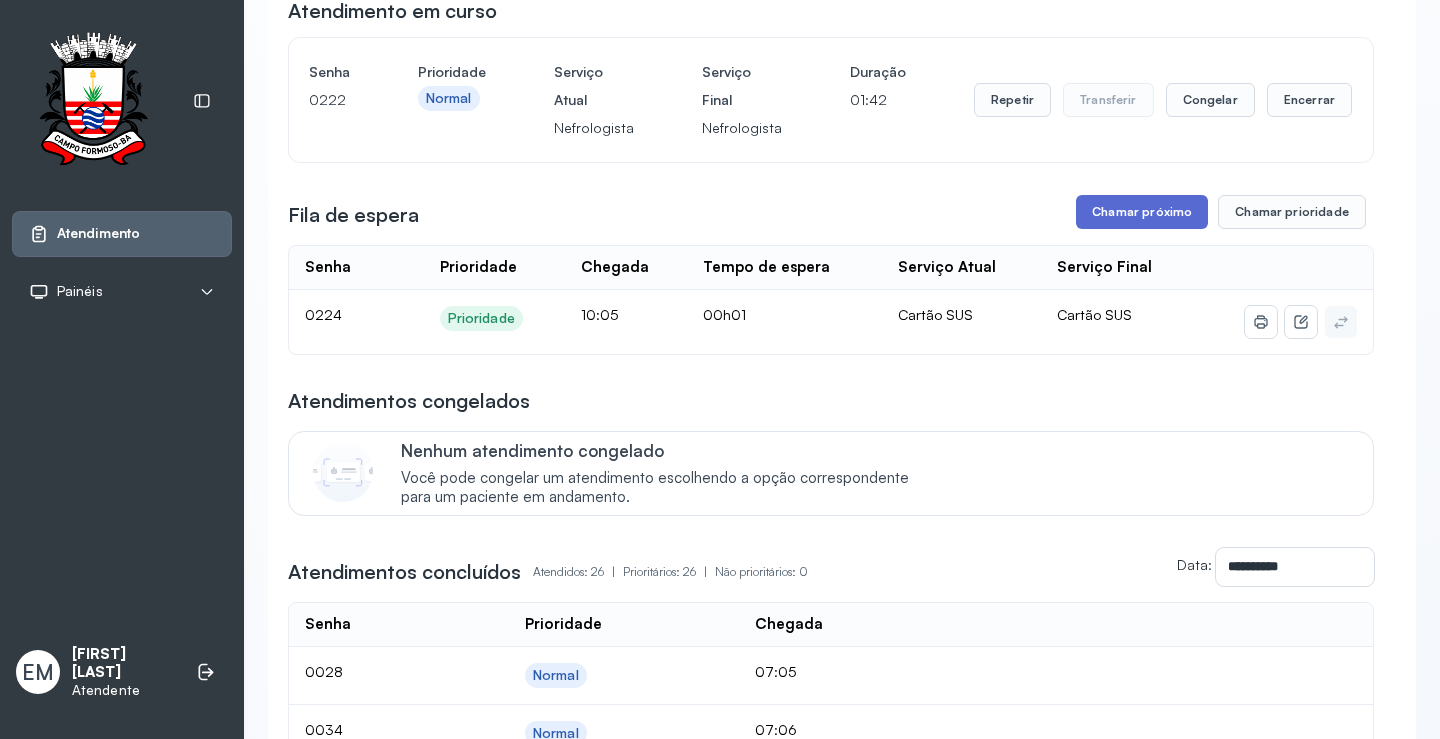 click on "Chamar próximo" at bounding box center [1142, 212] 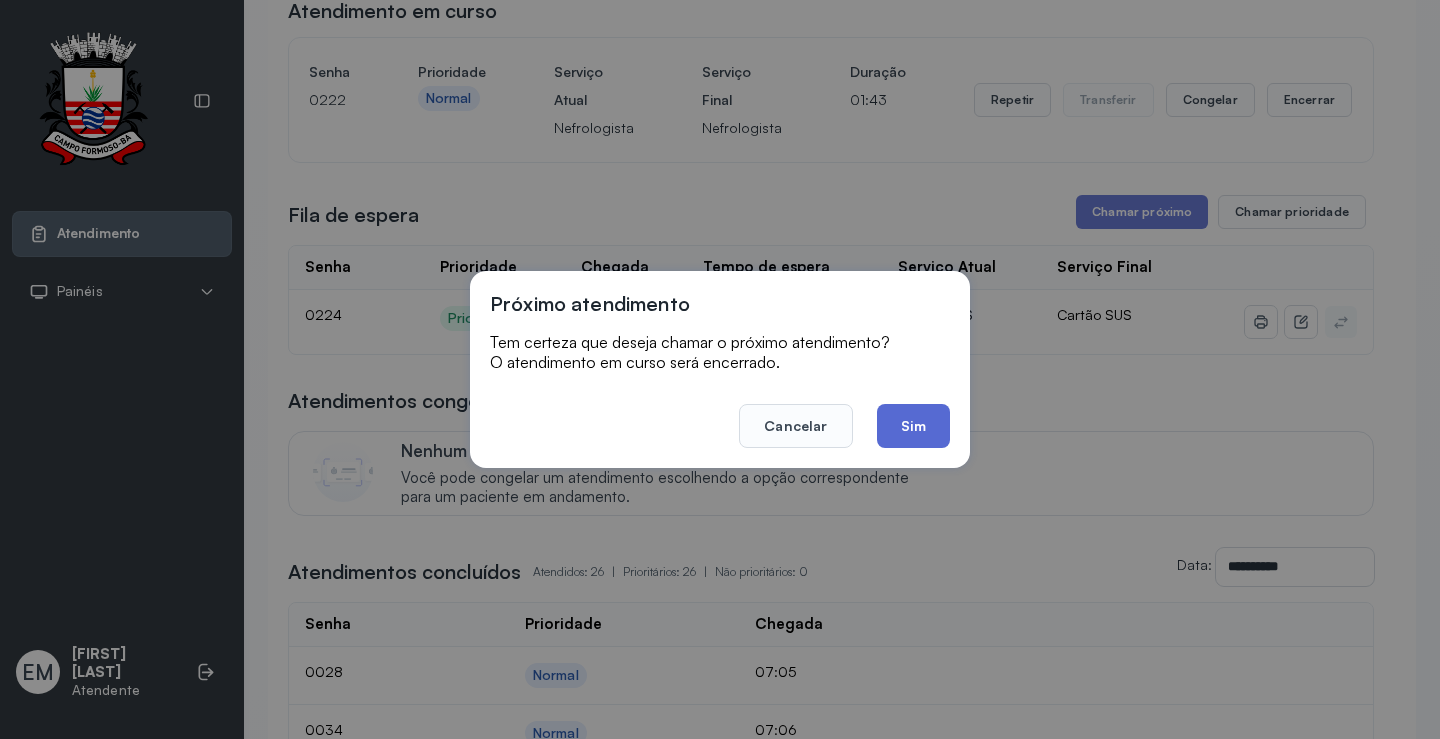 click on "Sim" 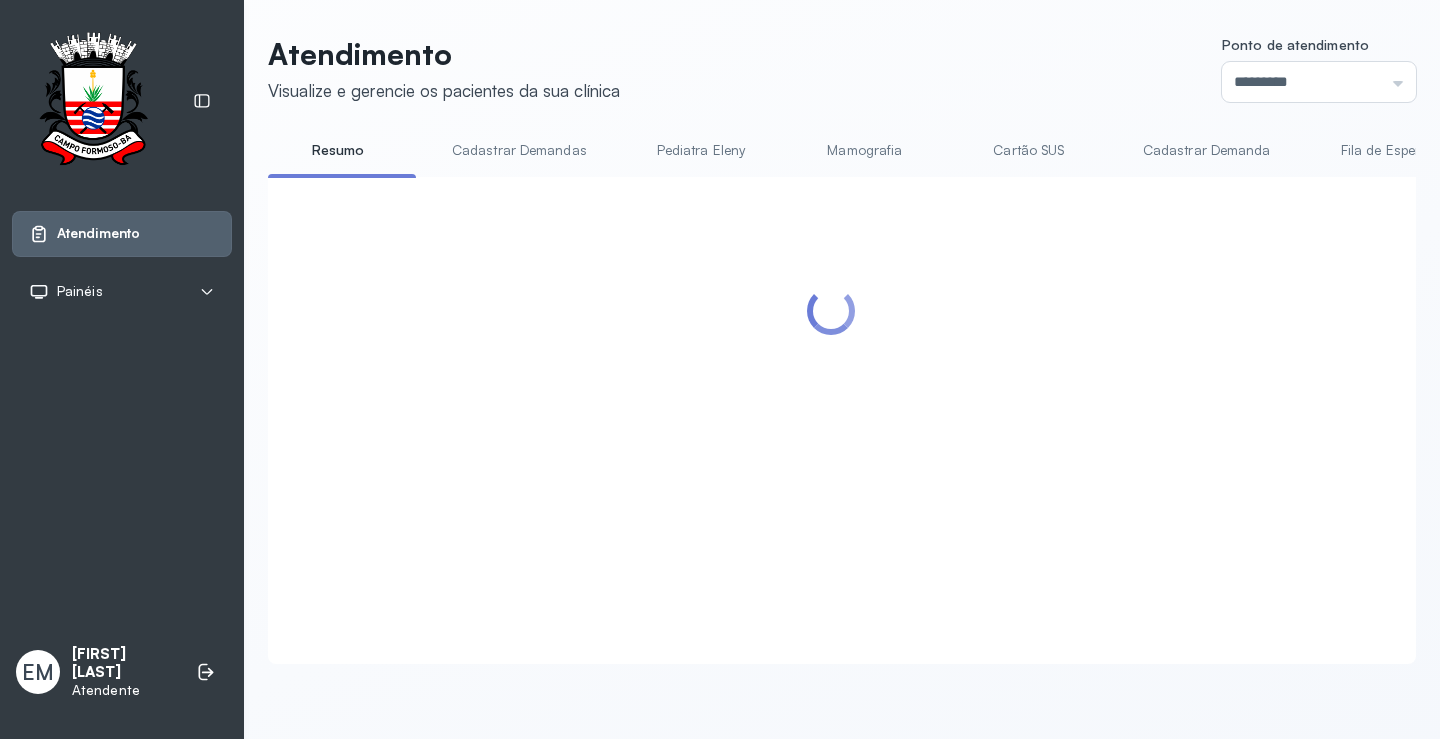 scroll, scrollTop: 200, scrollLeft: 0, axis: vertical 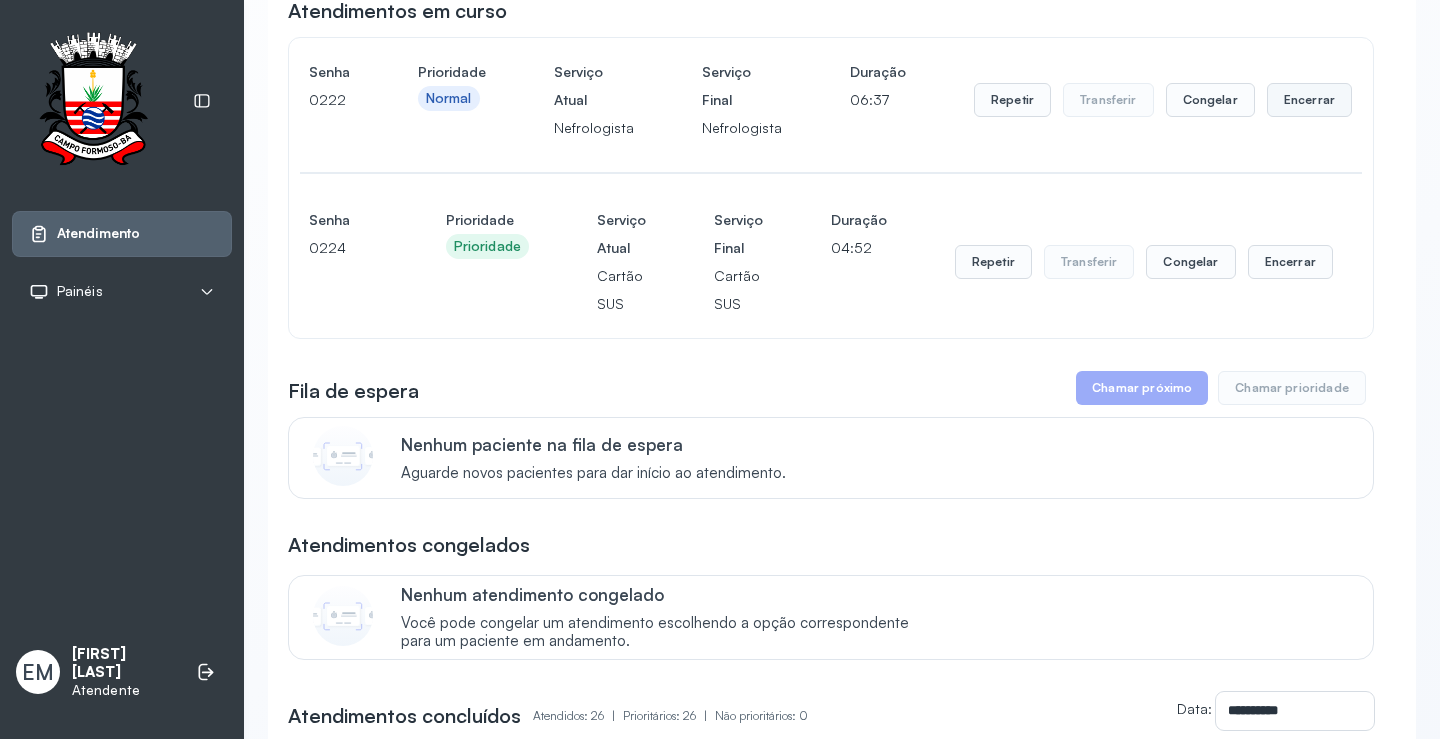 click on "Encerrar" at bounding box center (1309, 100) 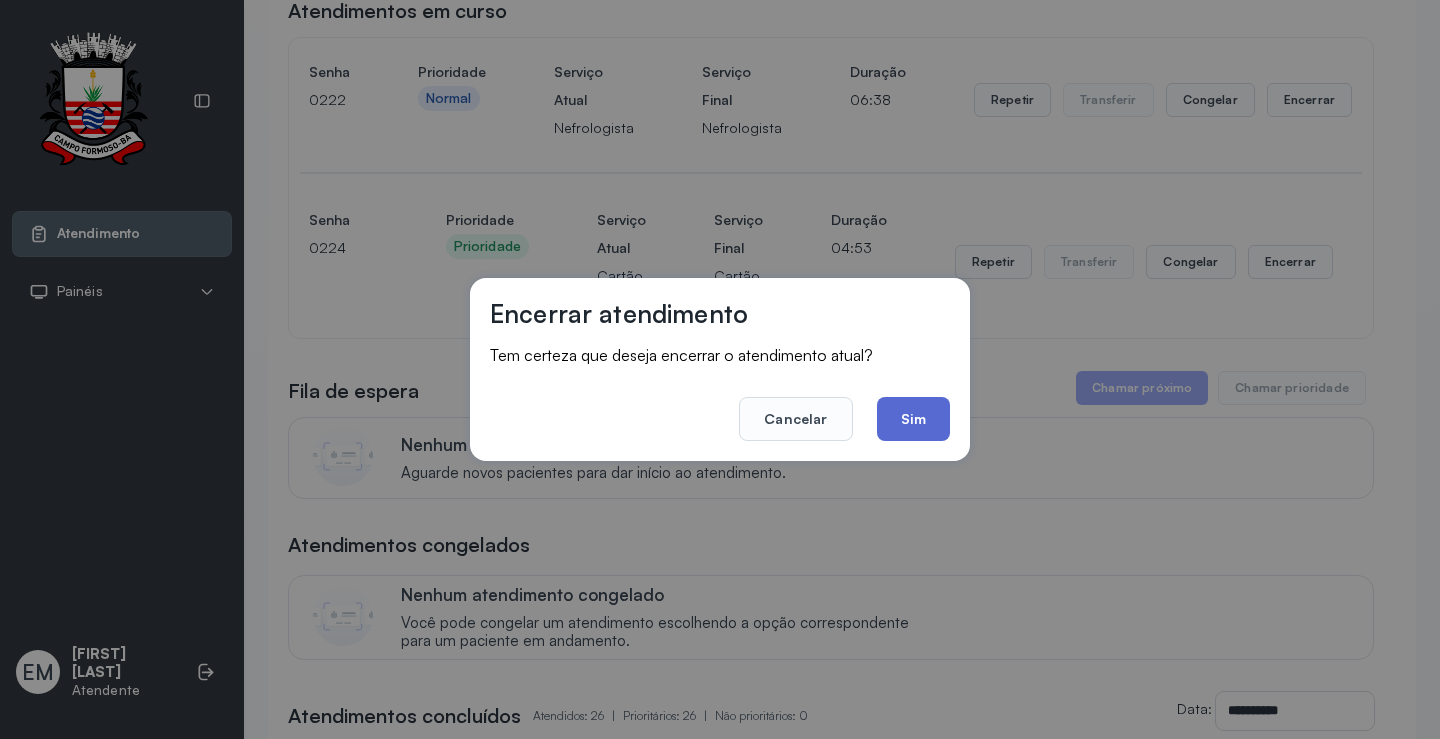 click on "Sim" 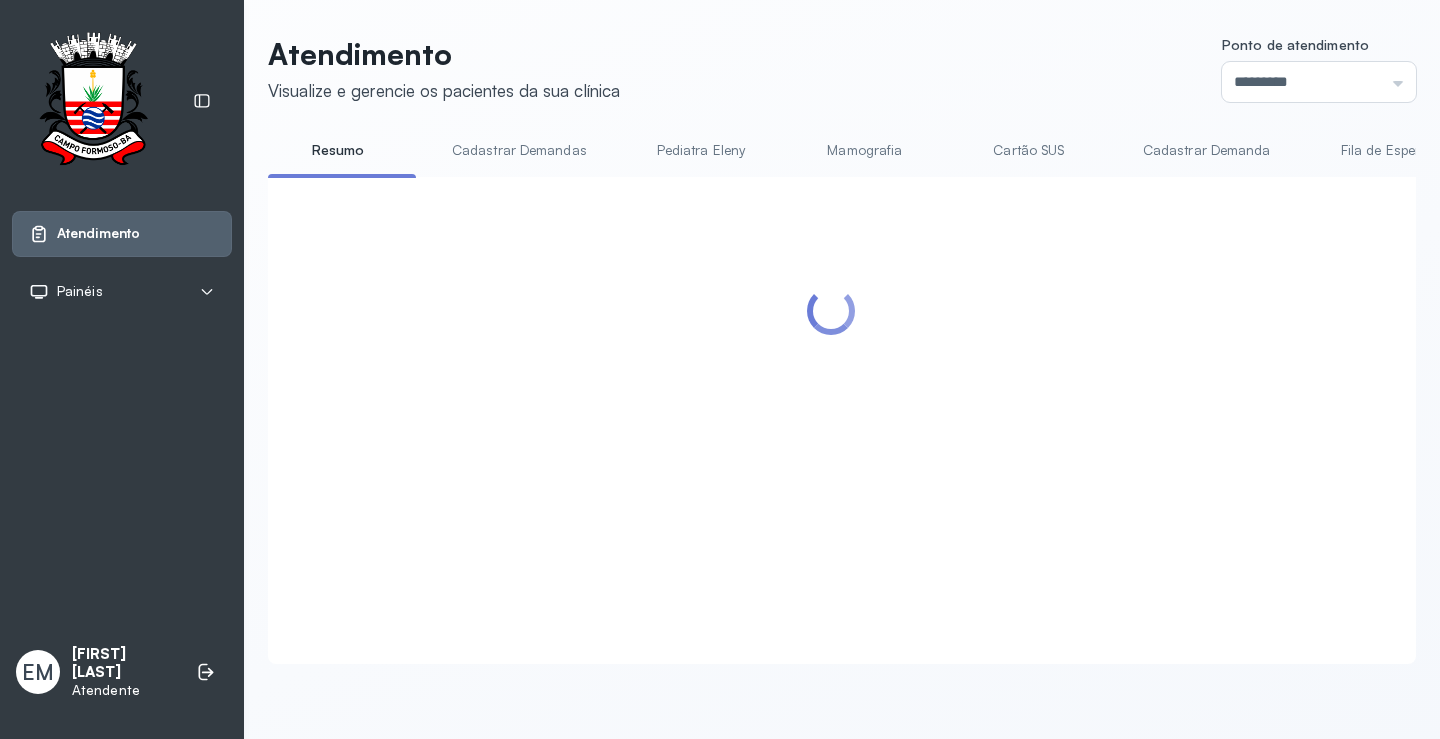 scroll, scrollTop: 200, scrollLeft: 0, axis: vertical 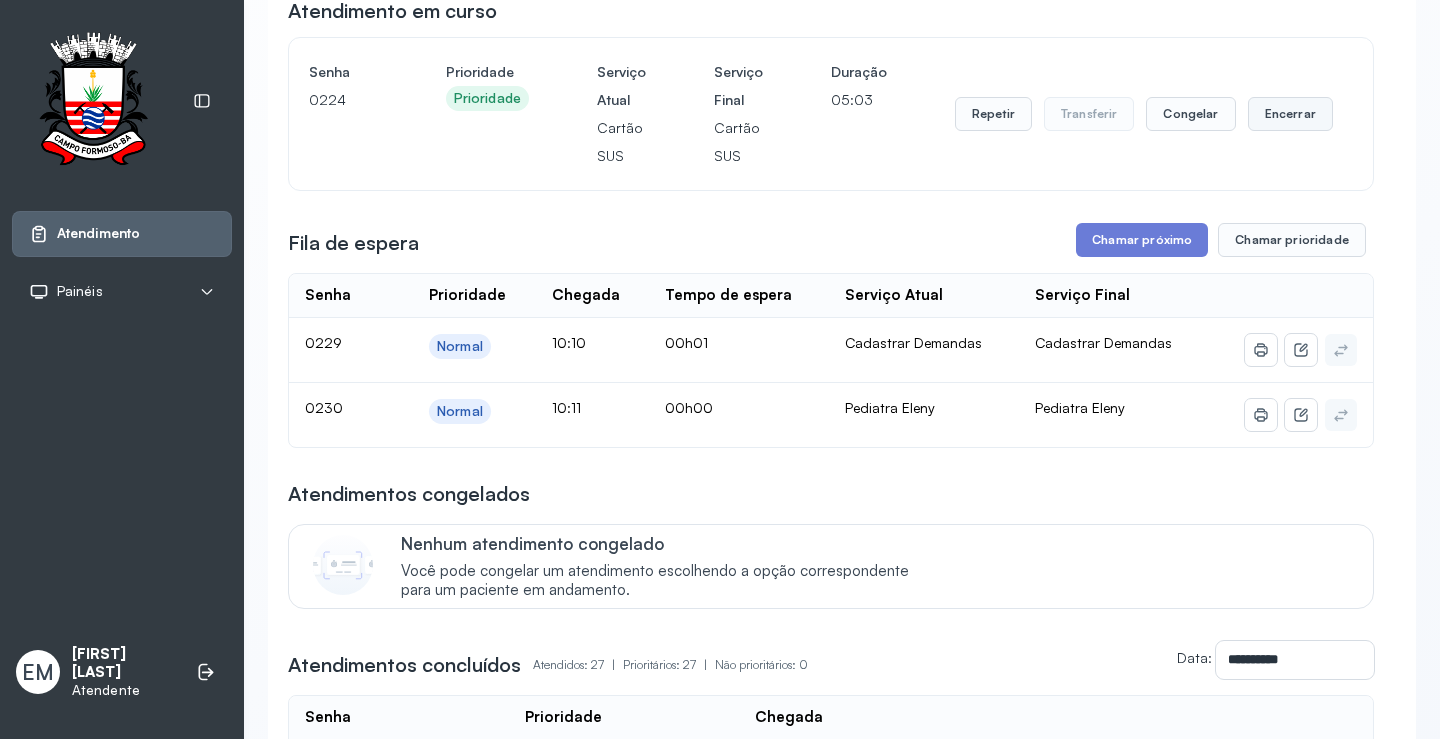 click on "Encerrar" at bounding box center [1290, 114] 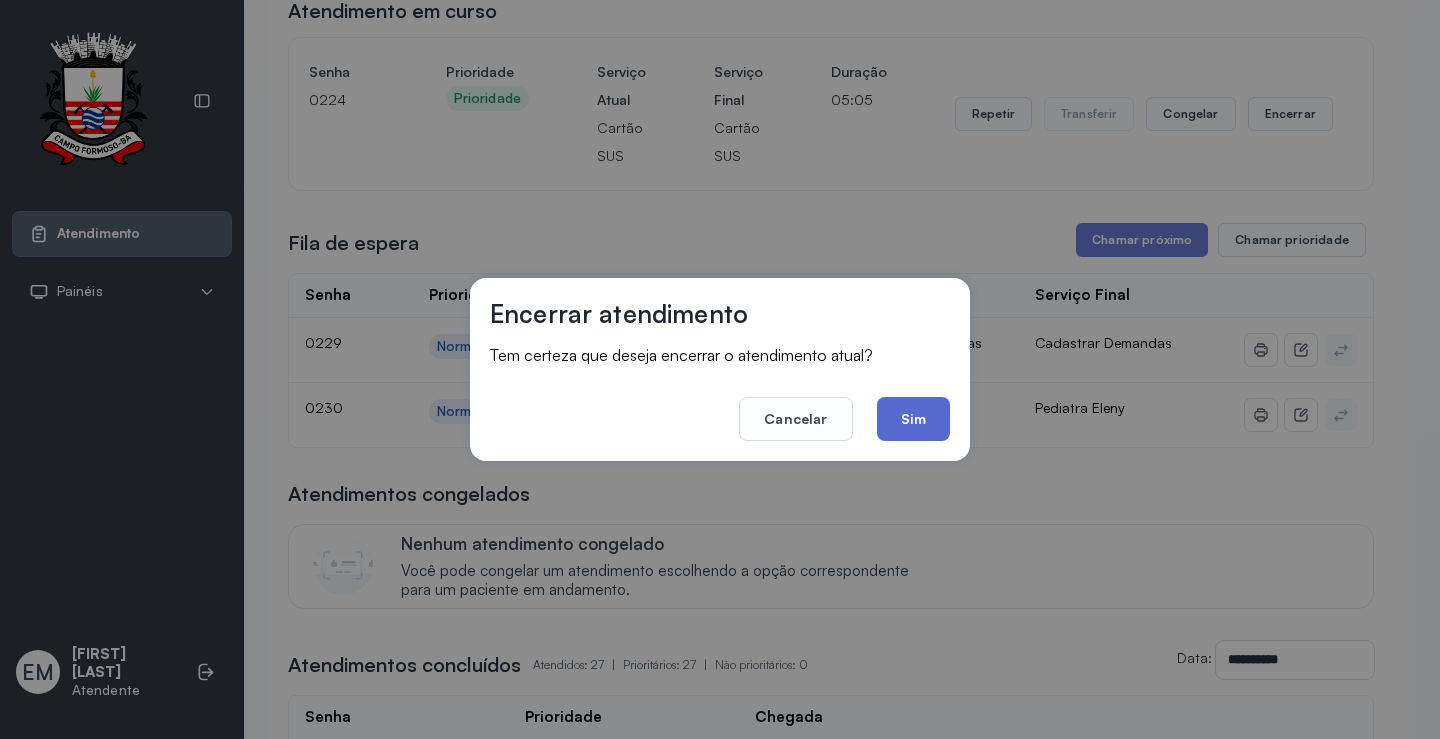 click on "Sim" 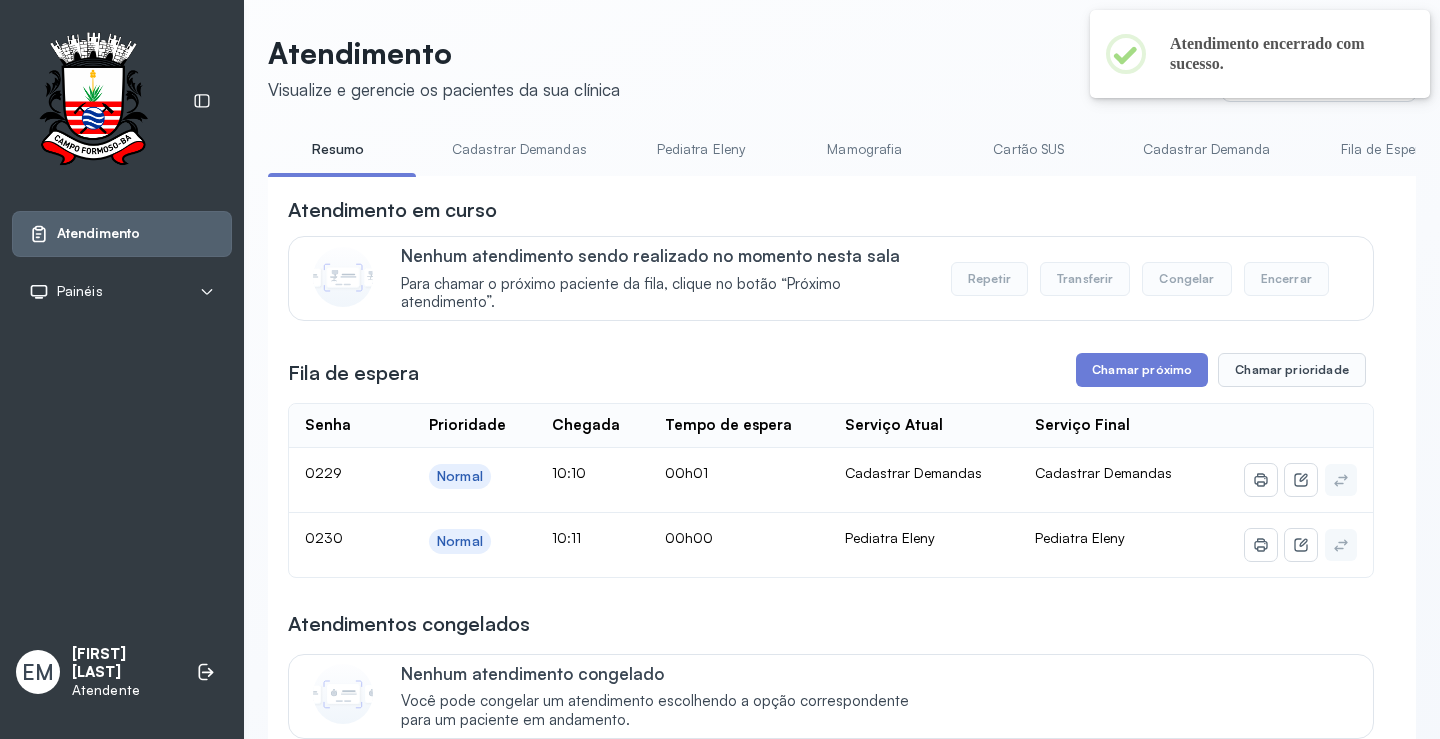 scroll, scrollTop: 200, scrollLeft: 0, axis: vertical 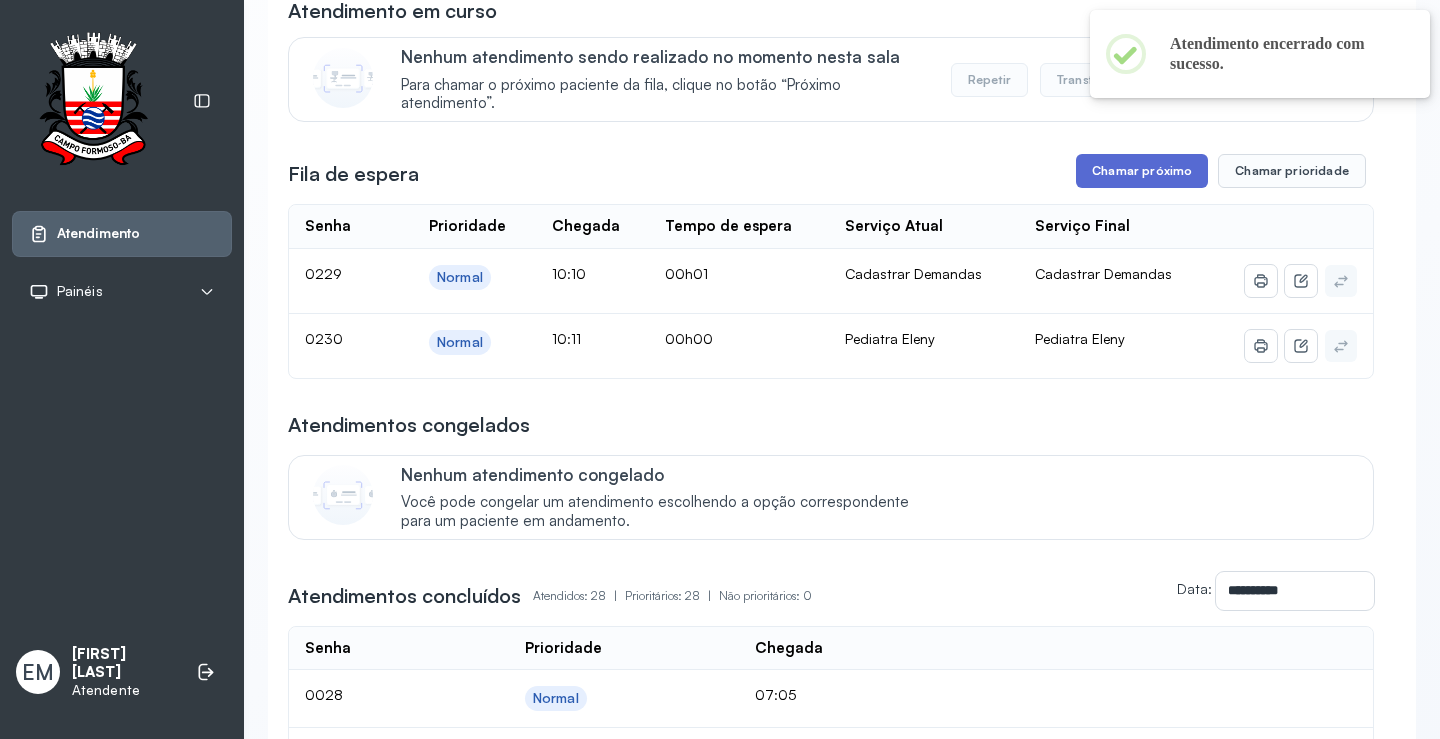 click on "Chamar próximo" at bounding box center [1142, 171] 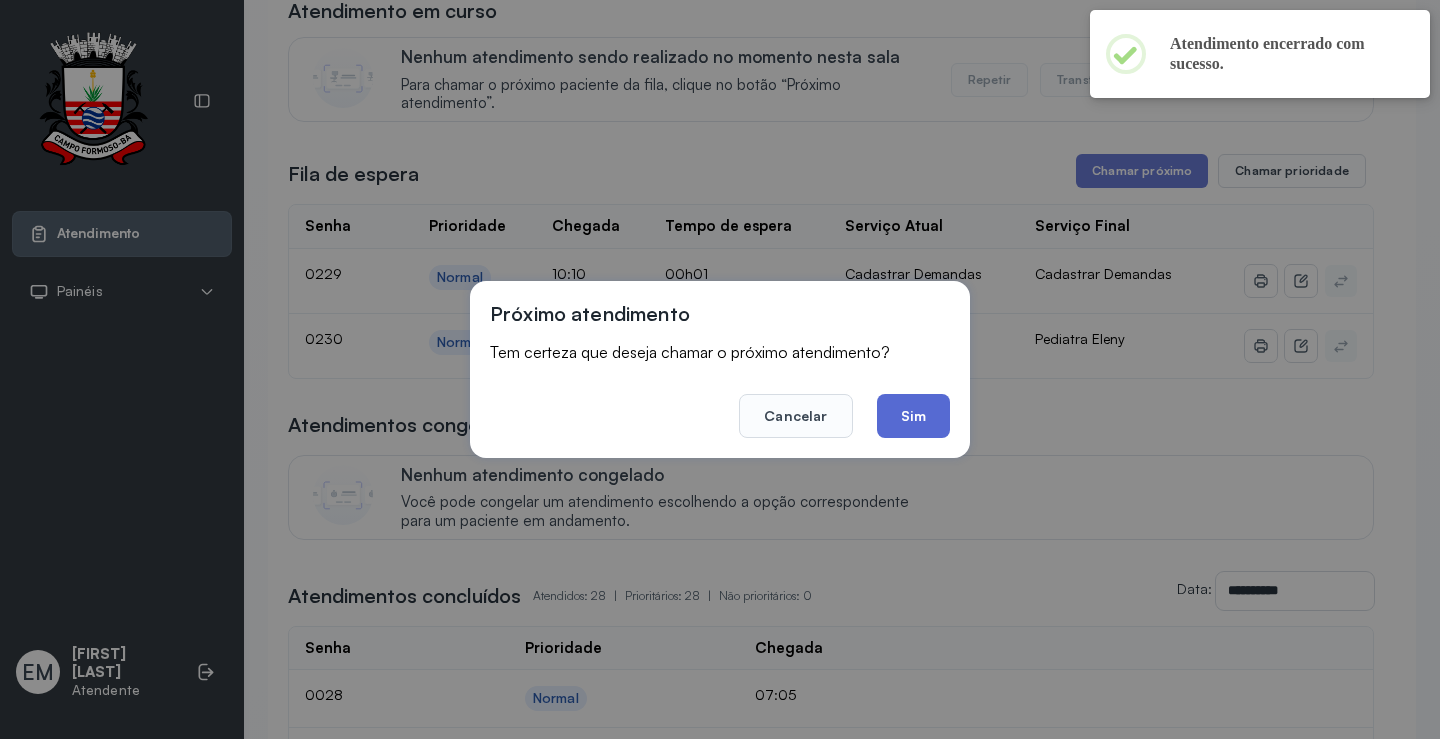 click on "Sim" 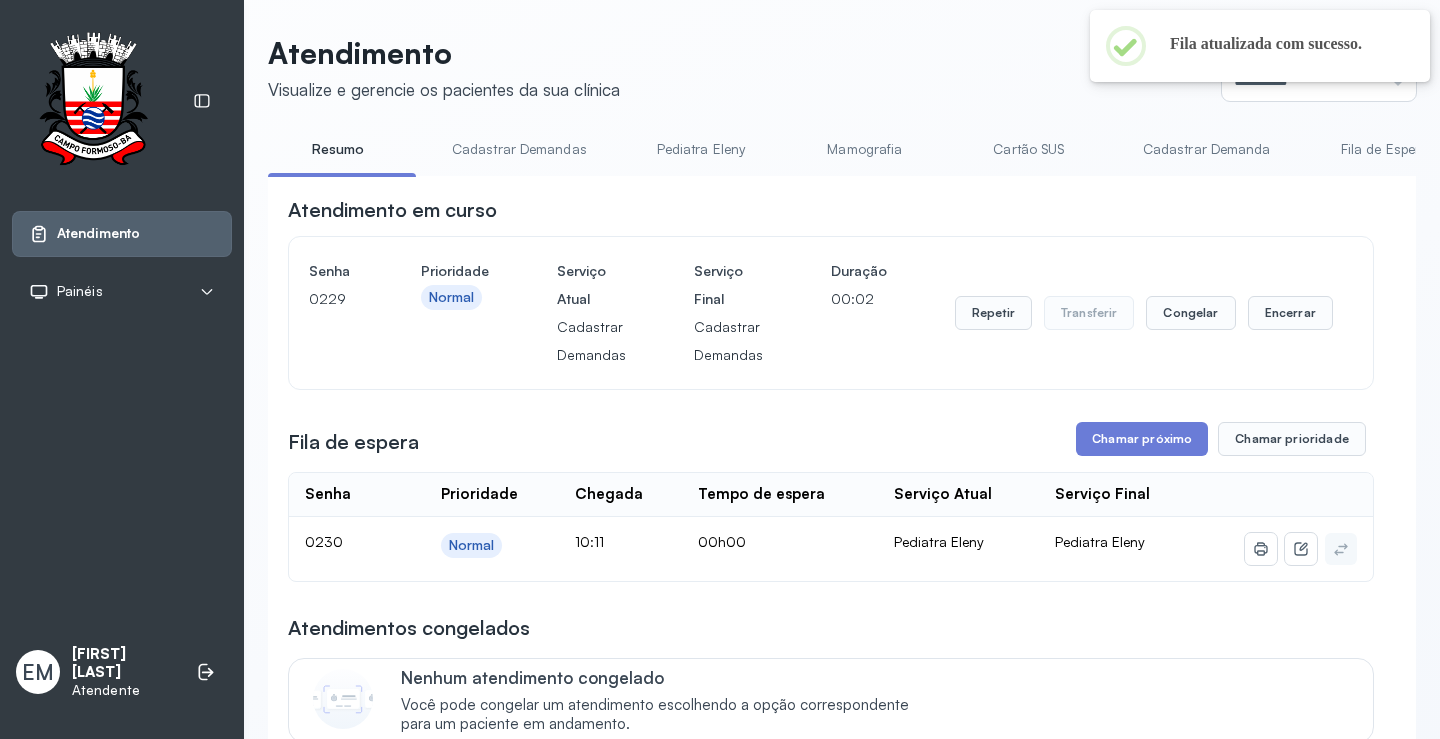 scroll, scrollTop: 200, scrollLeft: 0, axis: vertical 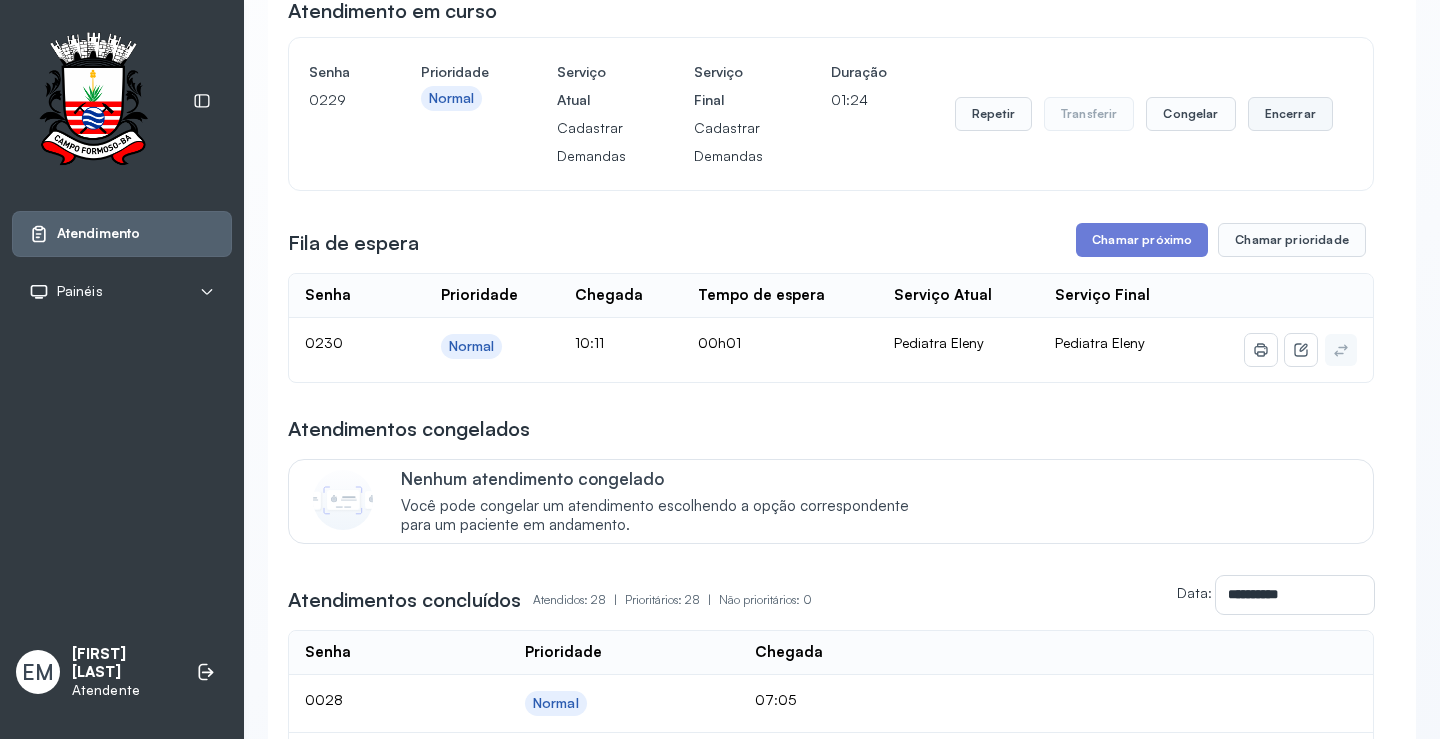 drag, startPoint x: 1268, startPoint y: 114, endPoint x: 1260, endPoint y: 125, distance: 13.601471 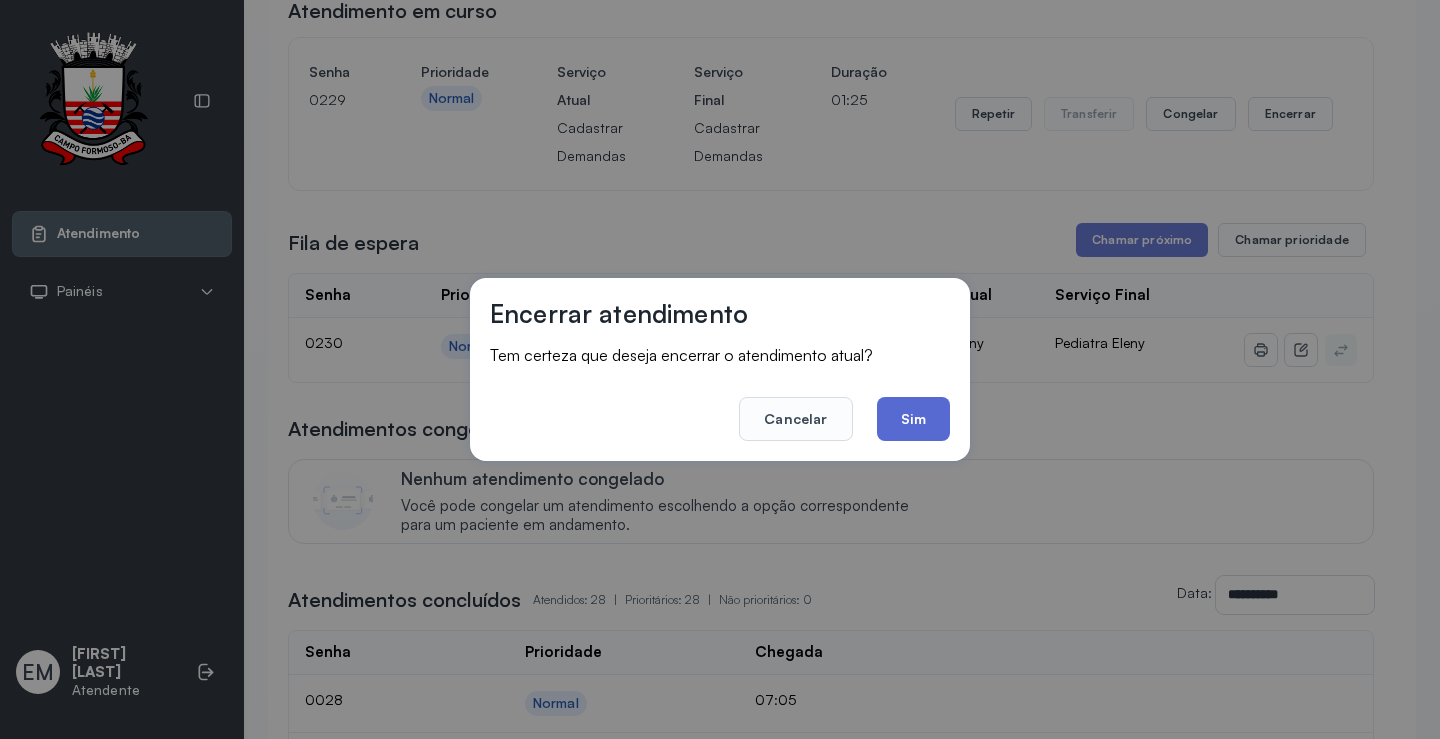 click on "Sim" 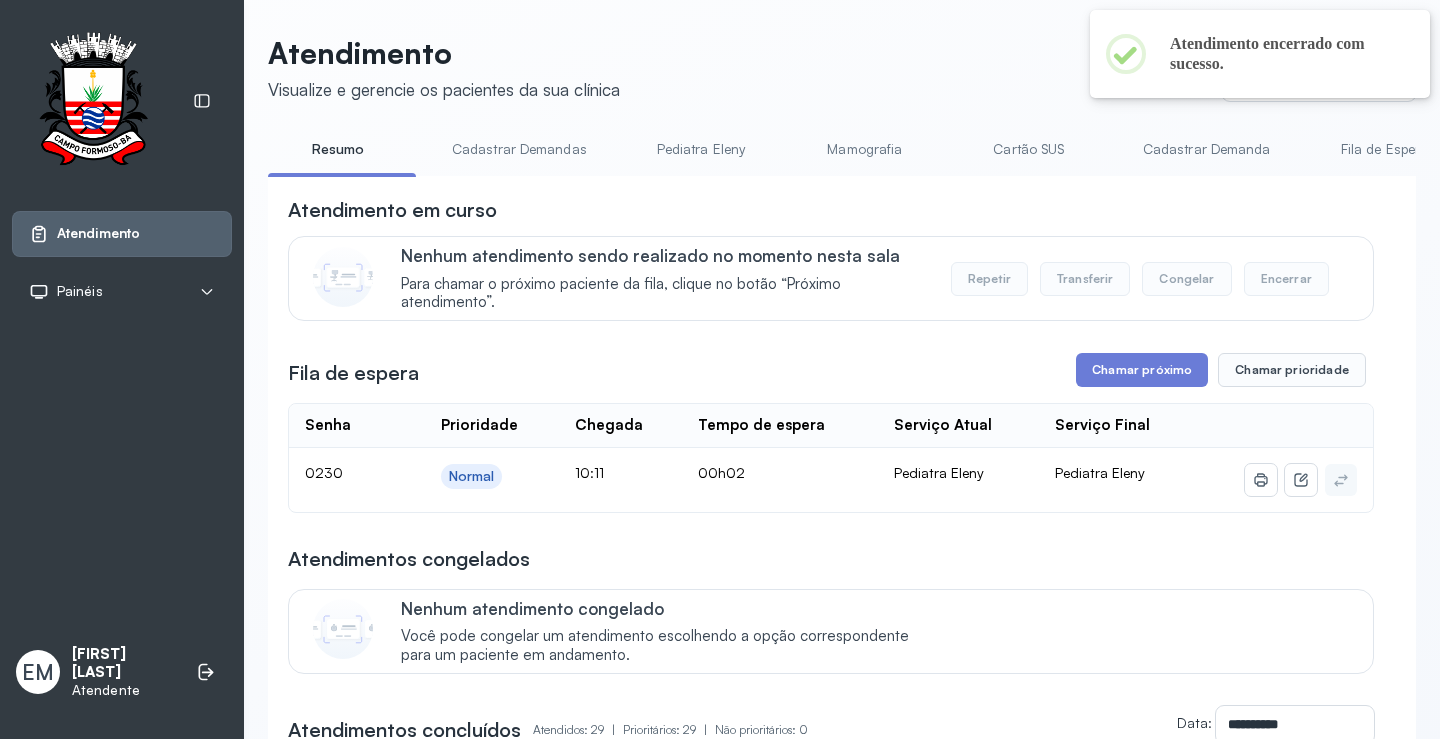 scroll, scrollTop: 200, scrollLeft: 0, axis: vertical 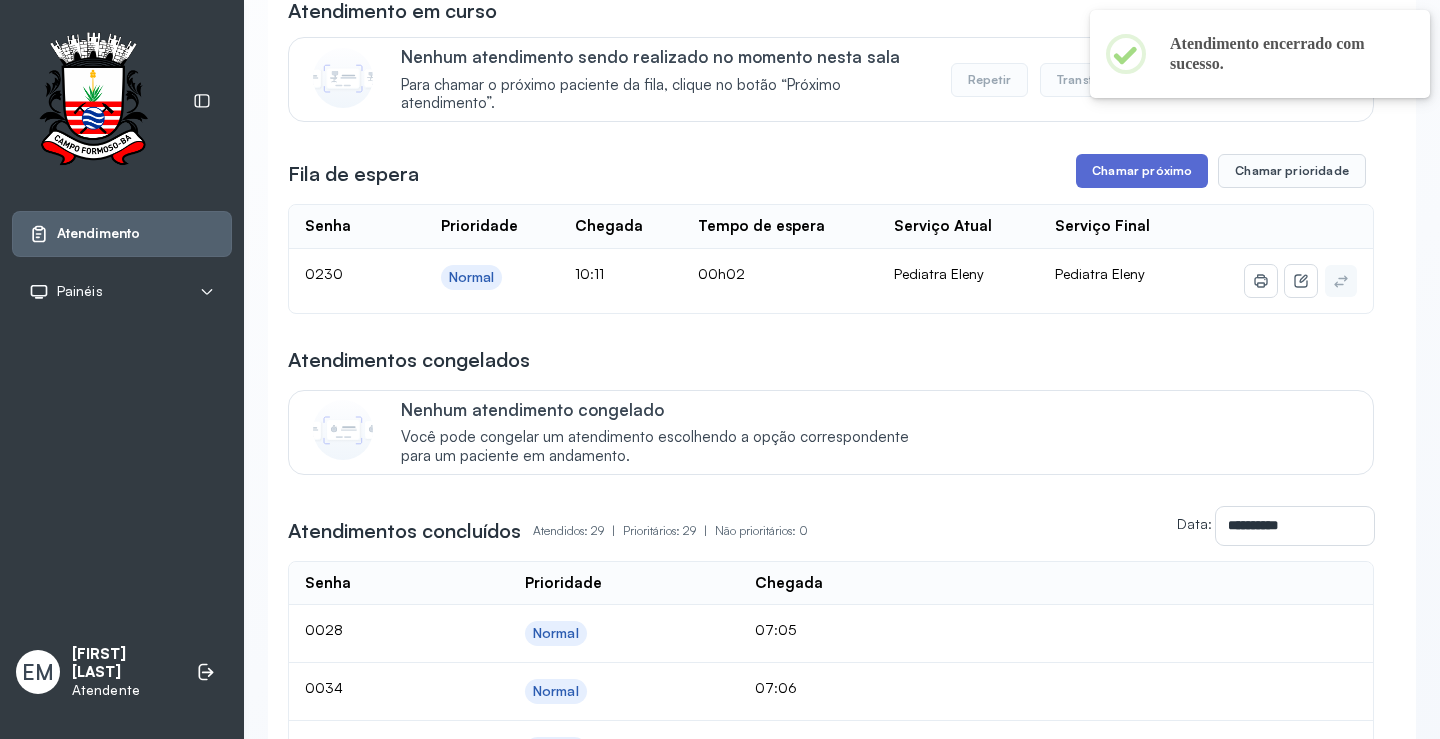 click on "Chamar próximo" at bounding box center [1142, 171] 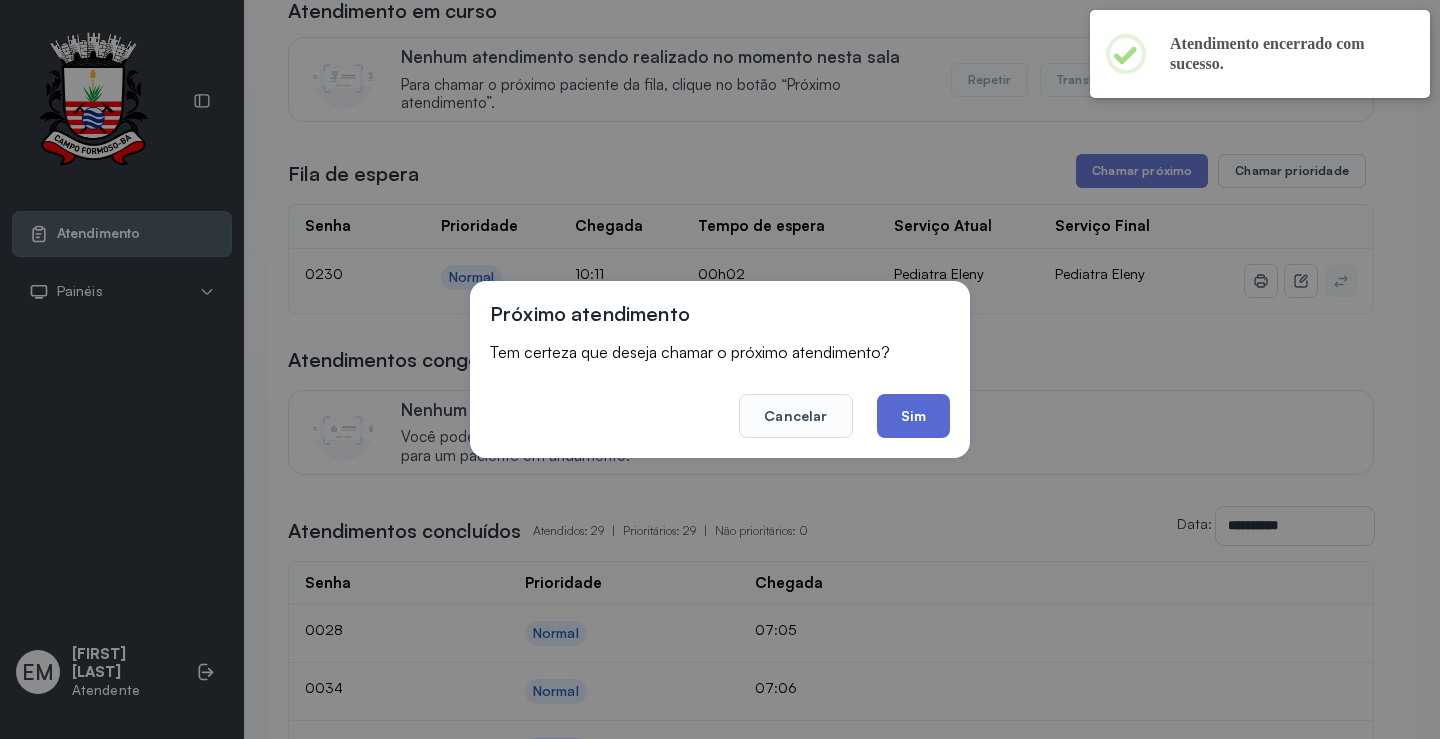 click on "Sim" 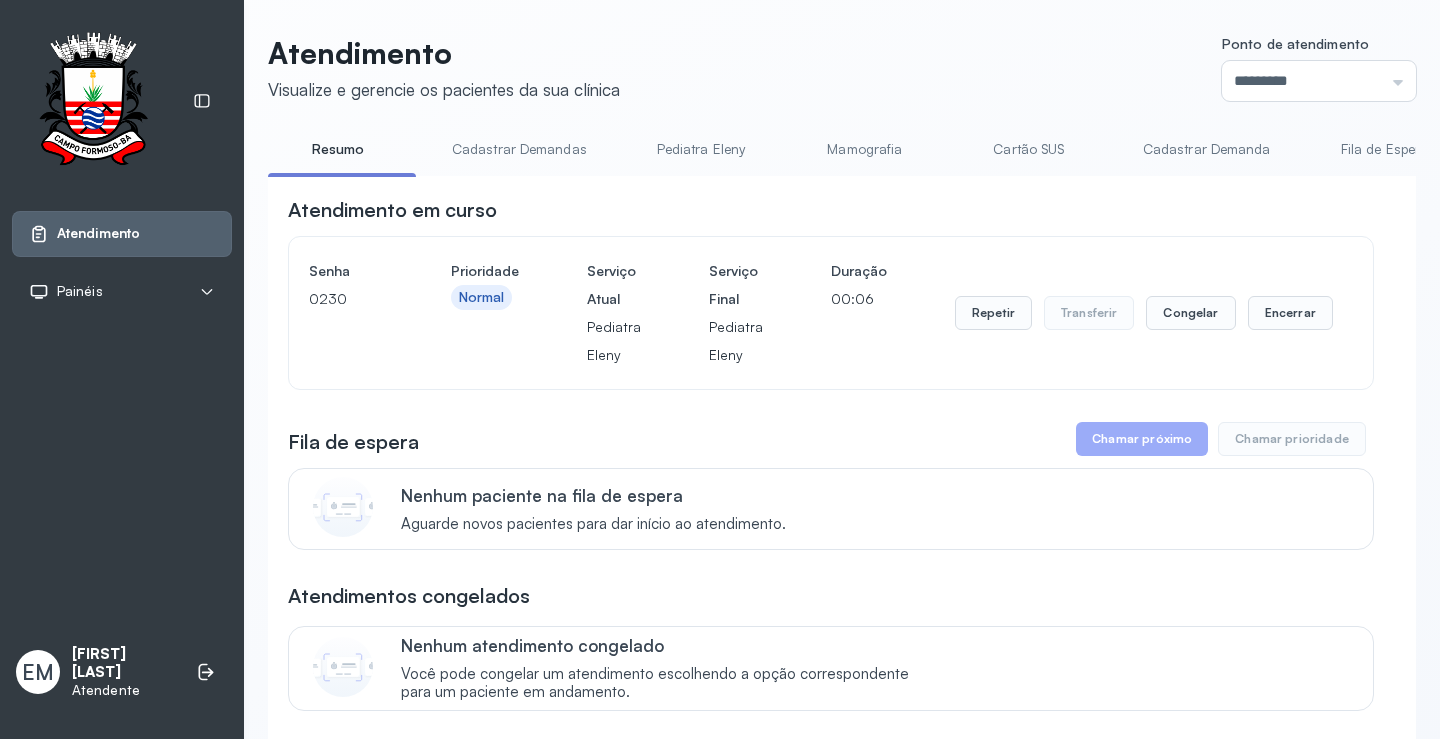 scroll, scrollTop: 200, scrollLeft: 0, axis: vertical 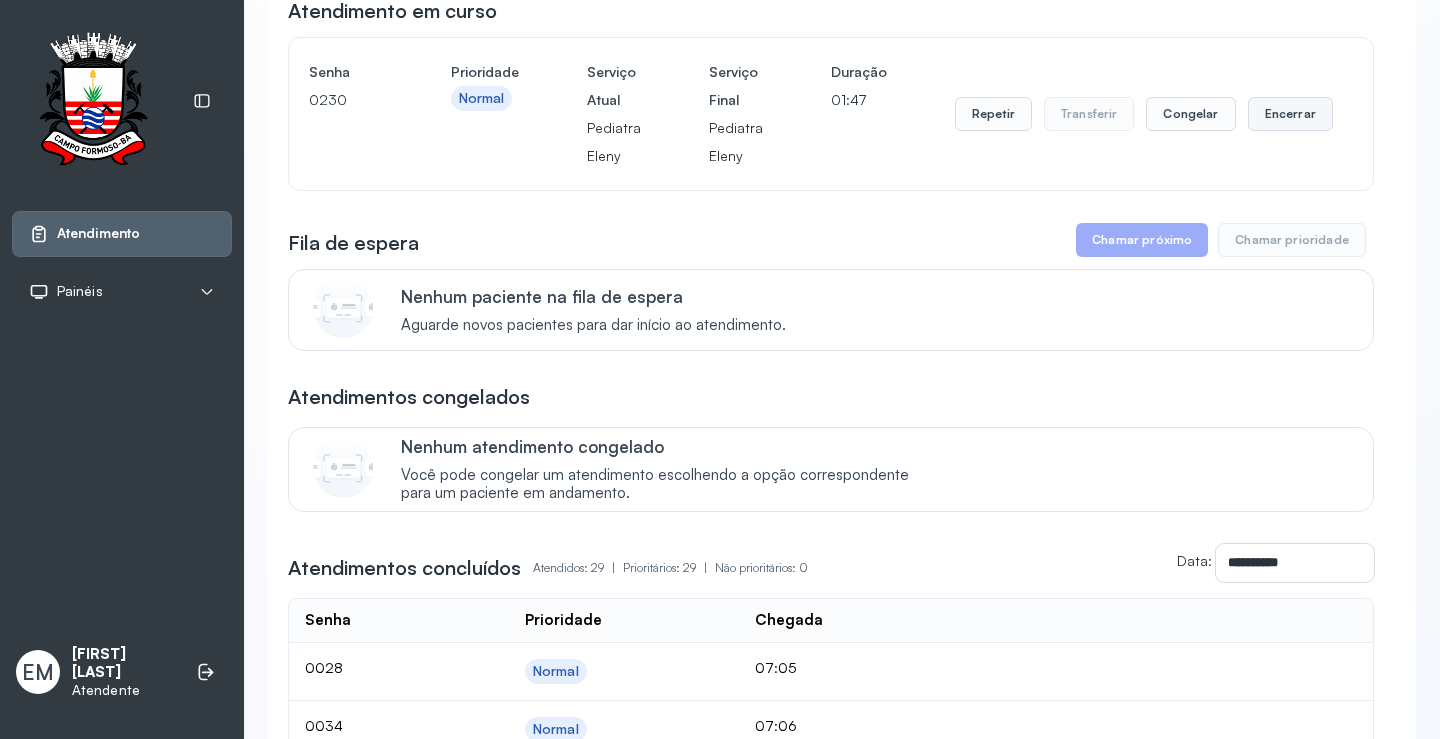 click on "Encerrar" at bounding box center [1290, 114] 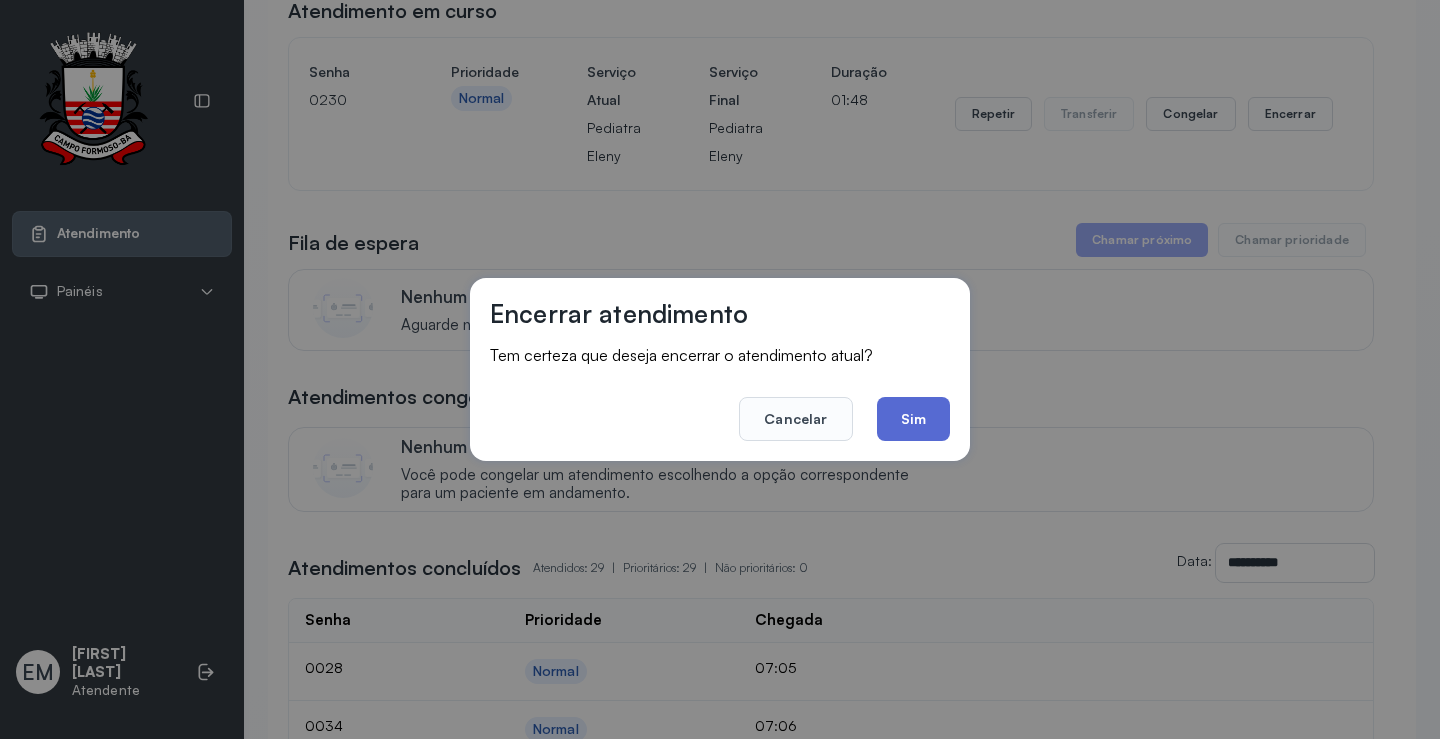 click on "Sim" 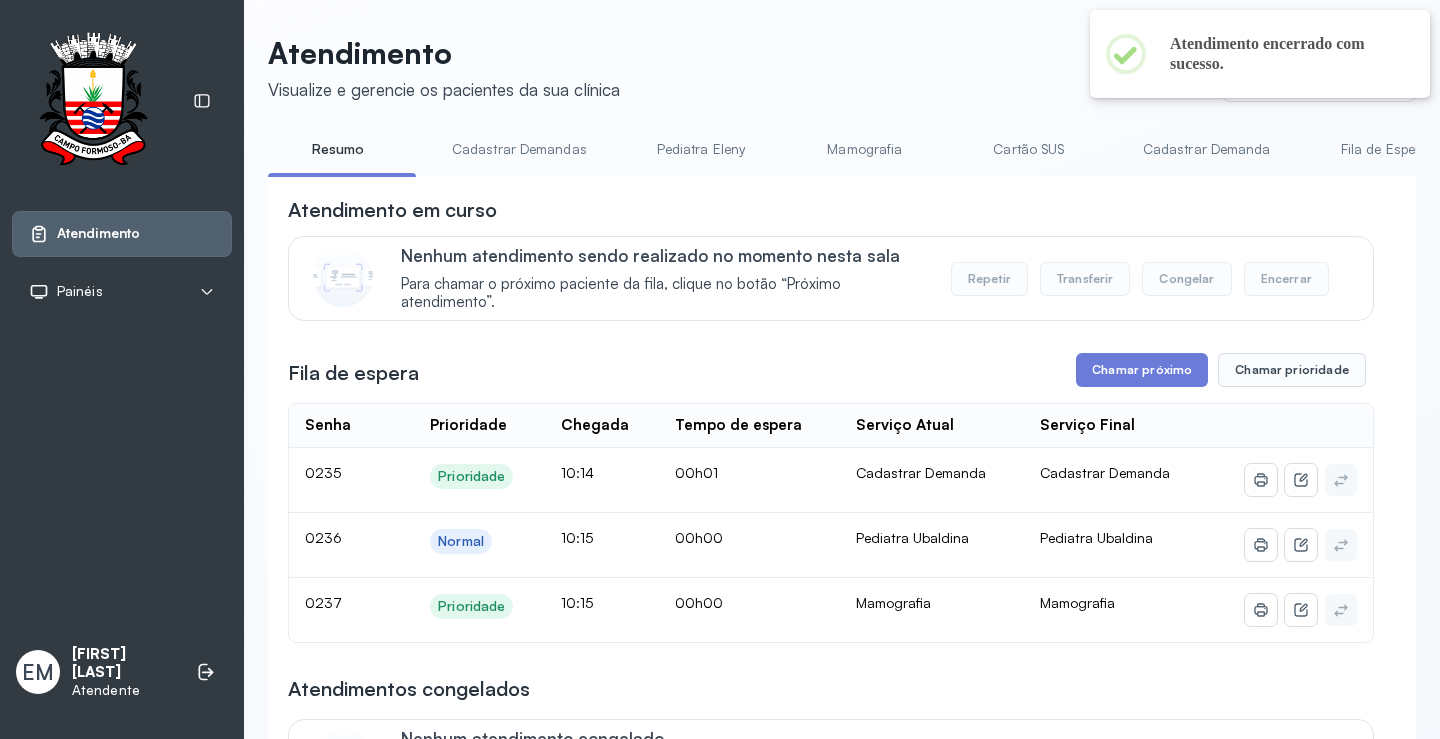 scroll, scrollTop: 200, scrollLeft: 0, axis: vertical 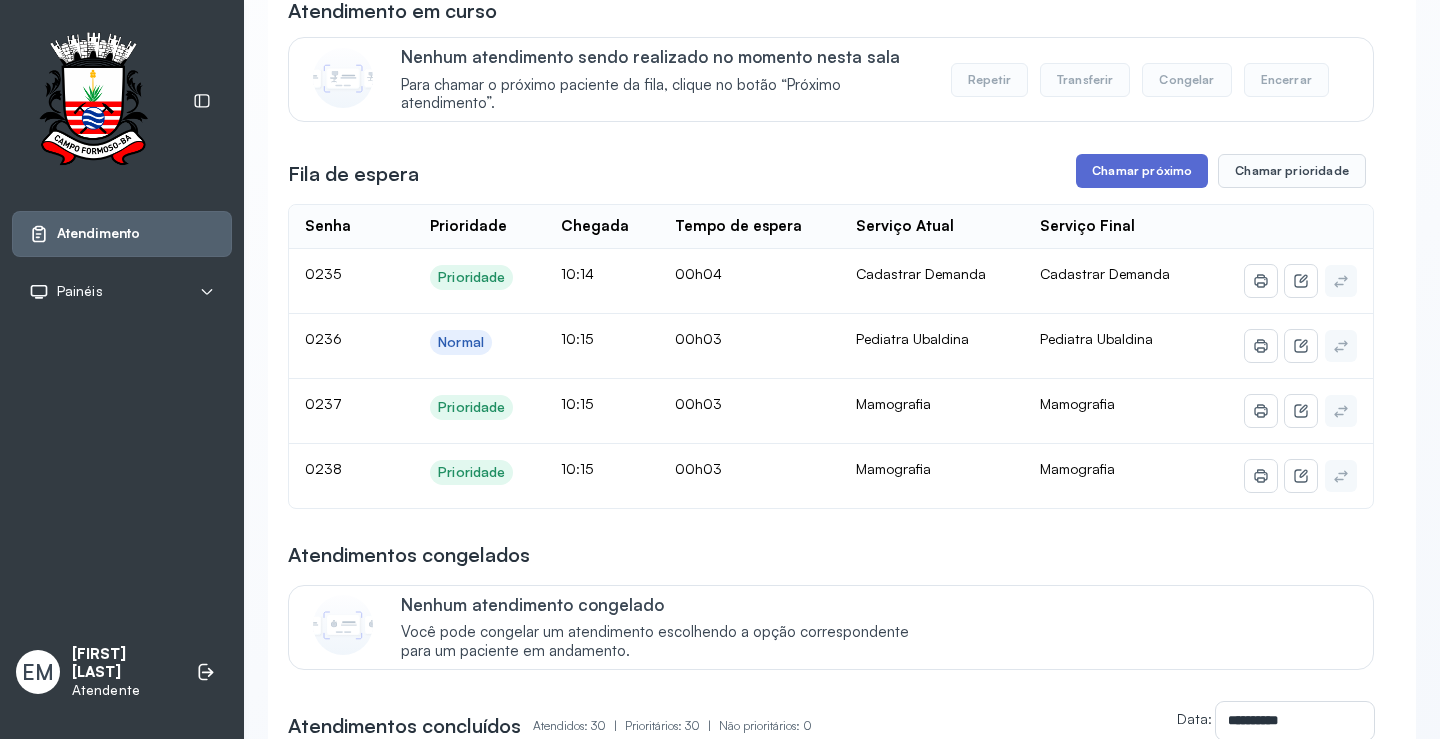 click on "Chamar próximo" at bounding box center [1142, 171] 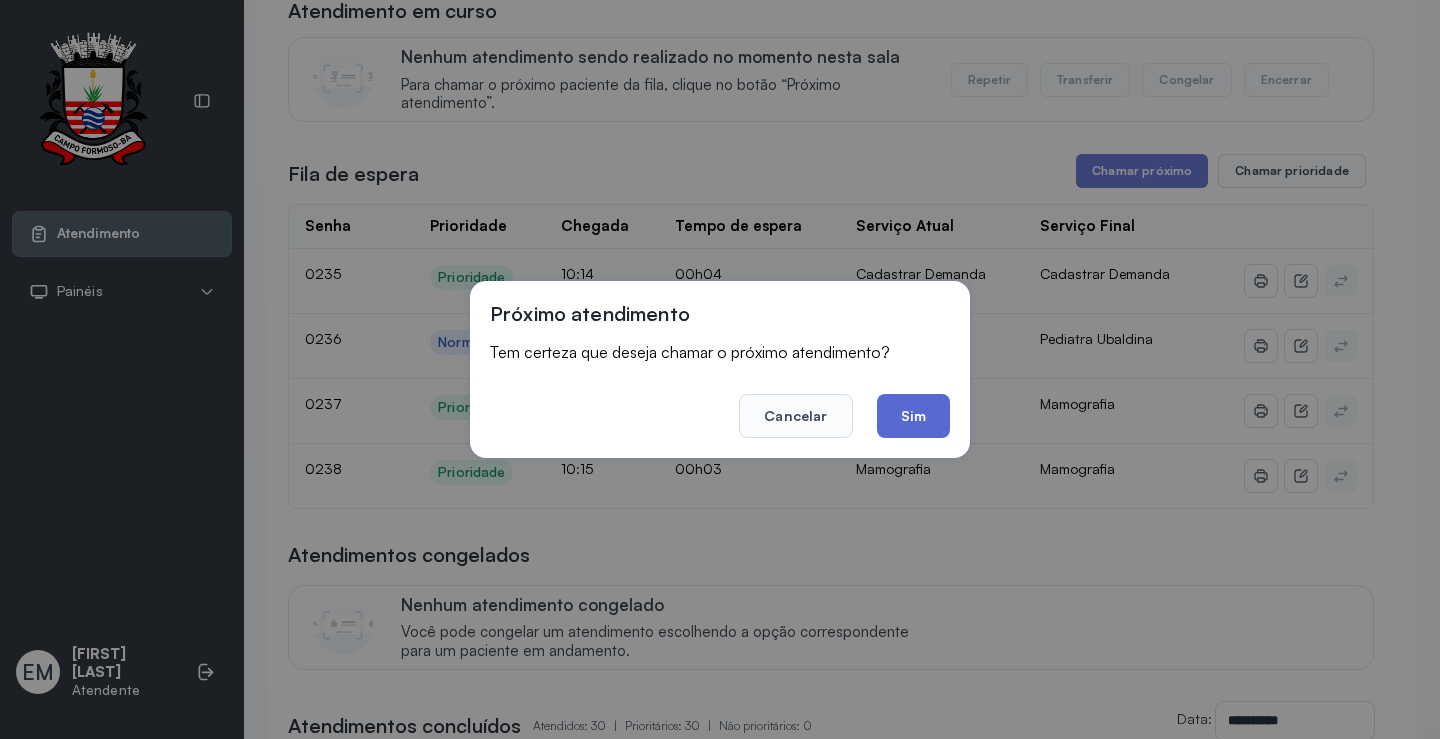 click on "Sim" 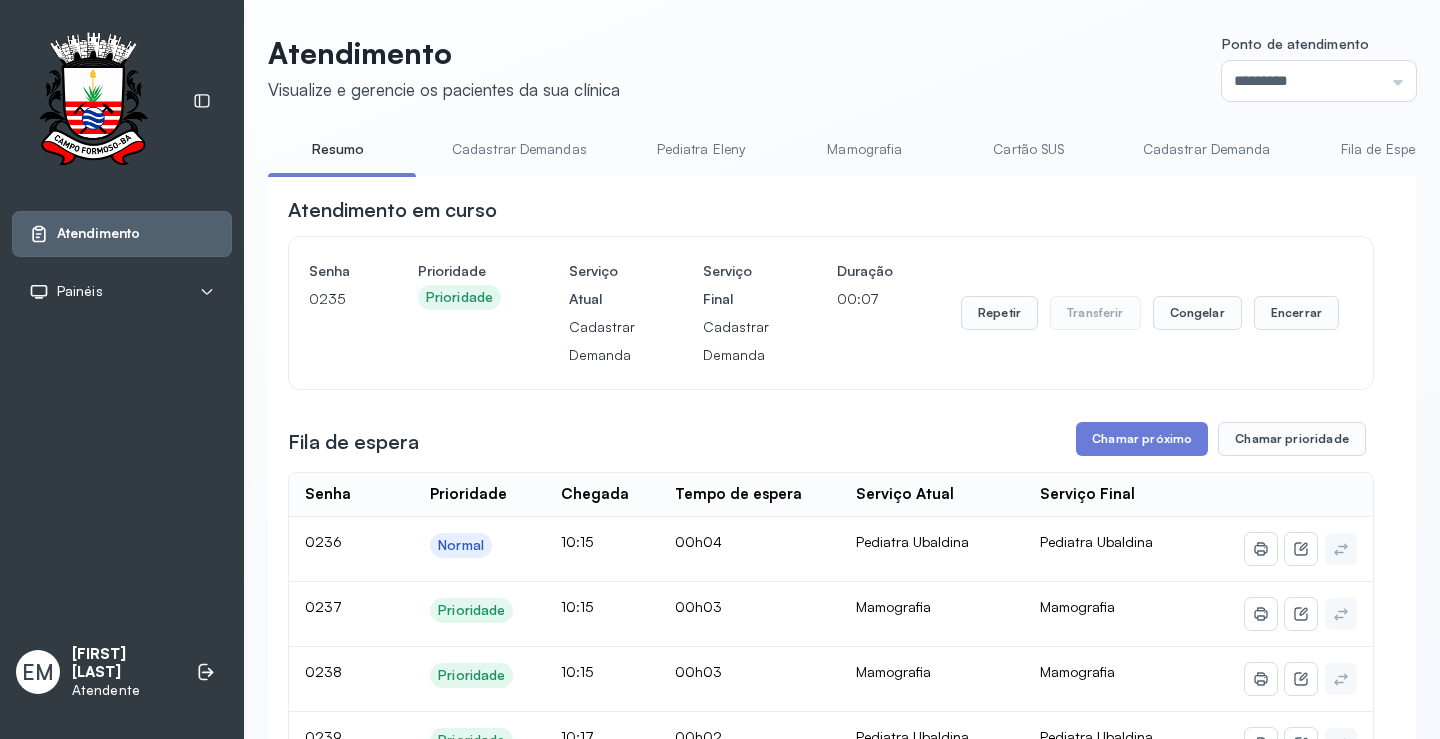 scroll, scrollTop: 200, scrollLeft: 0, axis: vertical 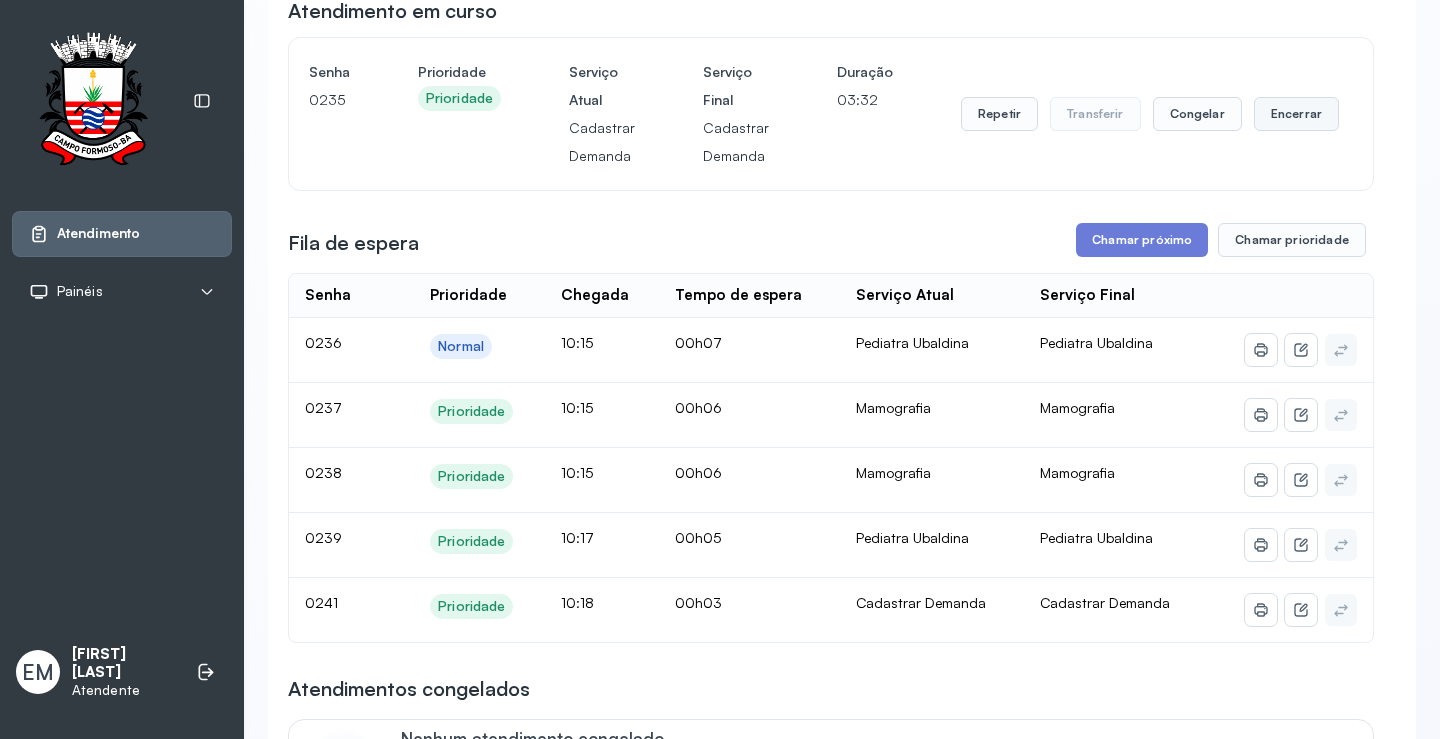 click on "Encerrar" at bounding box center [1296, 114] 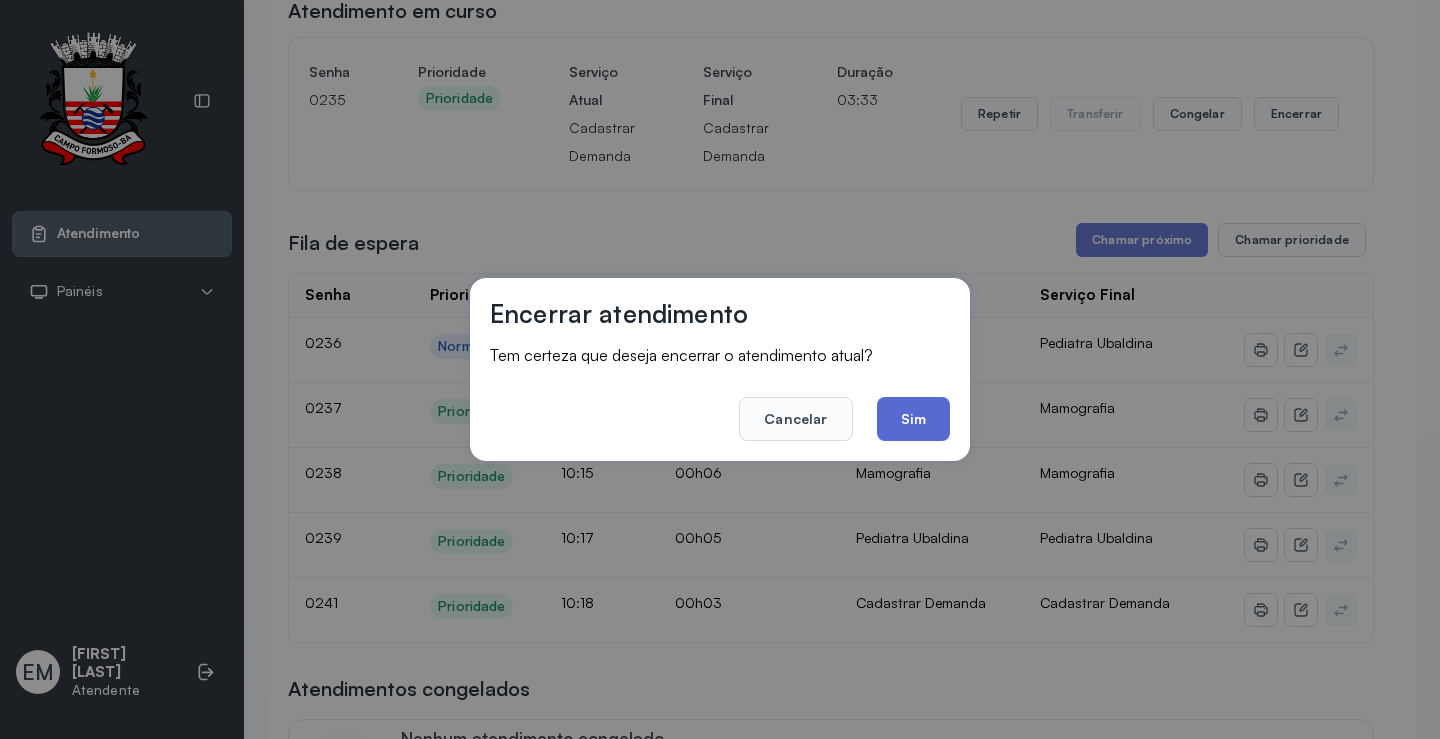 click on "Sim" 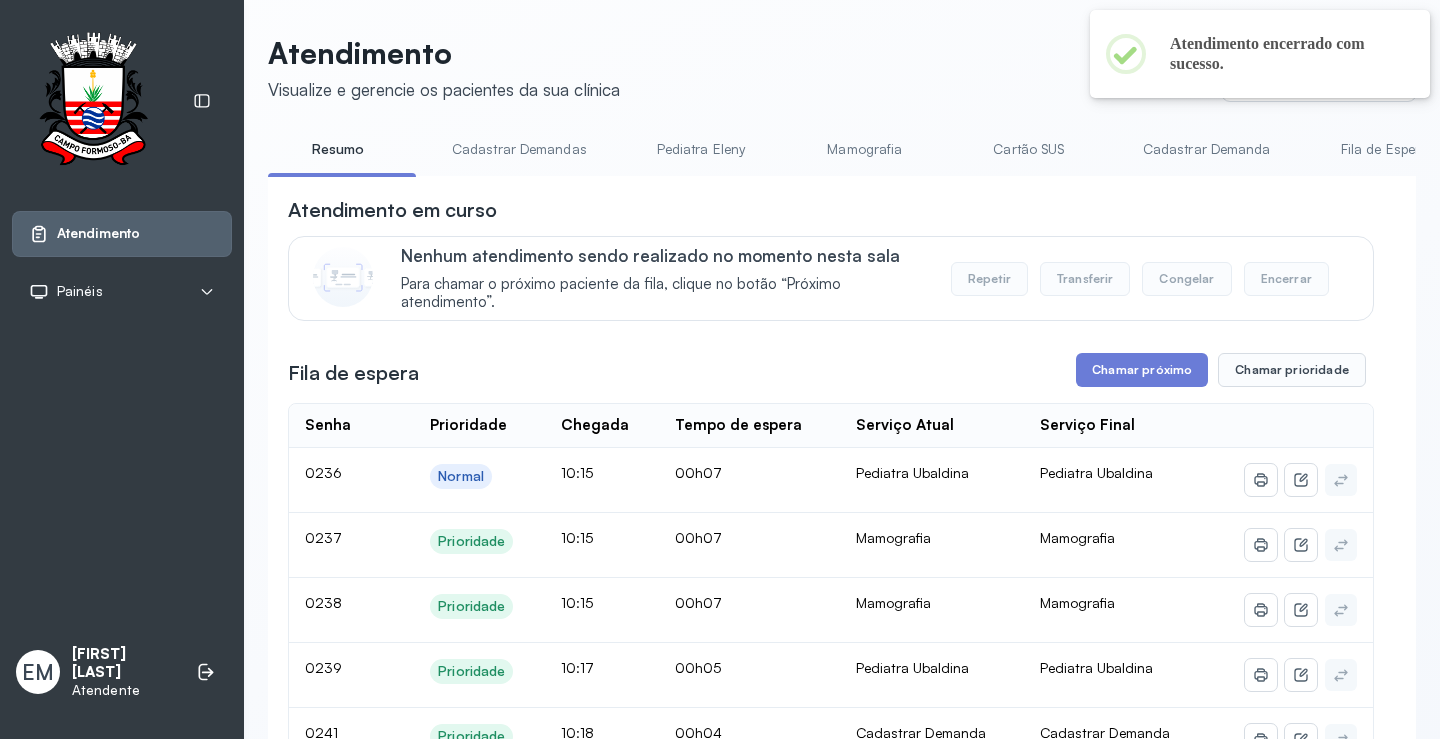 scroll, scrollTop: 200, scrollLeft: 0, axis: vertical 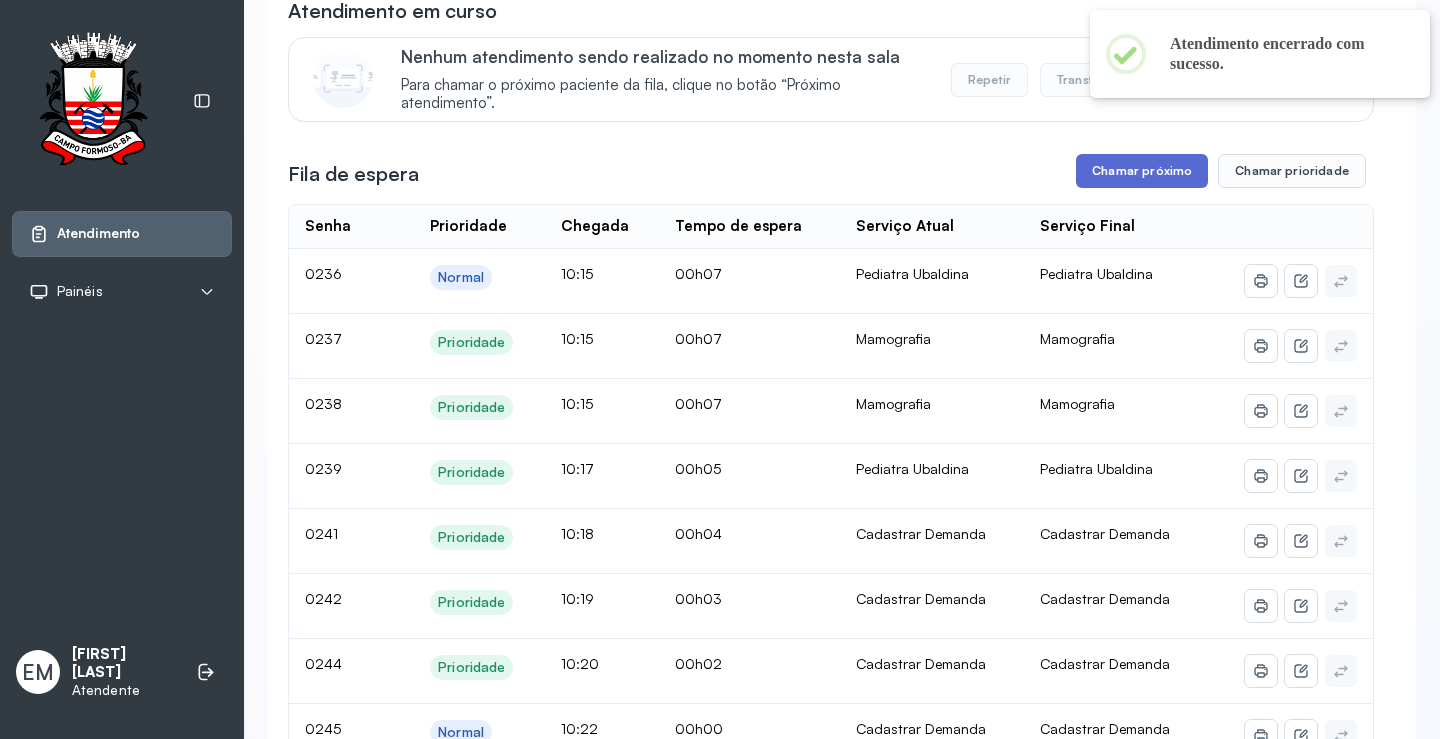 click on "Chamar próximo" at bounding box center [1142, 171] 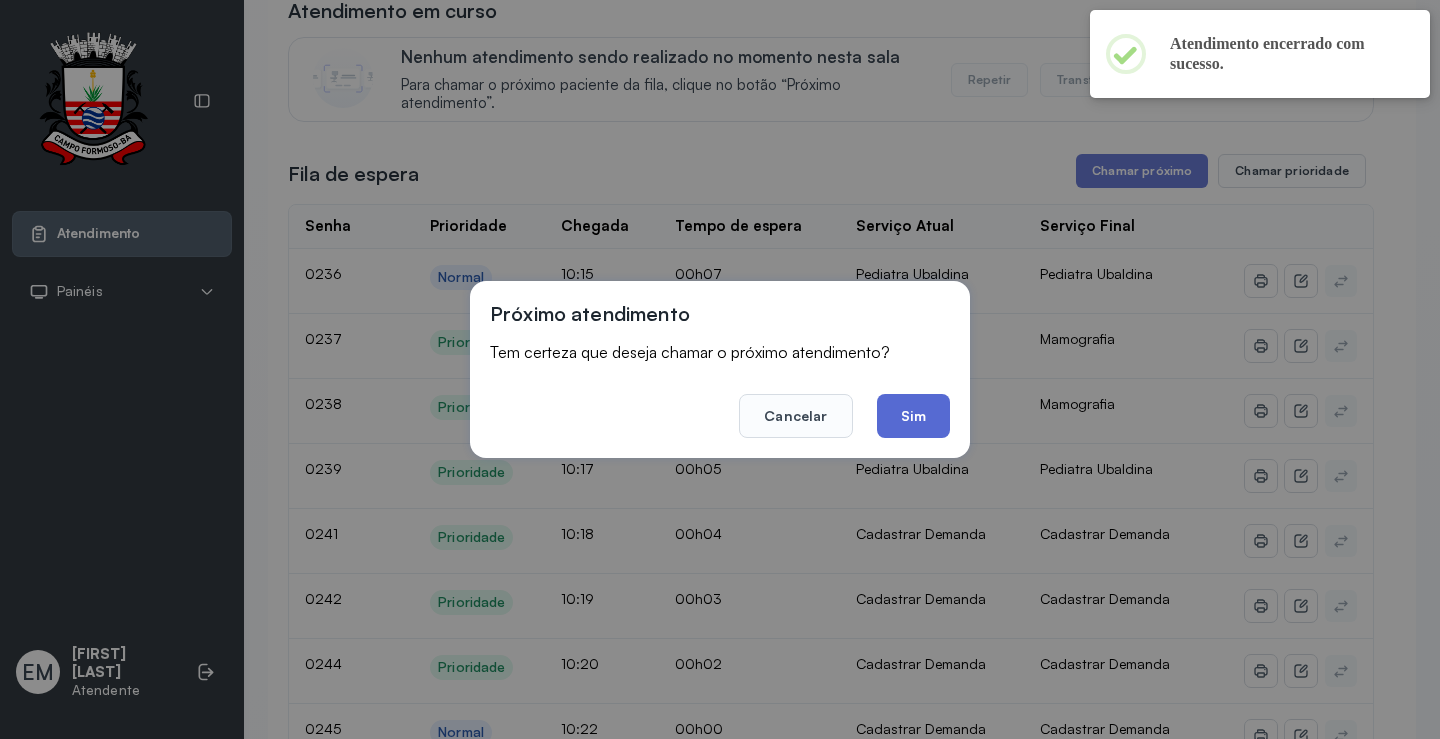 click on "Sim" 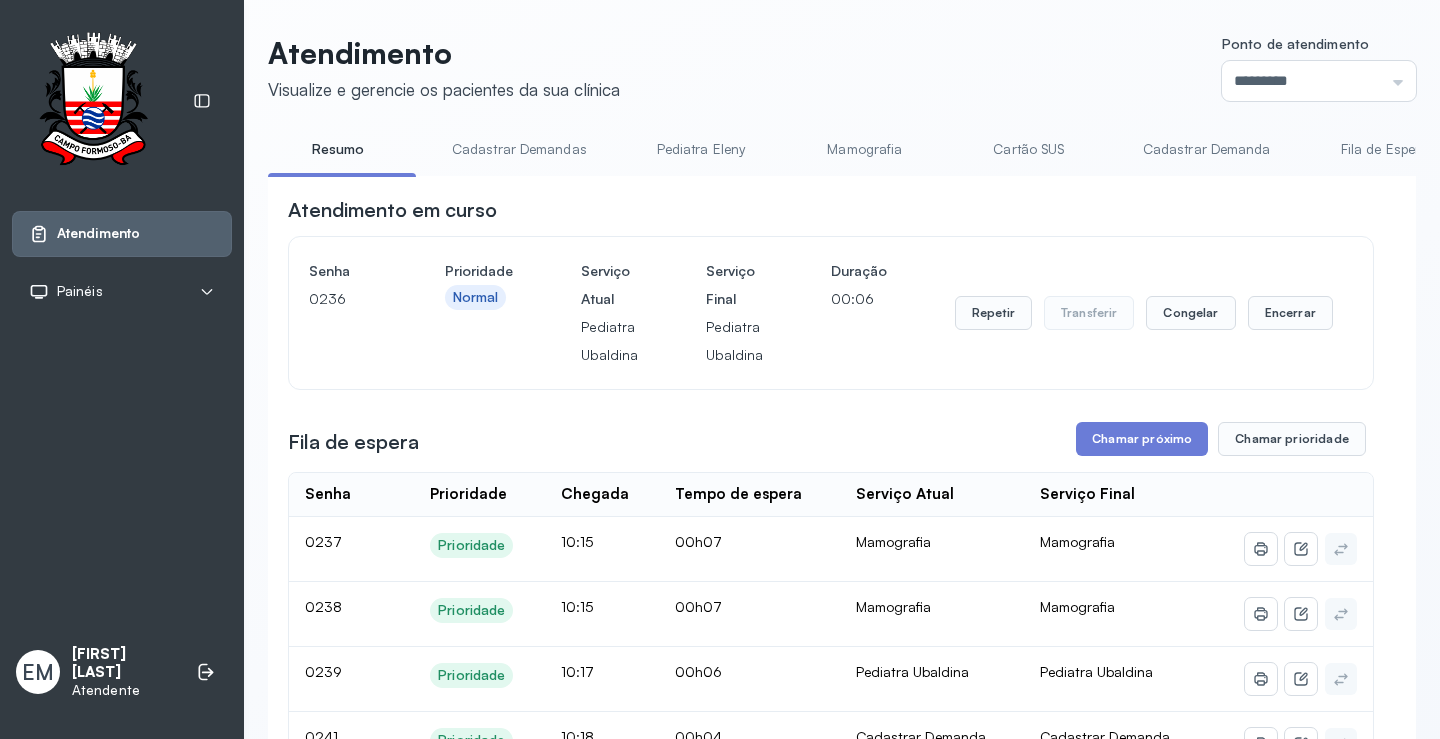 scroll, scrollTop: 200, scrollLeft: 0, axis: vertical 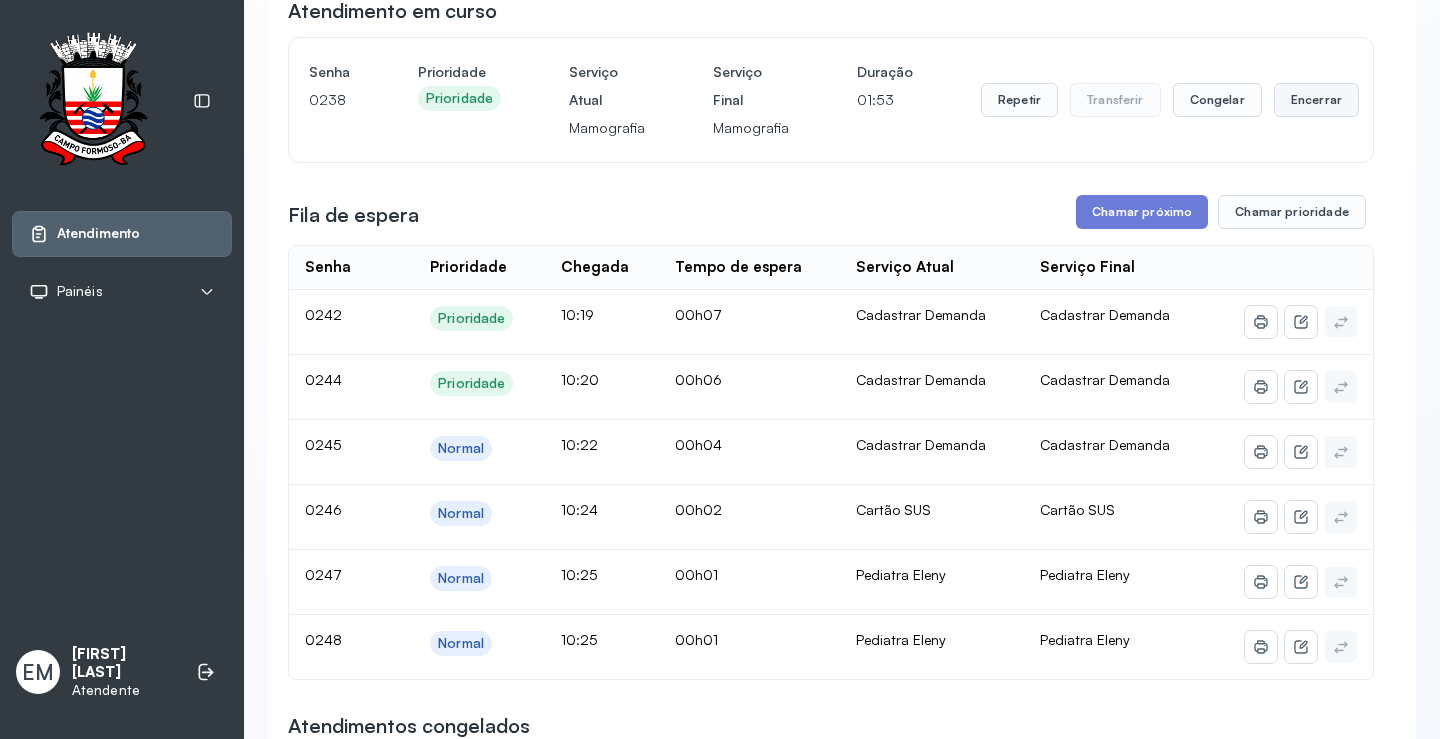 click on "Encerrar" at bounding box center [1316, 100] 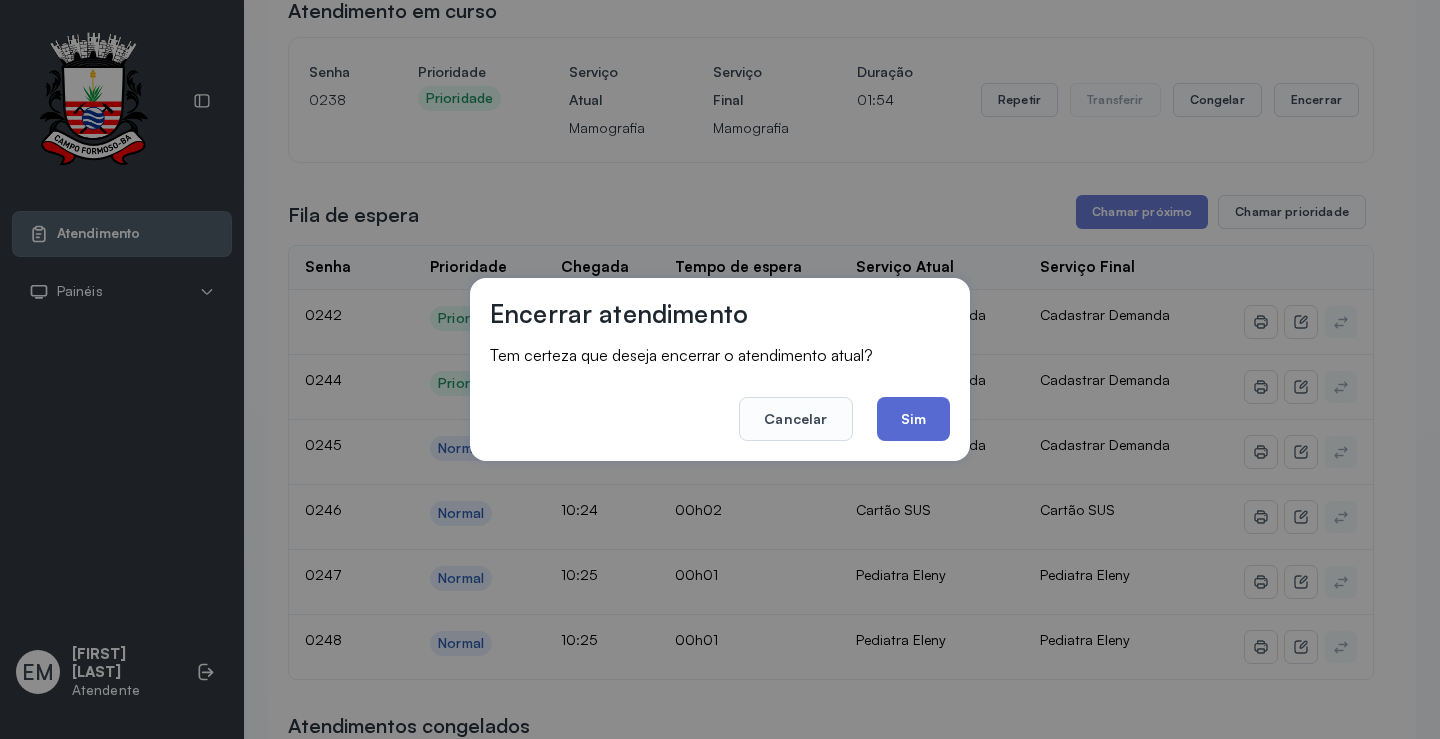 click on "Sim" 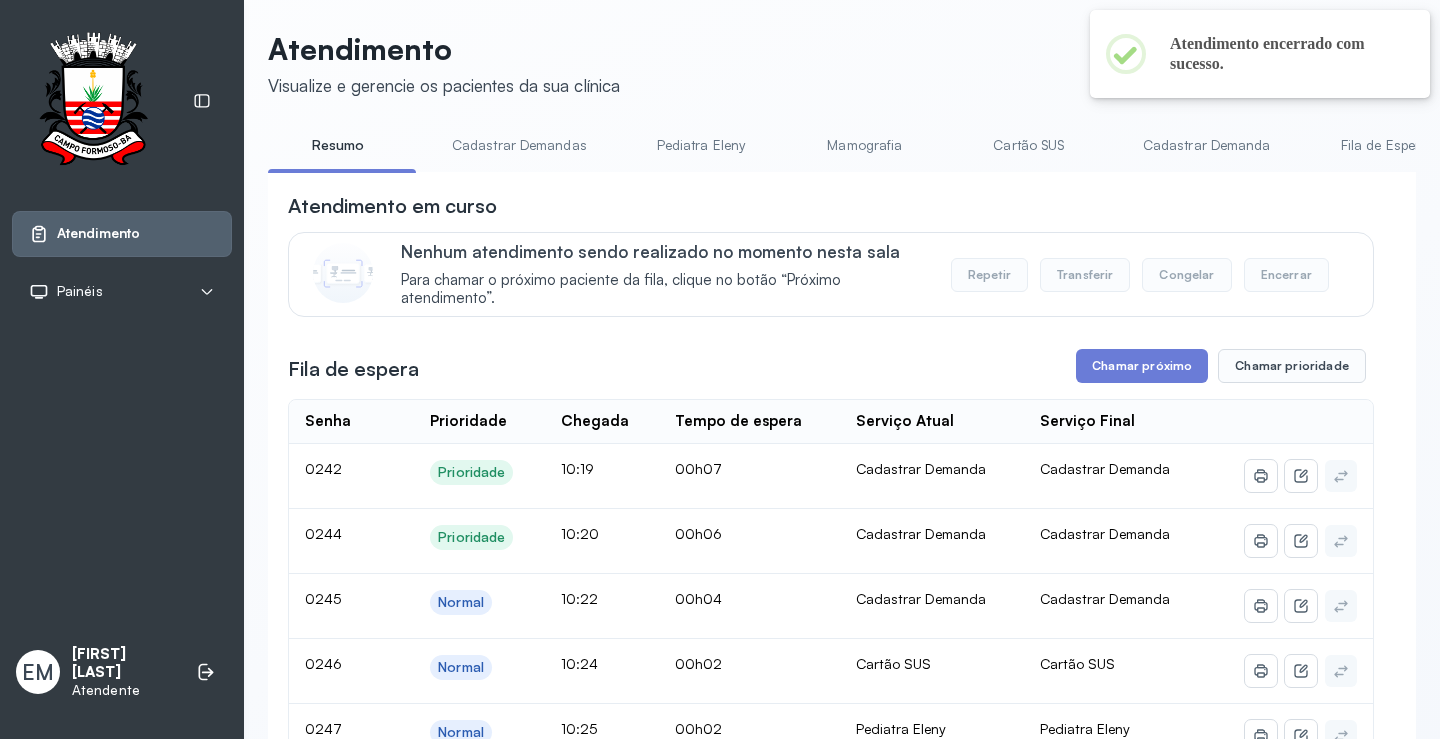 scroll, scrollTop: 0, scrollLeft: 0, axis: both 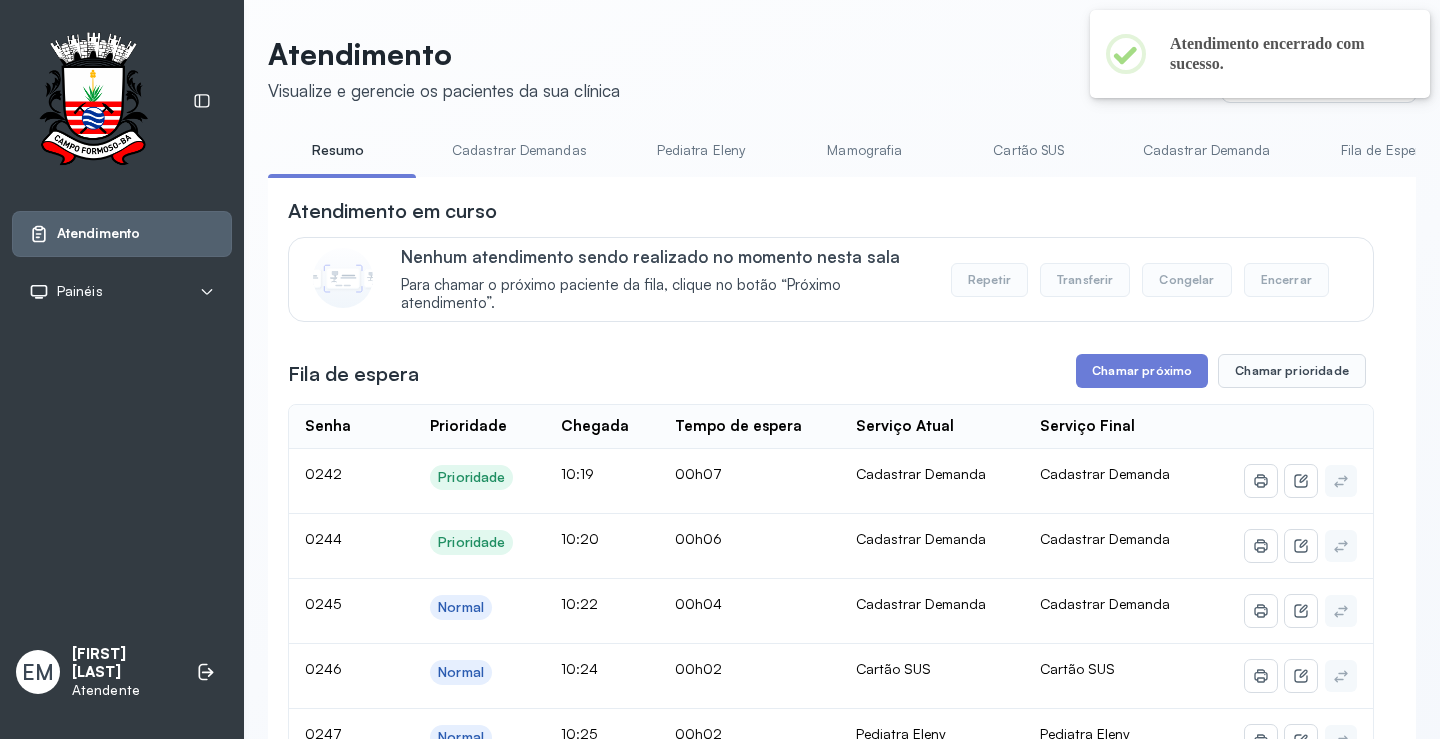 click on "Cartão SUS" at bounding box center [1029, 150] 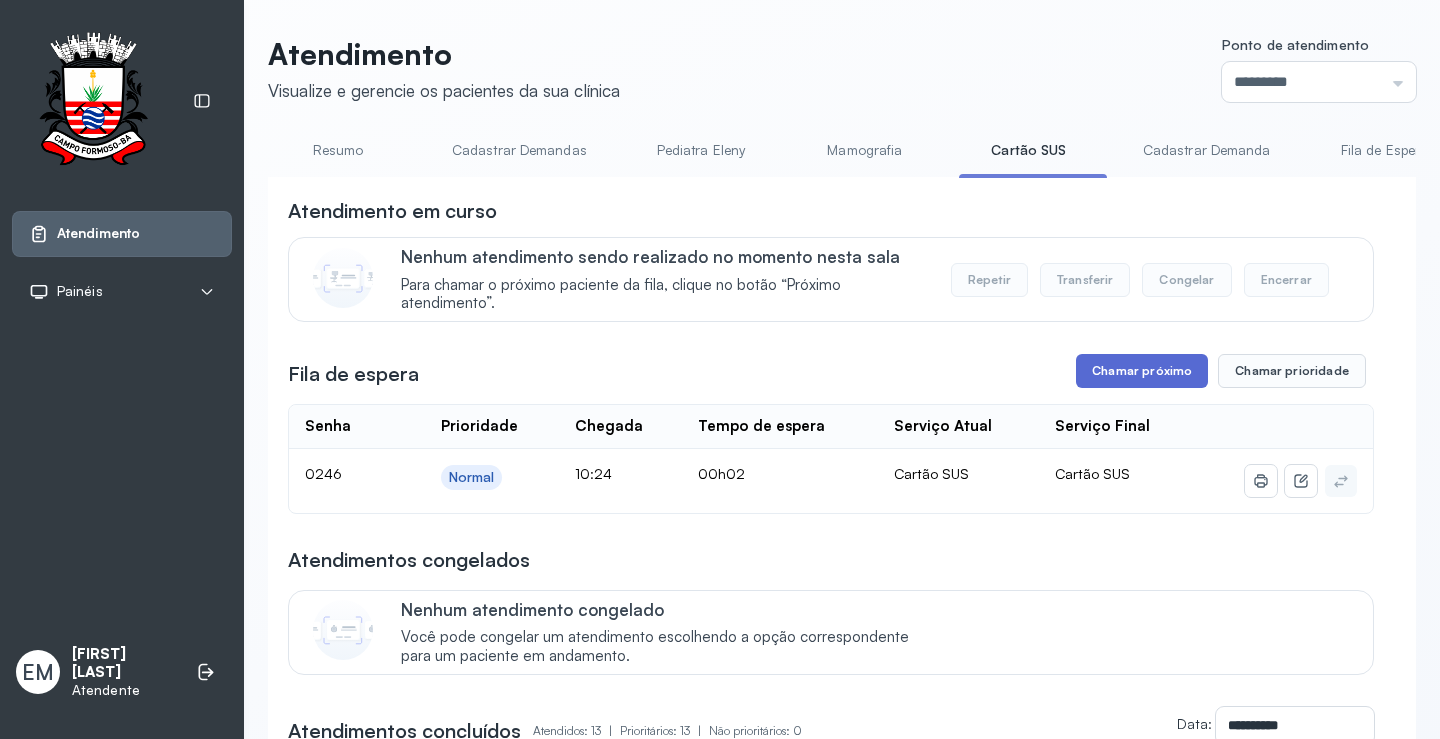 click on "Chamar próximo" at bounding box center (1142, 371) 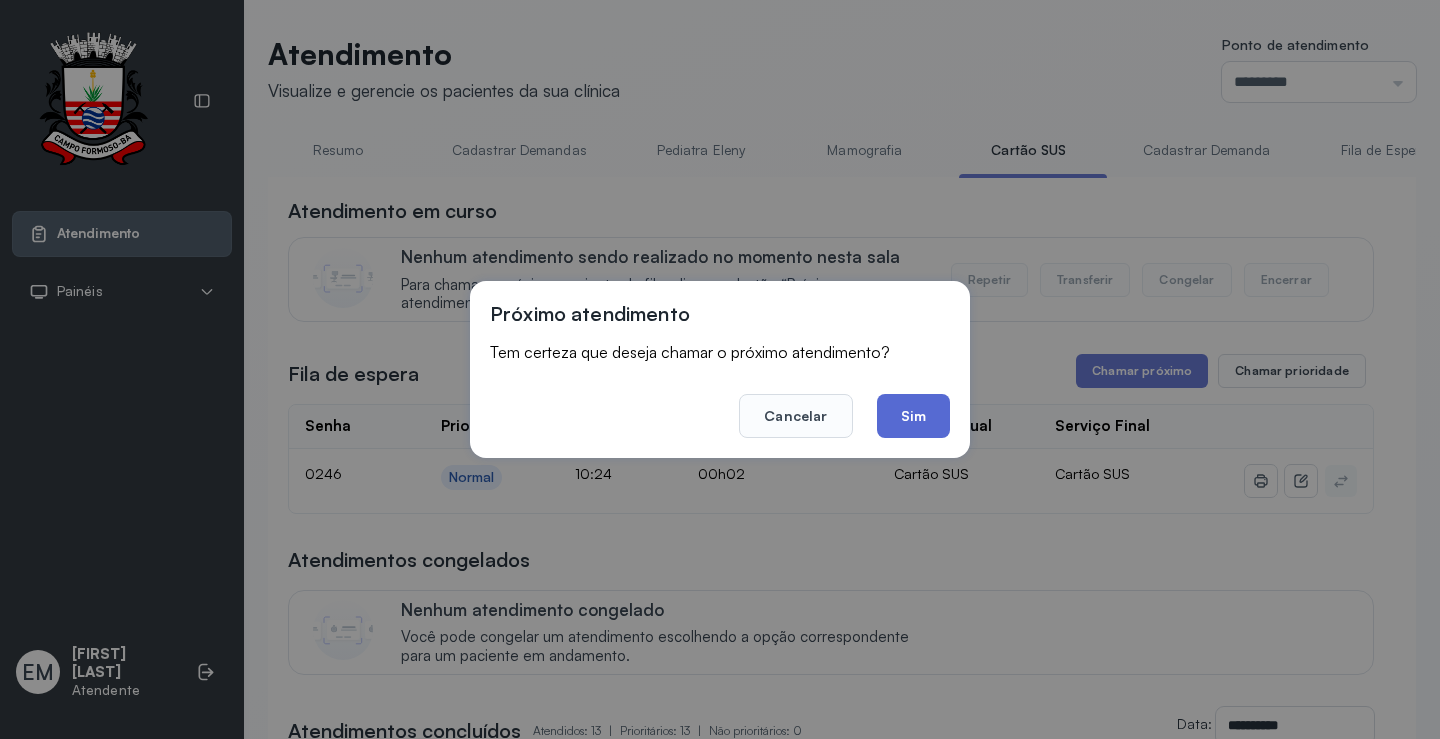click on "Sim" 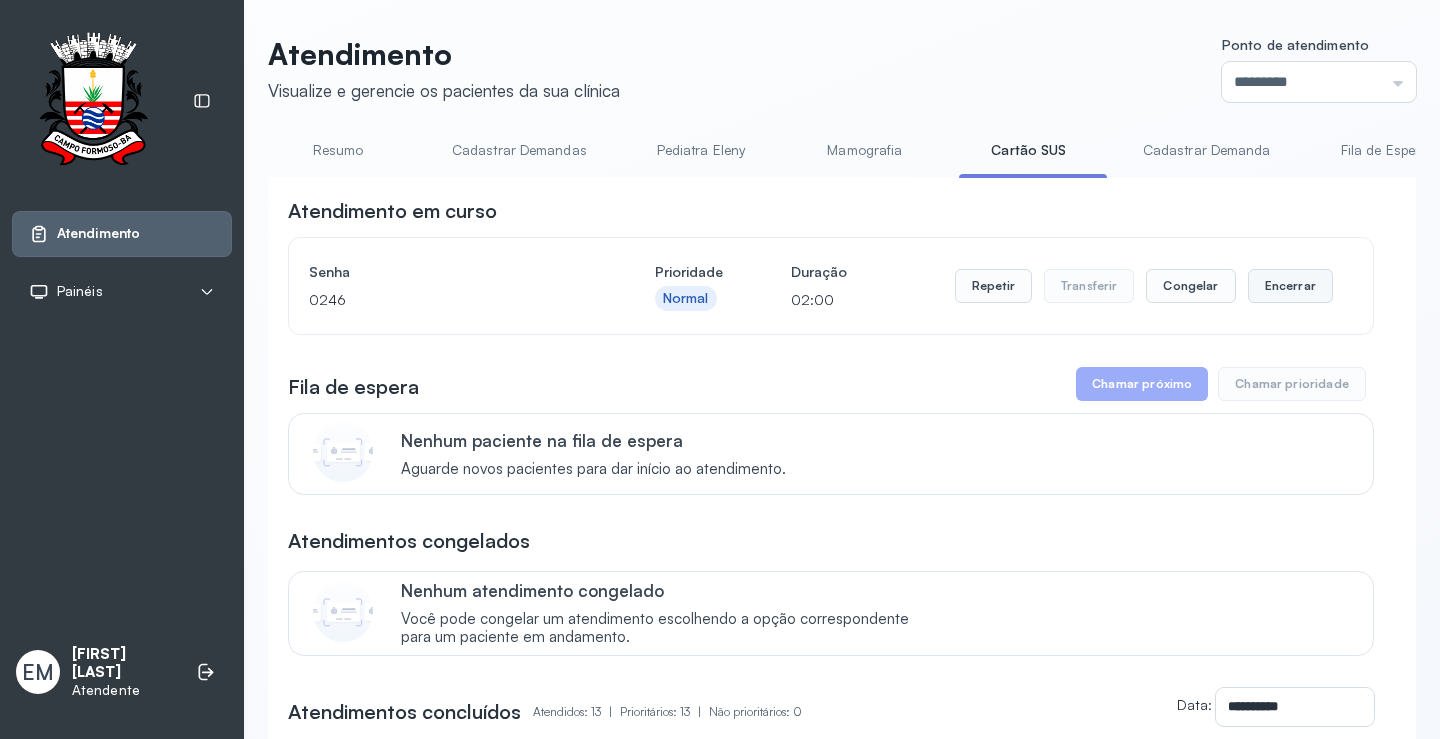 click on "Encerrar" at bounding box center [1290, 286] 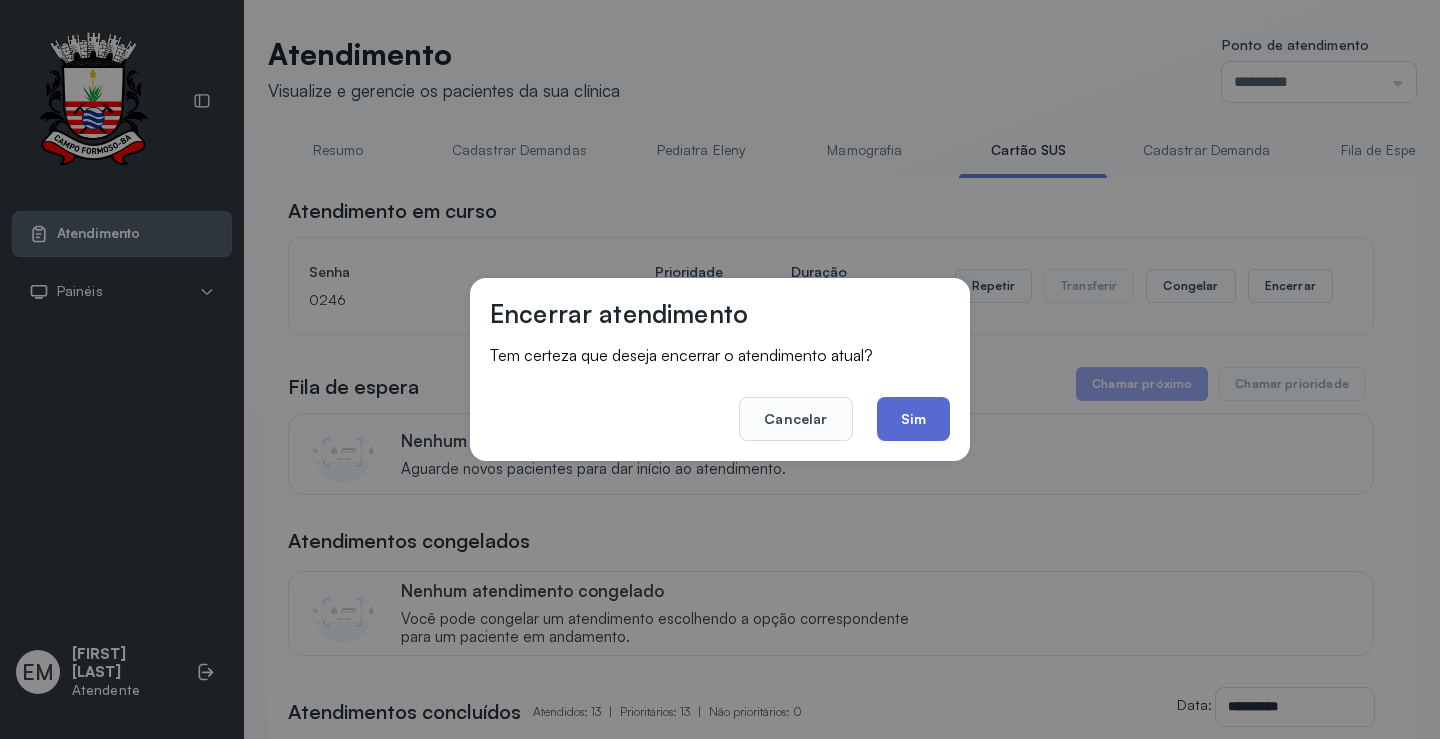 click on "Sim" 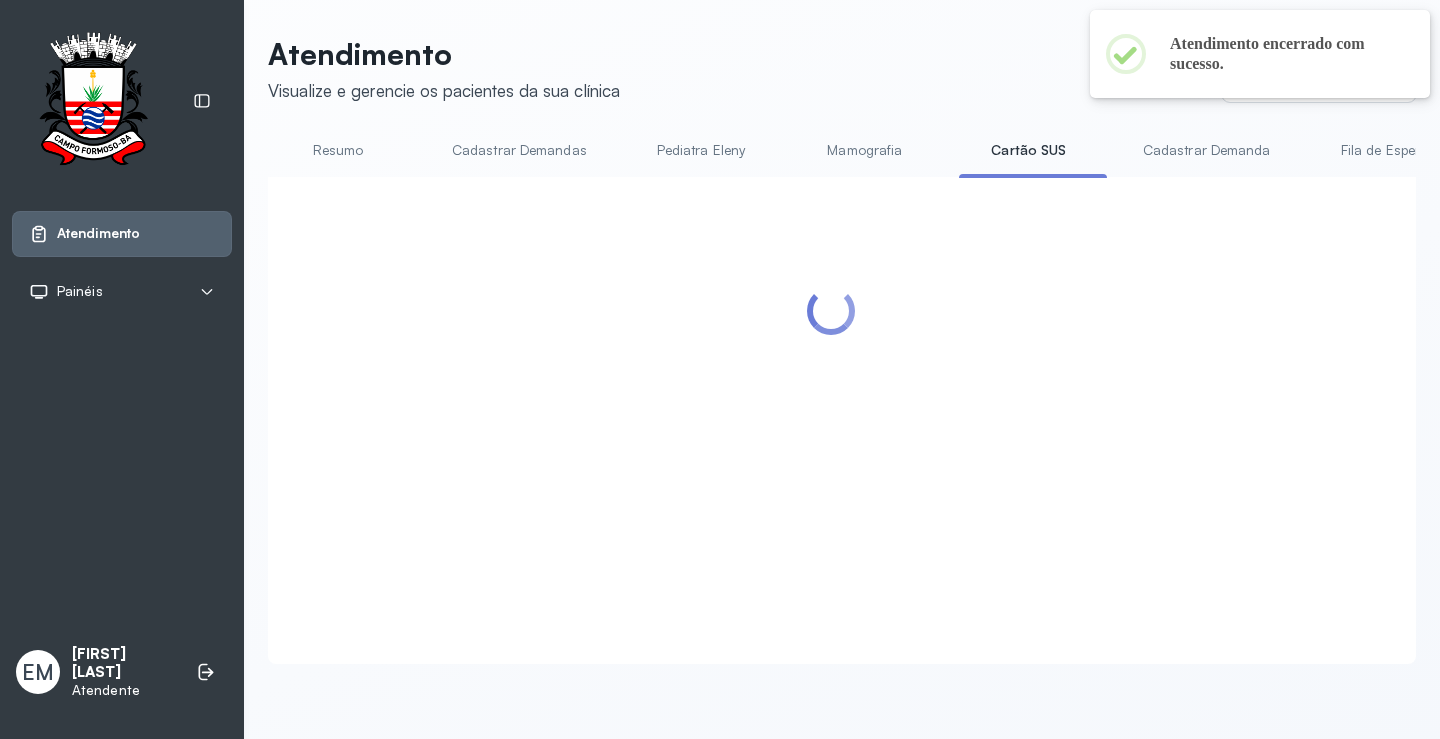 click on "Resumo" at bounding box center (338, 150) 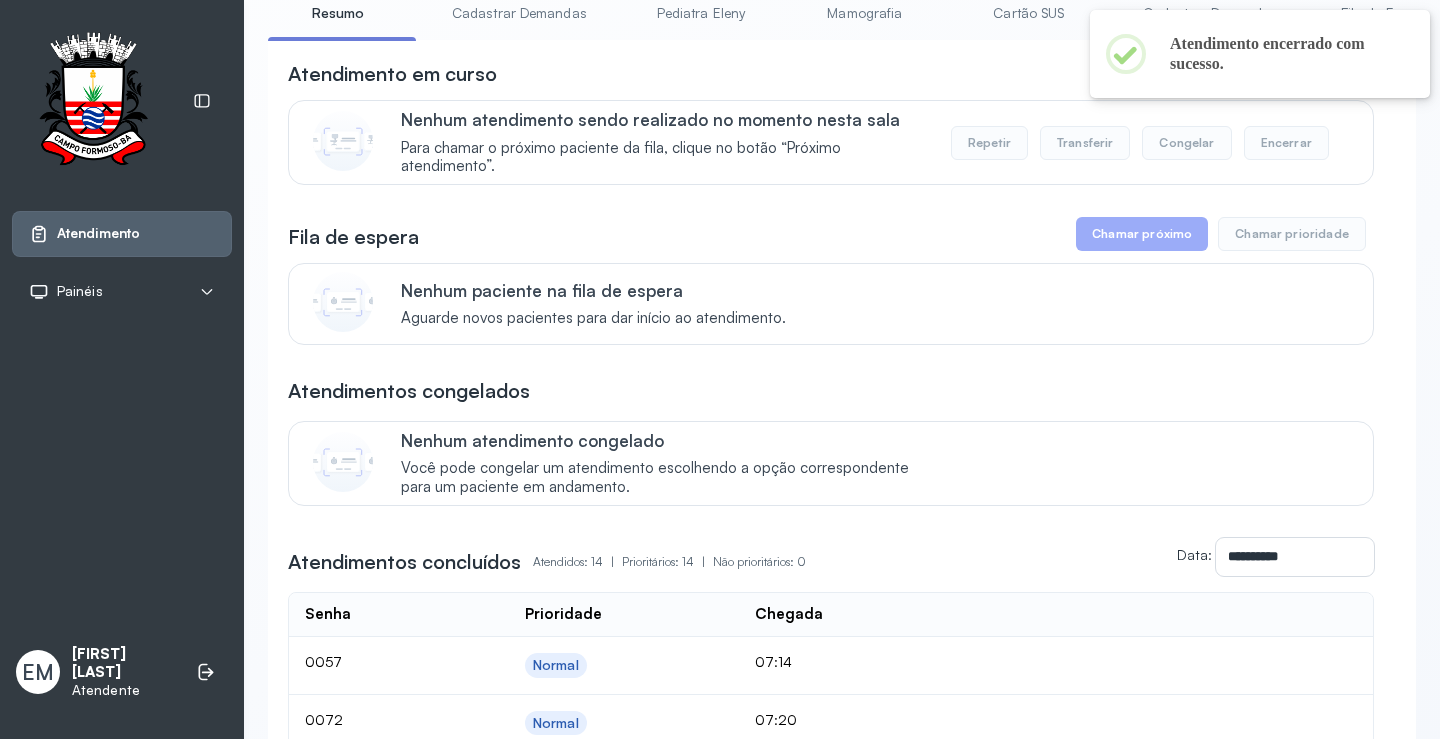 scroll, scrollTop: 0, scrollLeft: 0, axis: both 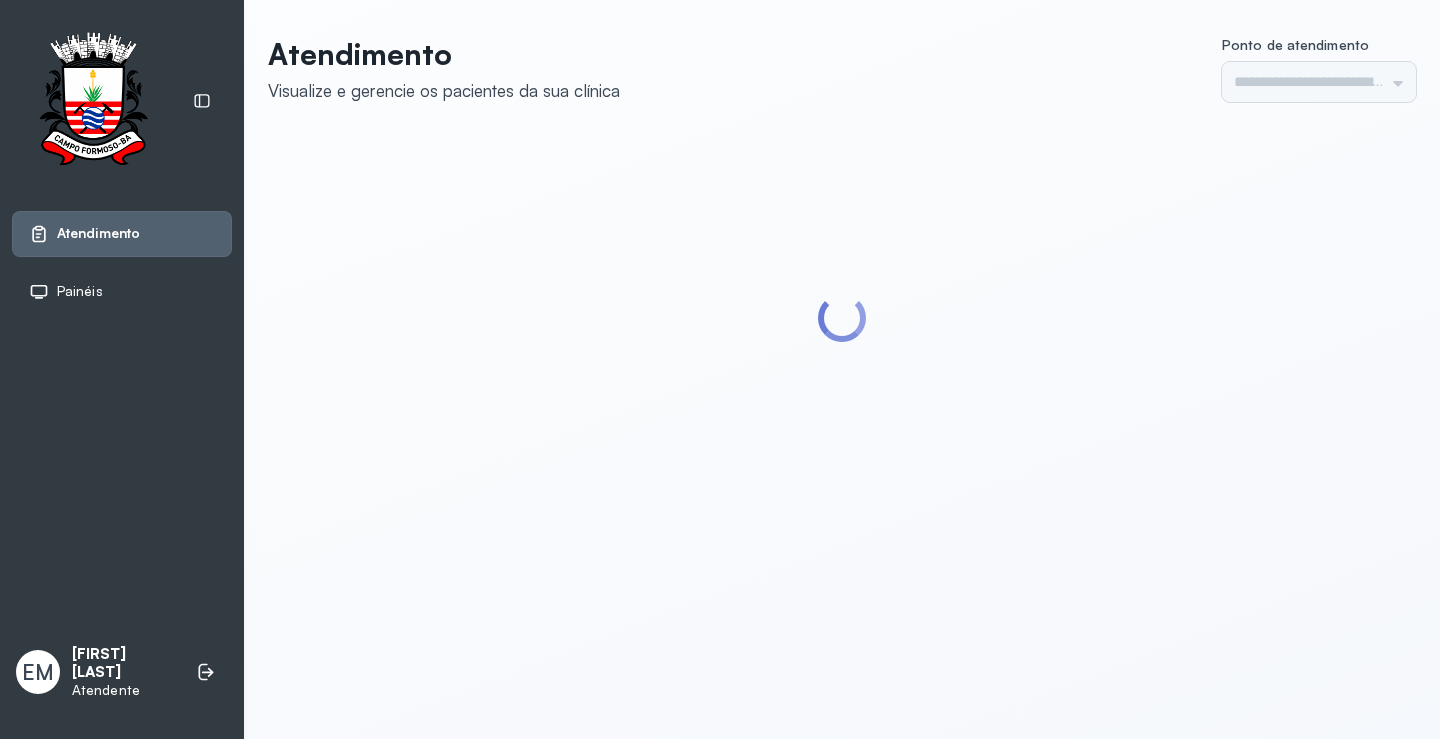 type on "*********" 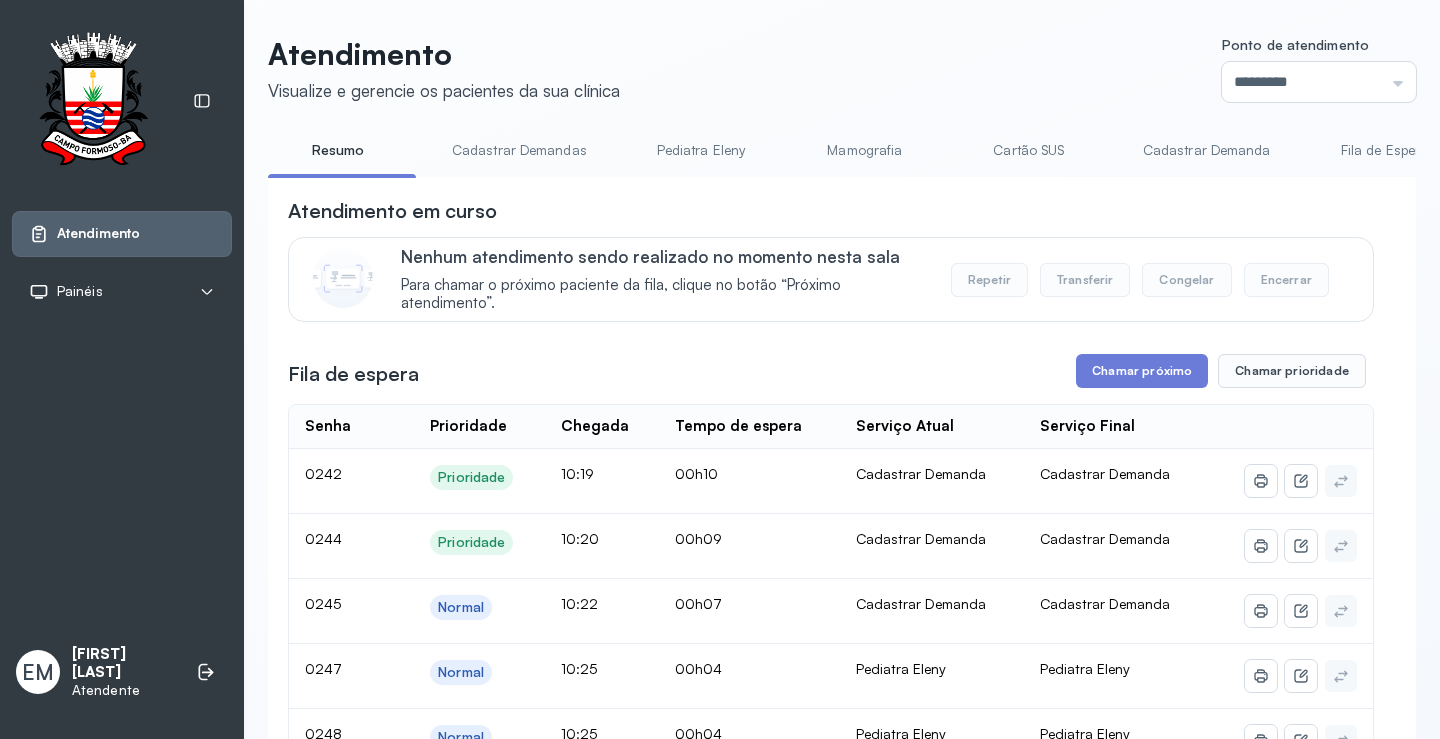 scroll, scrollTop: 200, scrollLeft: 0, axis: vertical 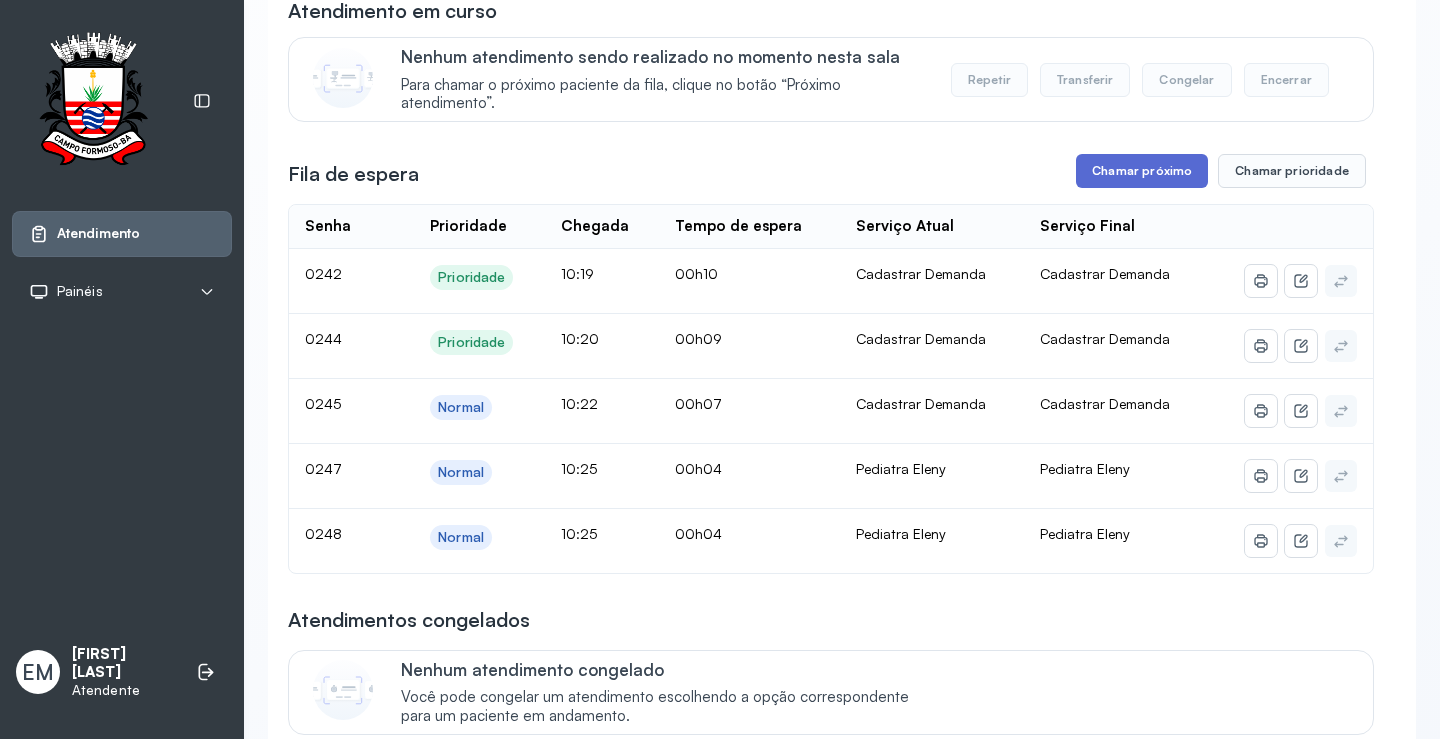click on "Chamar próximo" at bounding box center [1142, 171] 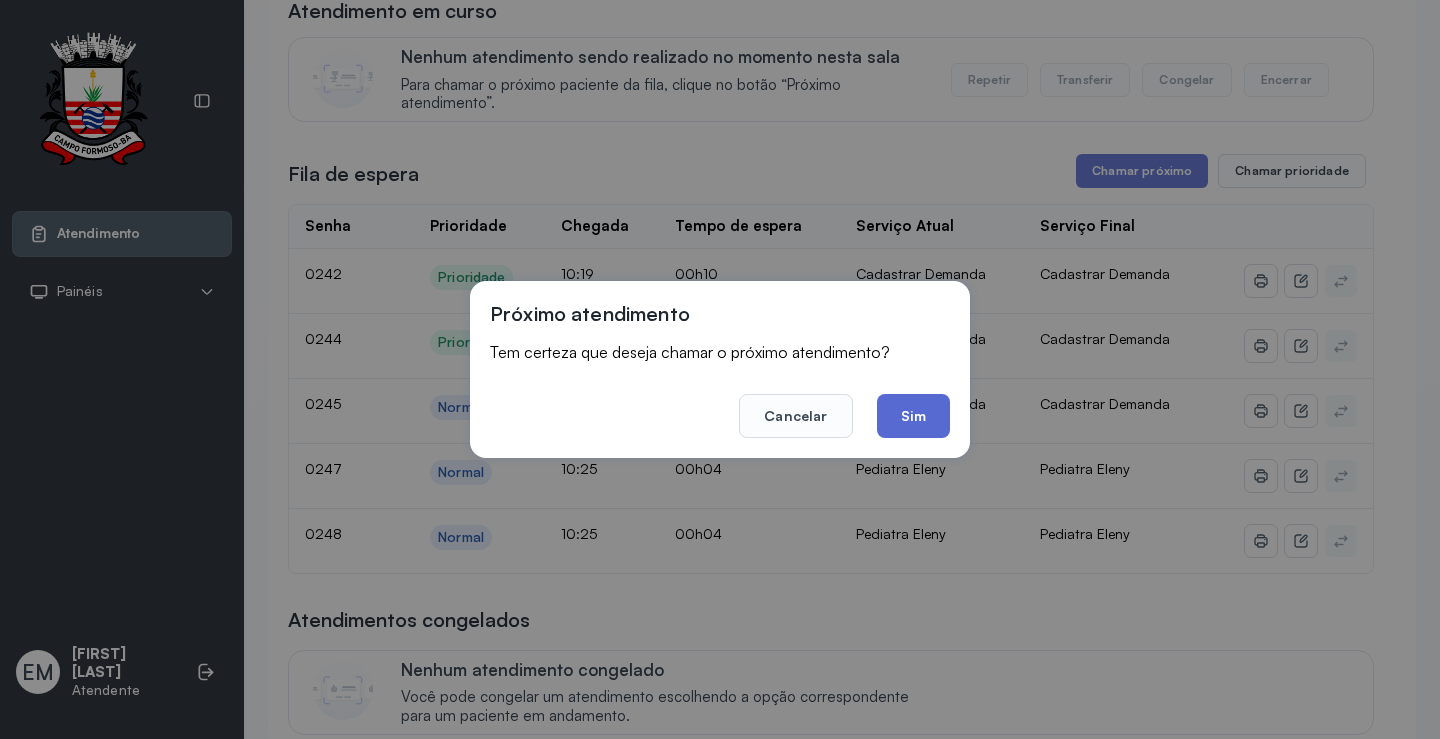 click on "Sim" 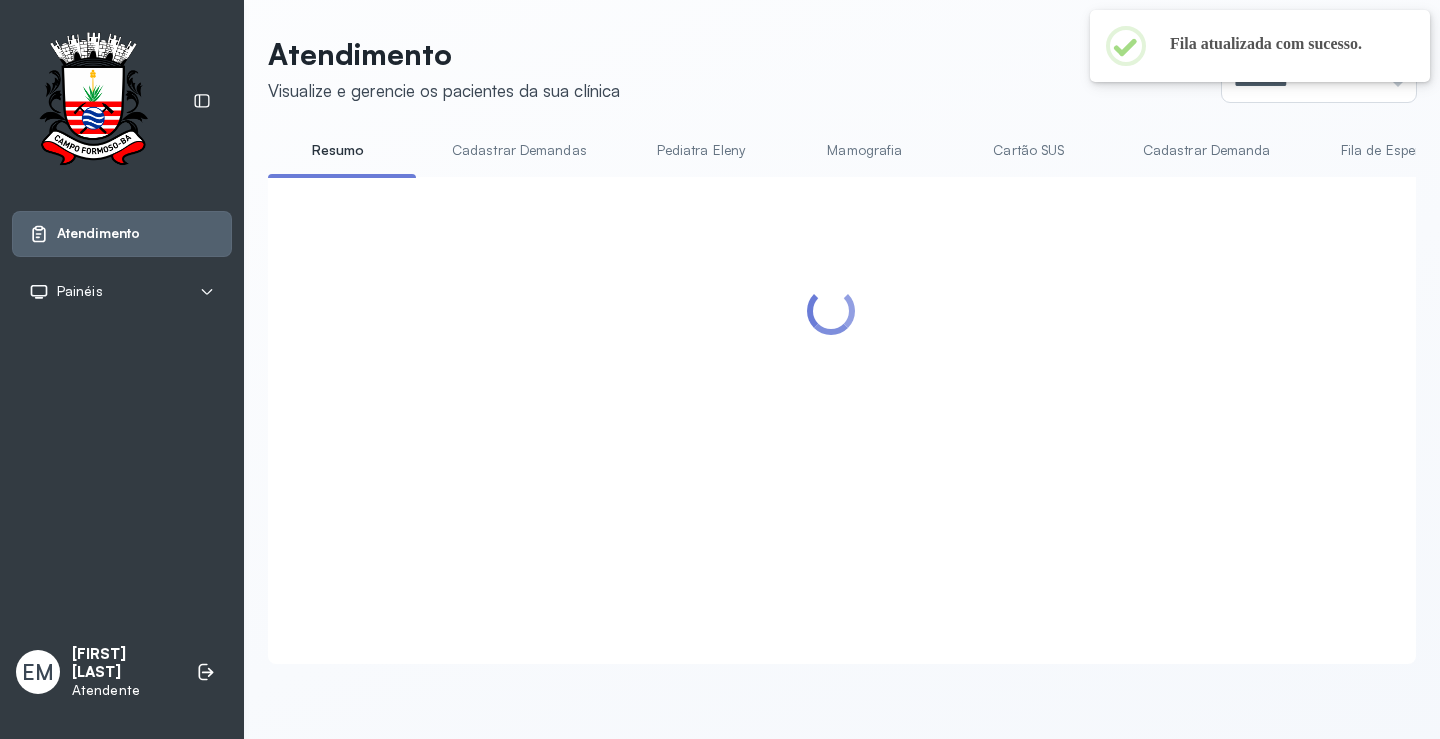 scroll, scrollTop: 200, scrollLeft: 0, axis: vertical 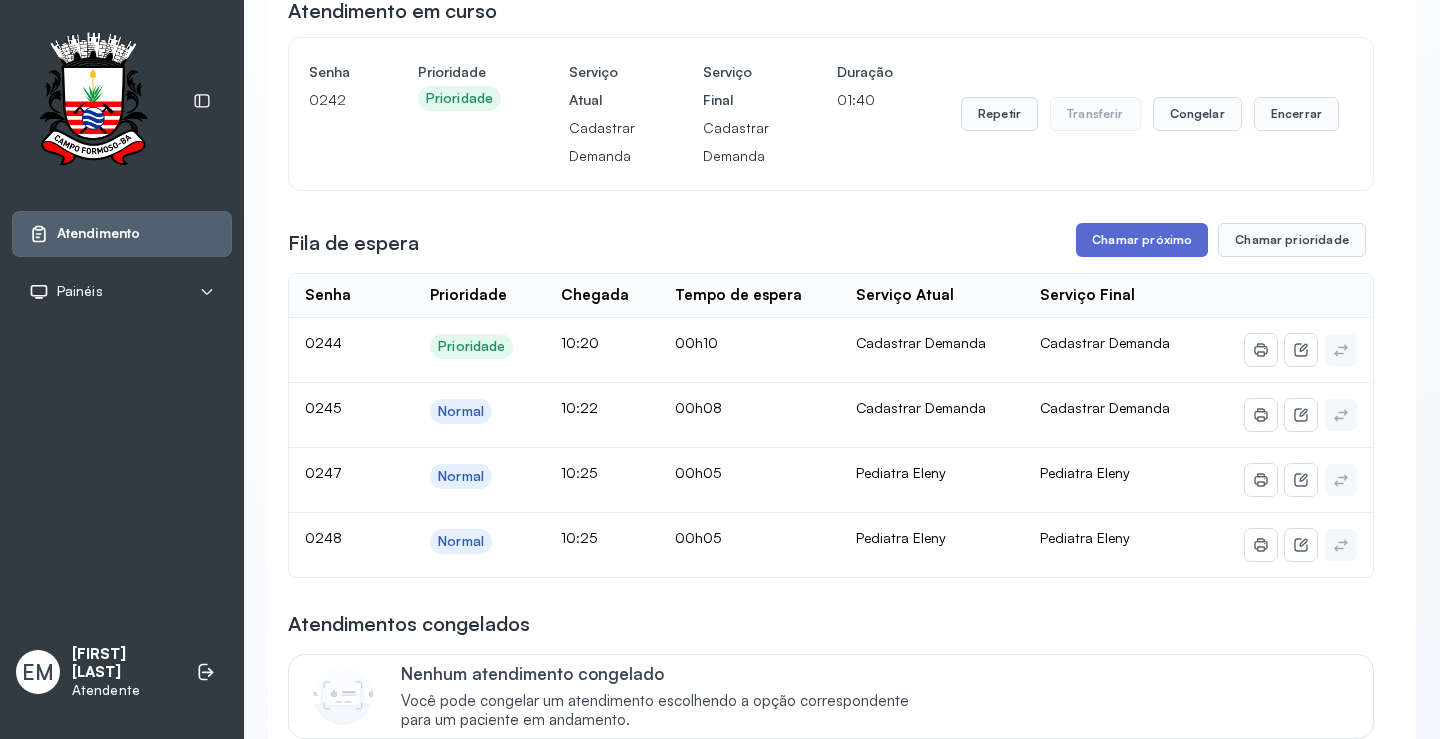 click on "Chamar próximo" at bounding box center (1142, 240) 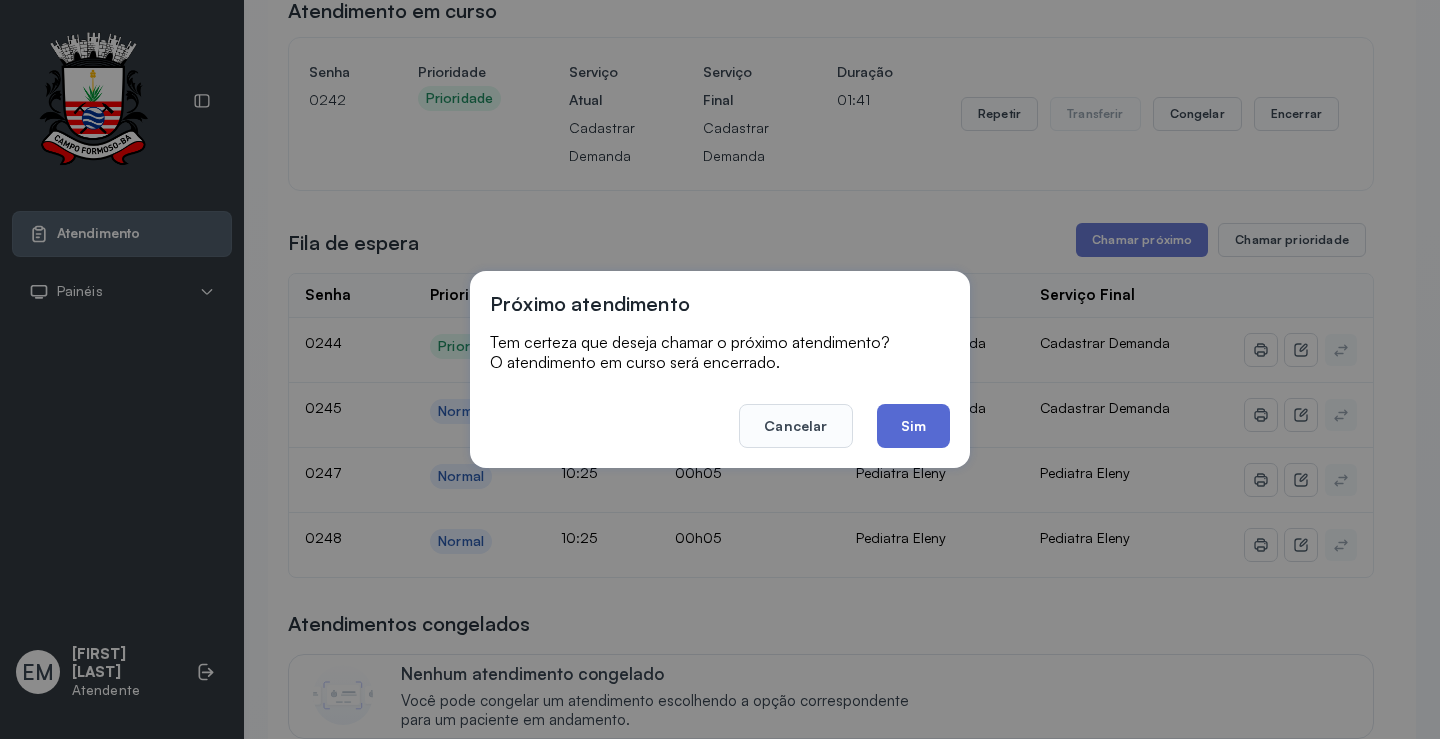 click on "Sim" 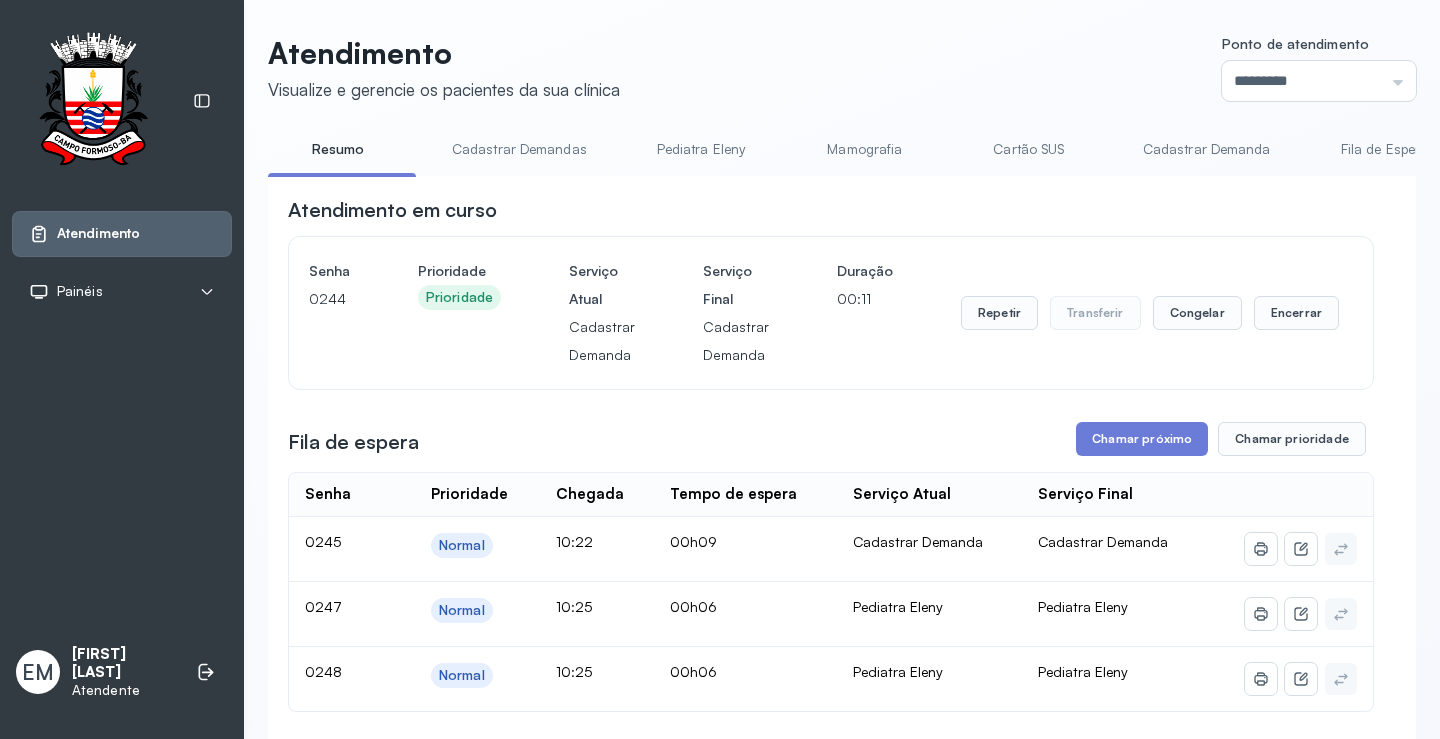scroll, scrollTop: 200, scrollLeft: 0, axis: vertical 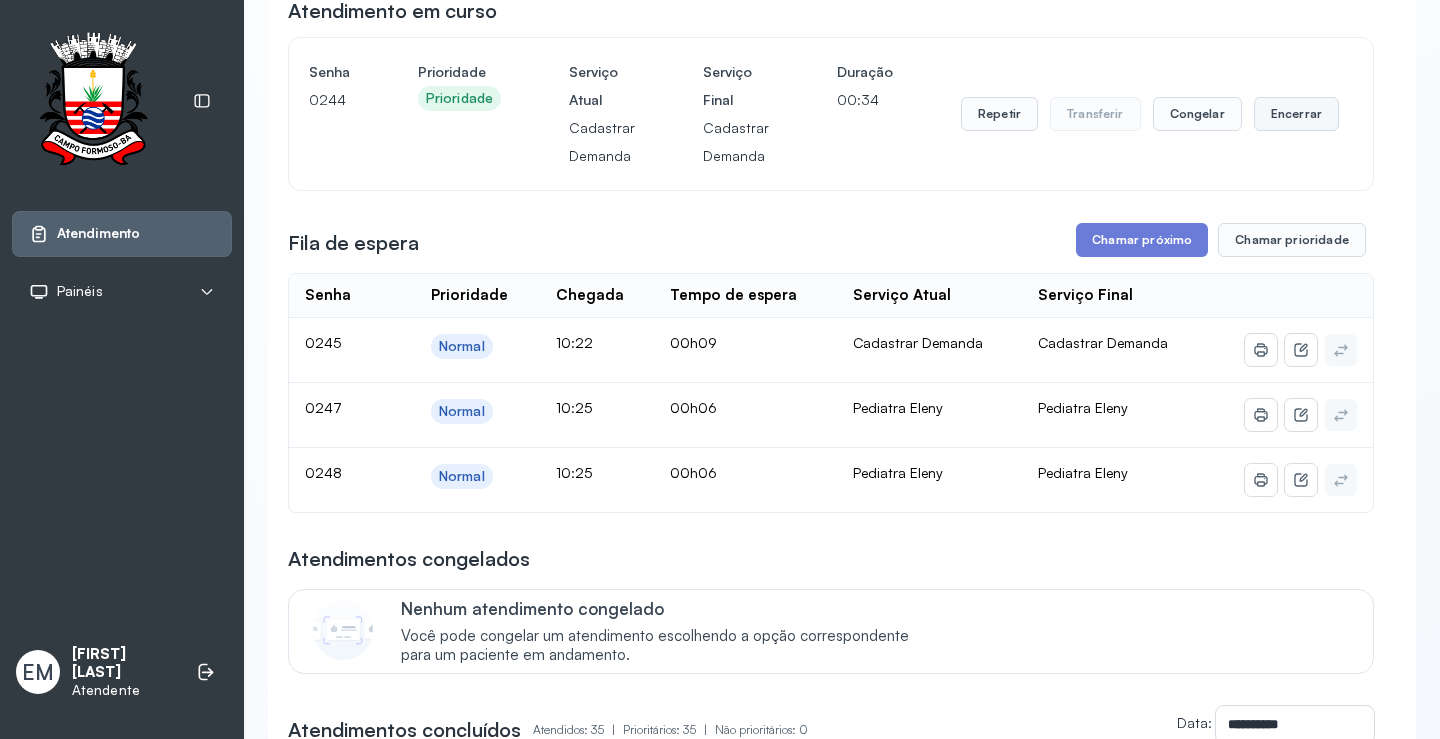 click on "Encerrar" at bounding box center [1296, 114] 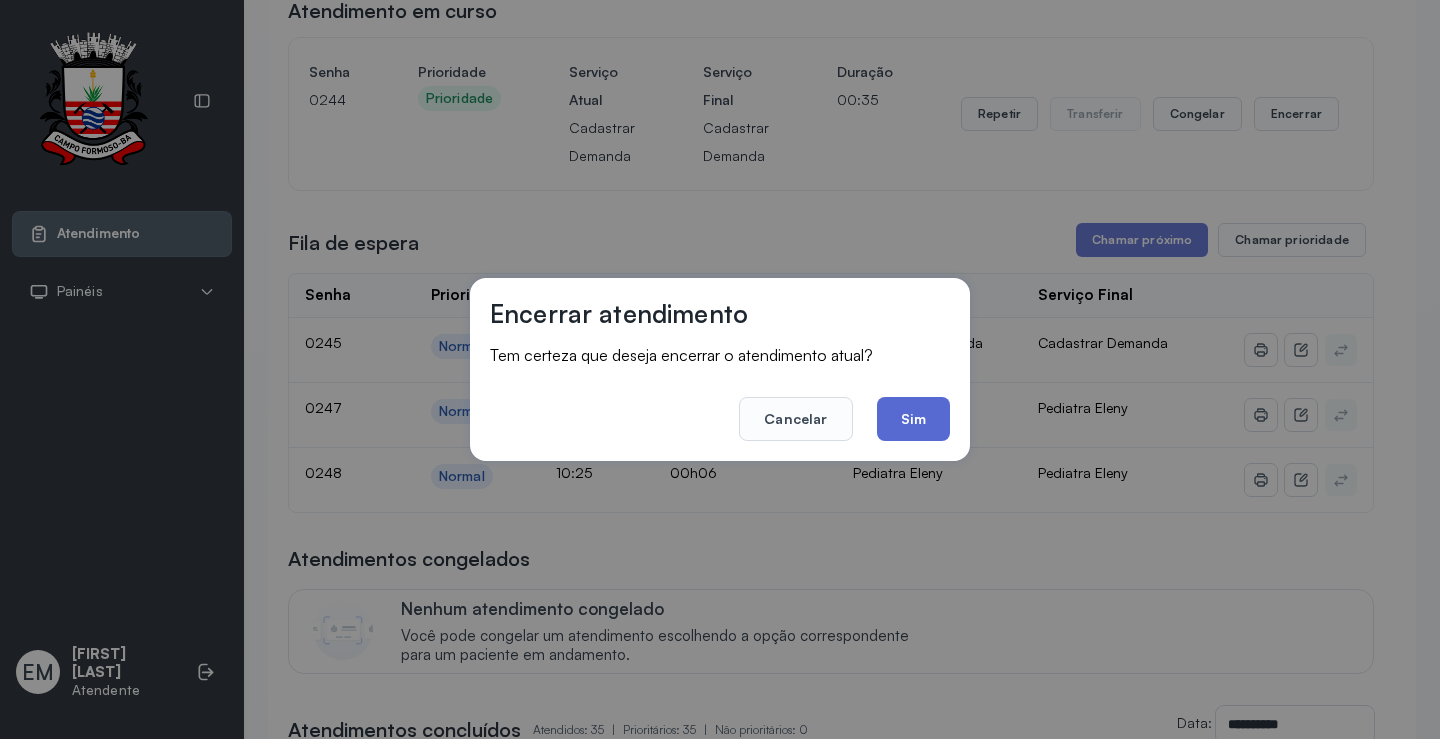click on "Sim" 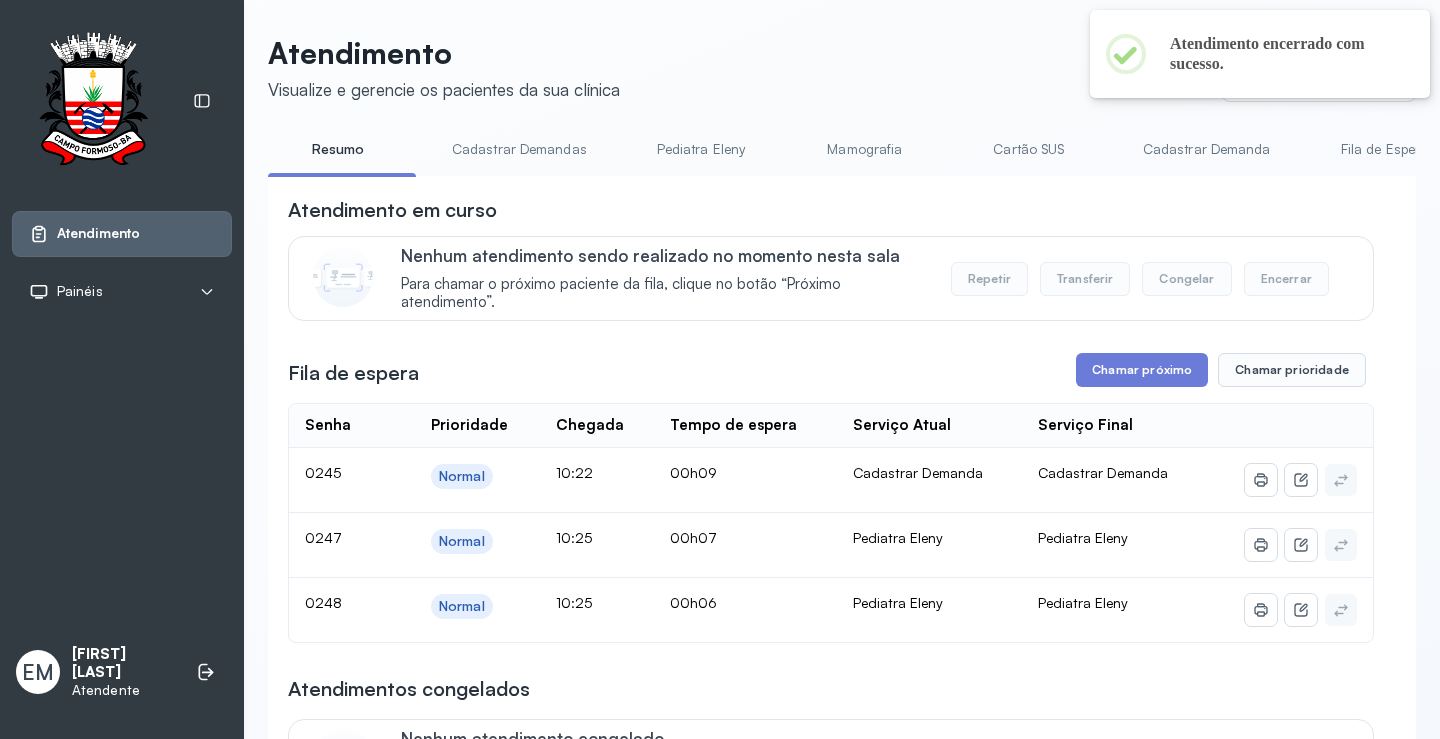 scroll, scrollTop: 200, scrollLeft: 0, axis: vertical 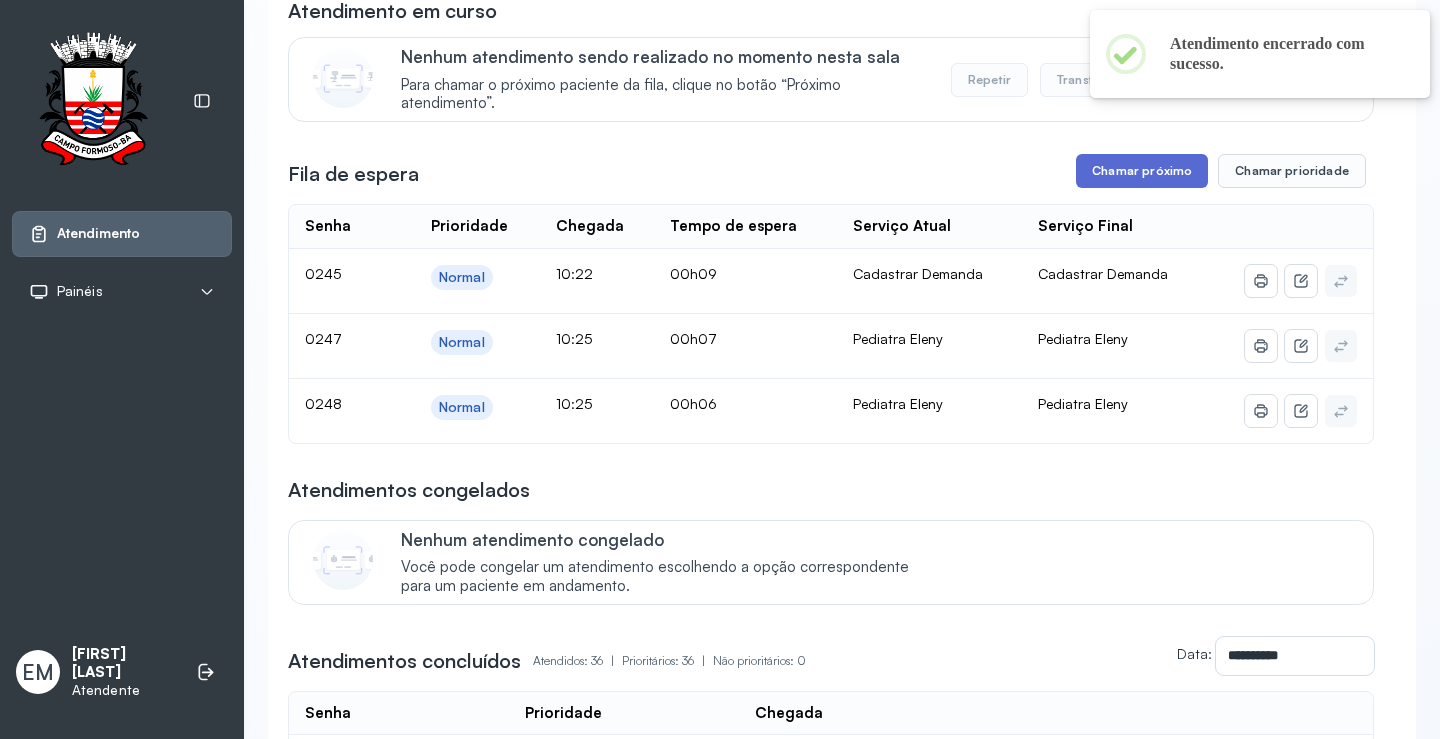 click on "Chamar próximo" at bounding box center [1142, 171] 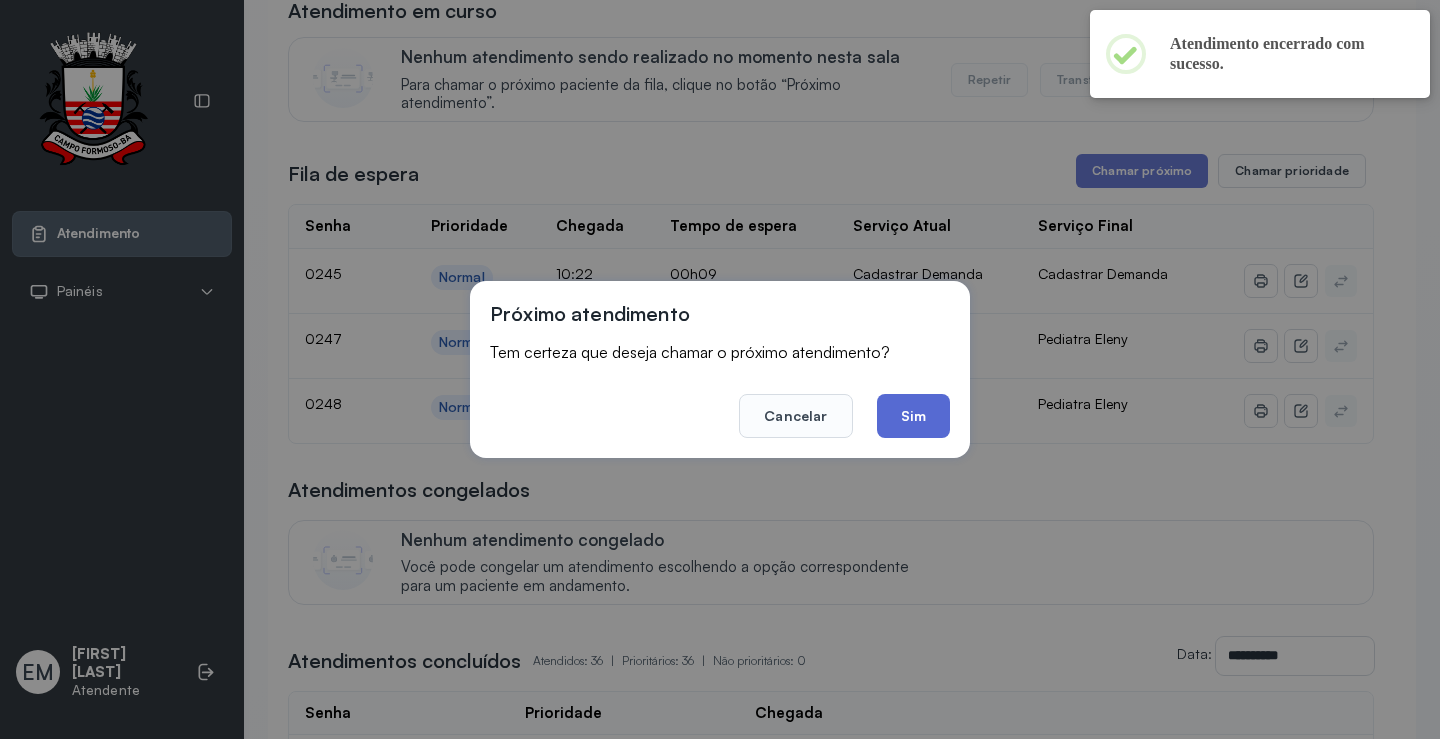 click on "Sim" 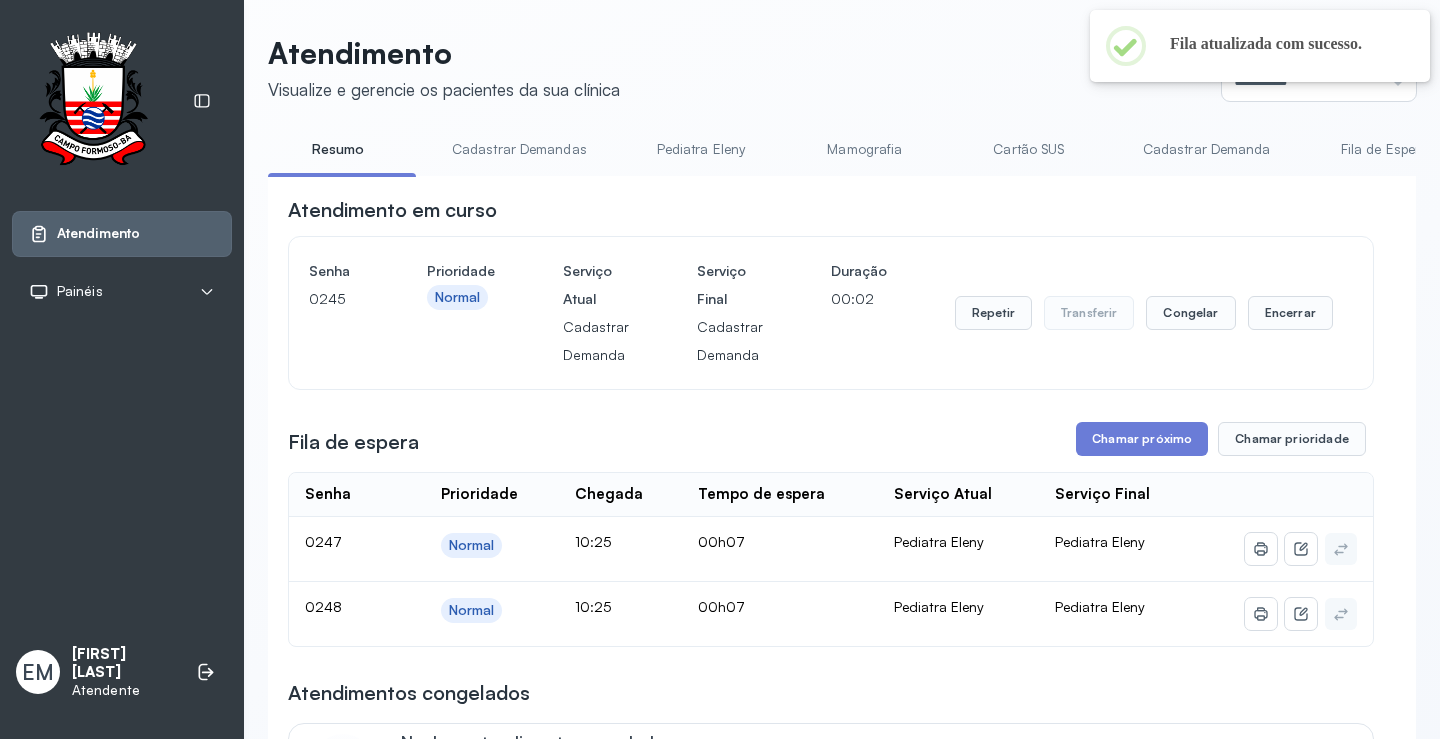 scroll, scrollTop: 200, scrollLeft: 0, axis: vertical 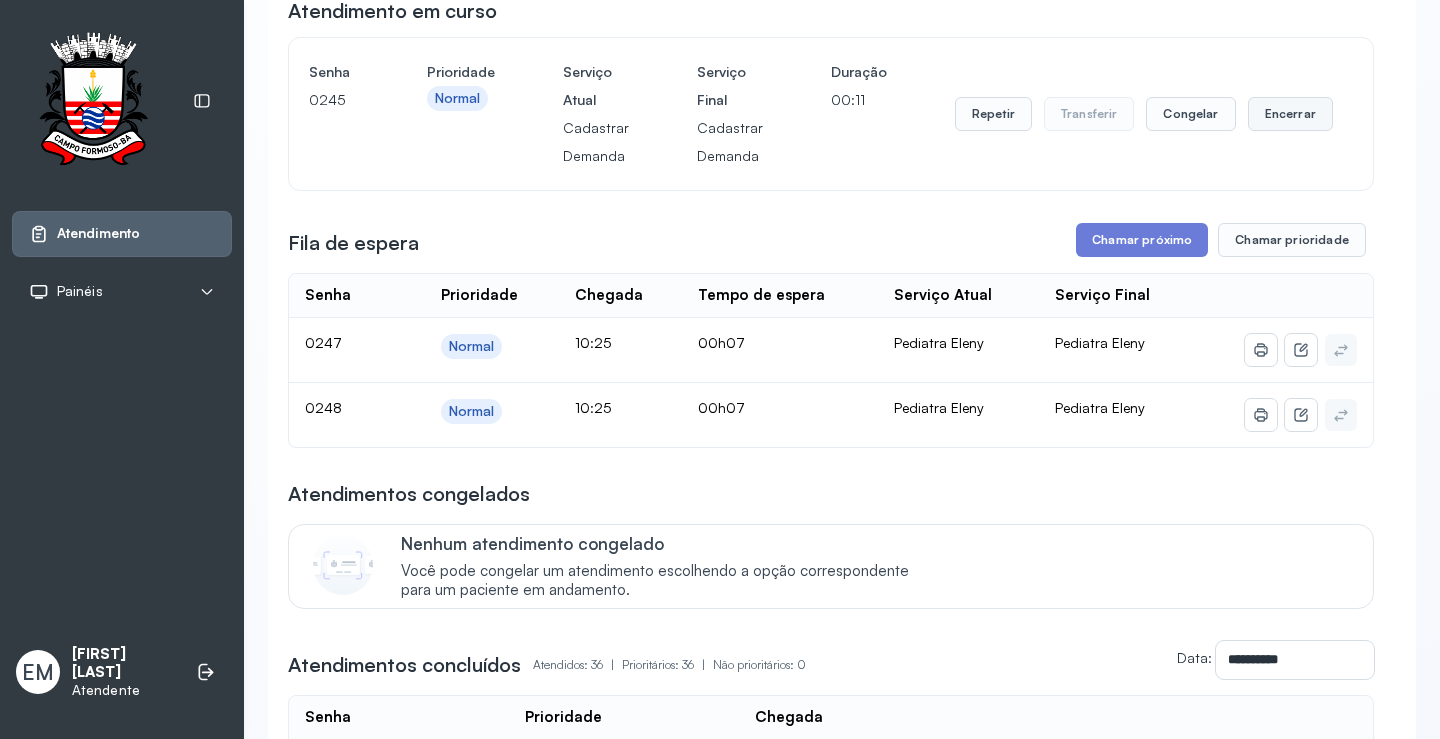 click on "Encerrar" at bounding box center (1290, 114) 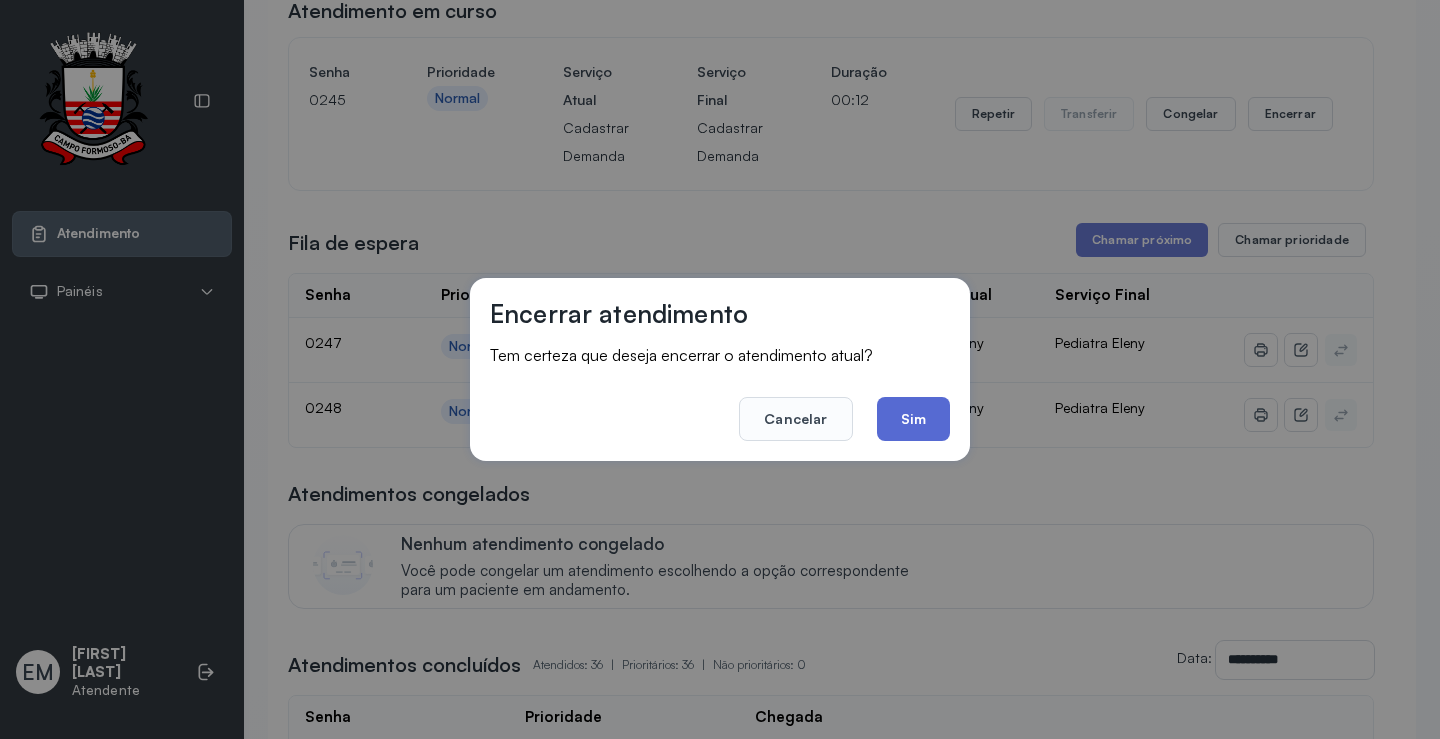 click on "Sim" 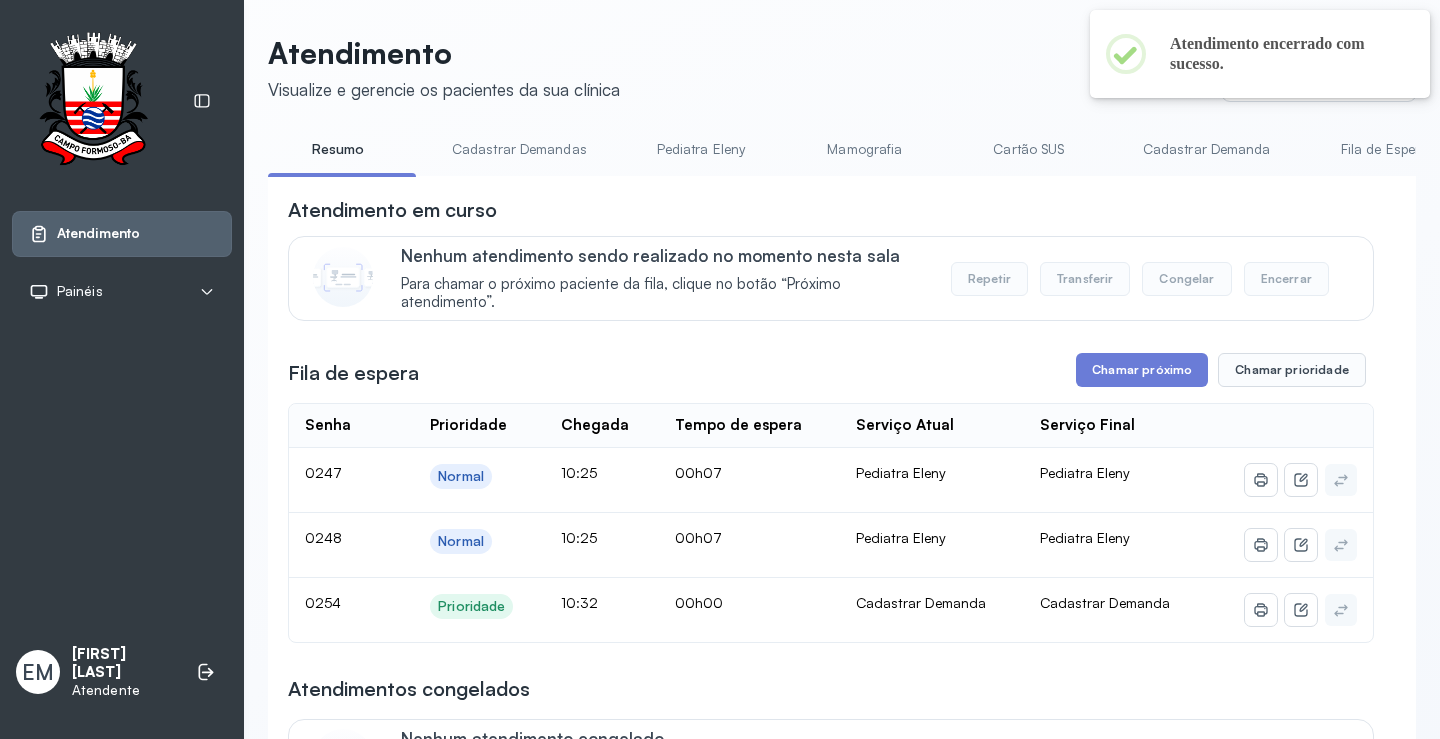 scroll, scrollTop: 200, scrollLeft: 0, axis: vertical 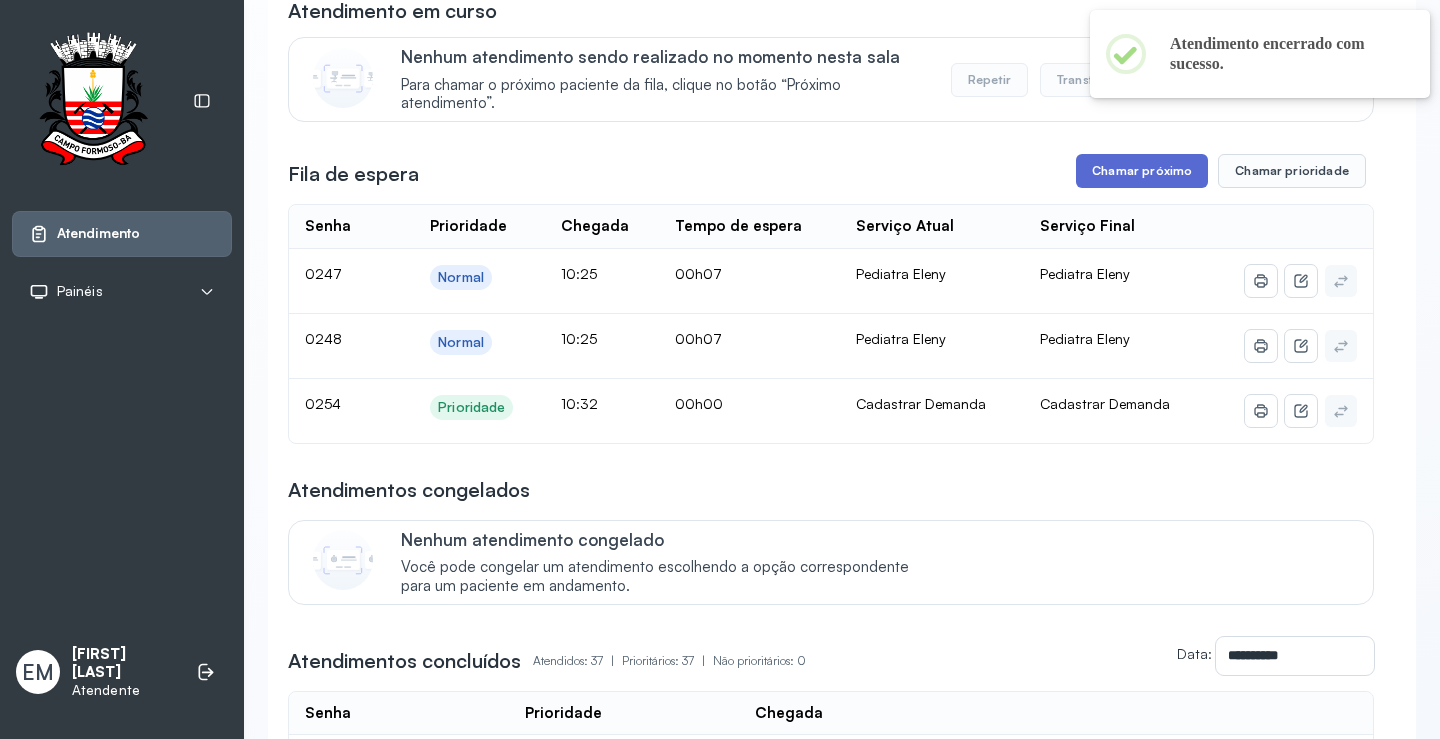 click on "Chamar próximo" at bounding box center (1142, 171) 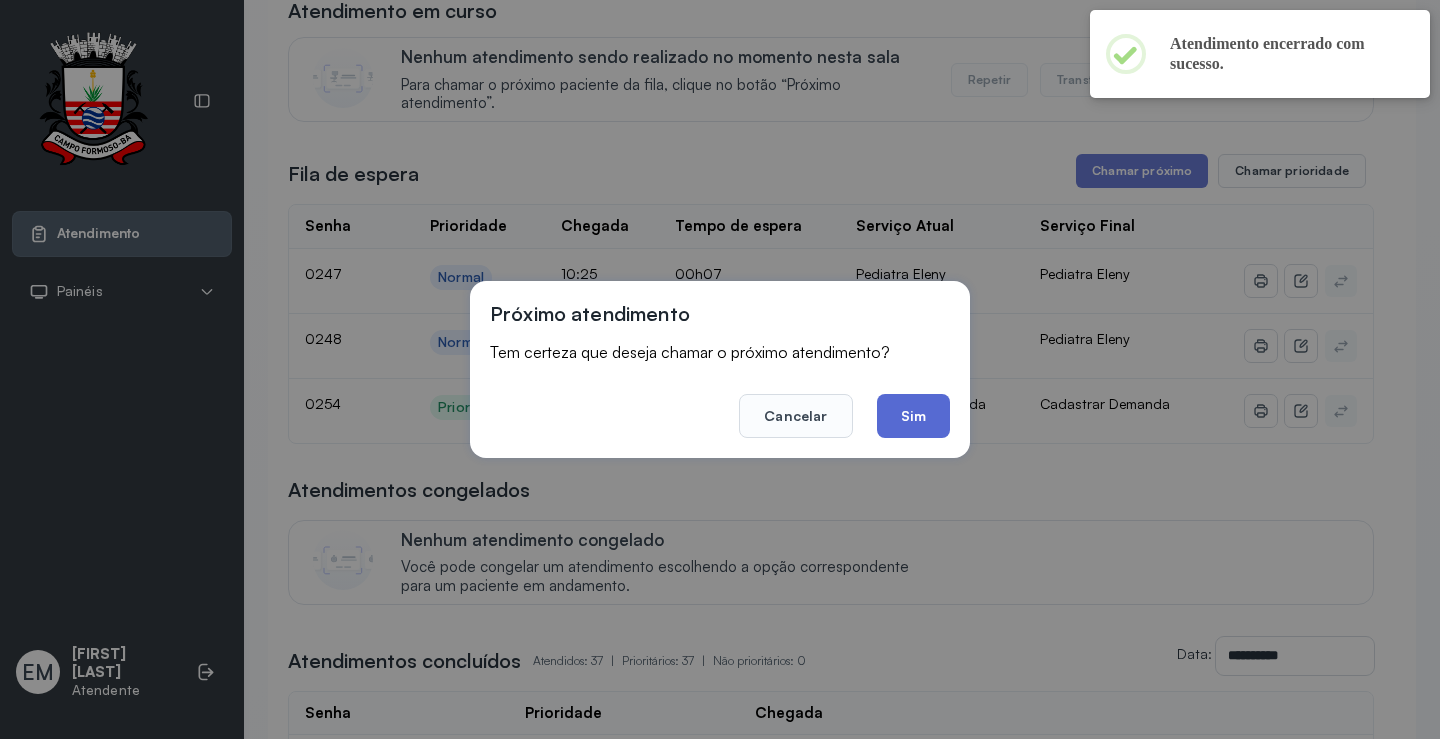 click on "Sim" 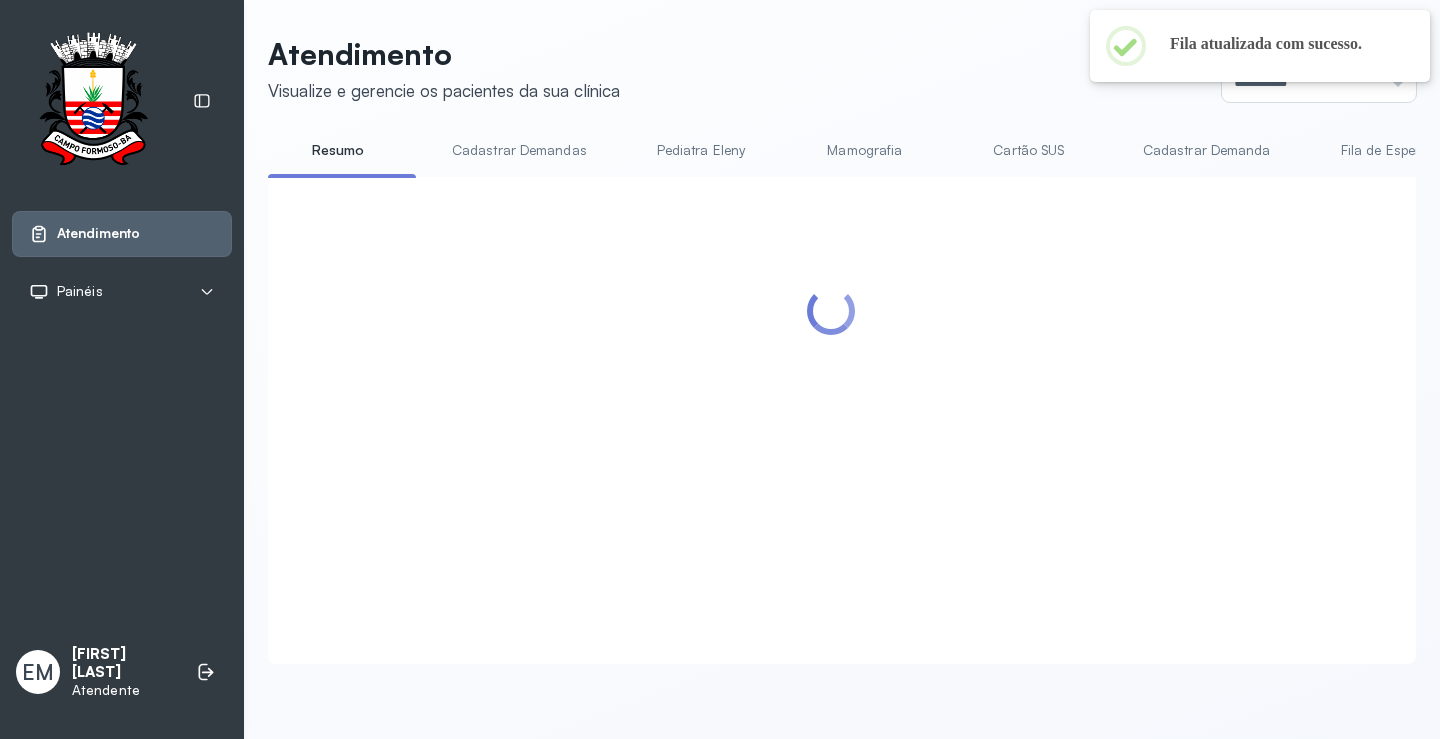 scroll, scrollTop: 200, scrollLeft: 0, axis: vertical 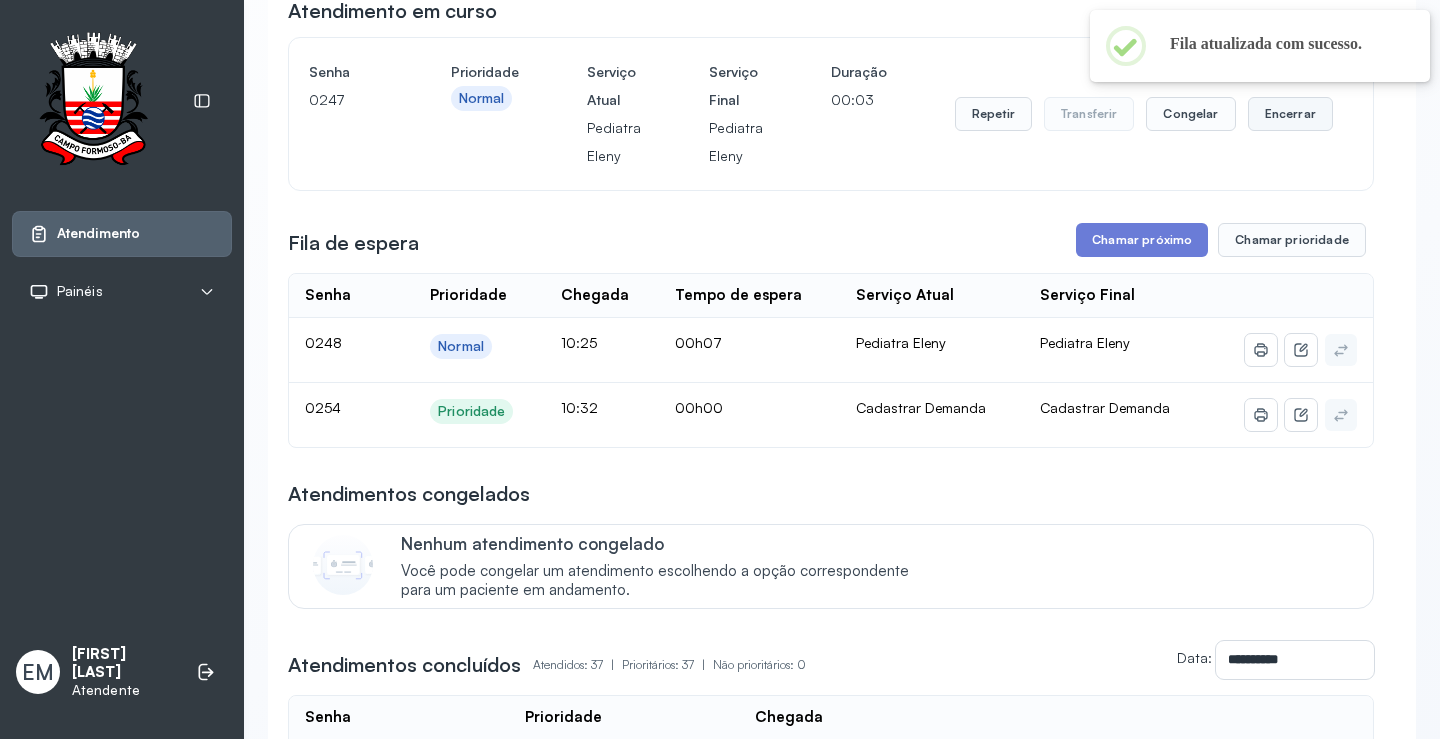 click on "Encerrar" at bounding box center [1290, 114] 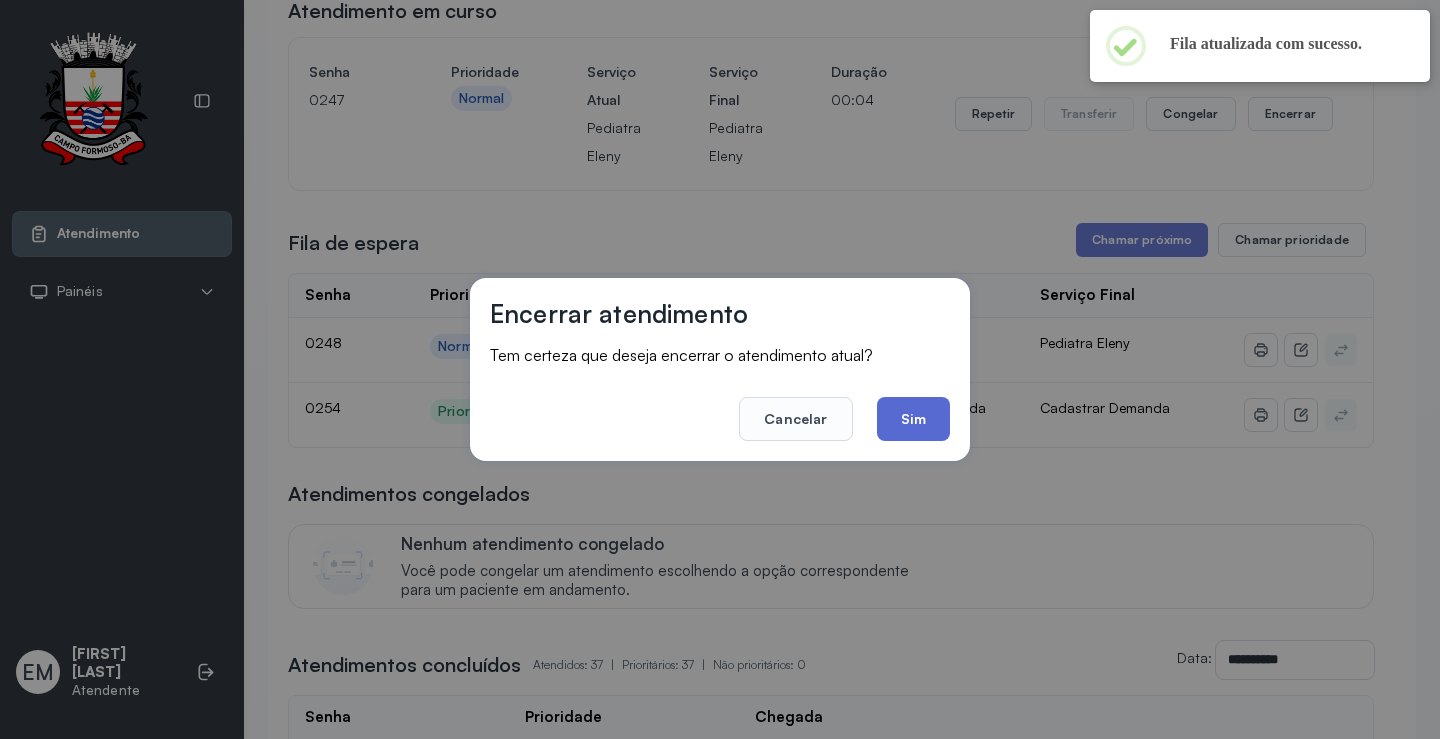 click on "Sim" 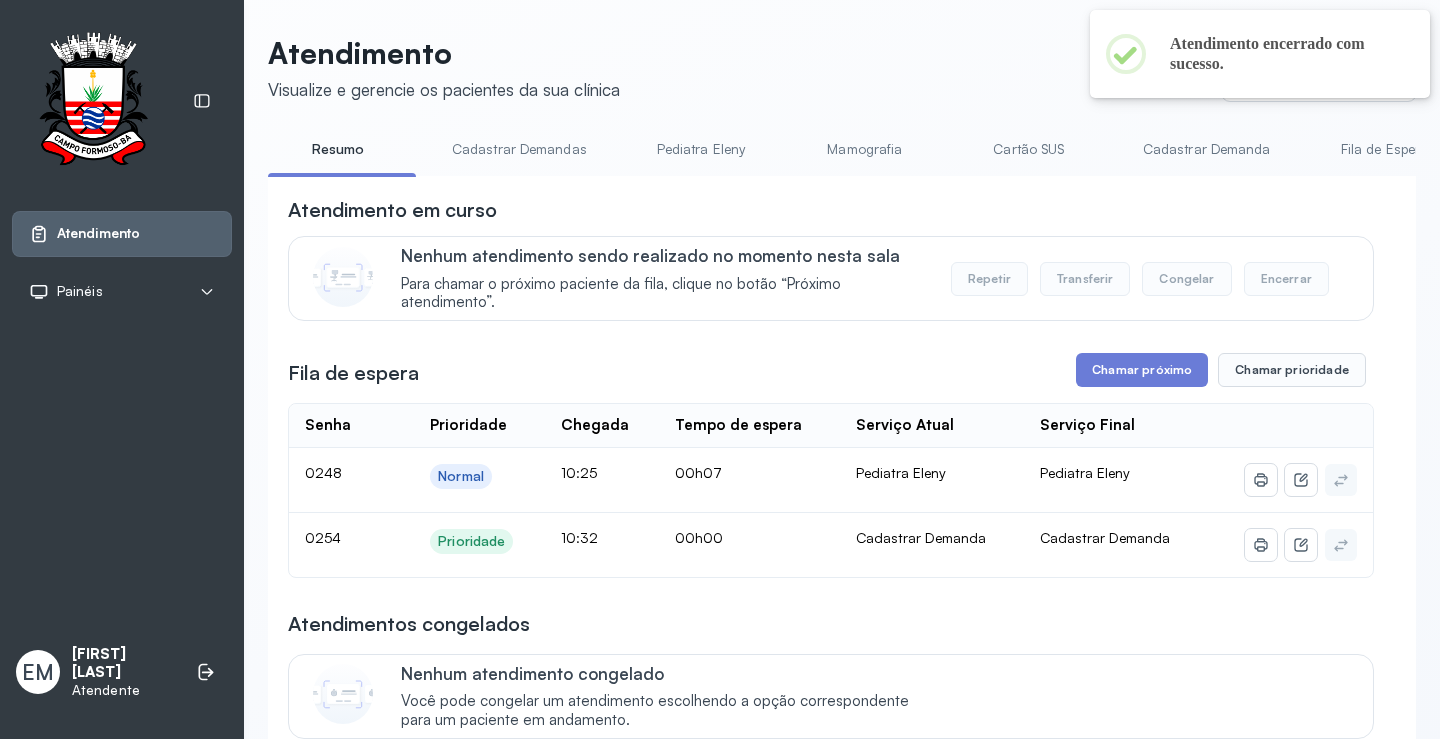 scroll, scrollTop: 200, scrollLeft: 0, axis: vertical 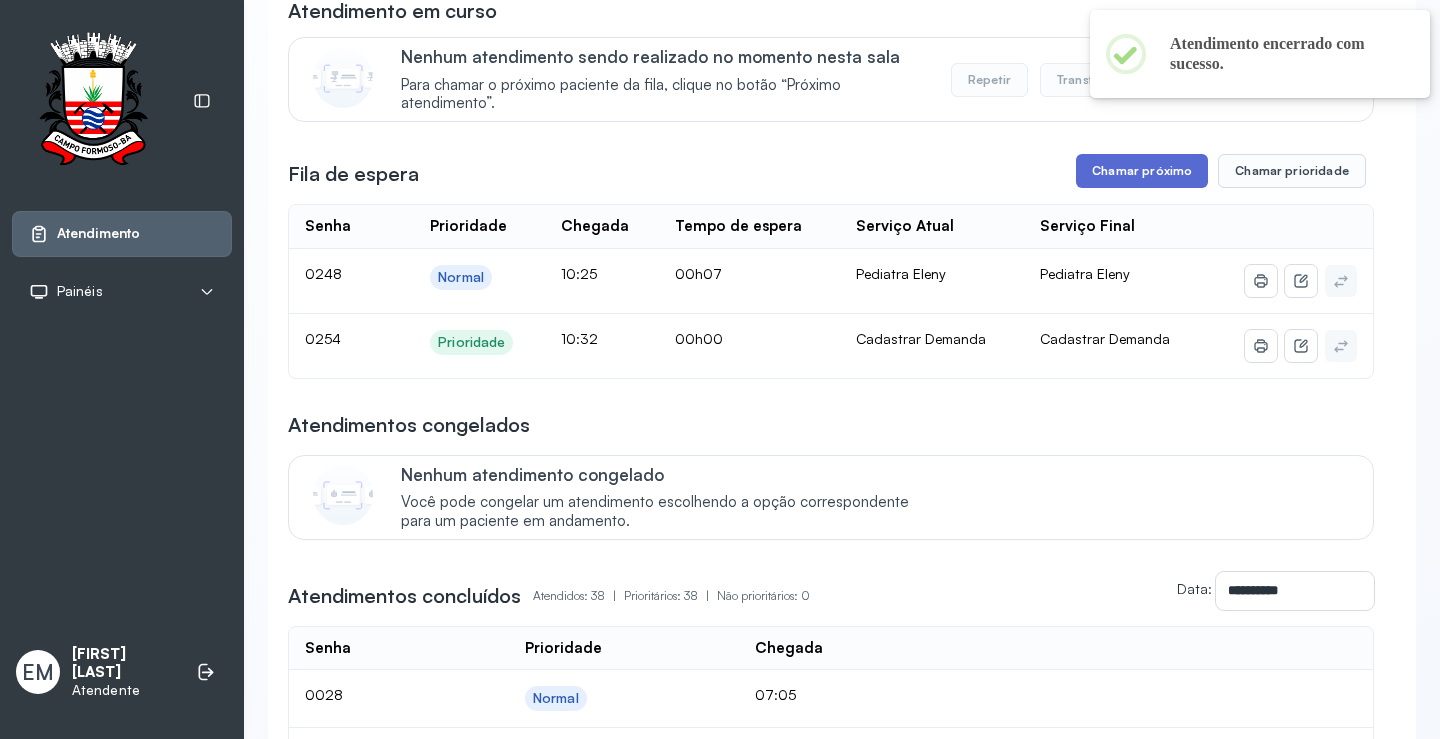 click on "Chamar próximo" at bounding box center (1142, 171) 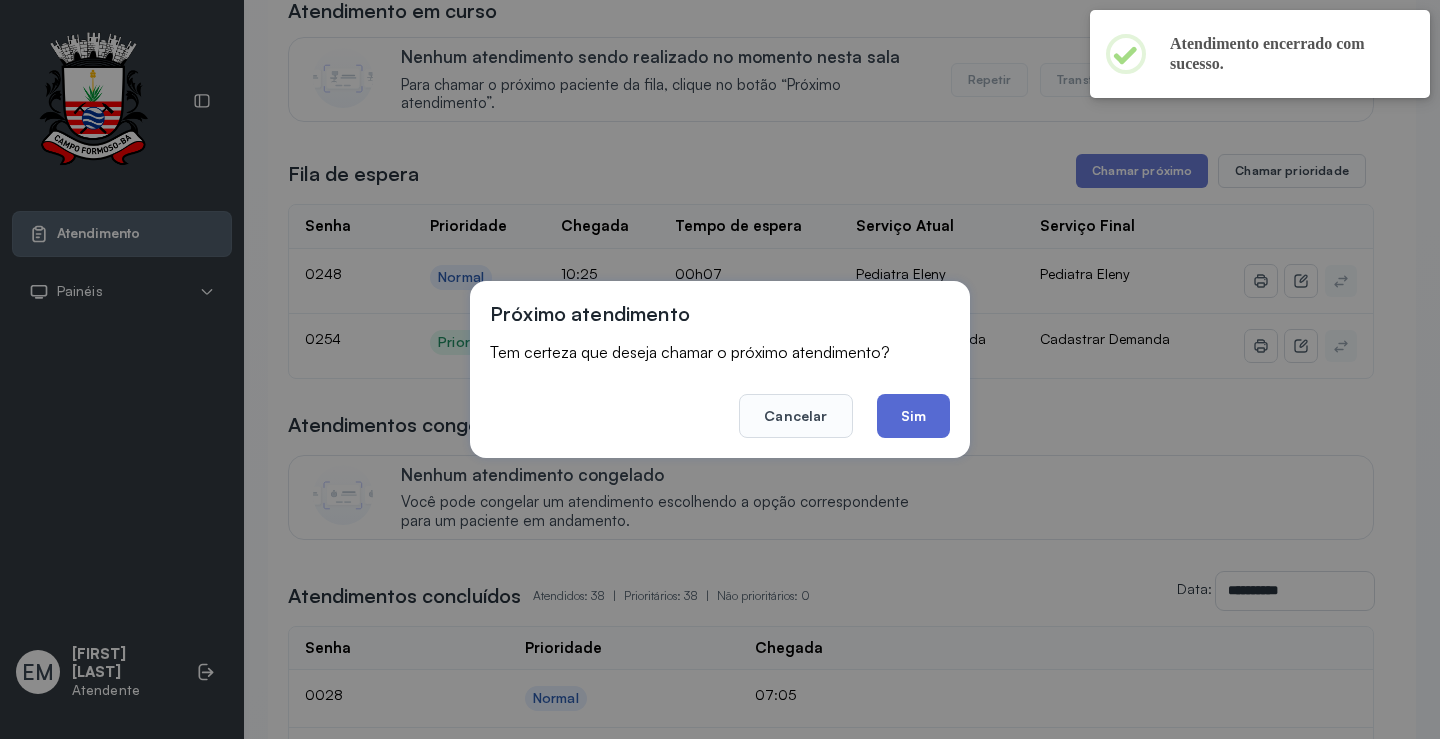 click on "Sim" 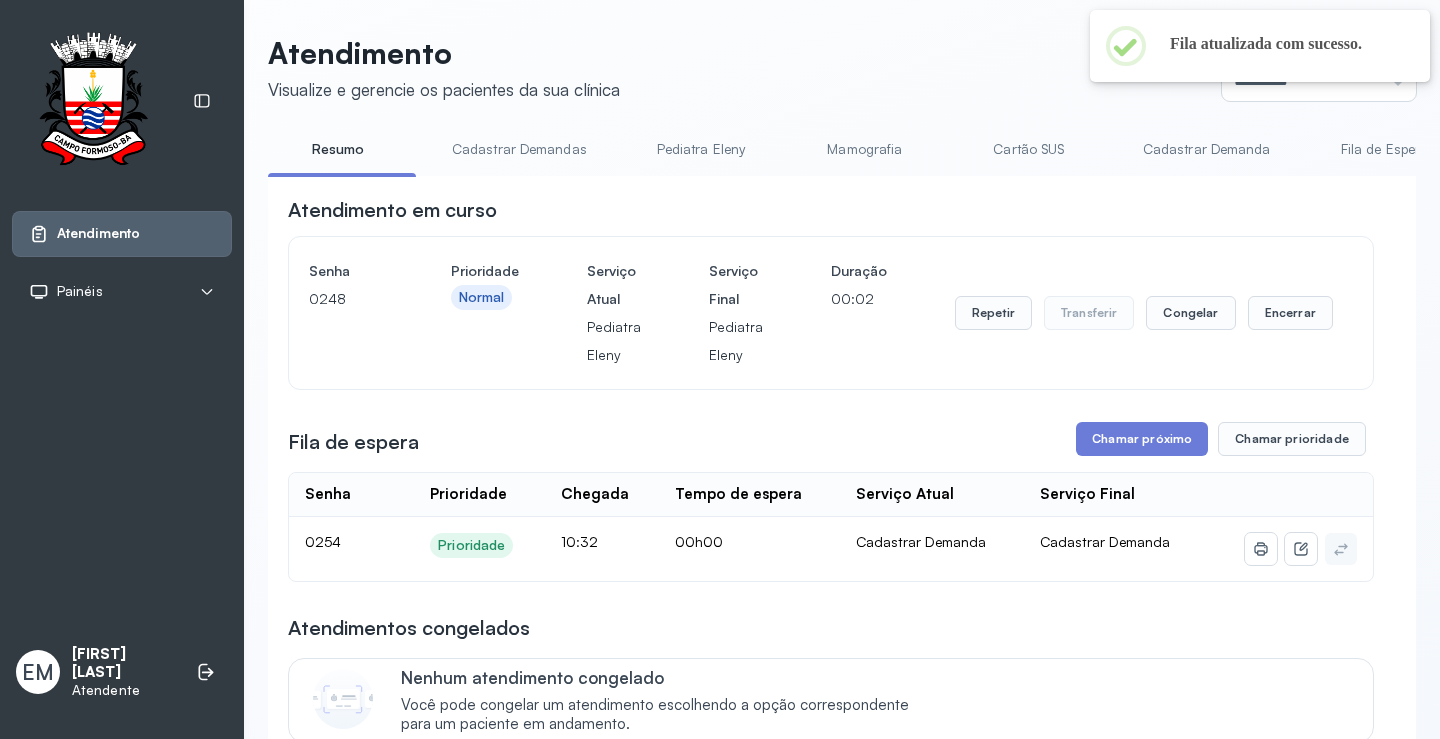 scroll, scrollTop: 200, scrollLeft: 0, axis: vertical 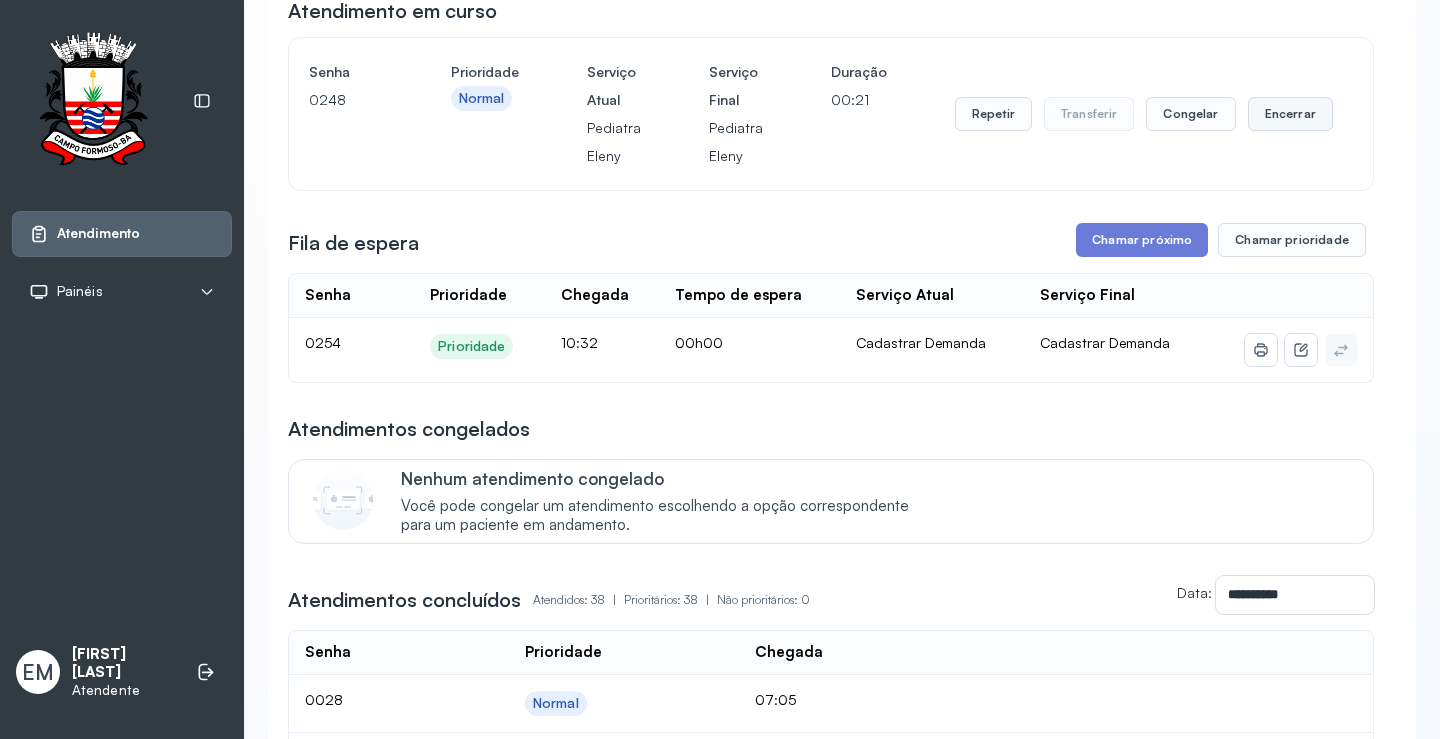 click on "Encerrar" at bounding box center [1290, 114] 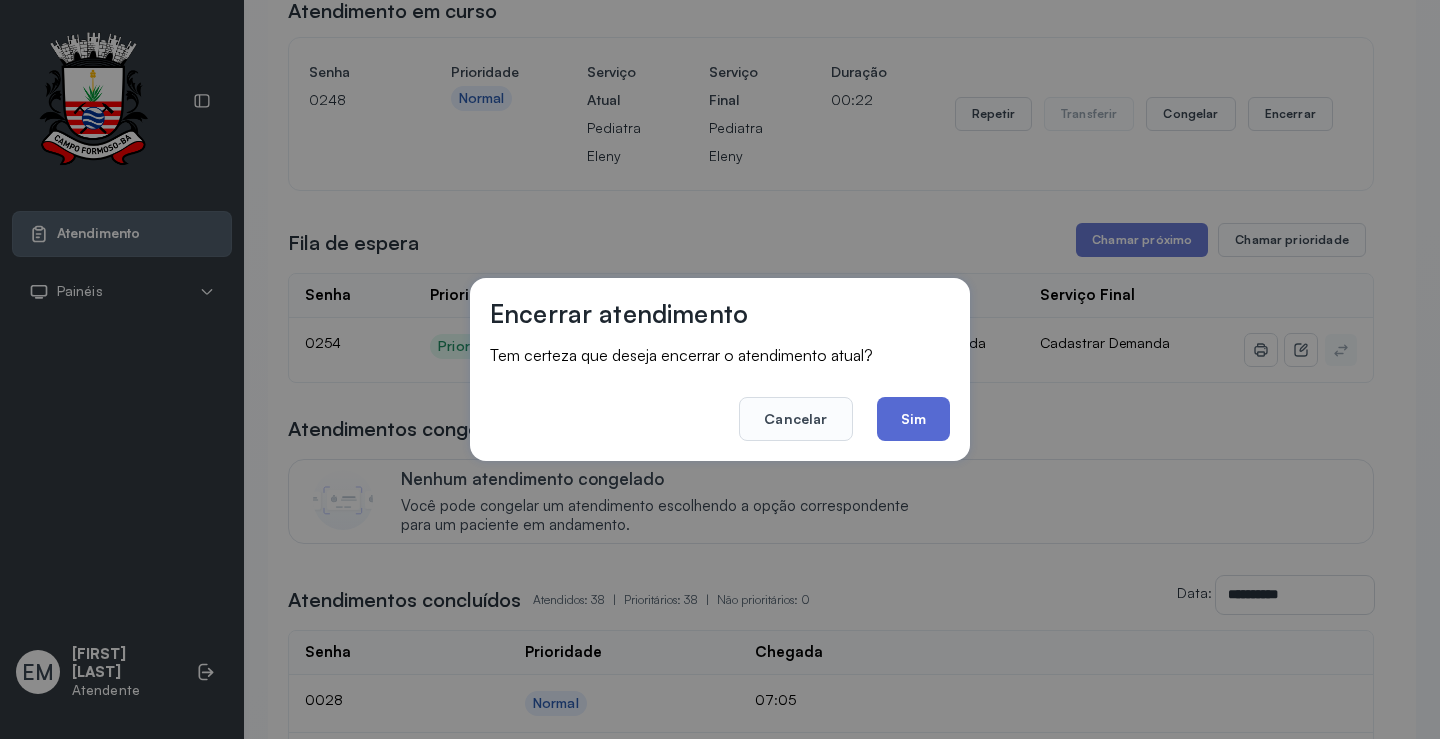 click on "Sim" 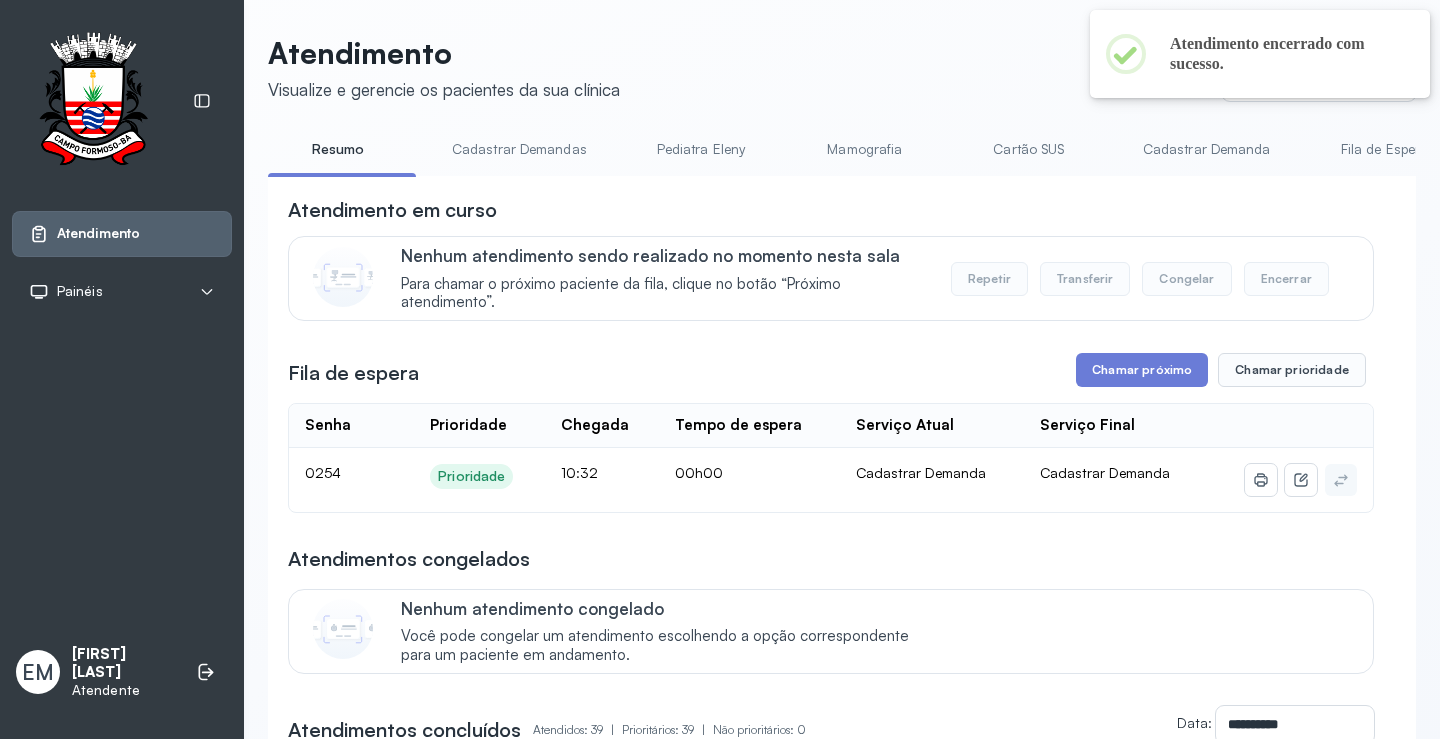 scroll, scrollTop: 200, scrollLeft: 0, axis: vertical 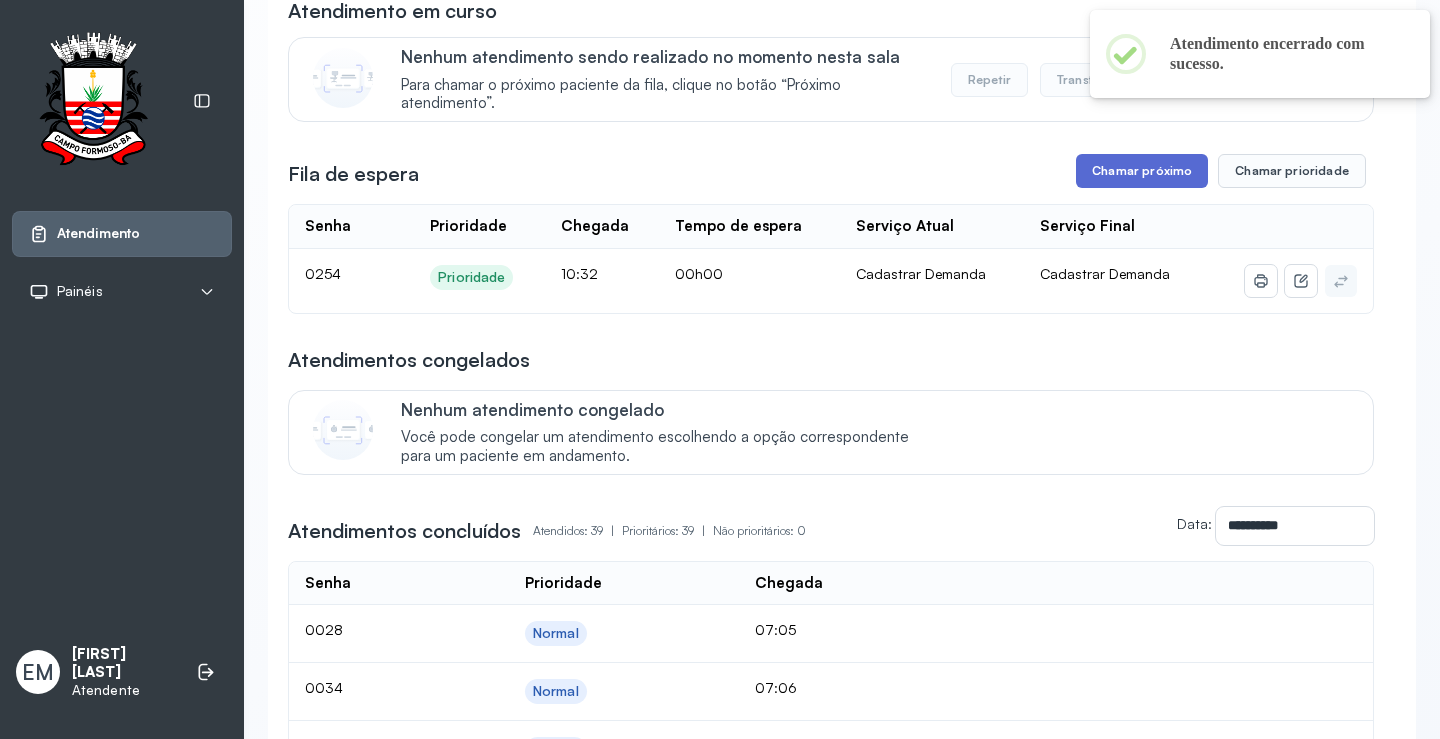 click on "Chamar próximo" at bounding box center (1142, 171) 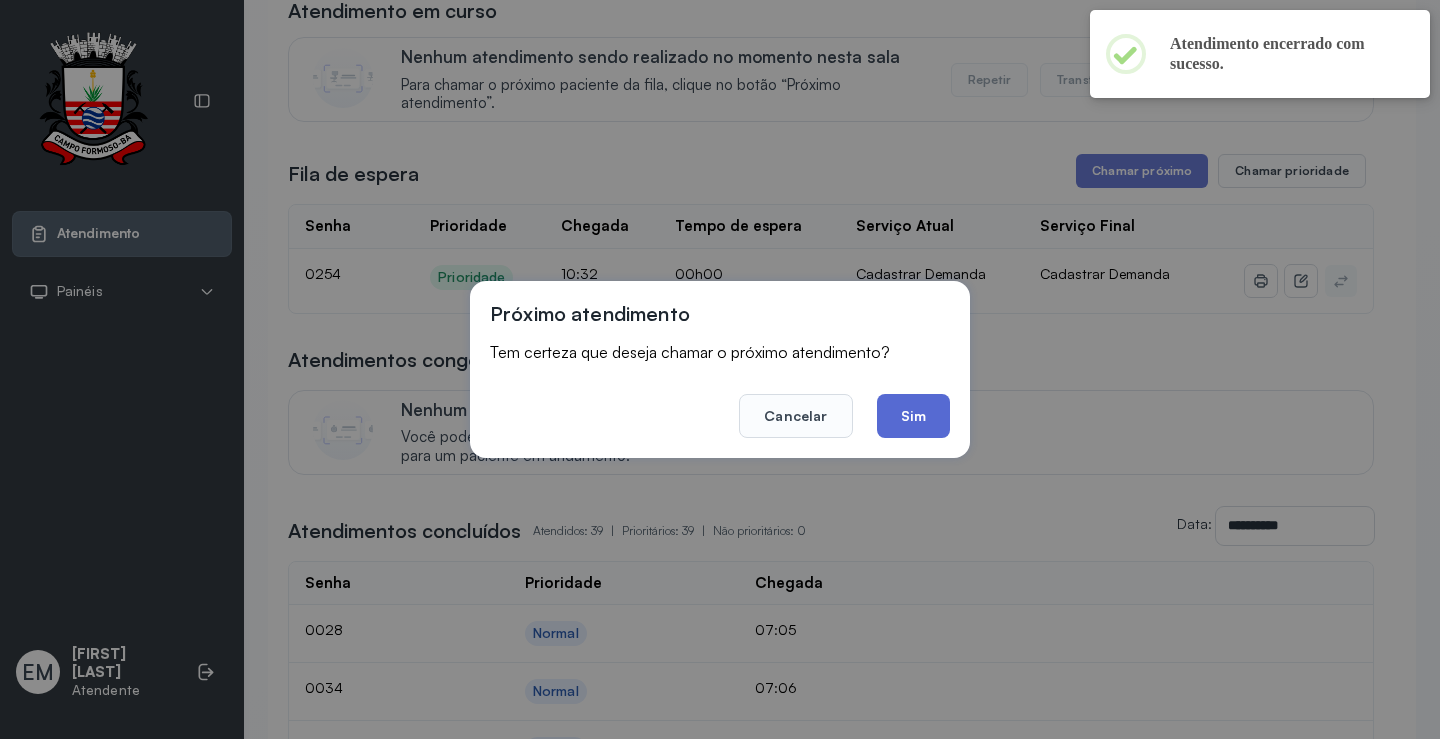 click on "Sim" 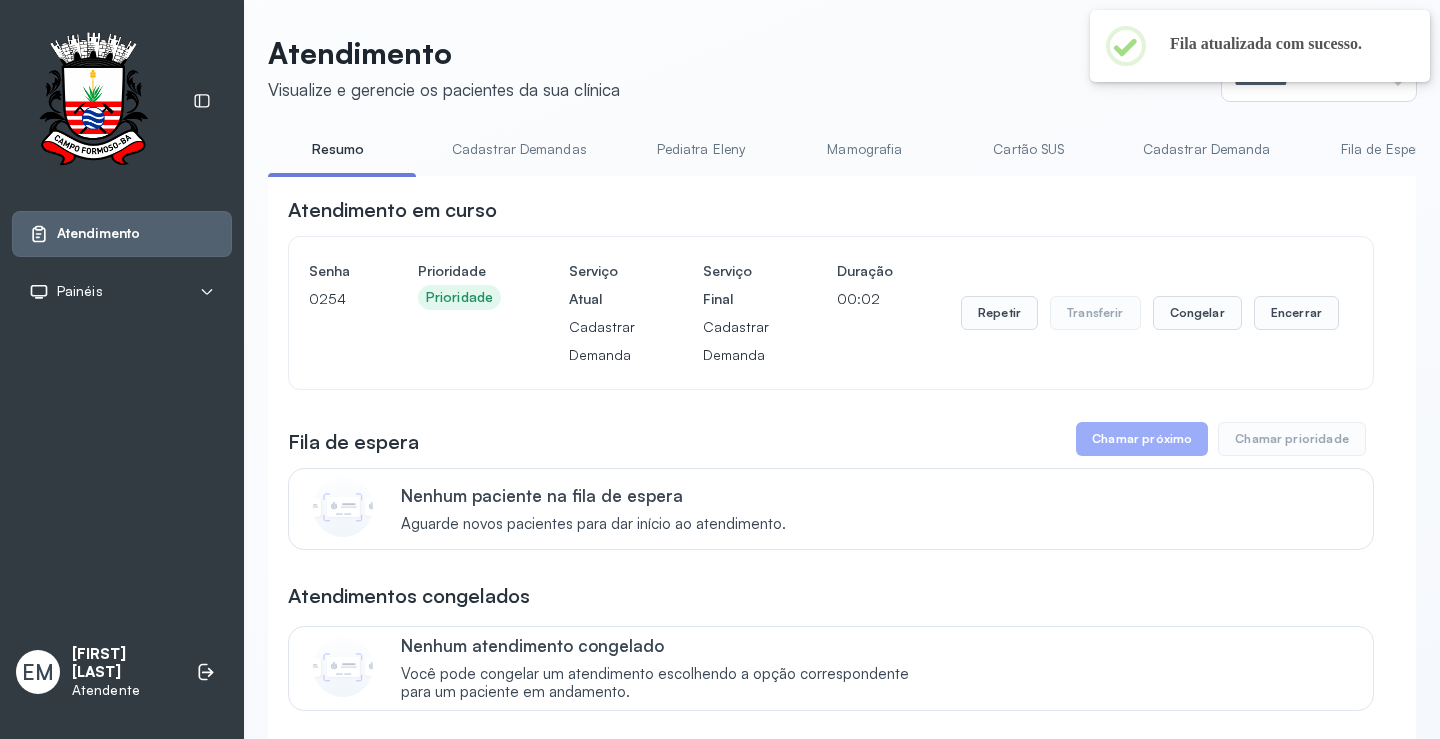 scroll, scrollTop: 200, scrollLeft: 0, axis: vertical 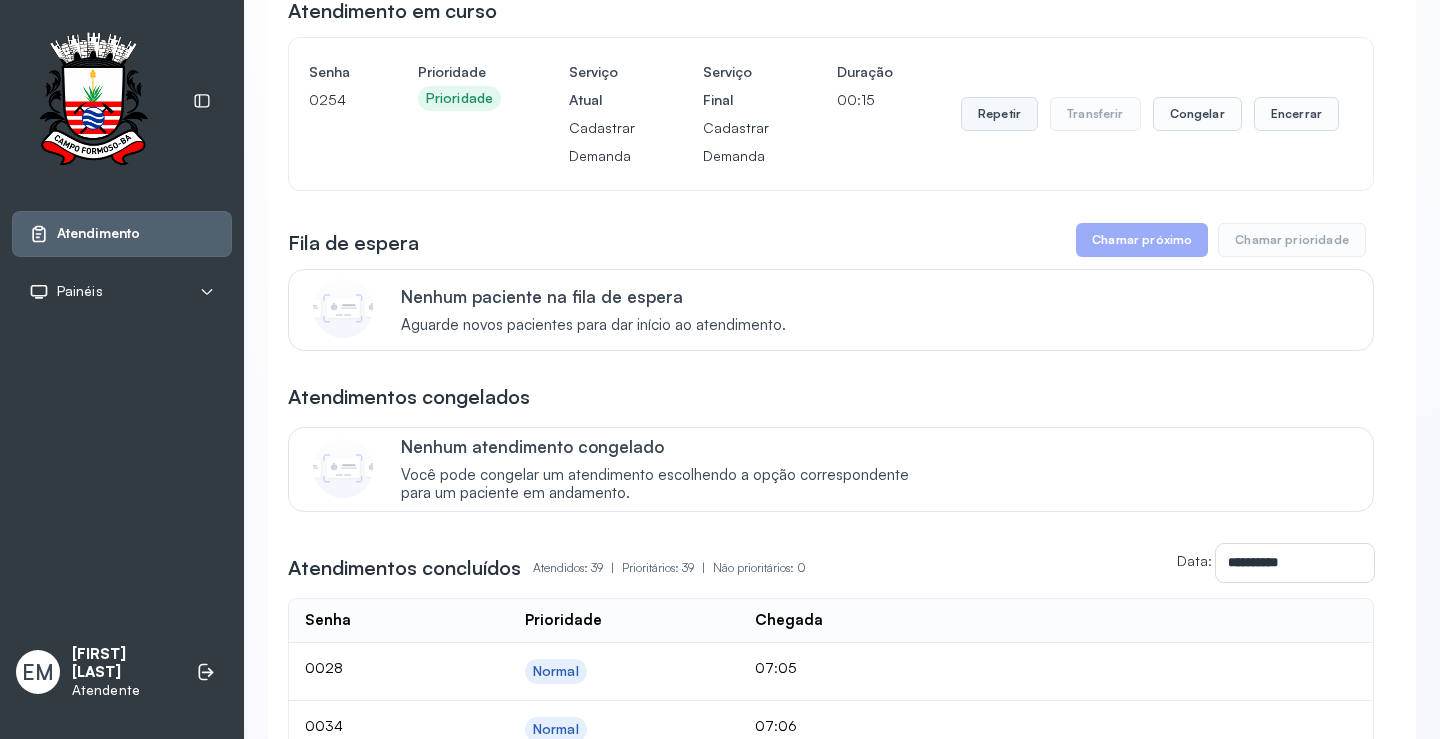 click on "Repetir" at bounding box center (999, 114) 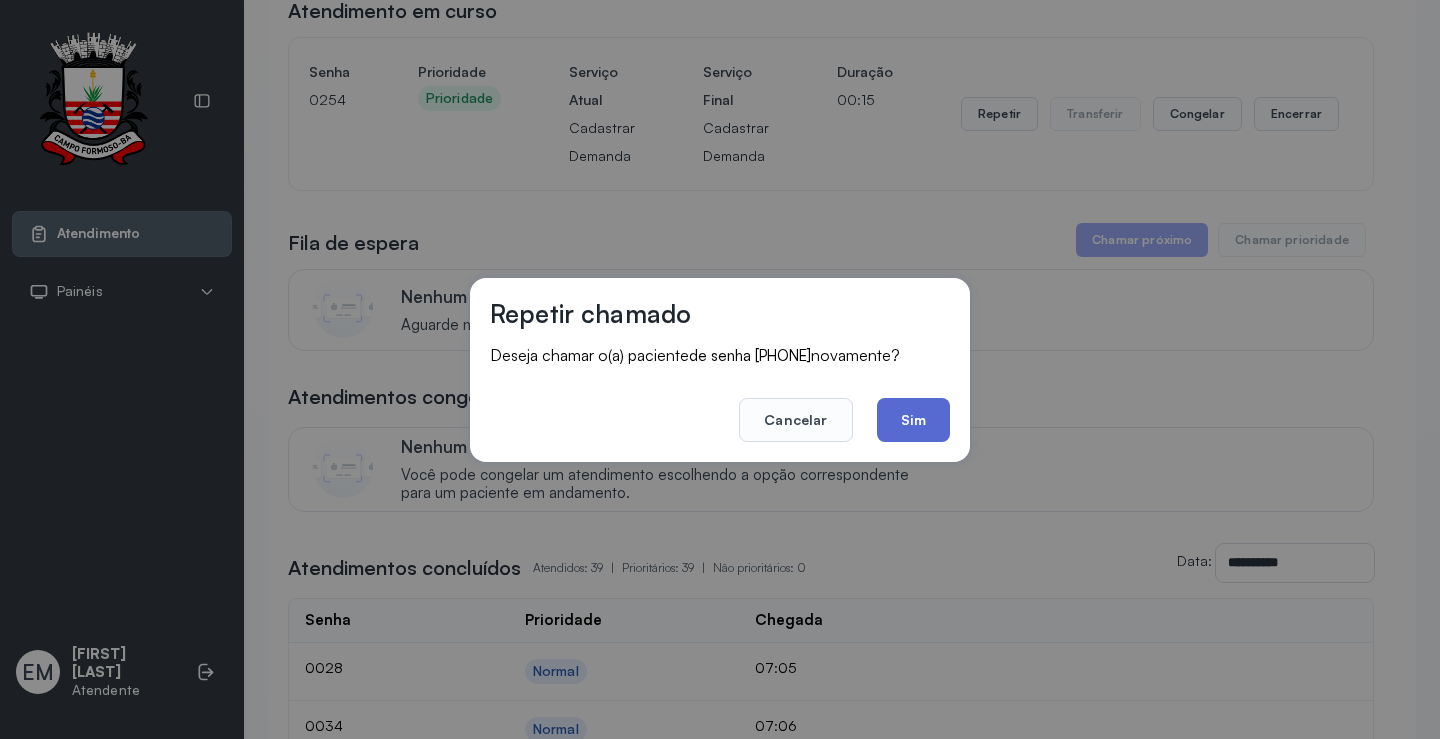 click on "Sim" 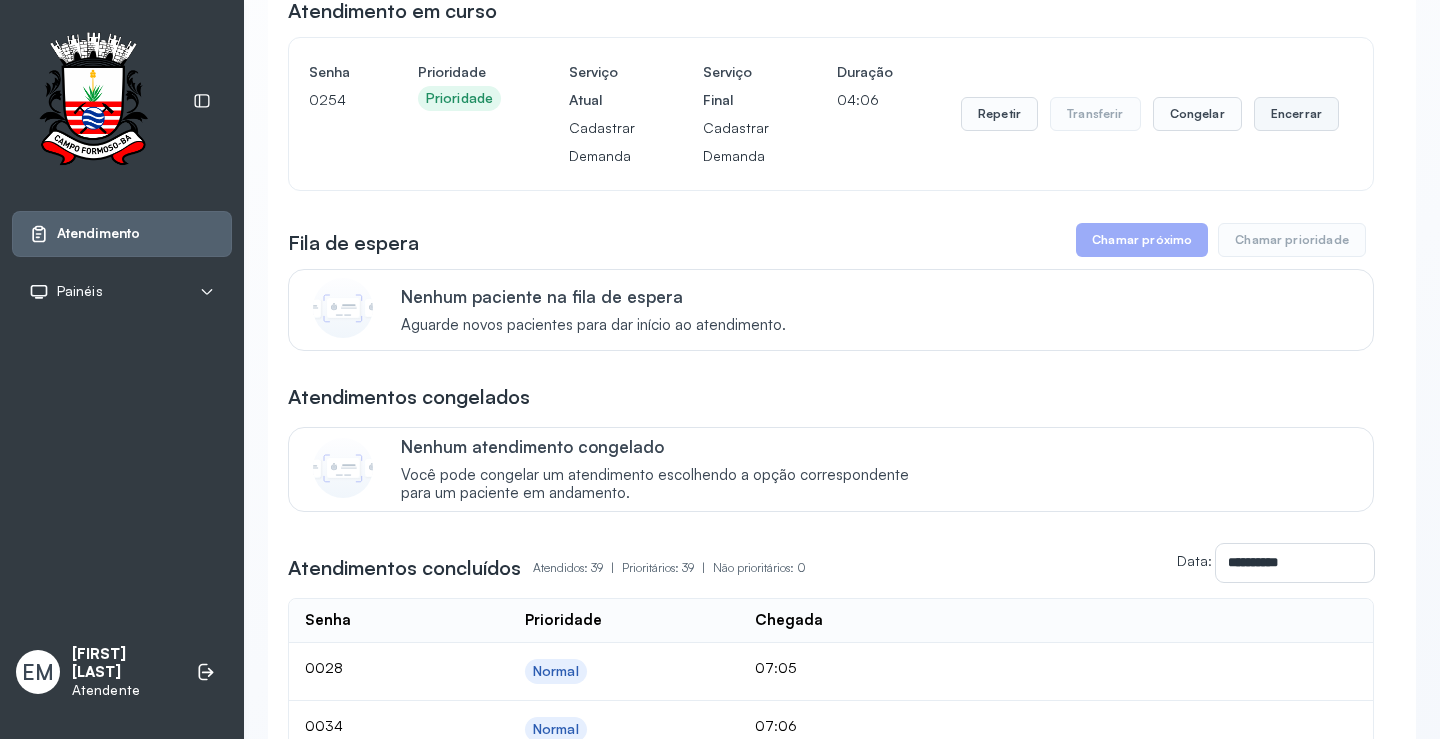 click on "Encerrar" at bounding box center (1296, 114) 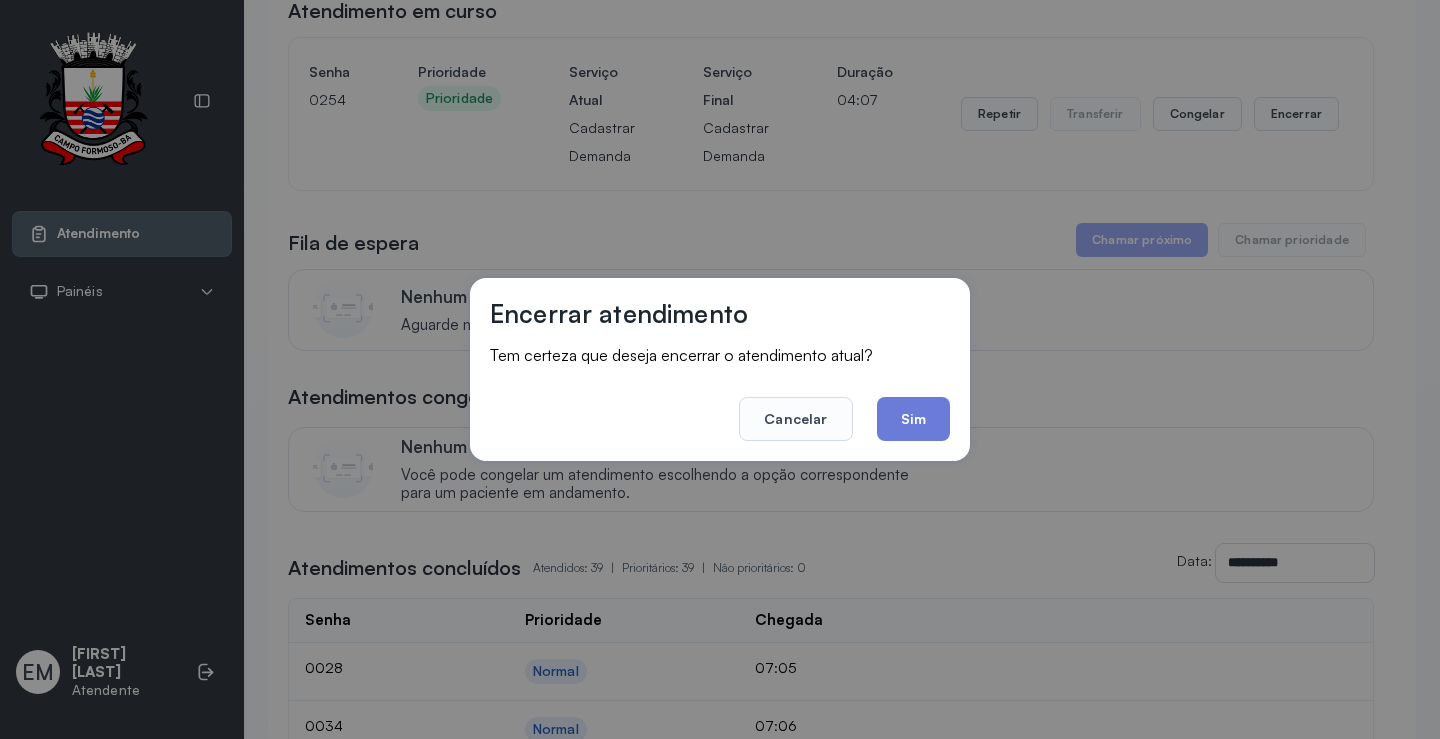 click on "Cancelar Sim" at bounding box center (720, 405) 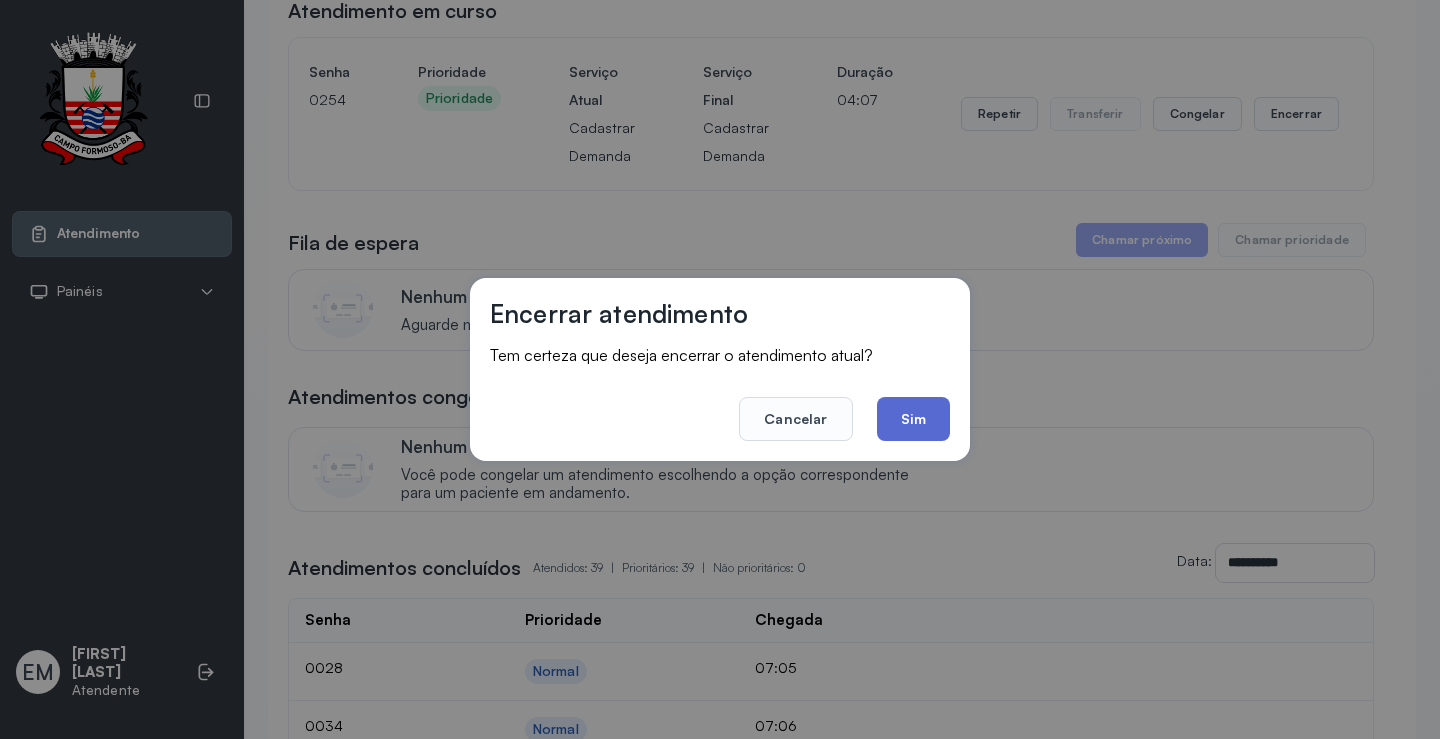 click on "Sim" 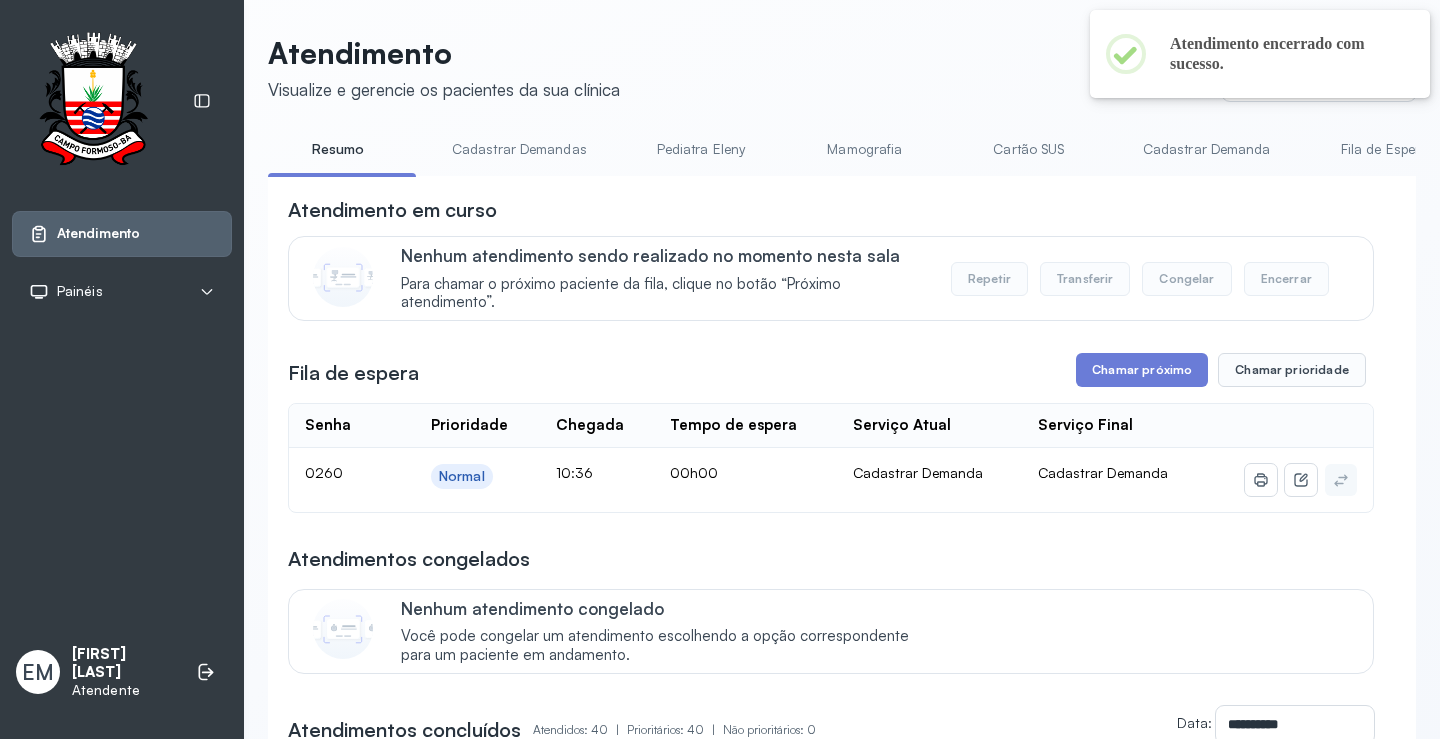 scroll, scrollTop: 200, scrollLeft: 0, axis: vertical 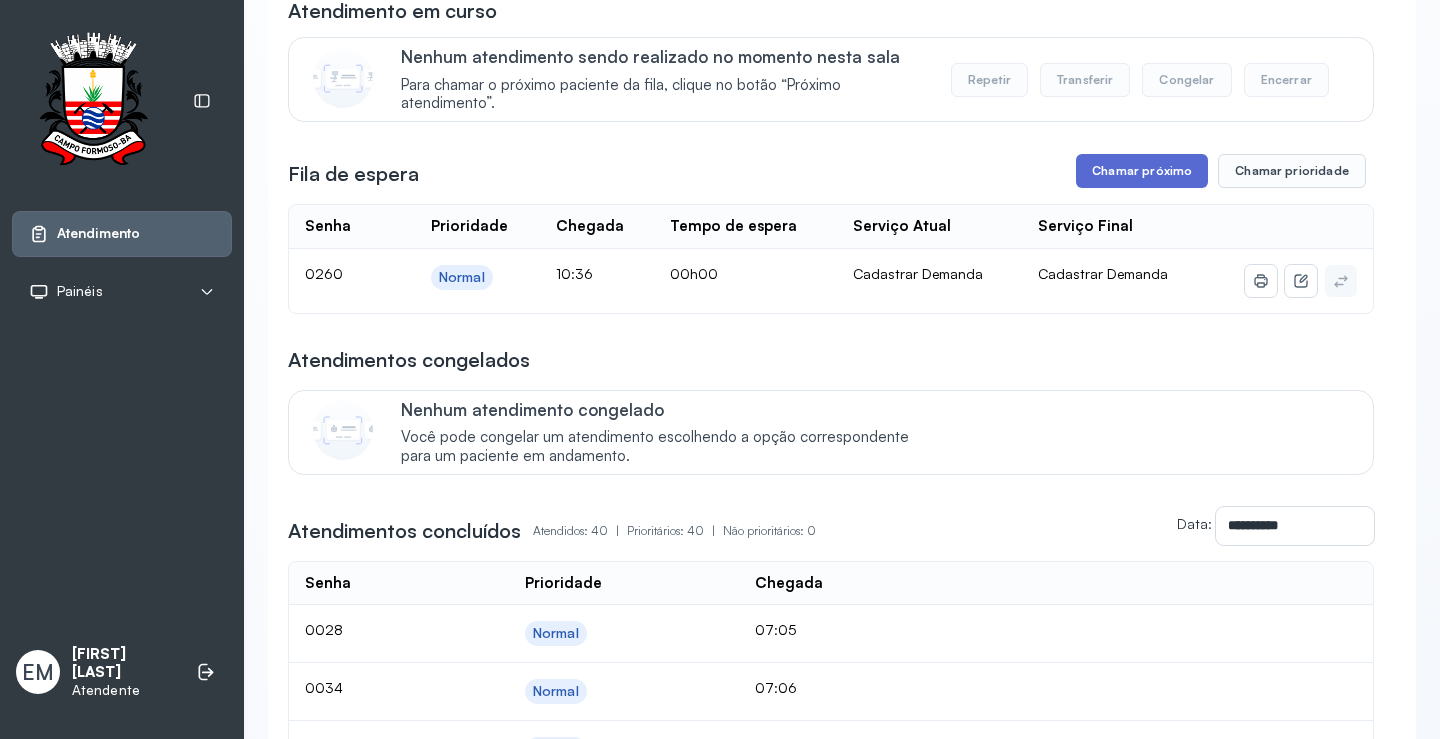 click on "Chamar próximo" at bounding box center [1142, 171] 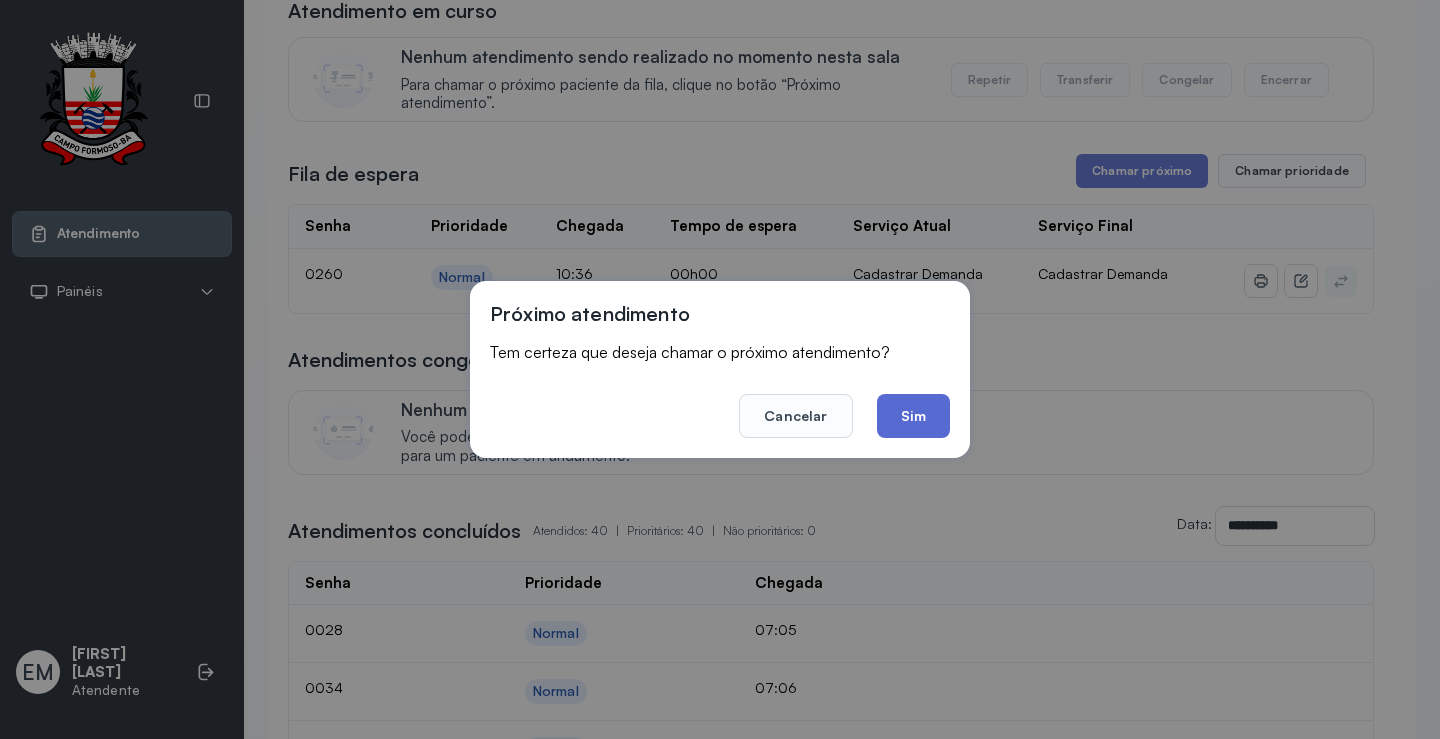 click on "Sim" 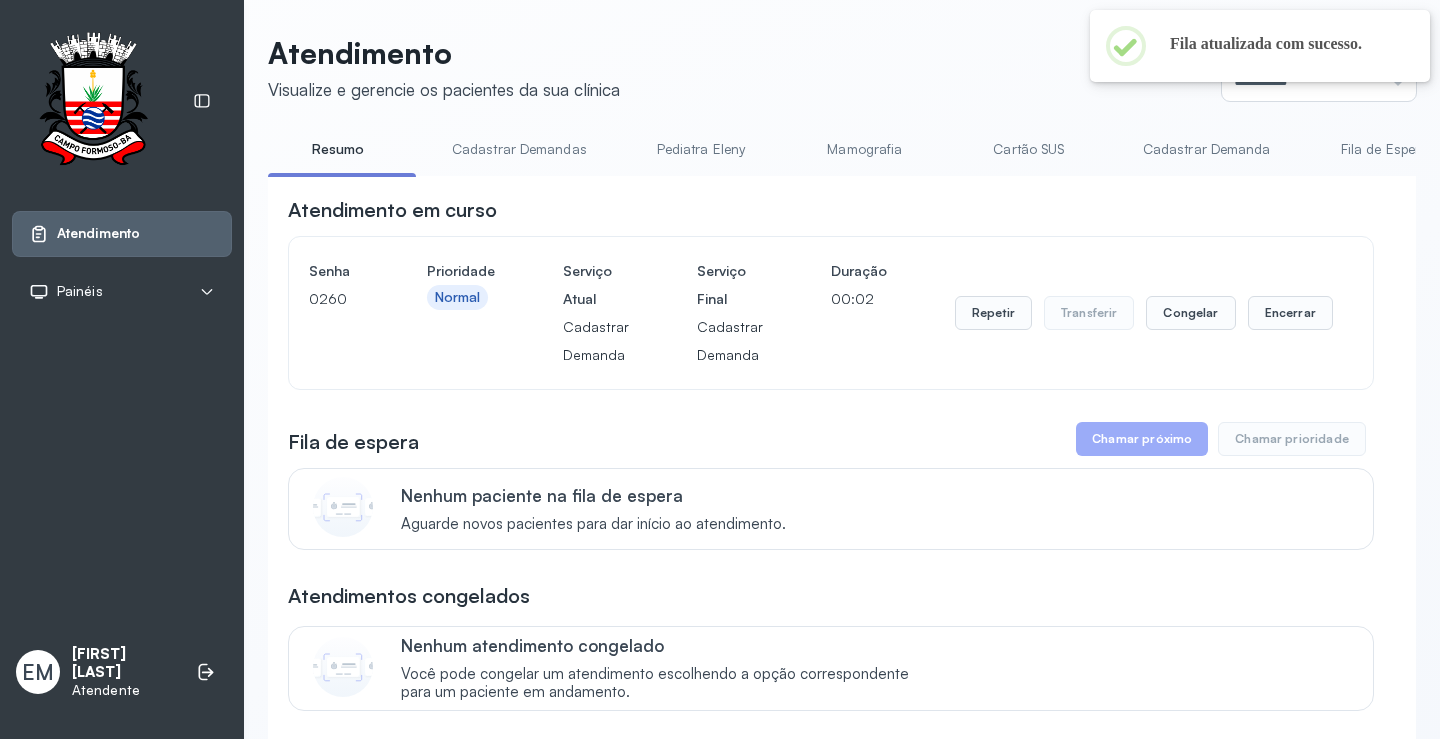 scroll, scrollTop: 200, scrollLeft: 0, axis: vertical 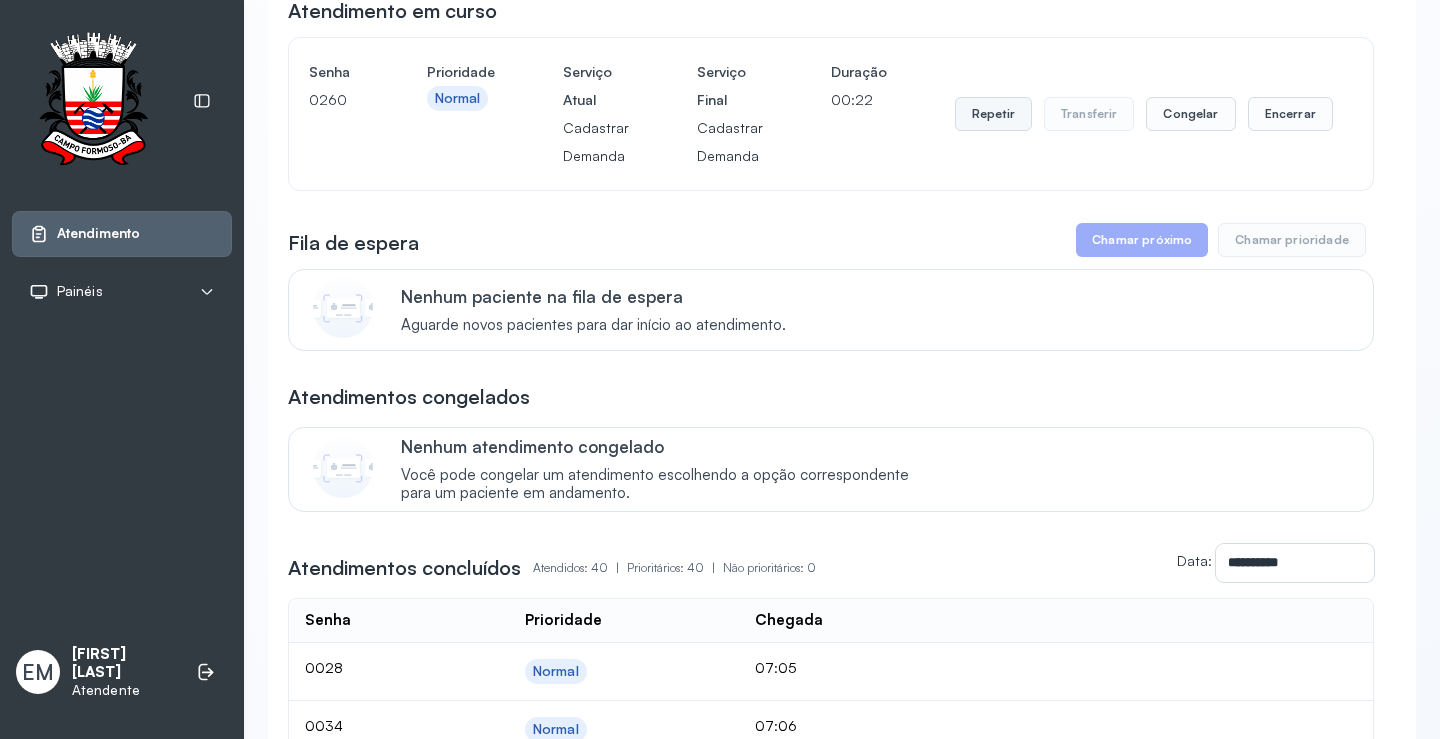 click on "Repetir" at bounding box center (993, 114) 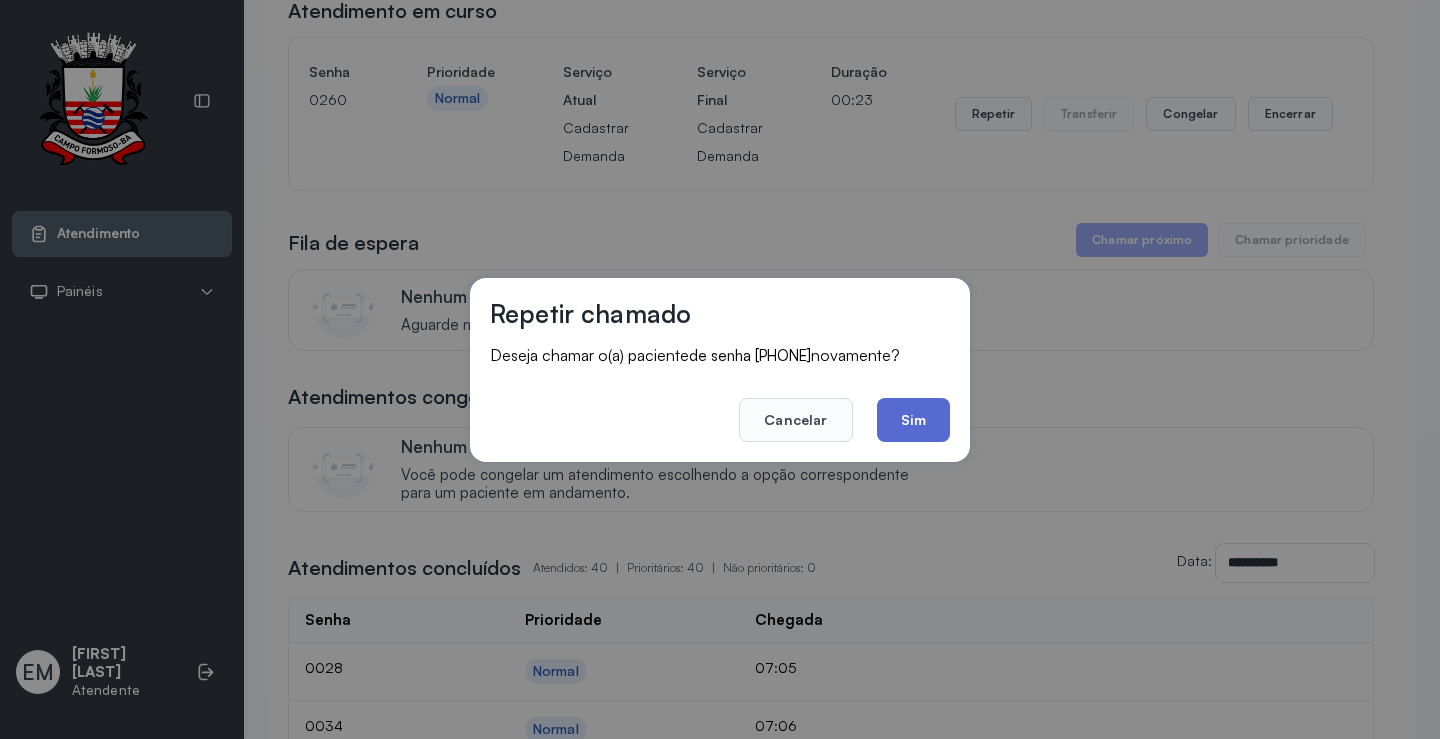 click on "Sim" 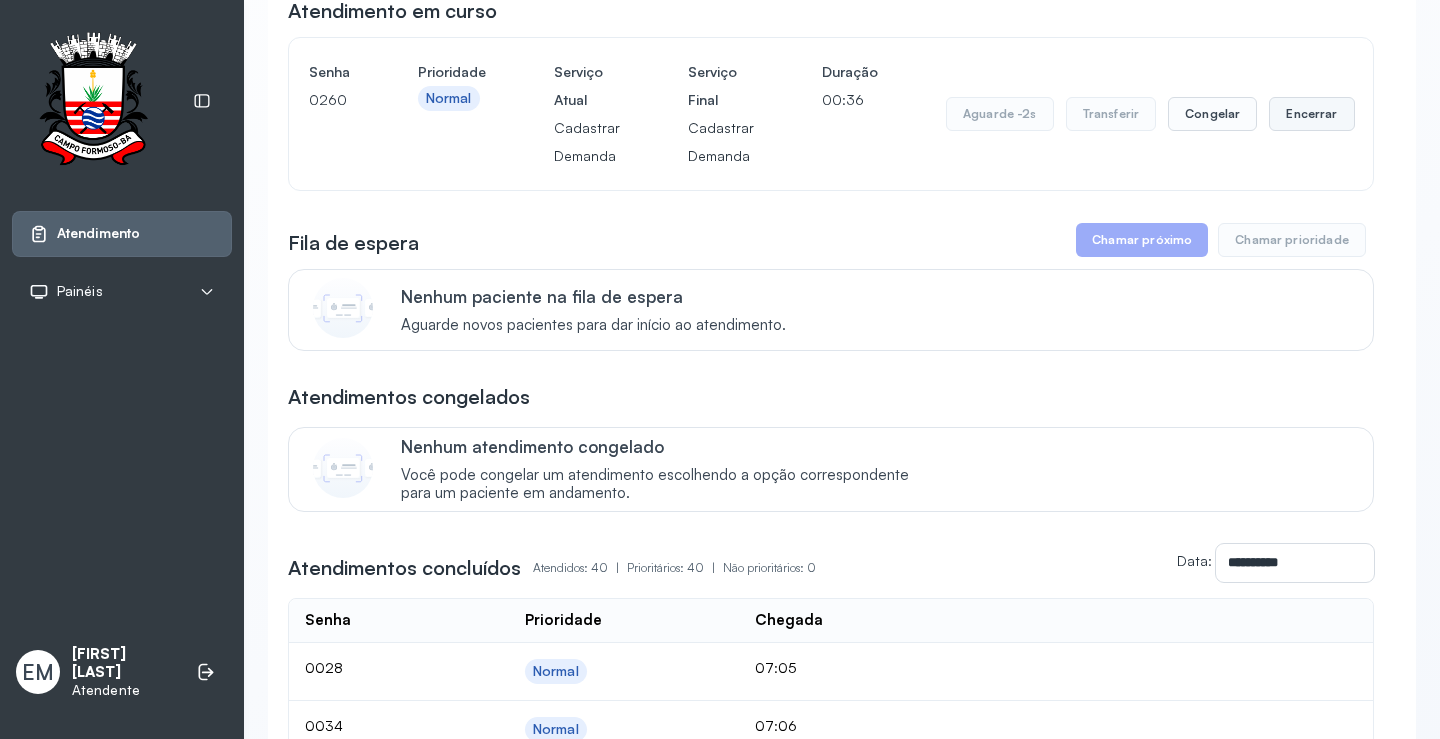 click on "Encerrar" at bounding box center (1311, 114) 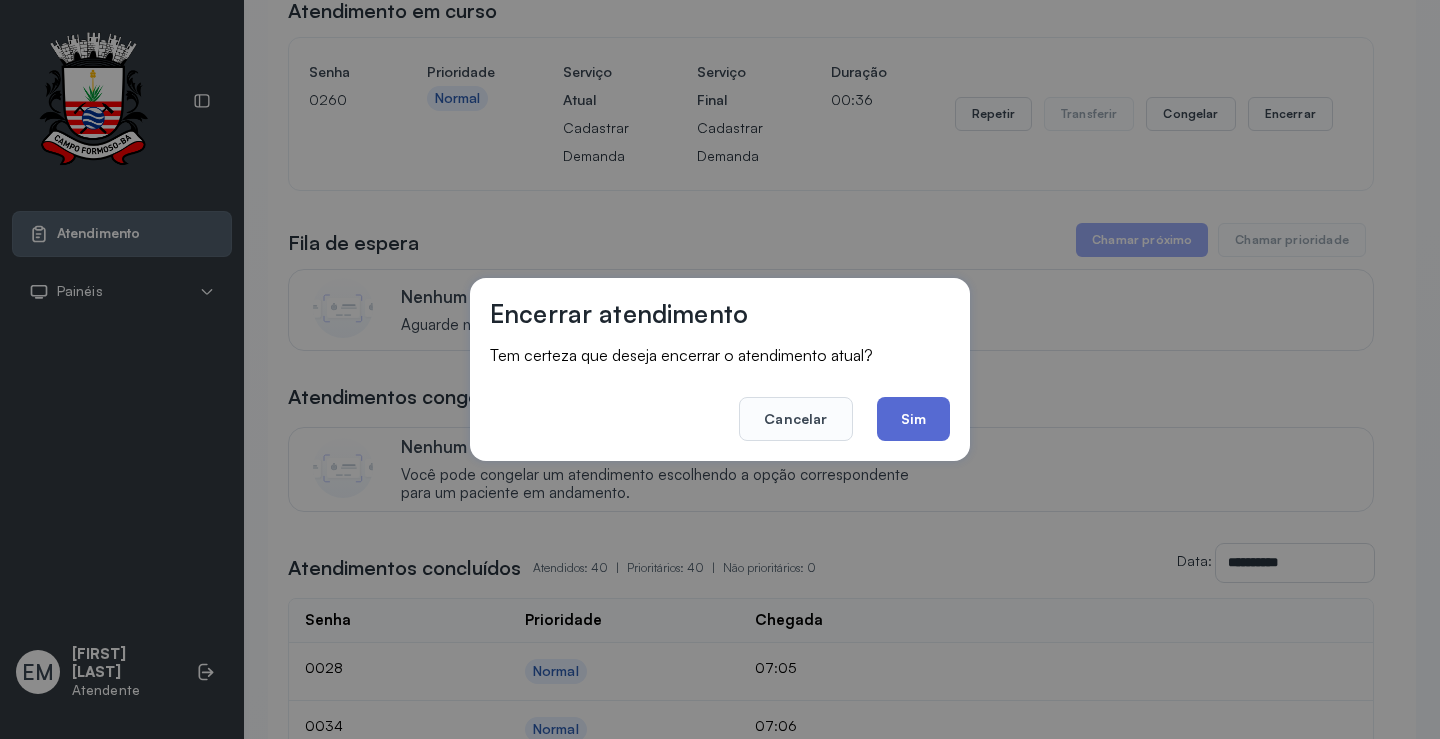 click on "Sim" 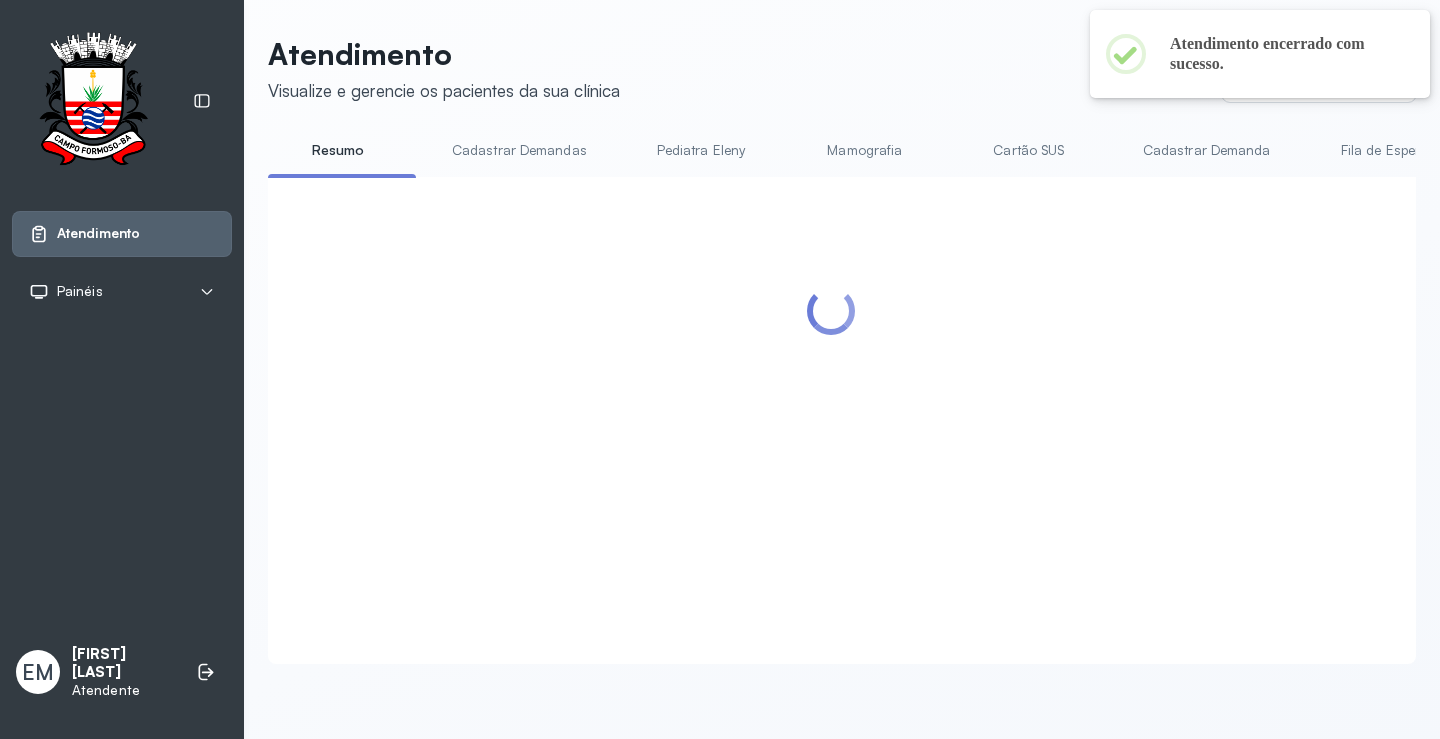 scroll, scrollTop: 200, scrollLeft: 0, axis: vertical 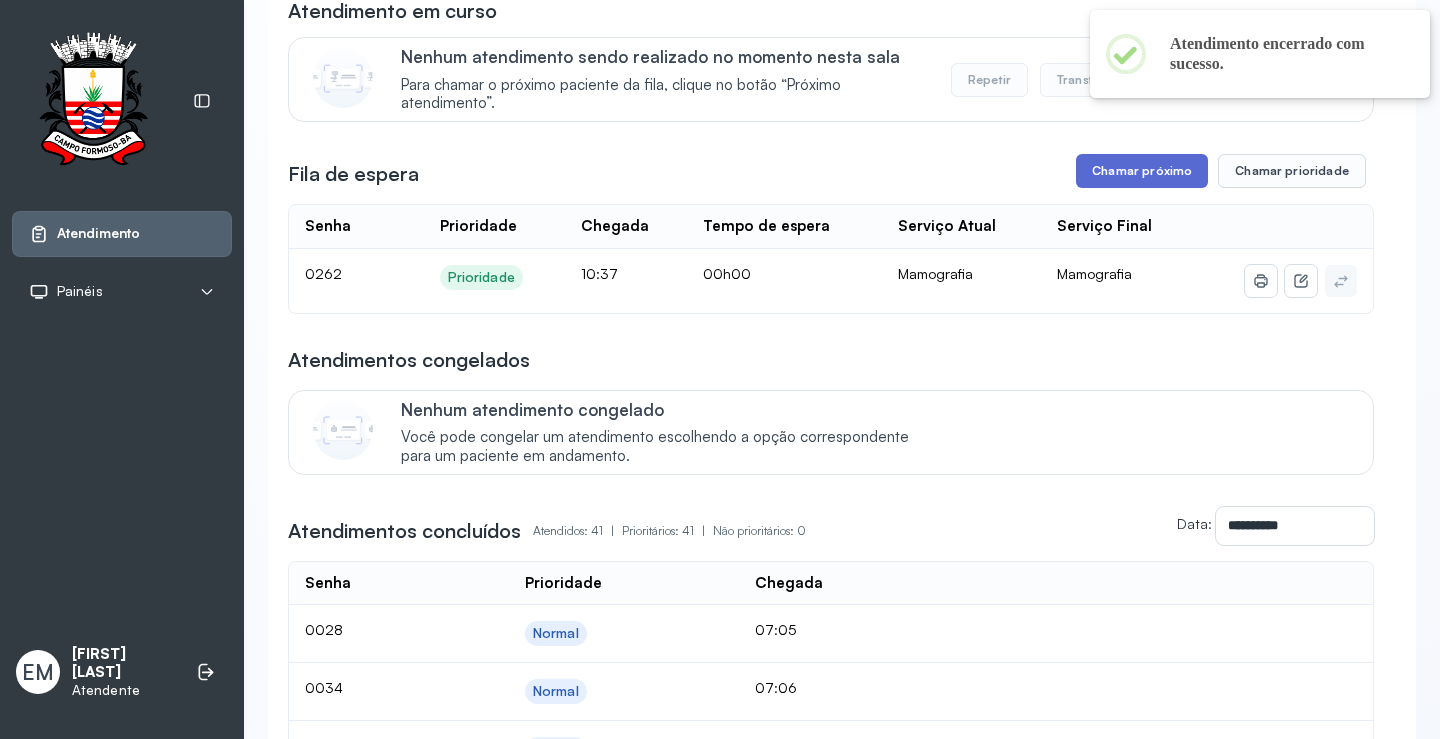 click on "Chamar próximo" at bounding box center [1142, 171] 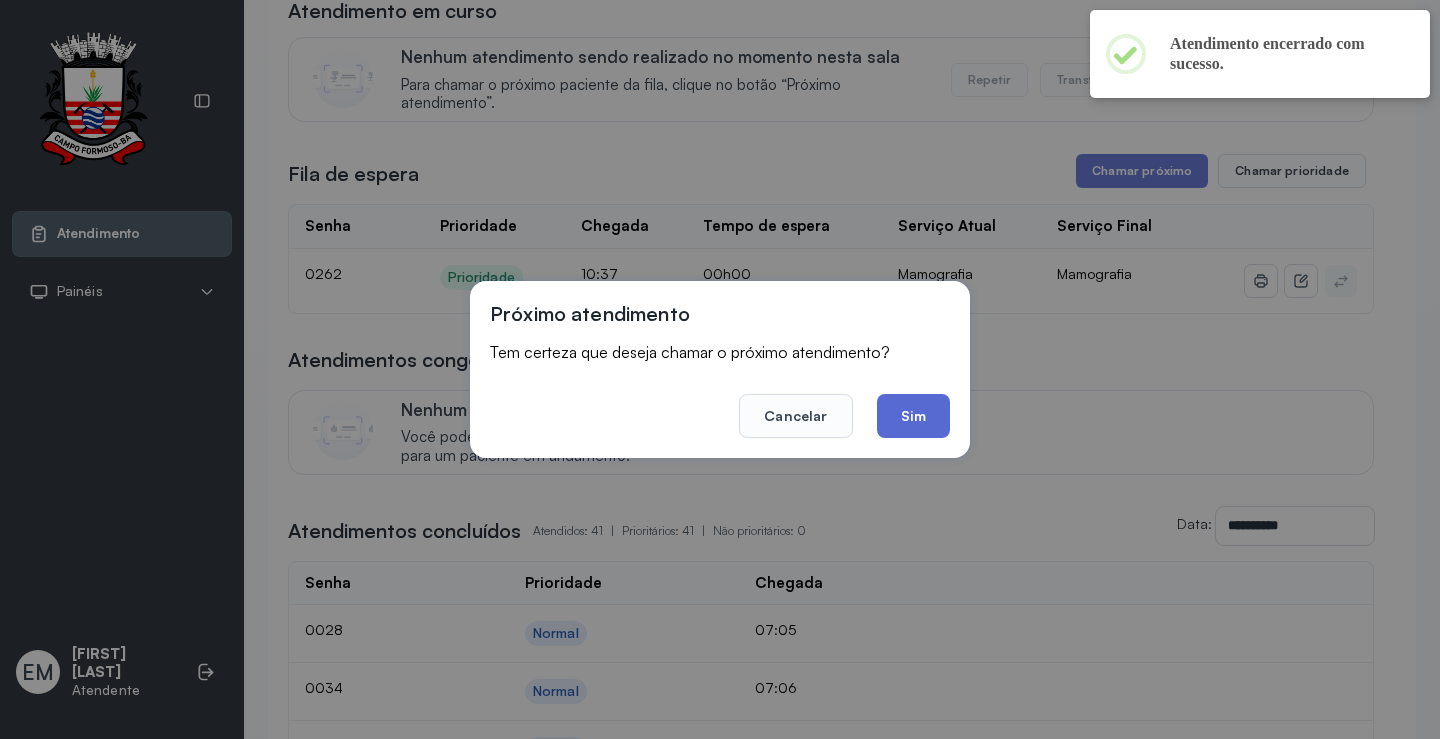 click on "Sim" 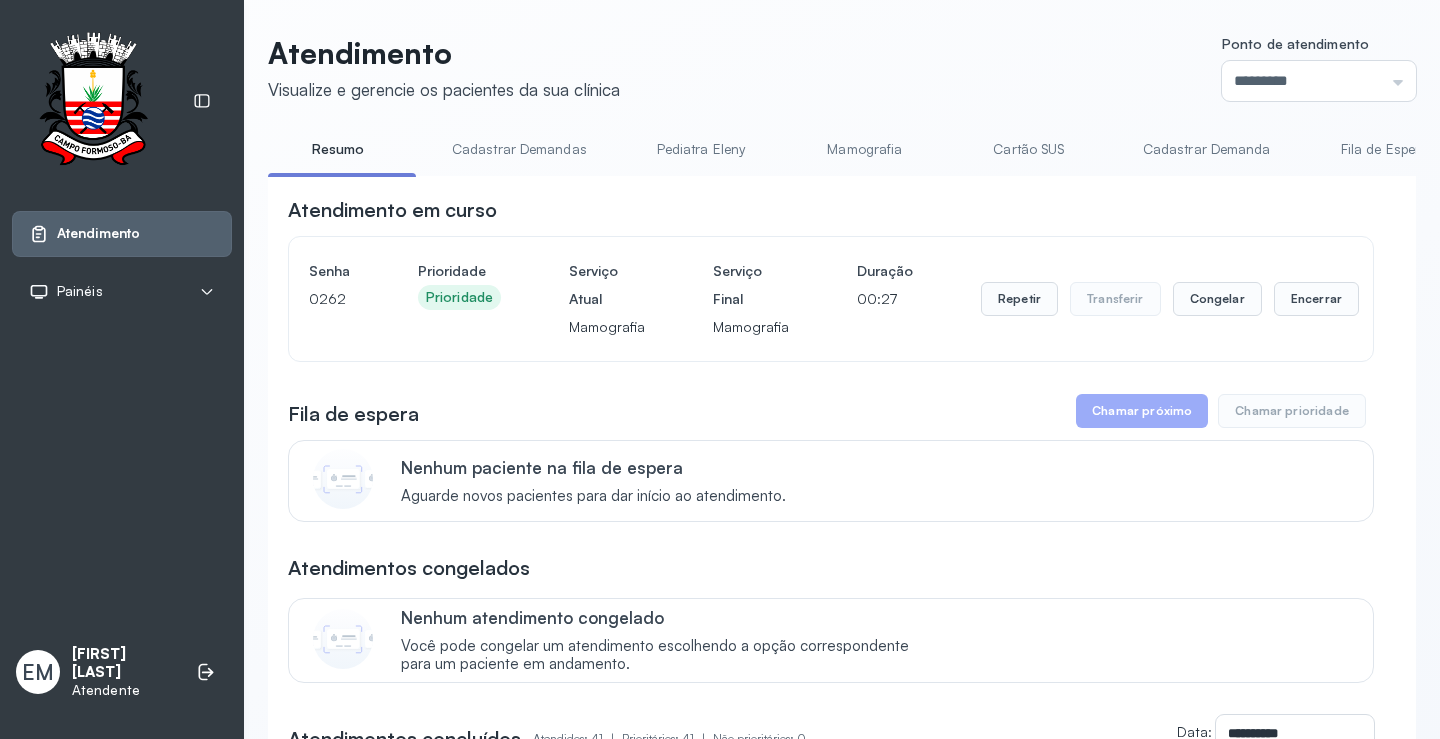scroll, scrollTop: 200, scrollLeft: 0, axis: vertical 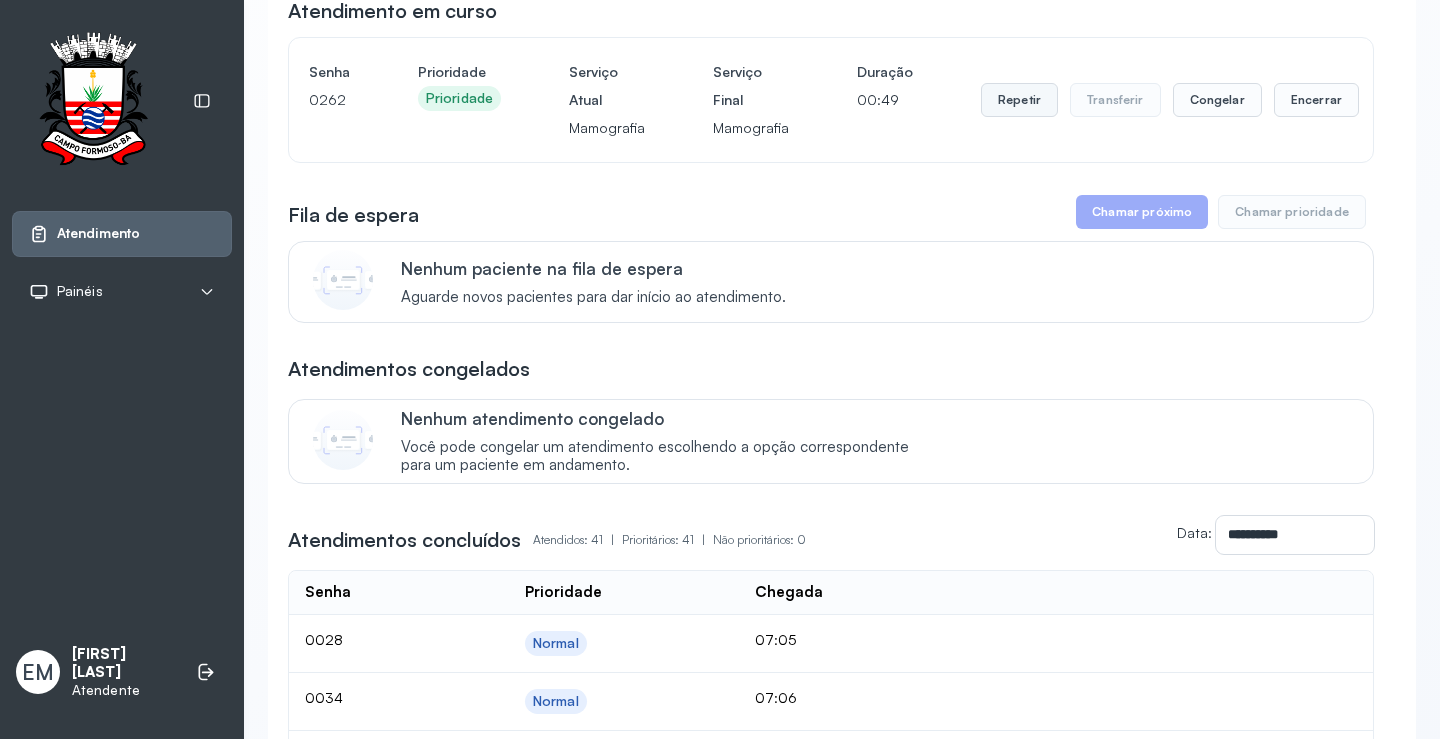 click on "Repetir" at bounding box center (1019, 100) 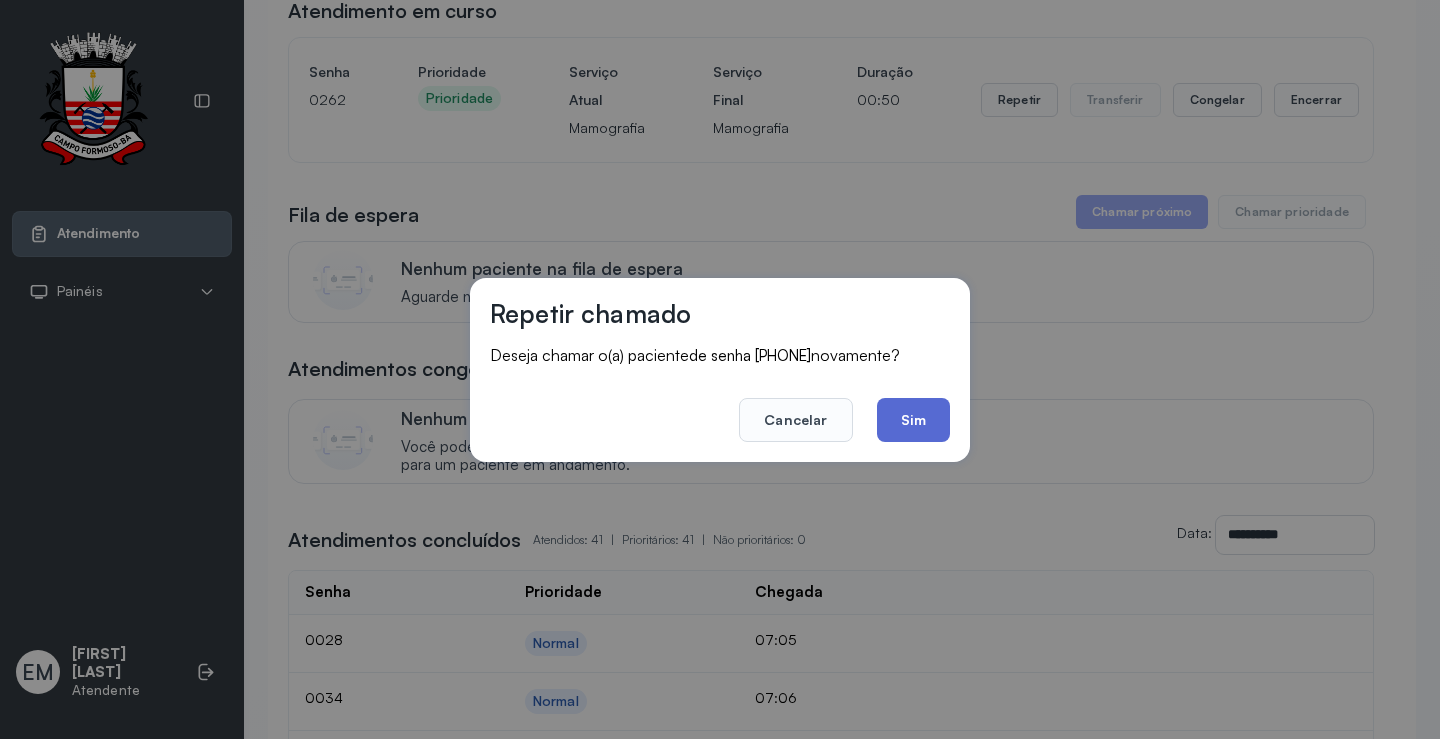 click on "Sim" 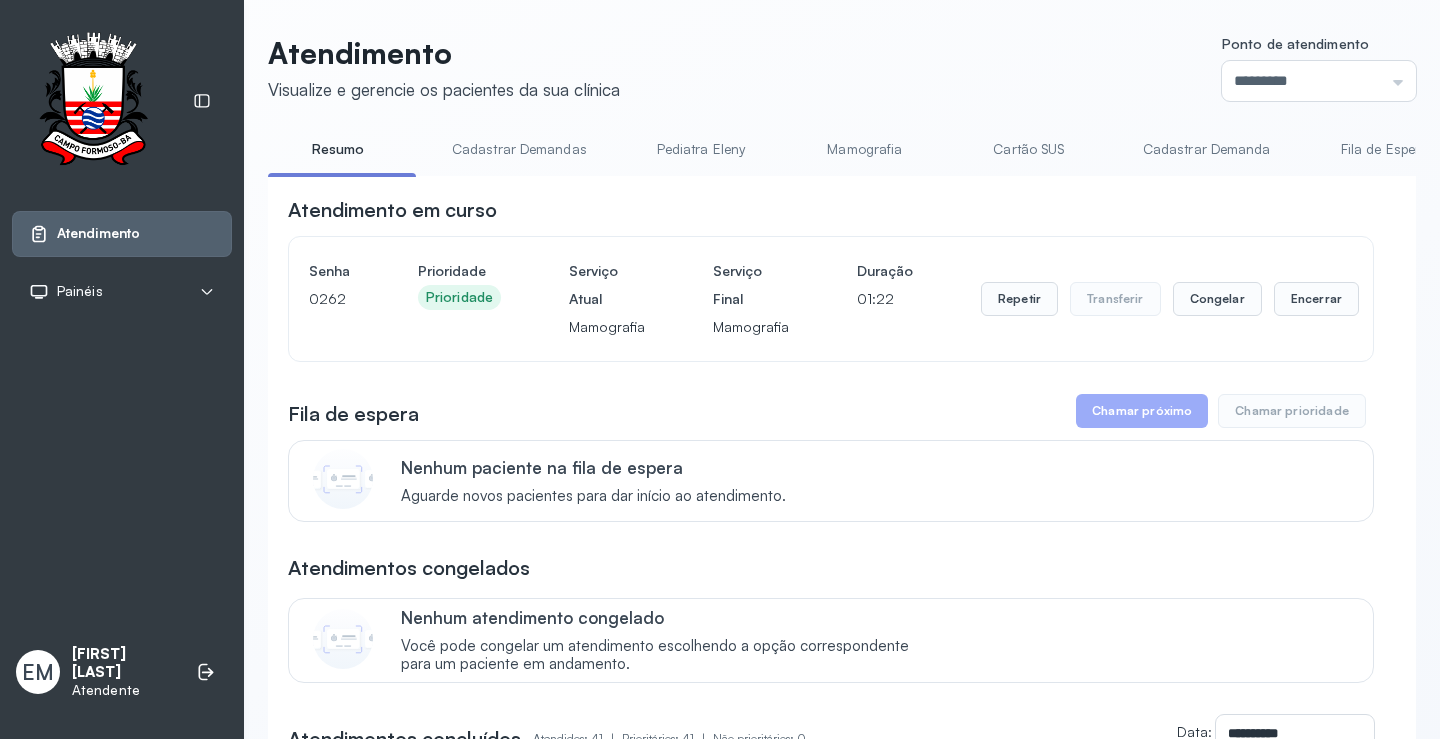 scroll, scrollTop: 200, scrollLeft: 0, axis: vertical 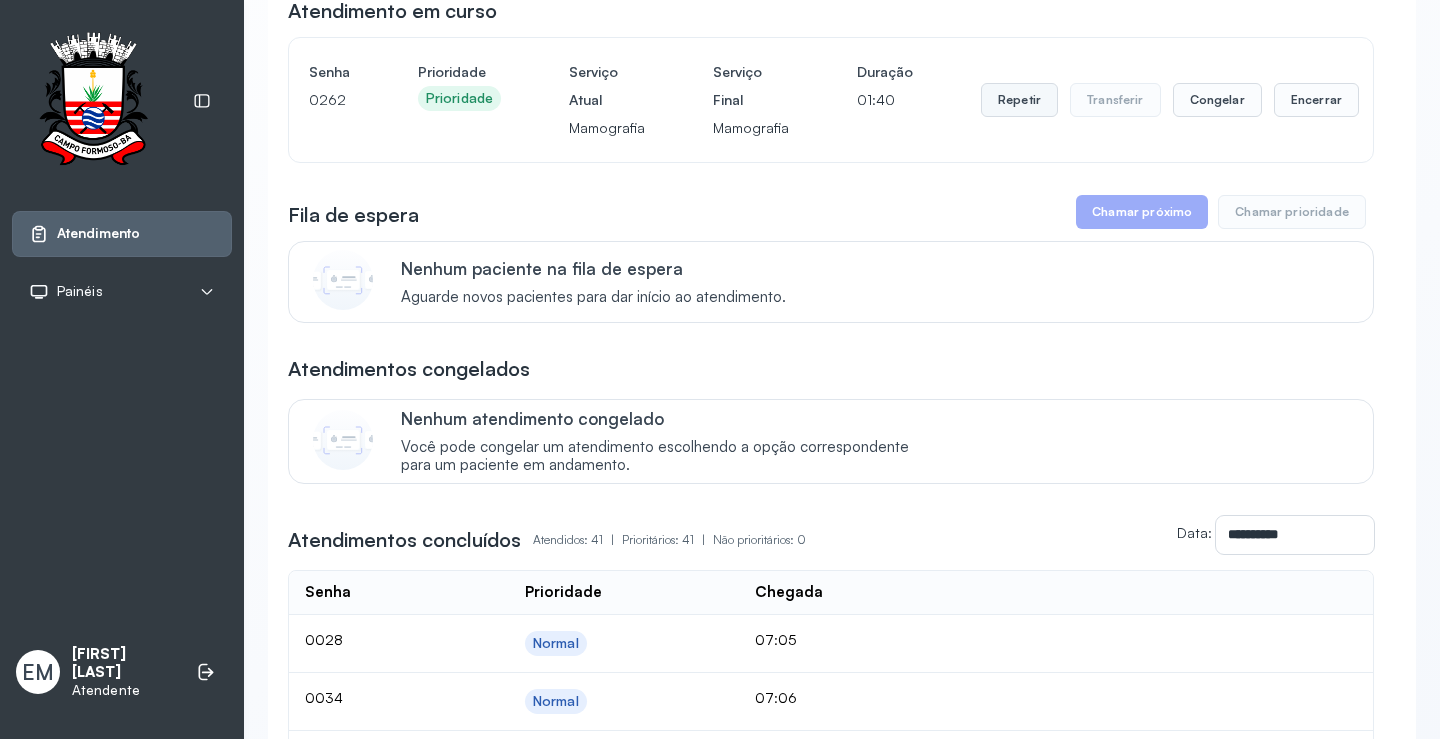 drag, startPoint x: 994, startPoint y: 93, endPoint x: 988, endPoint y: 103, distance: 11.661903 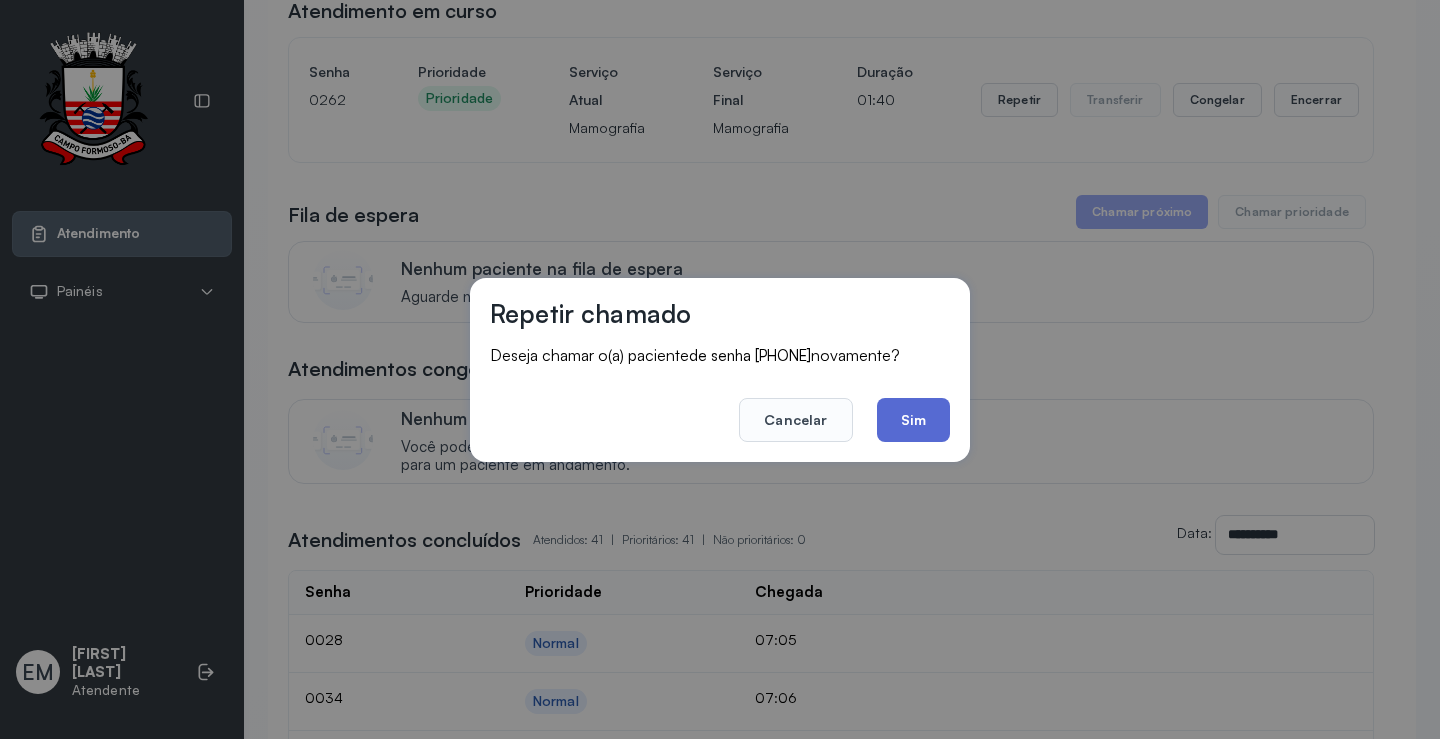 click on "Sim" 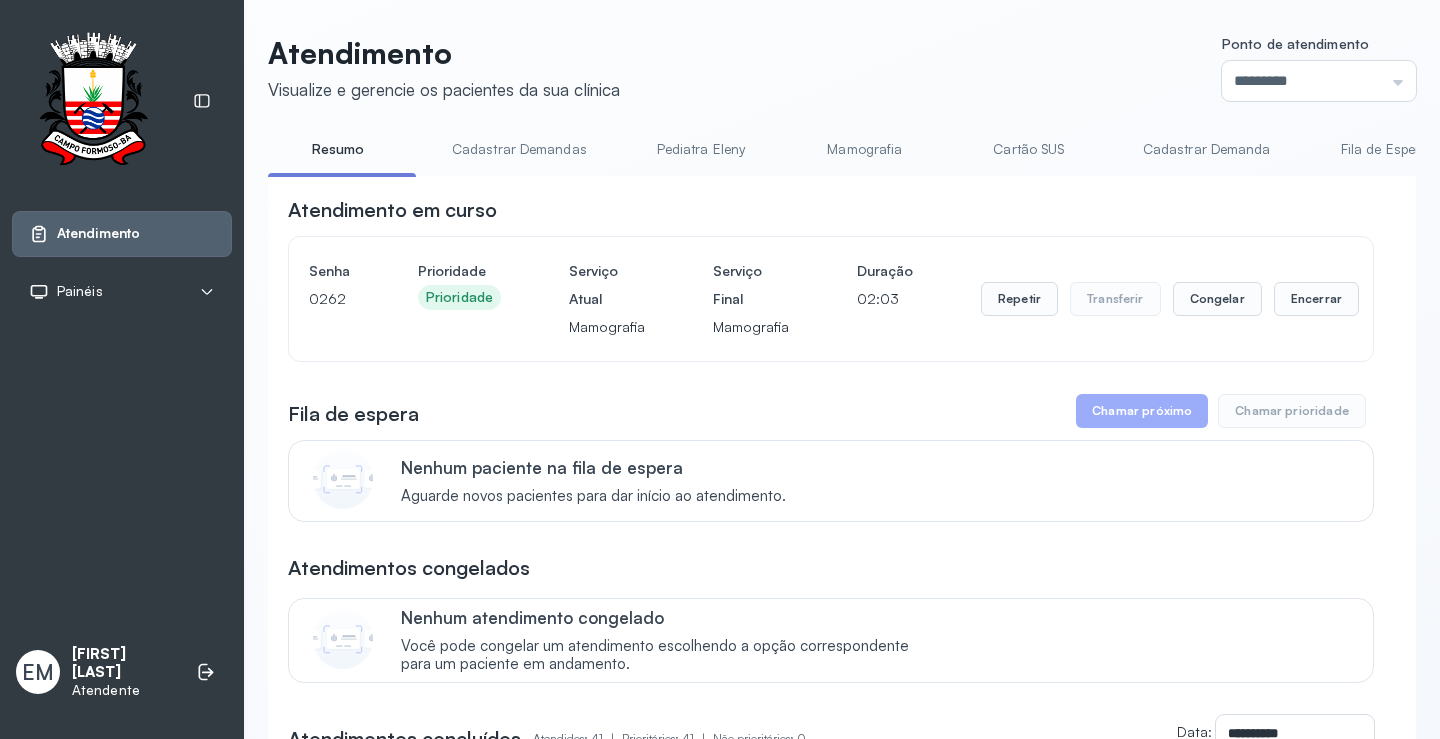scroll, scrollTop: 200, scrollLeft: 0, axis: vertical 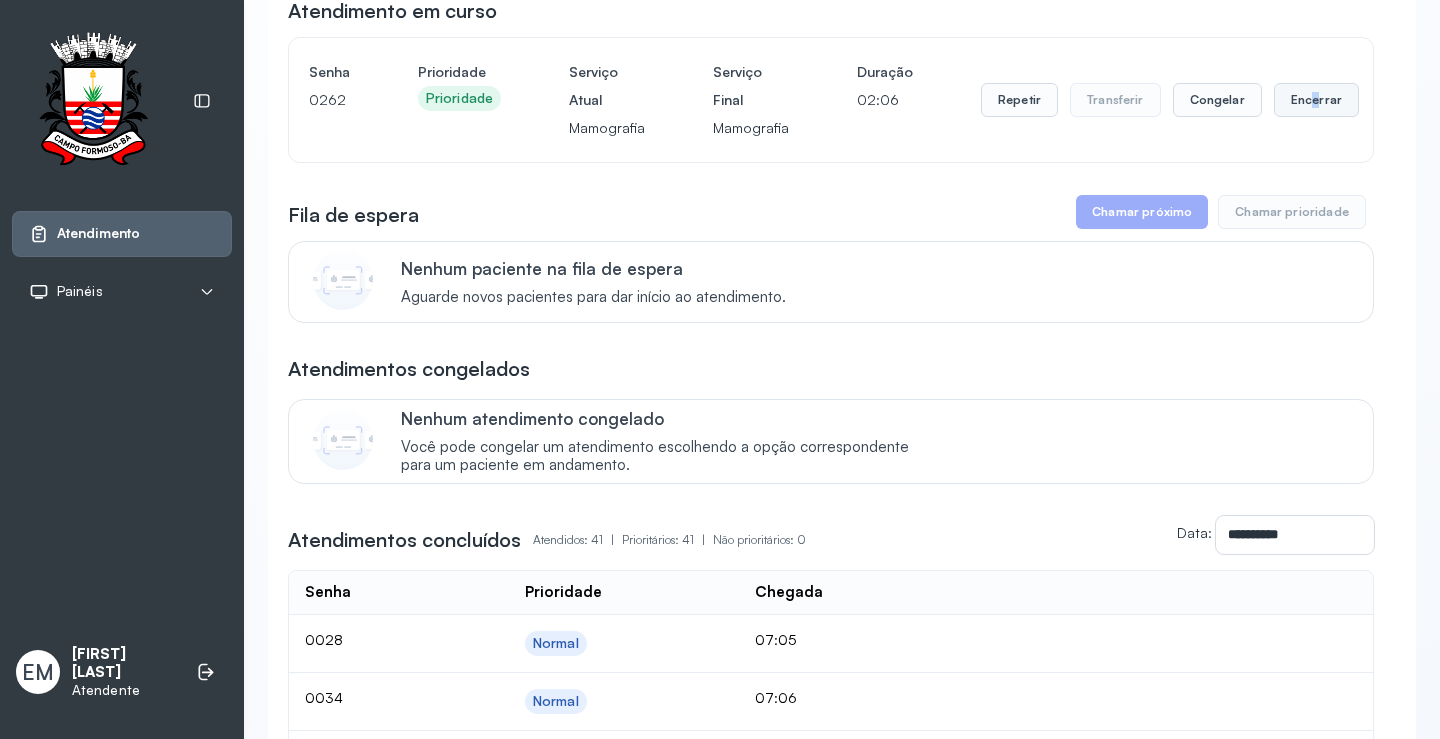 click on "Repetir Transferir Congelar Encerrar" at bounding box center (1170, 100) 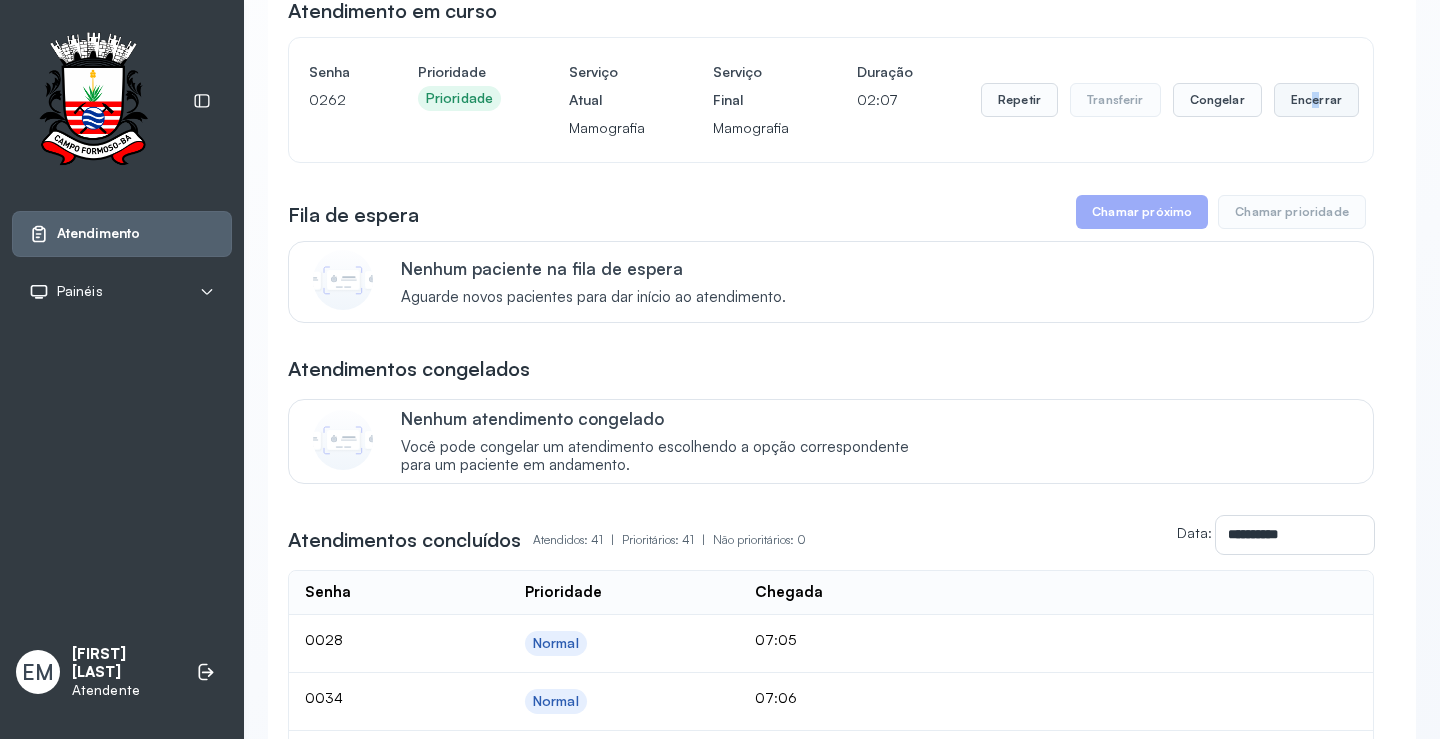 click on "Encerrar" at bounding box center [1316, 100] 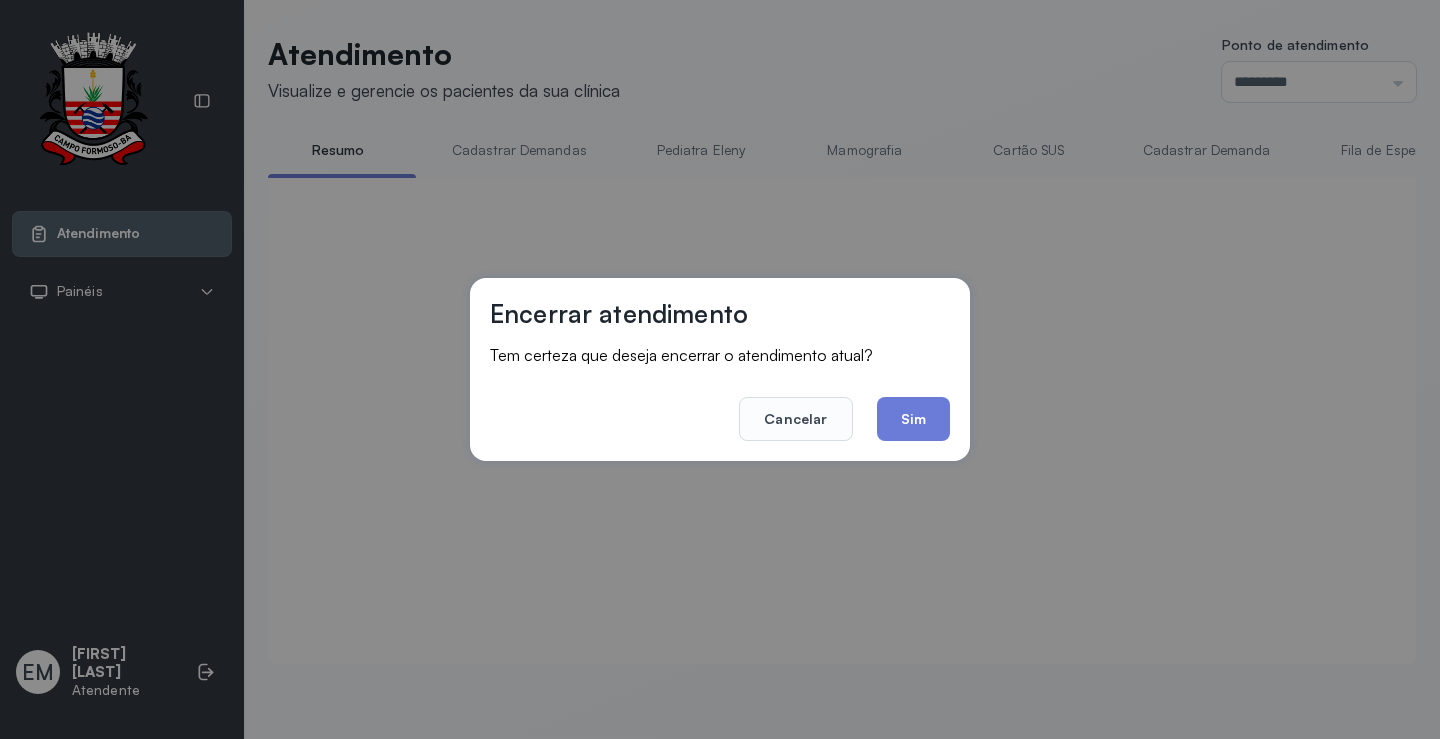 scroll, scrollTop: 1, scrollLeft: 0, axis: vertical 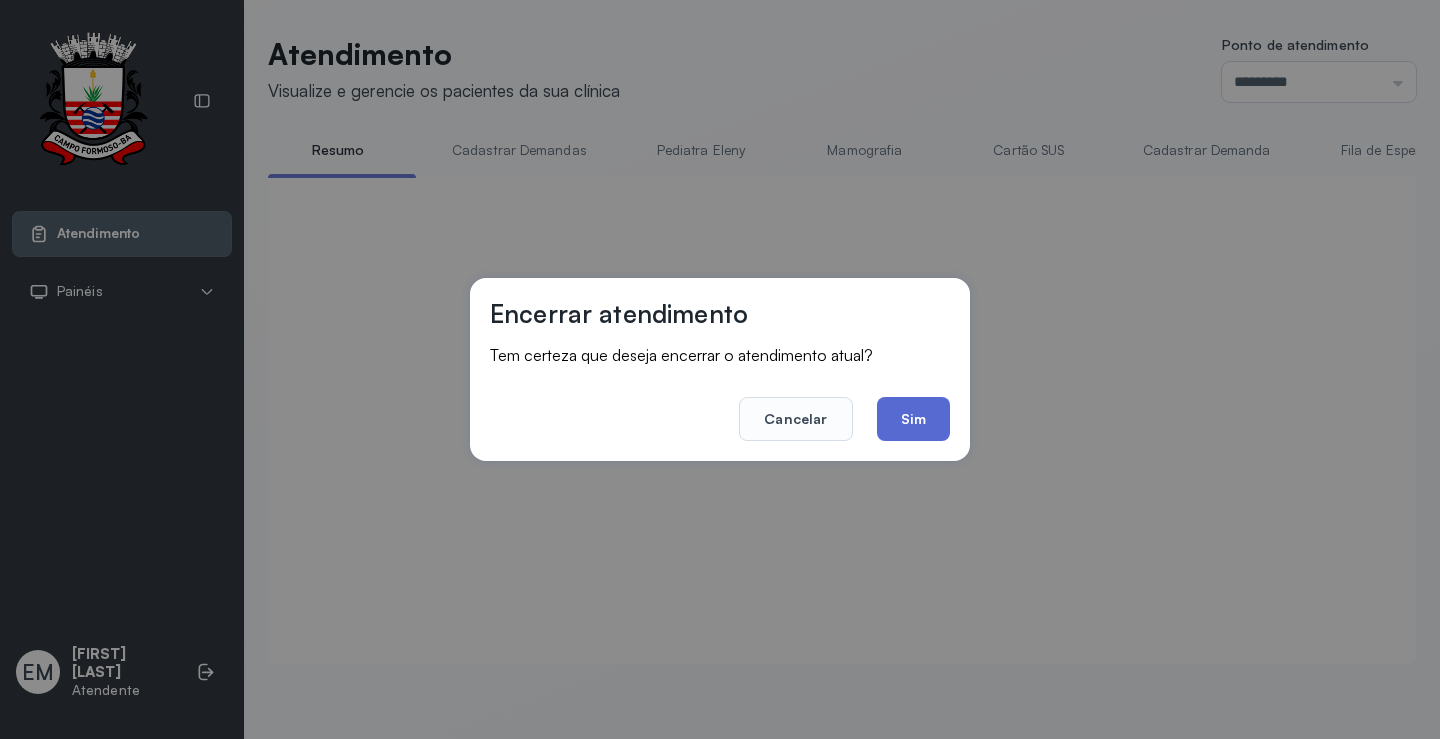 click on "Sim" 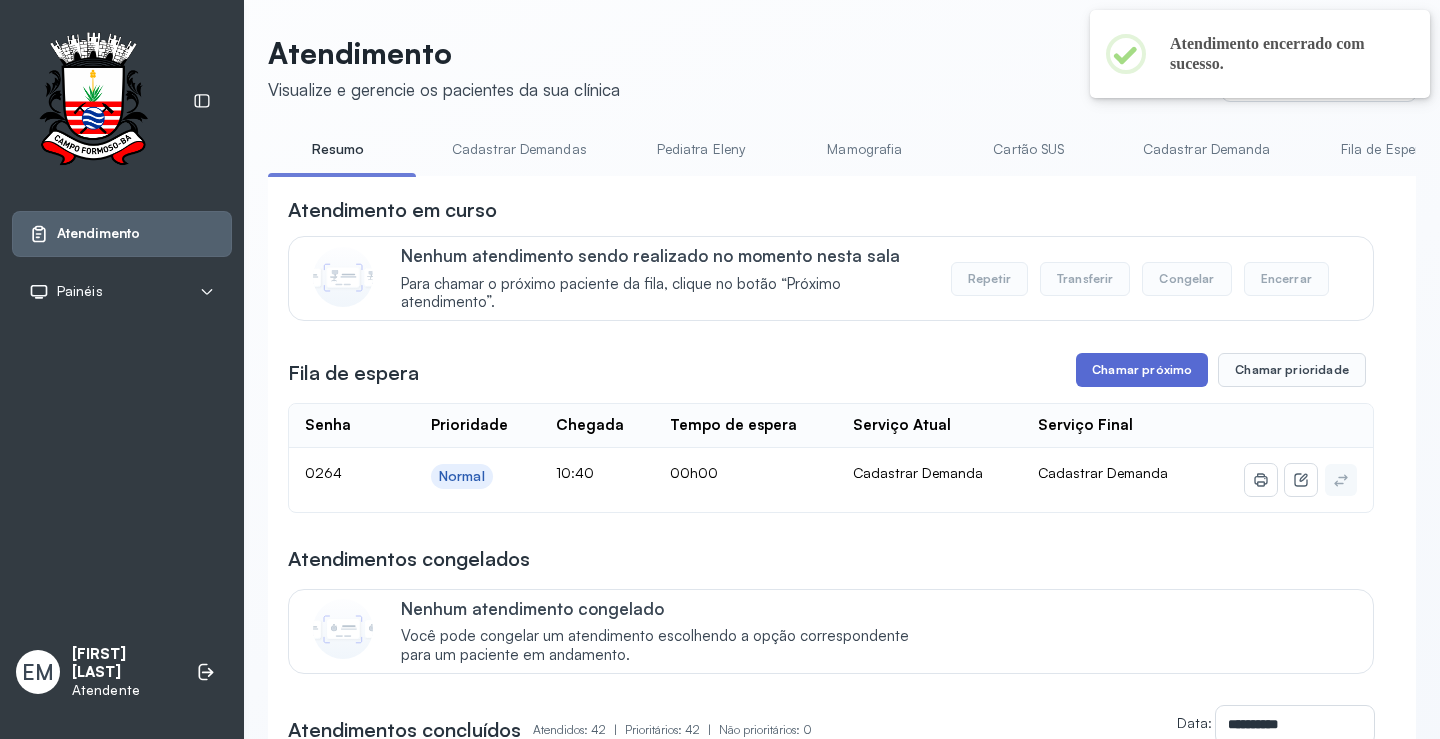 click on "Chamar próximo" at bounding box center [1142, 370] 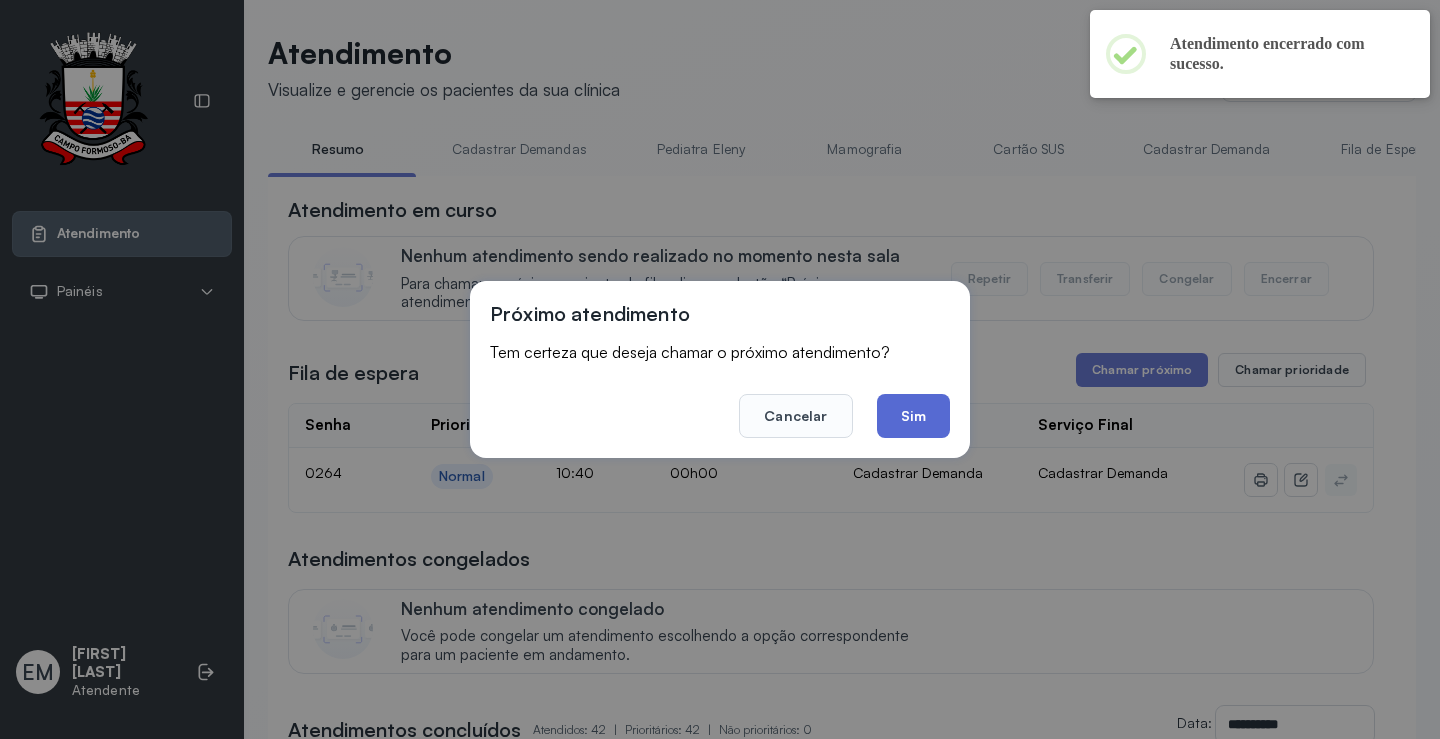click on "Sim" 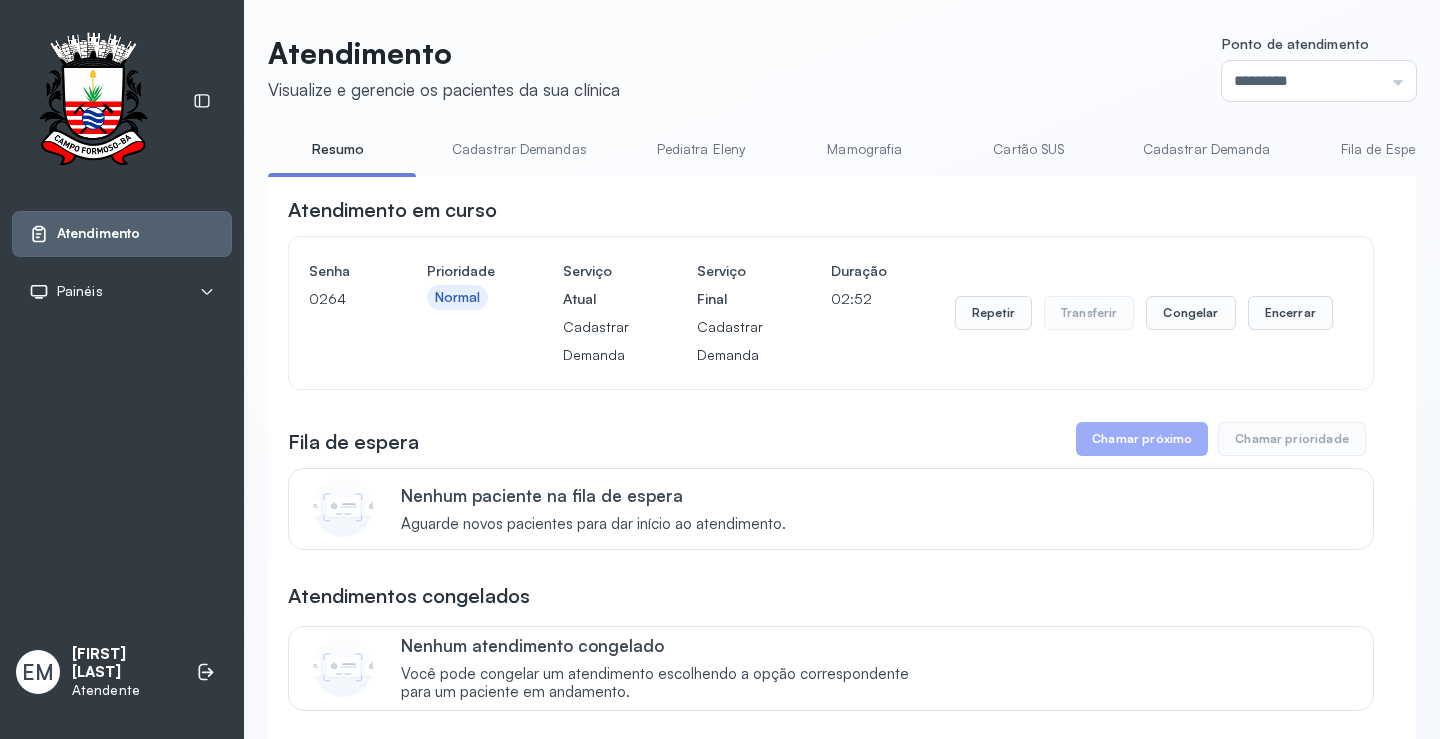 click on "Repetir Transferir Congelar Encerrar" at bounding box center [1144, 313] 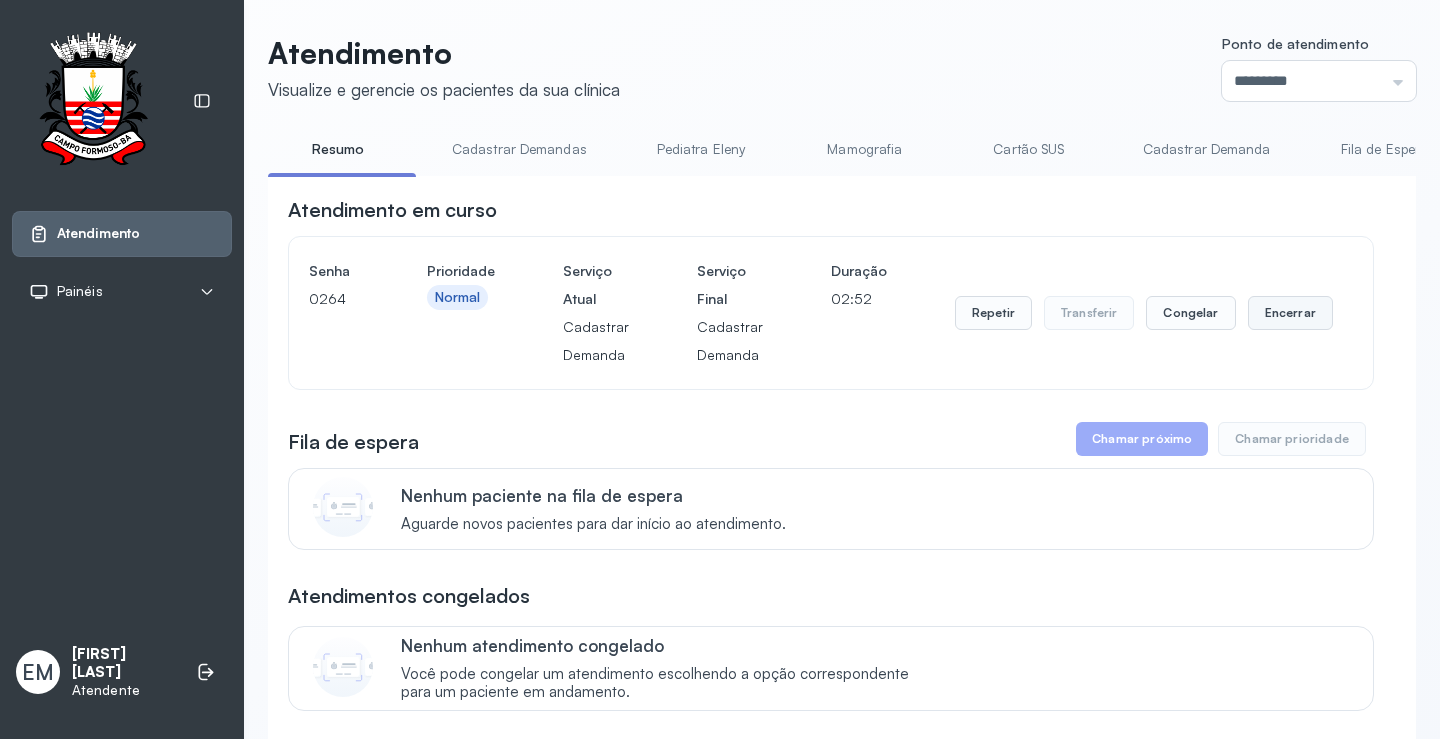 click on "Encerrar" at bounding box center [1290, 313] 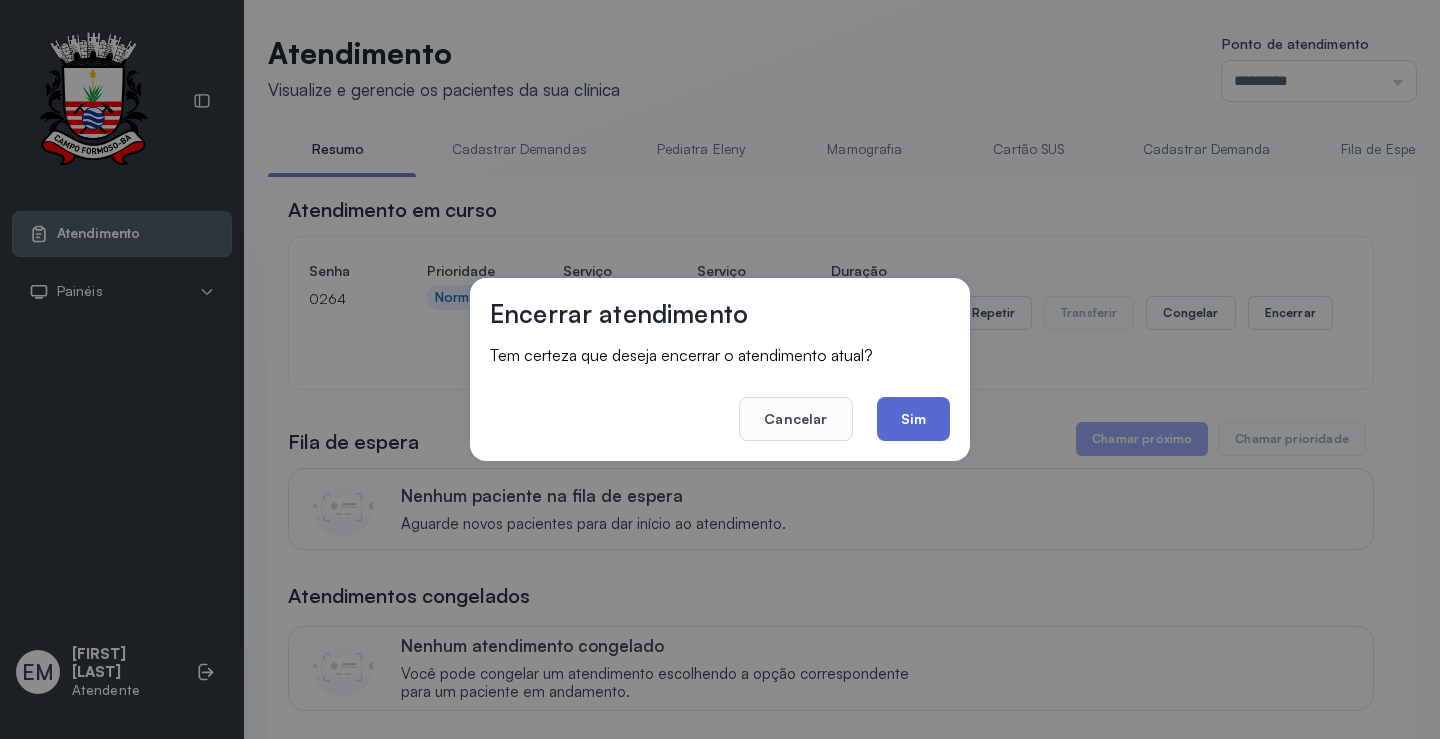 click on "Sim" 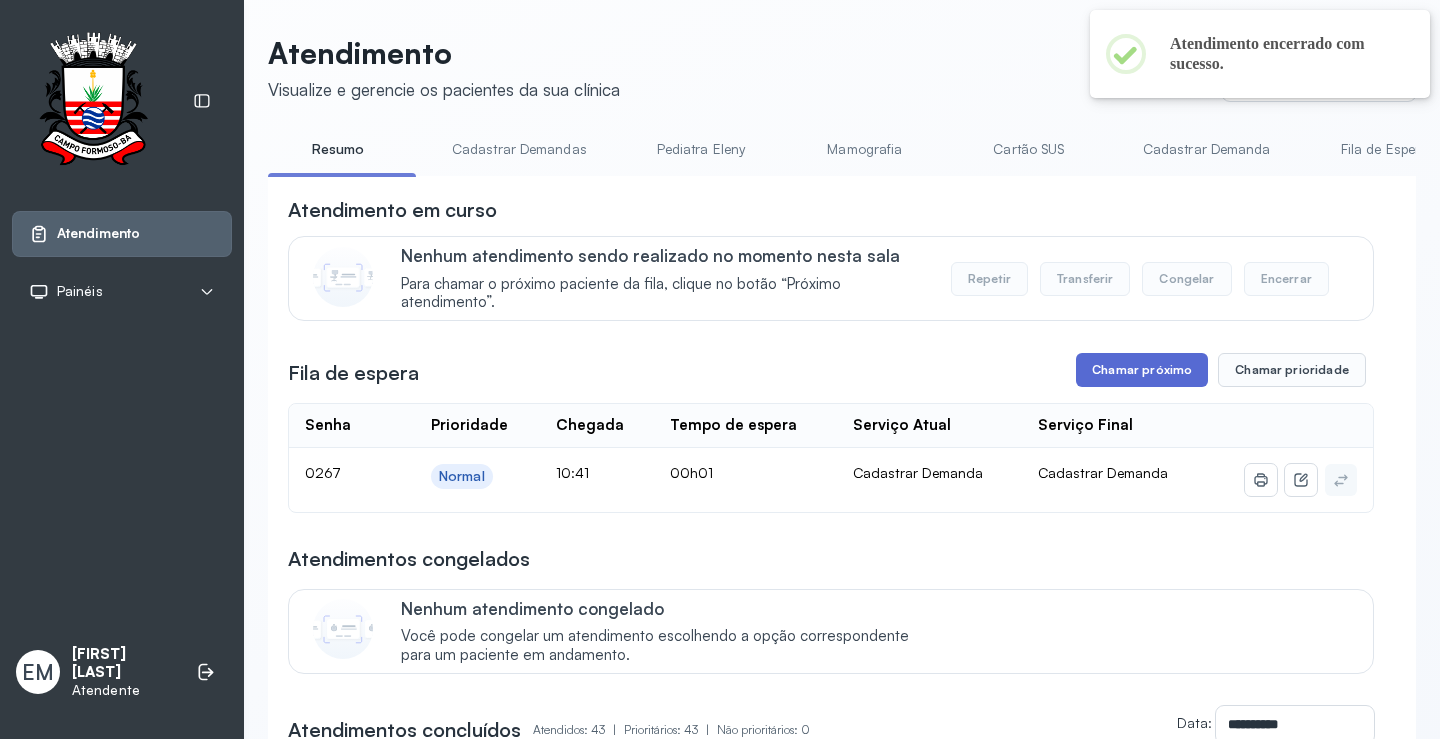click on "Chamar próximo" at bounding box center (1142, 370) 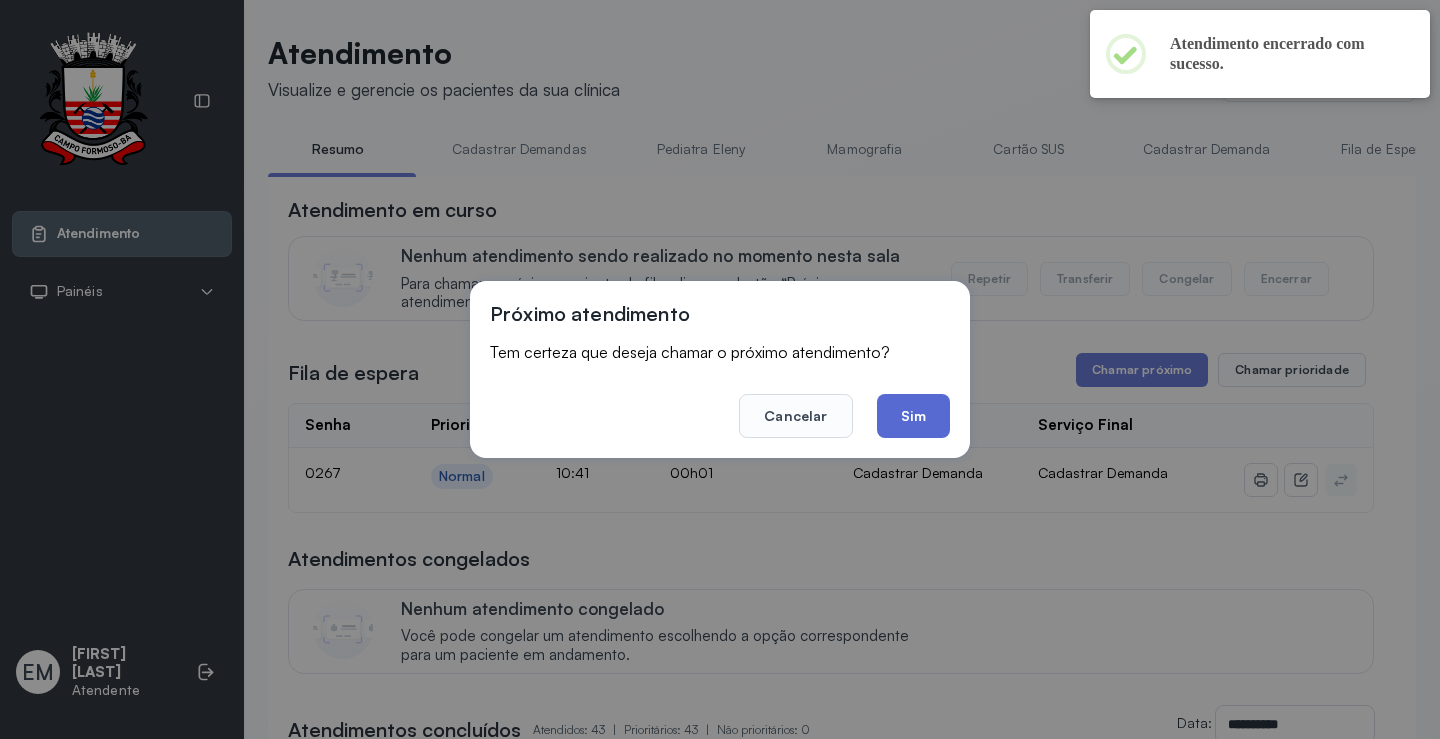 click on "Sim" 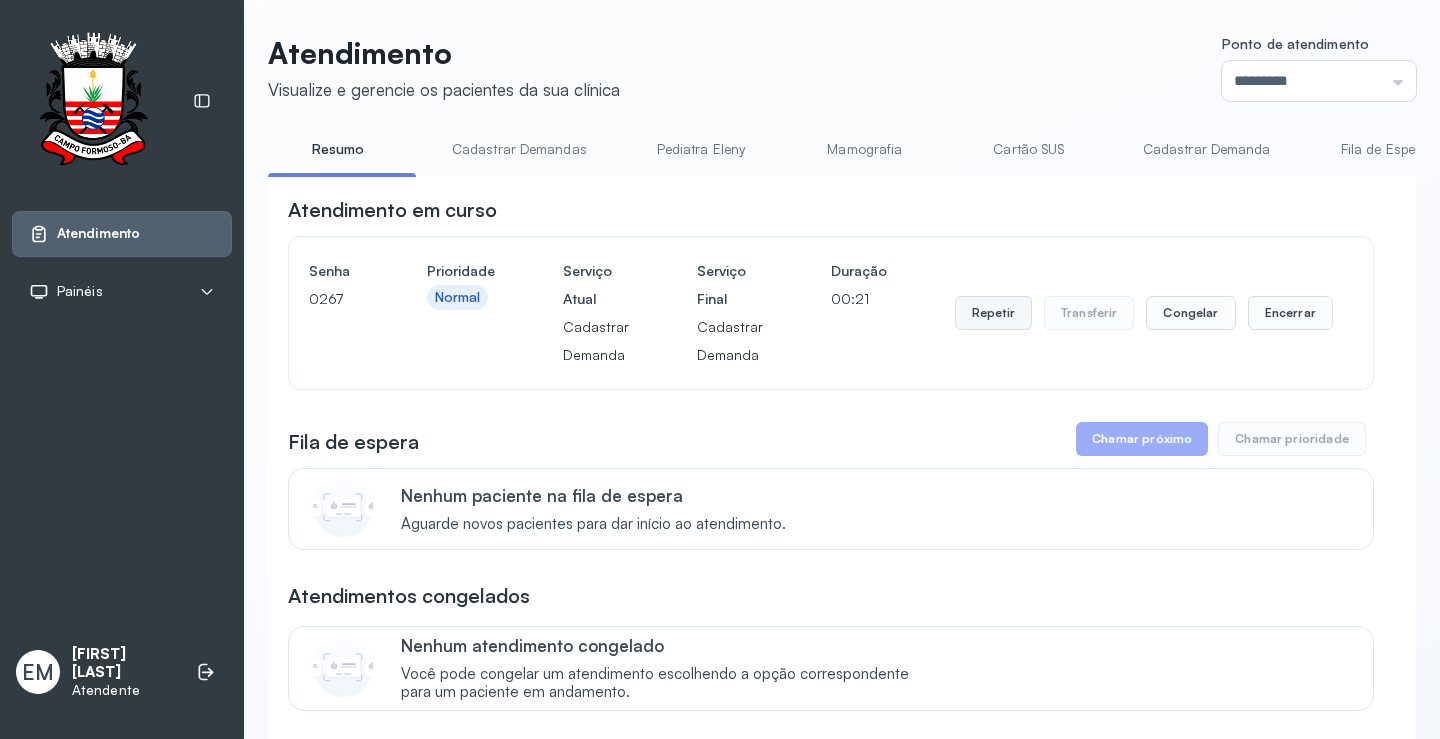 click on "Repetir" at bounding box center (993, 313) 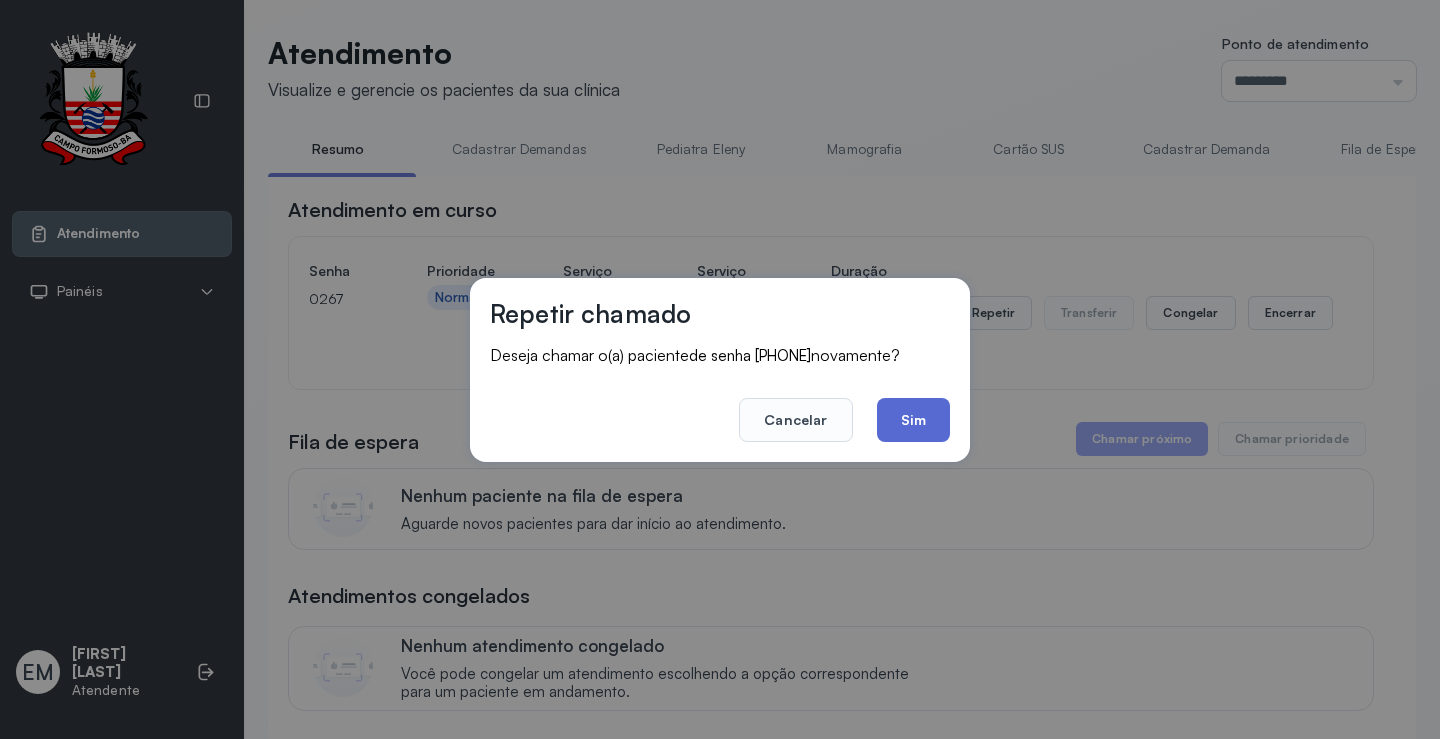 click on "Sim" 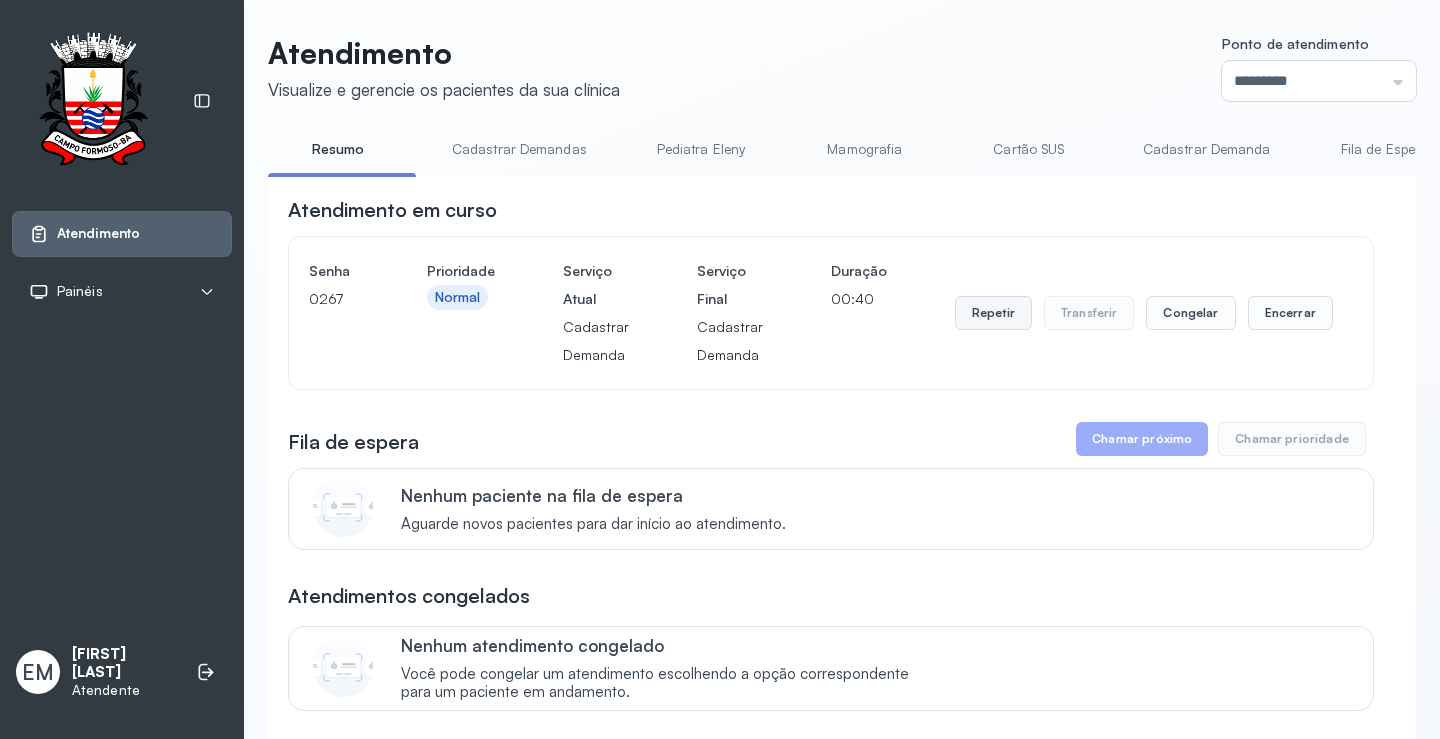 click on "Repetir" at bounding box center [993, 313] 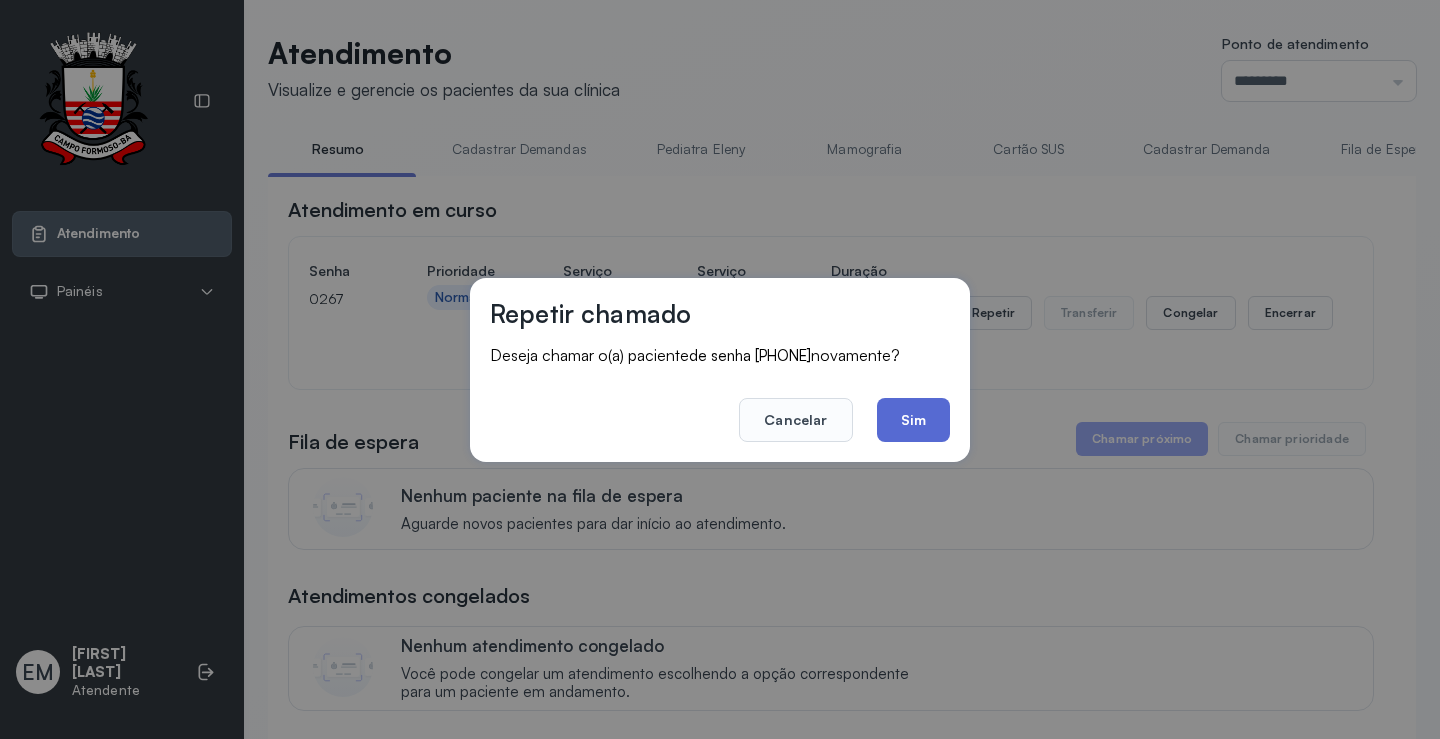 click on "Sim" 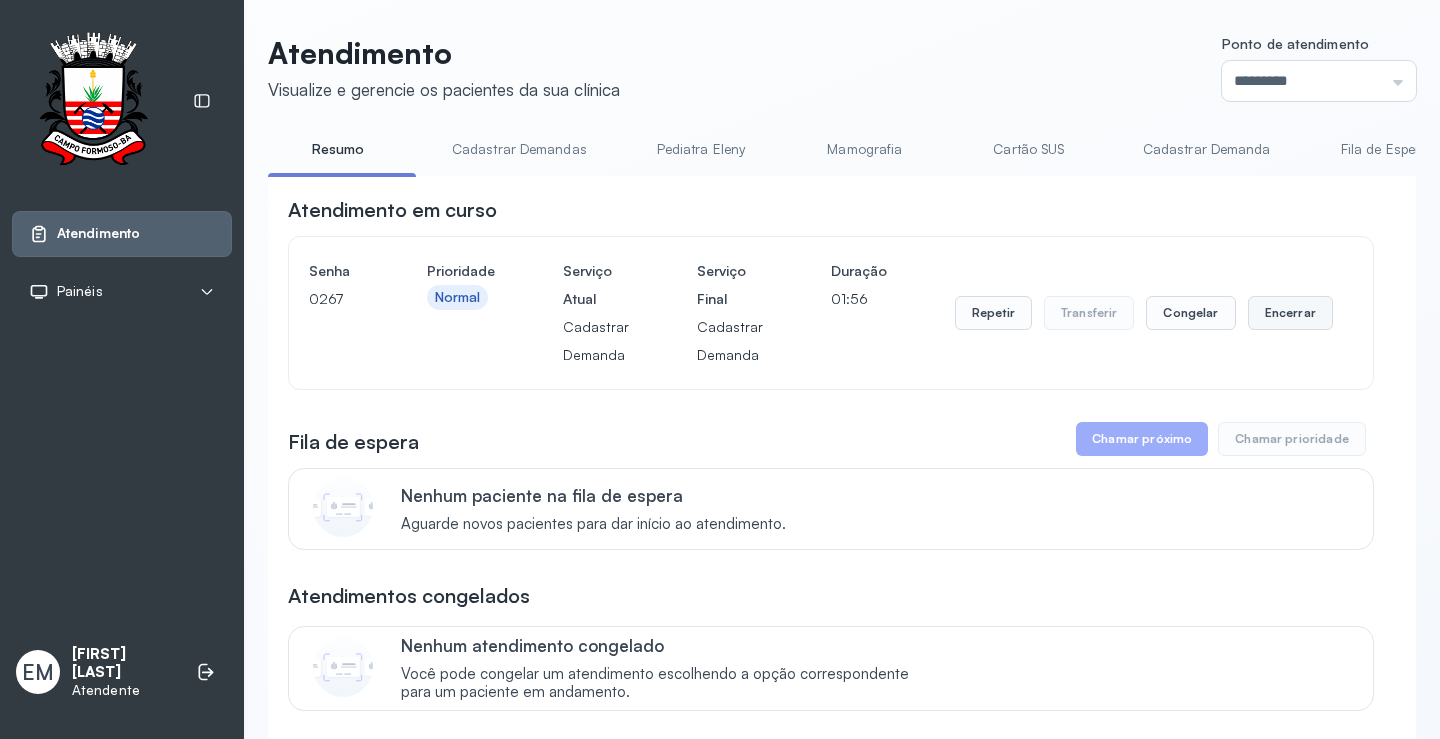 click on "Encerrar" at bounding box center [1290, 313] 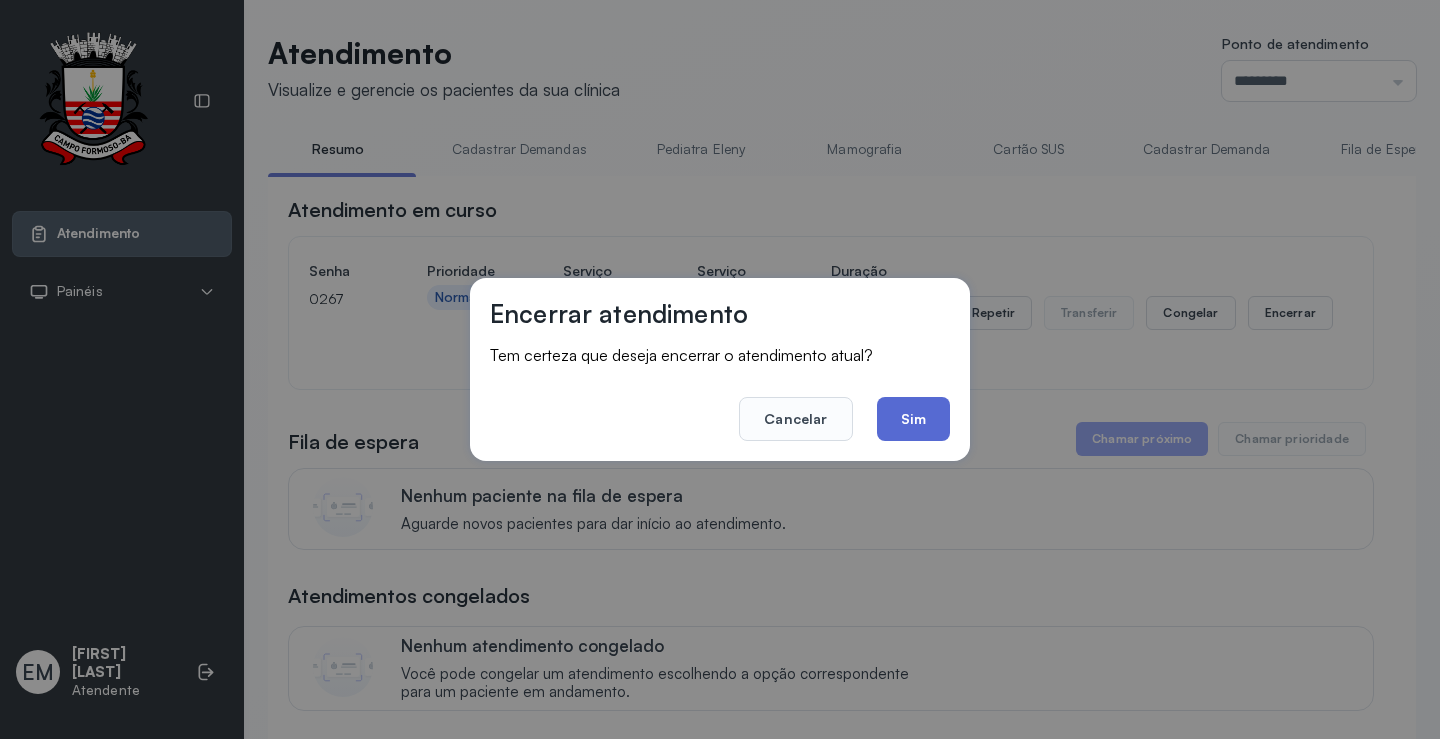 click on "Sim" 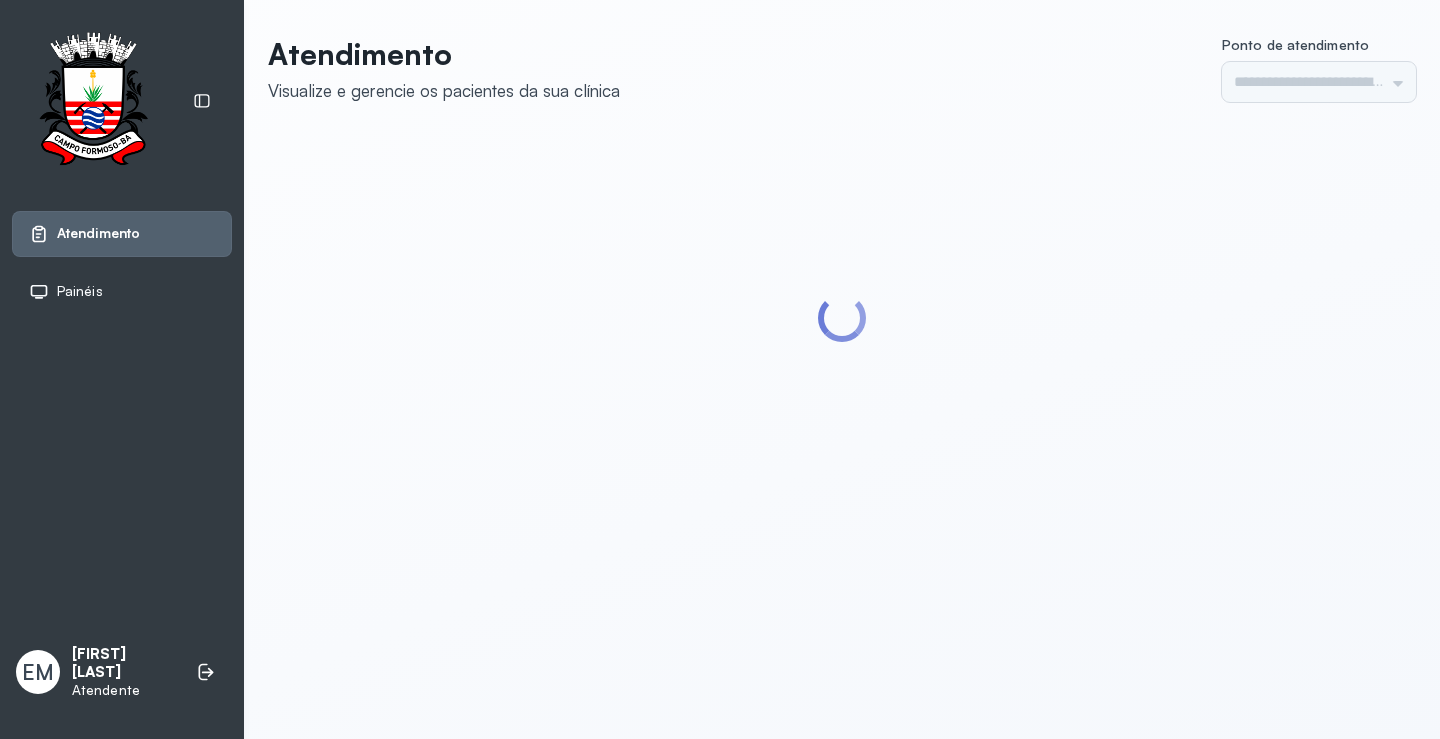 scroll, scrollTop: 0, scrollLeft: 0, axis: both 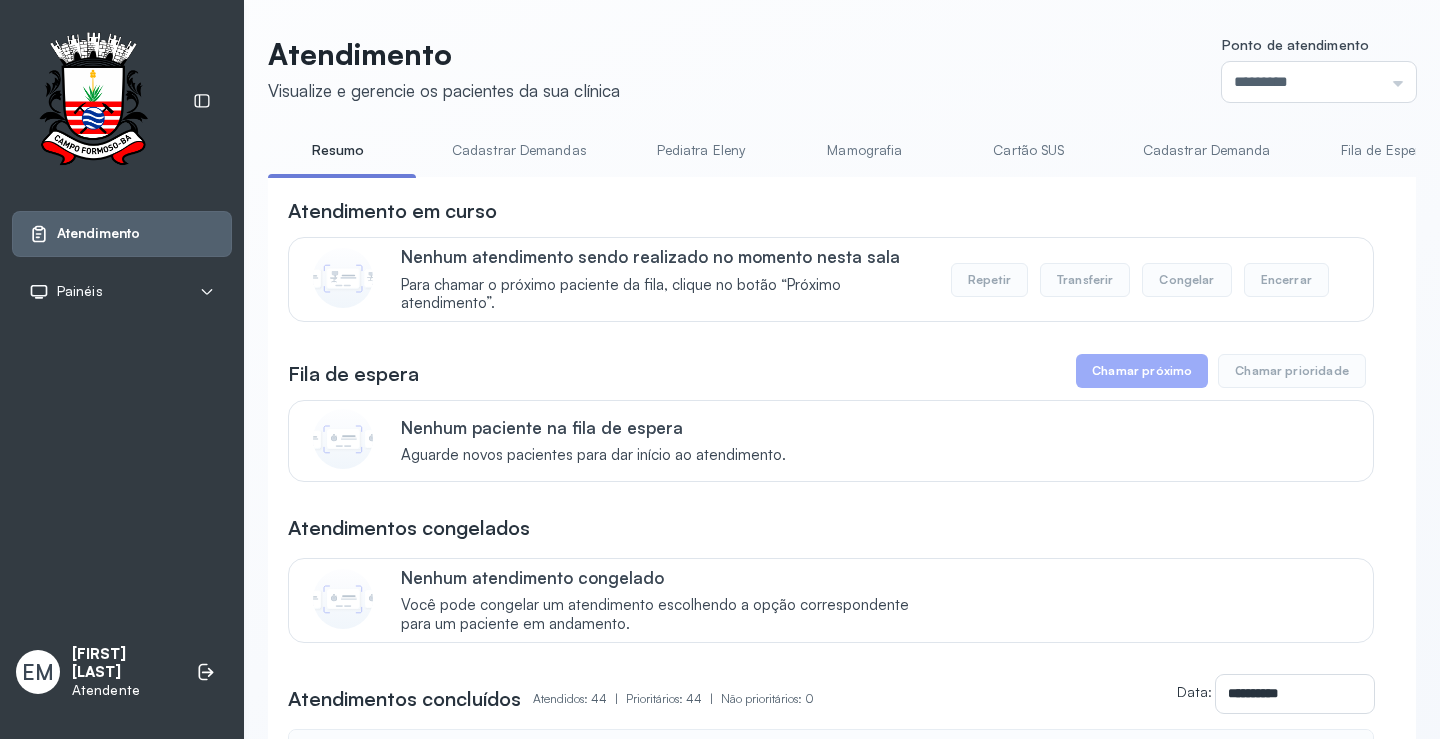 click on "Resumo" at bounding box center (338, 150) 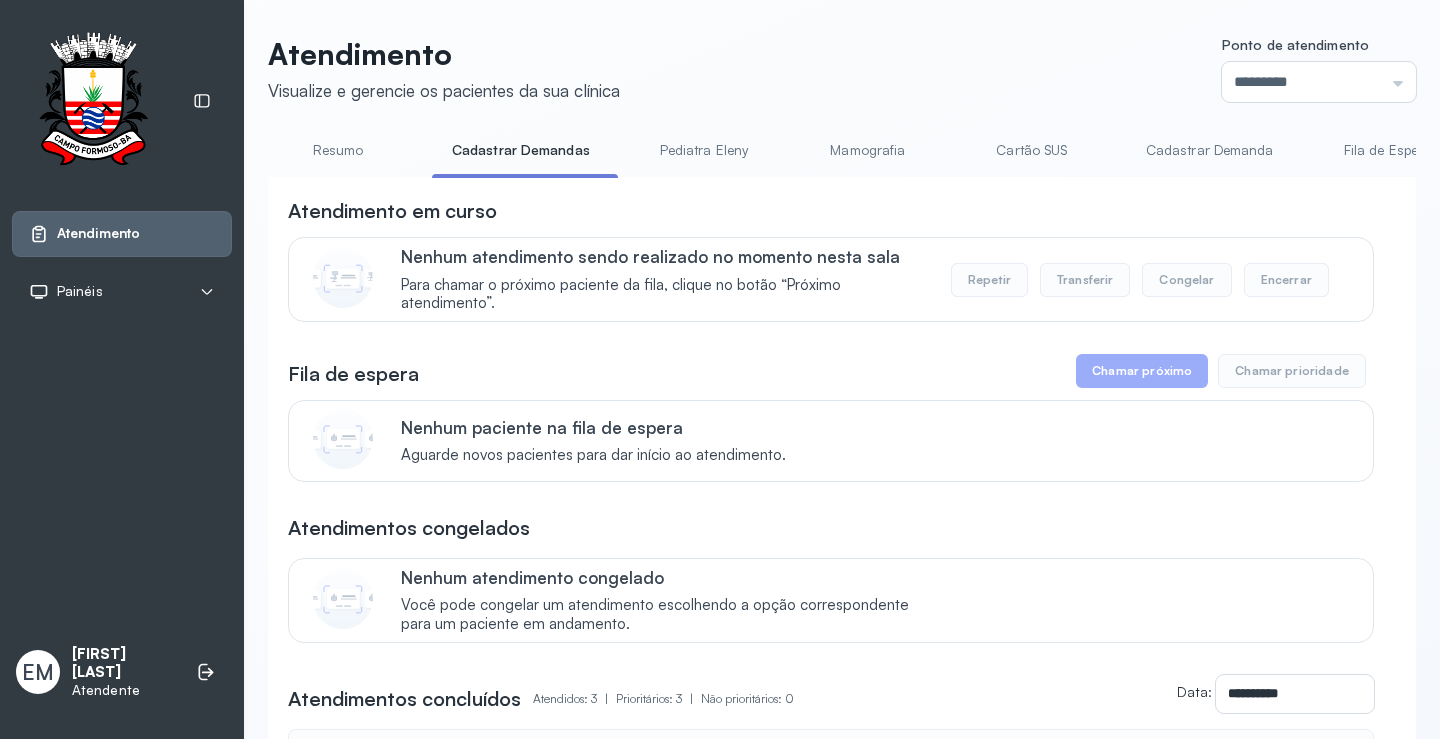 click on "Resumo" at bounding box center (338, 150) 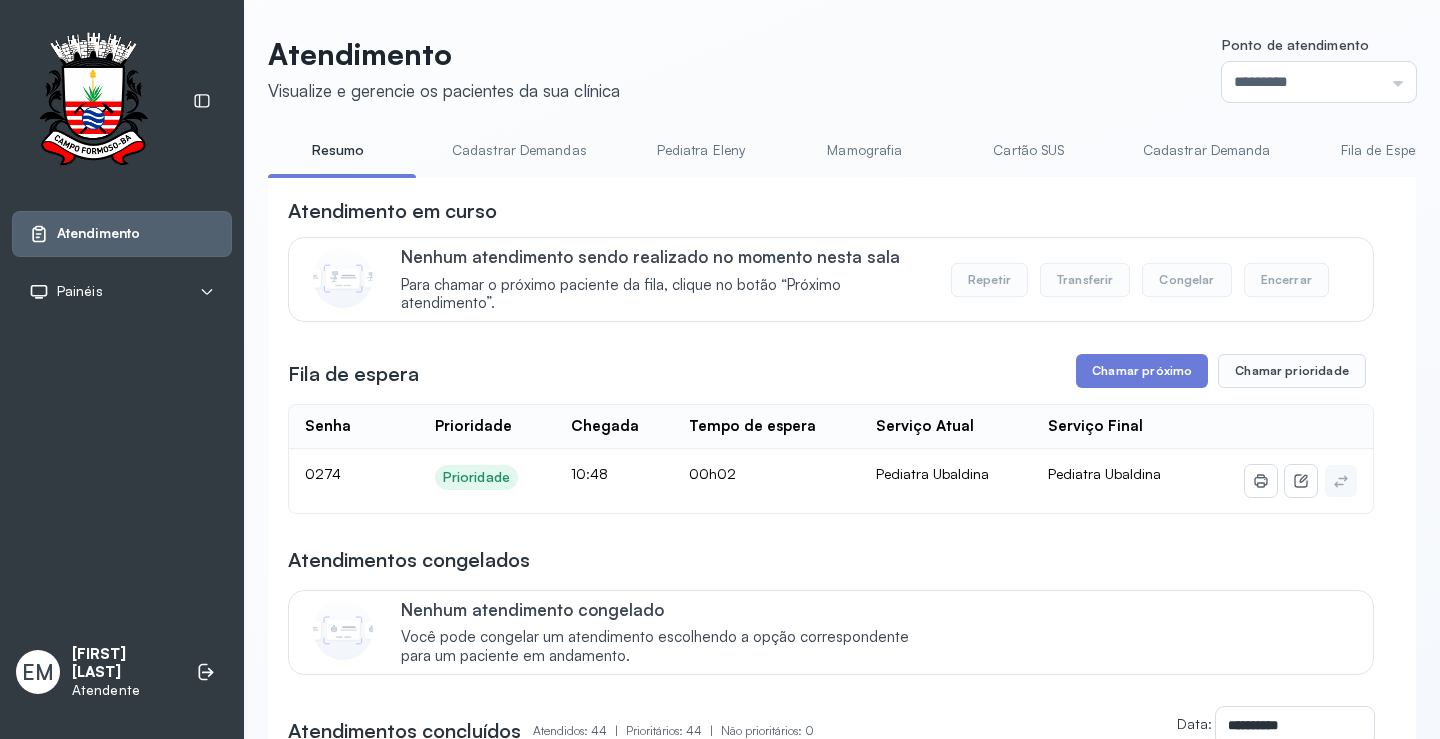 click on "Cadastrar Demandas" at bounding box center (519, 150) 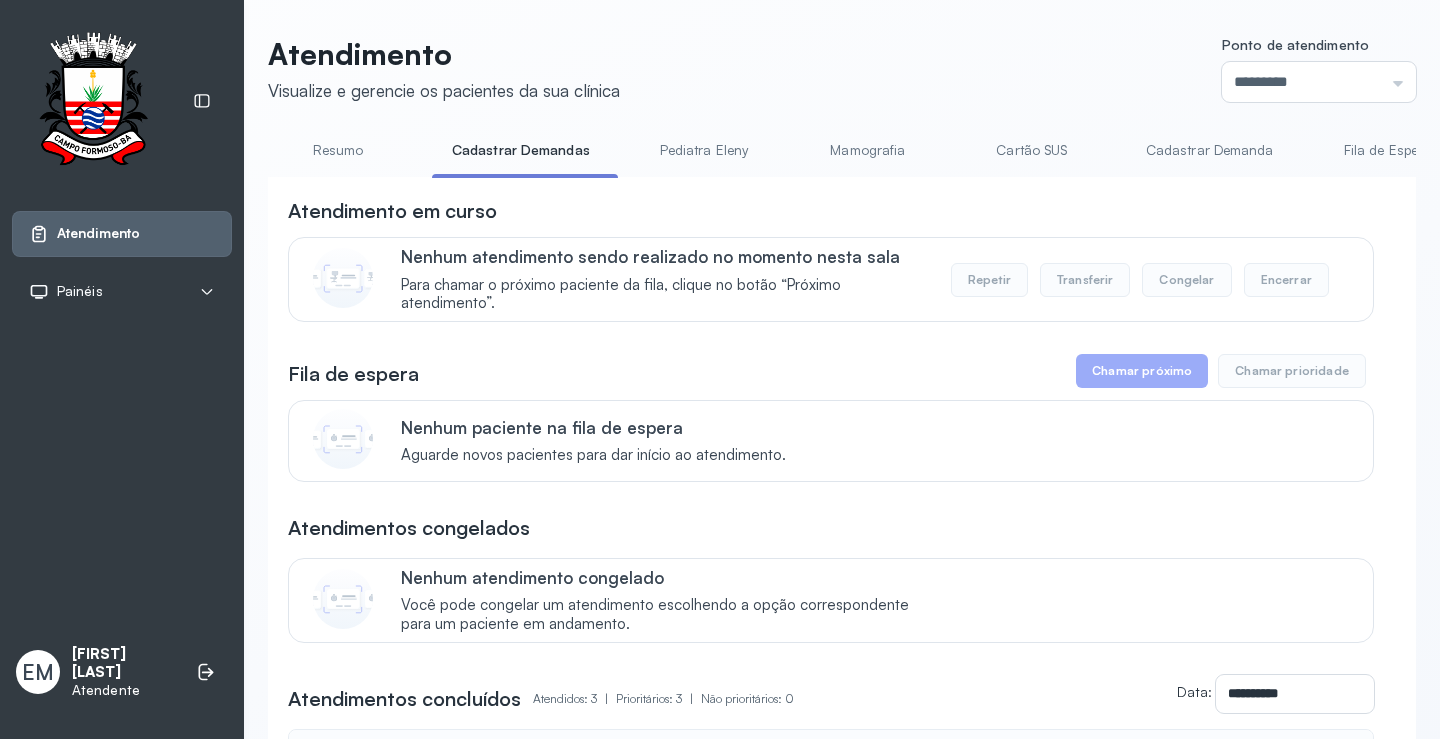 click on "Resumo" at bounding box center (338, 150) 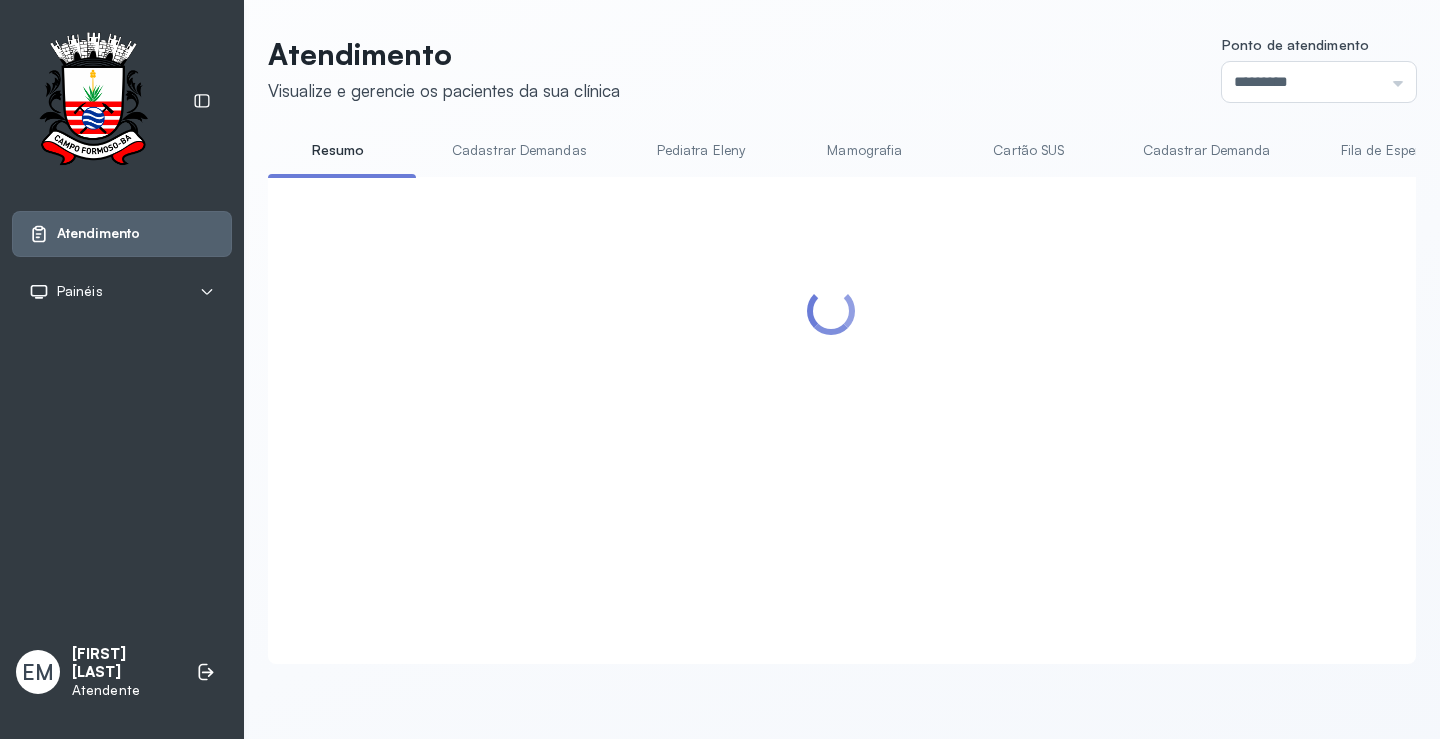 click on "Cadastrar Demandas" at bounding box center [519, 150] 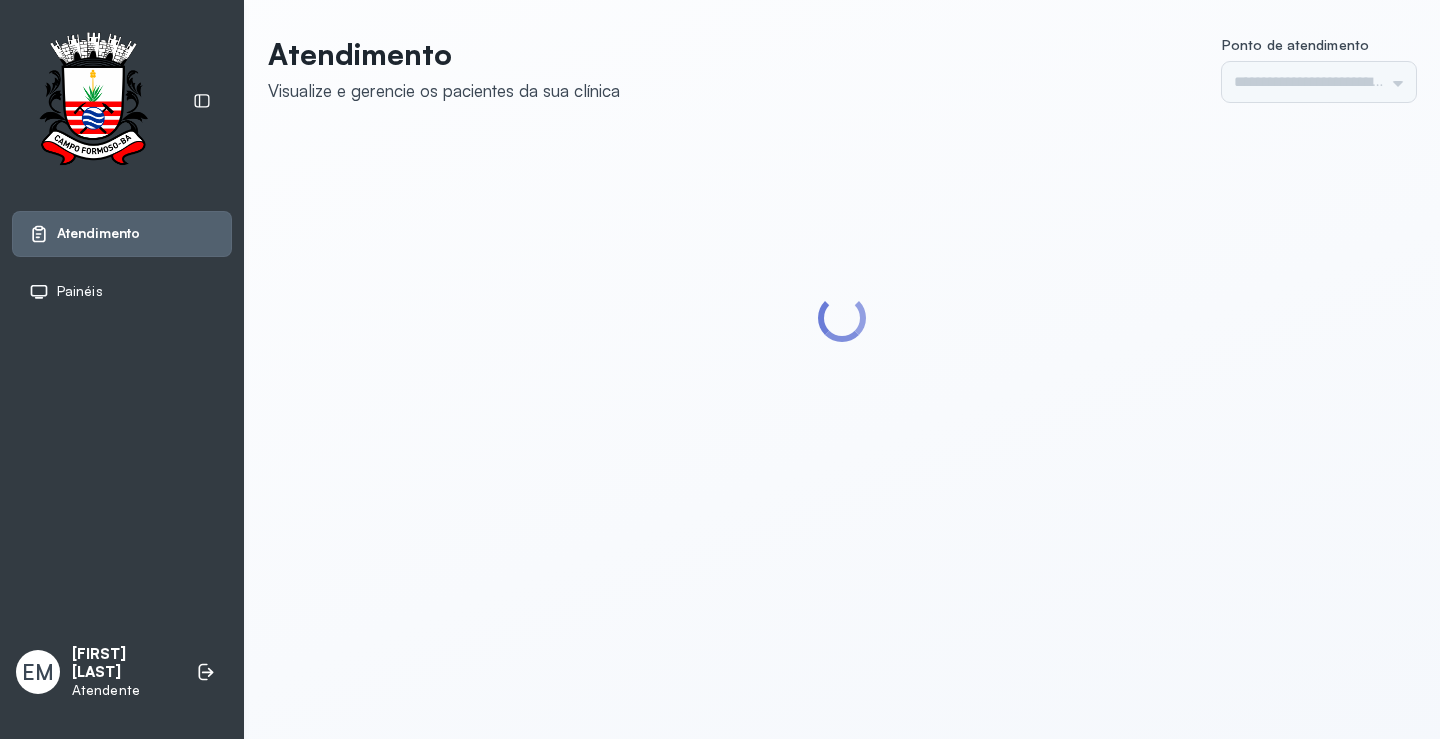 scroll, scrollTop: 0, scrollLeft: 0, axis: both 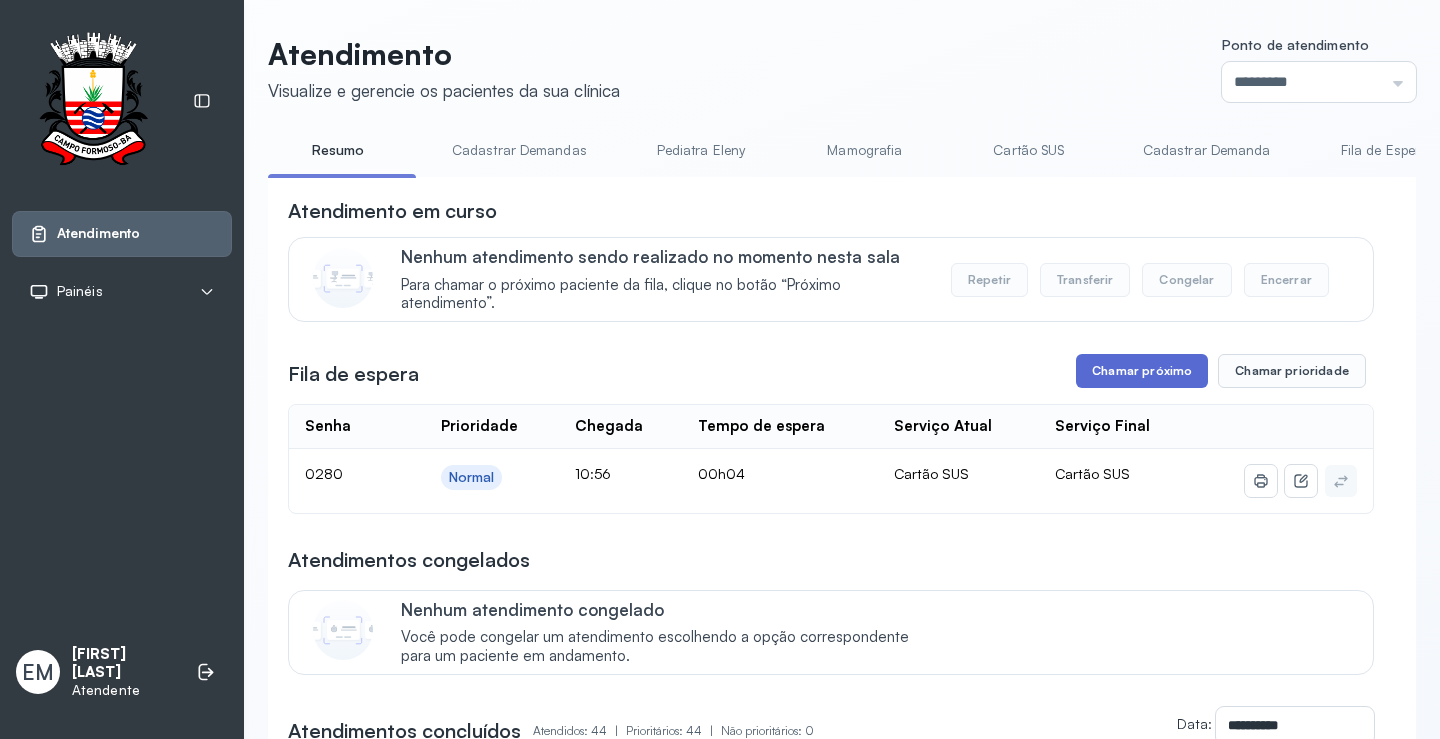 click on "Chamar próximo" at bounding box center (1142, 371) 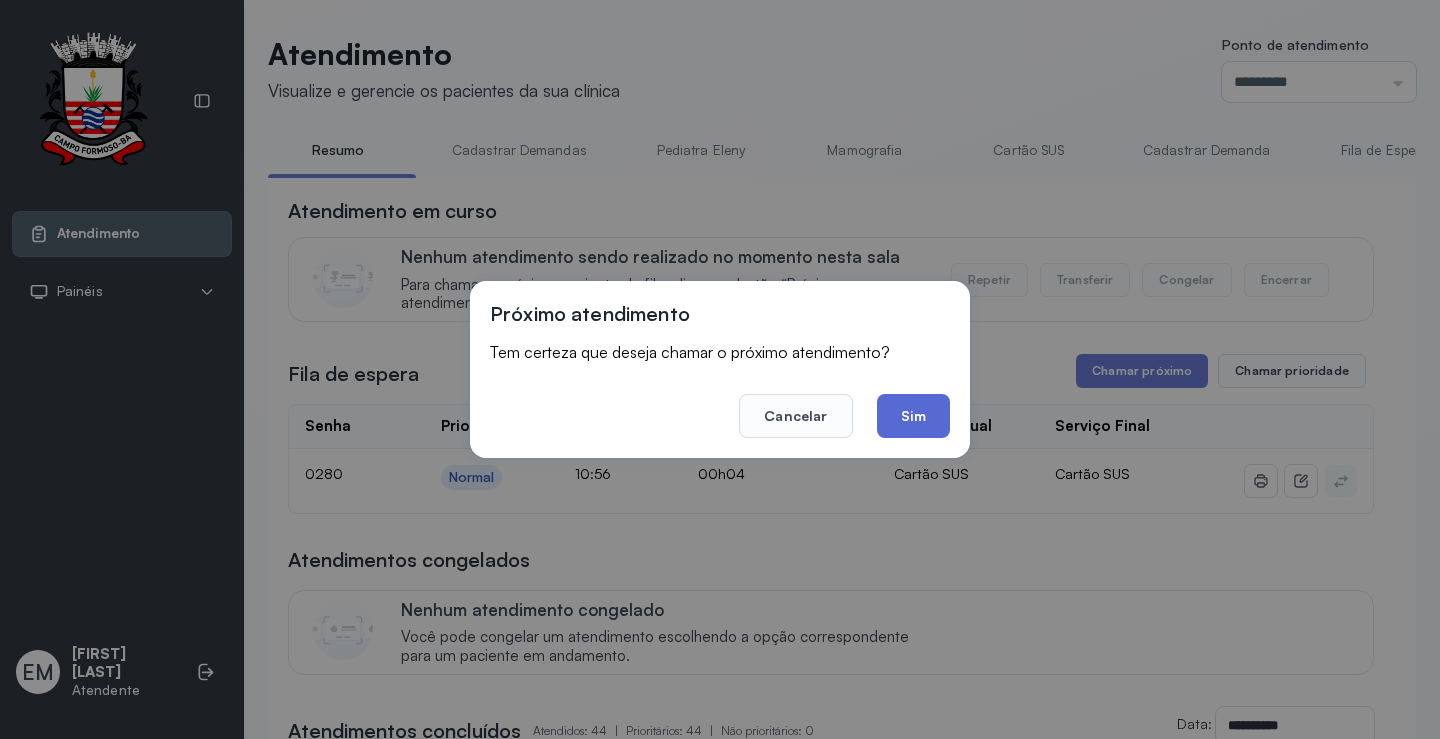 click on "Sim" 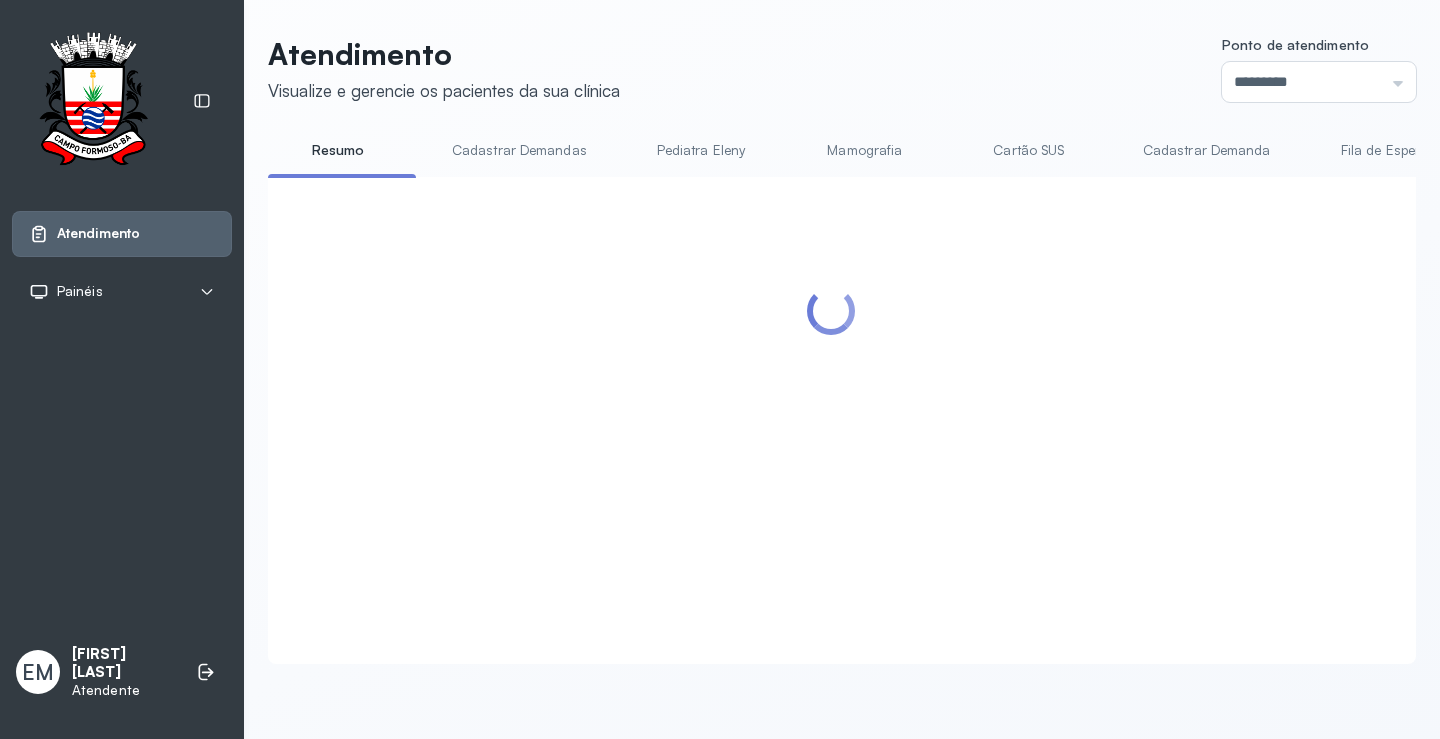 click on "Cartão SUS" at bounding box center [1029, 150] 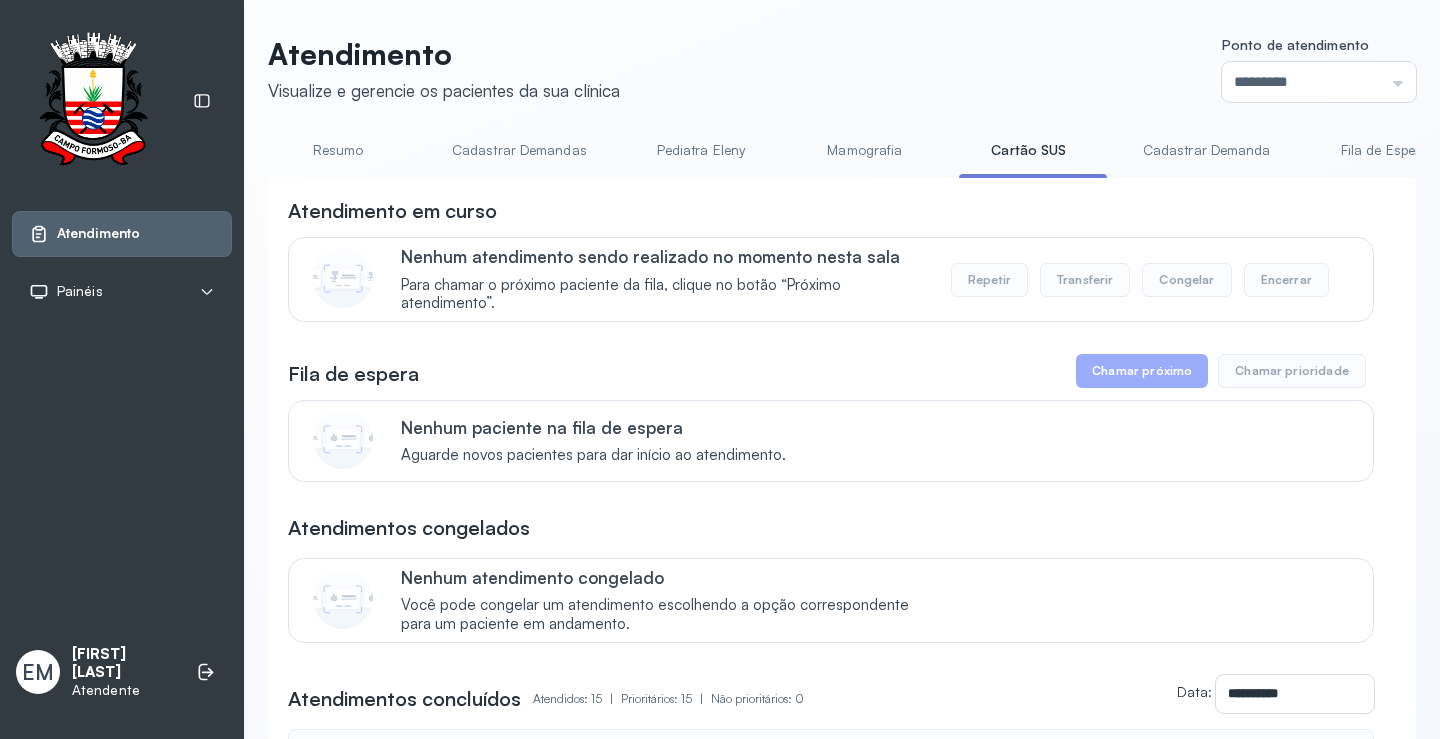 click on "Resumo" at bounding box center (338, 150) 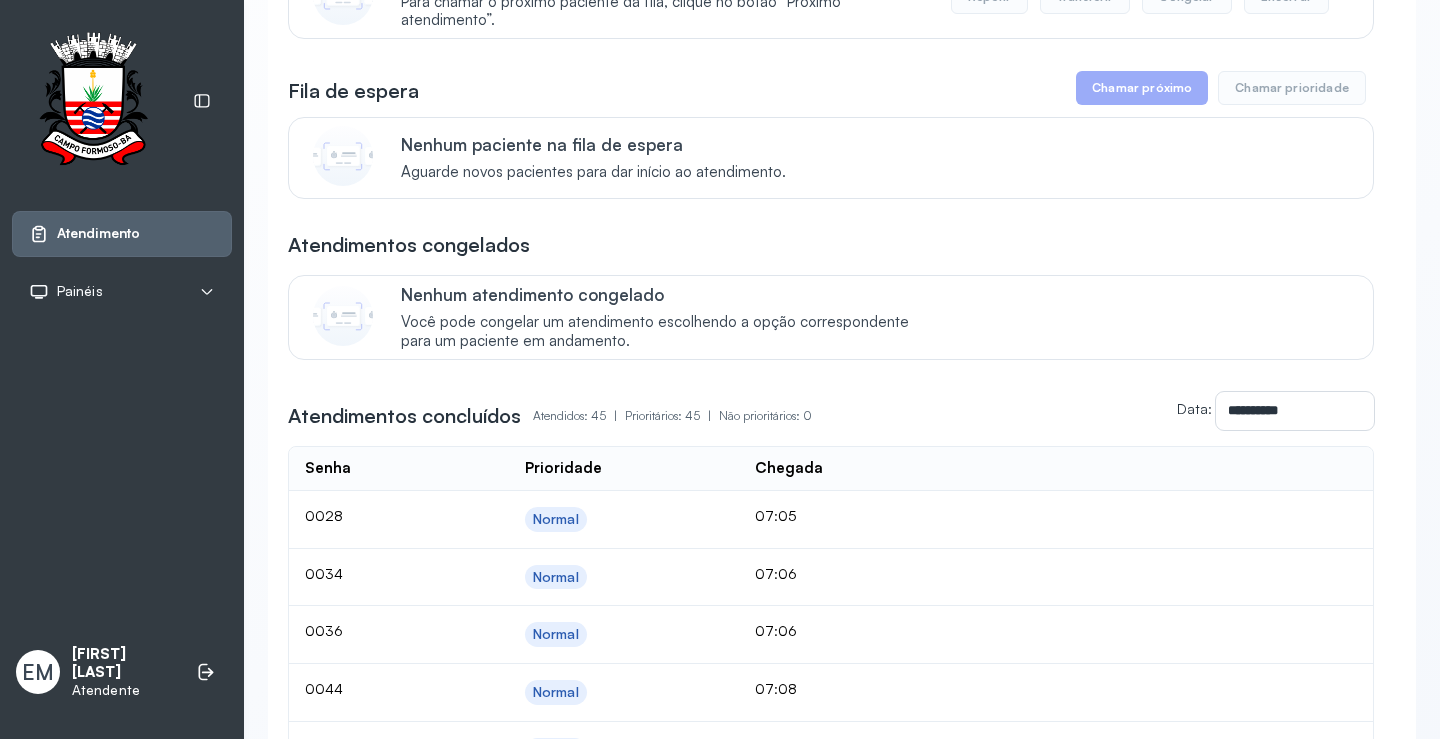 scroll, scrollTop: 0, scrollLeft: 0, axis: both 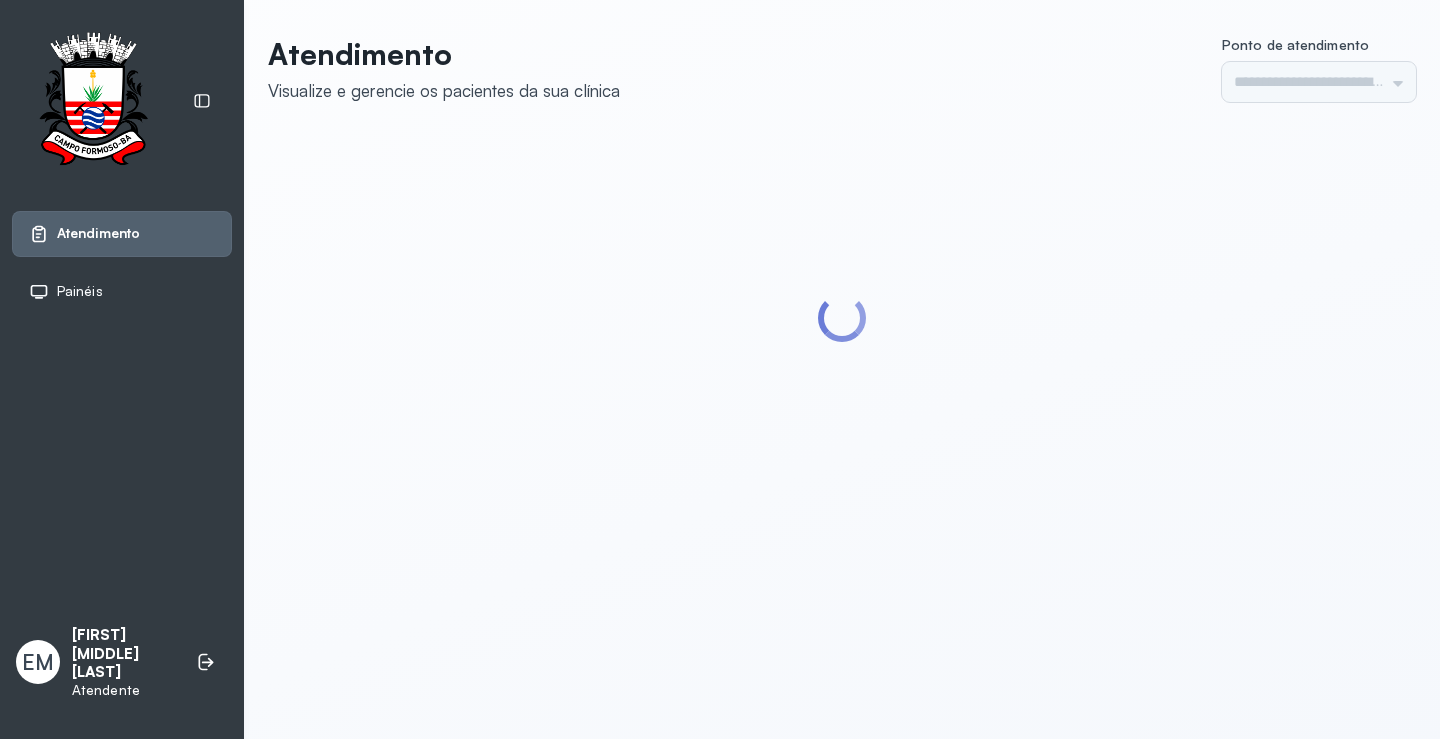 type on "*********" 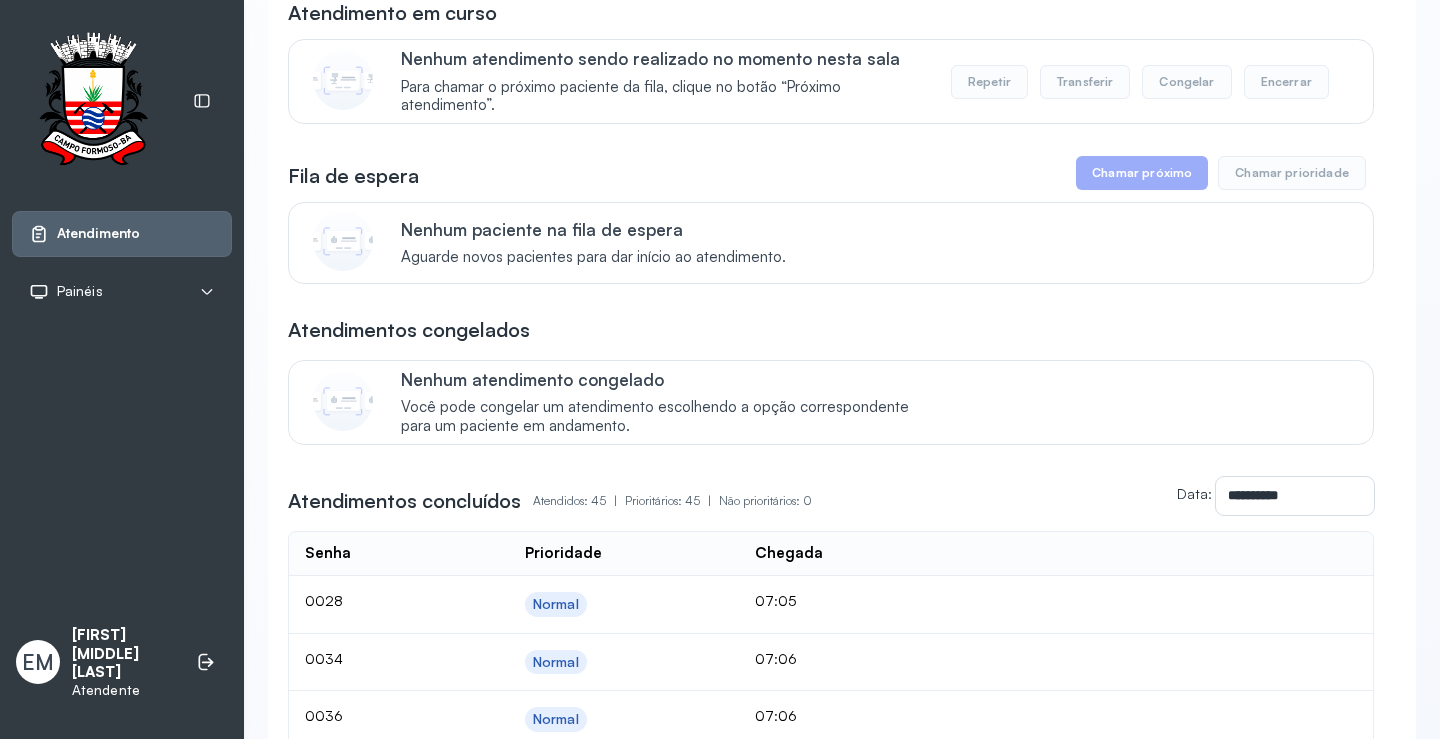 scroll, scrollTop: 200, scrollLeft: 0, axis: vertical 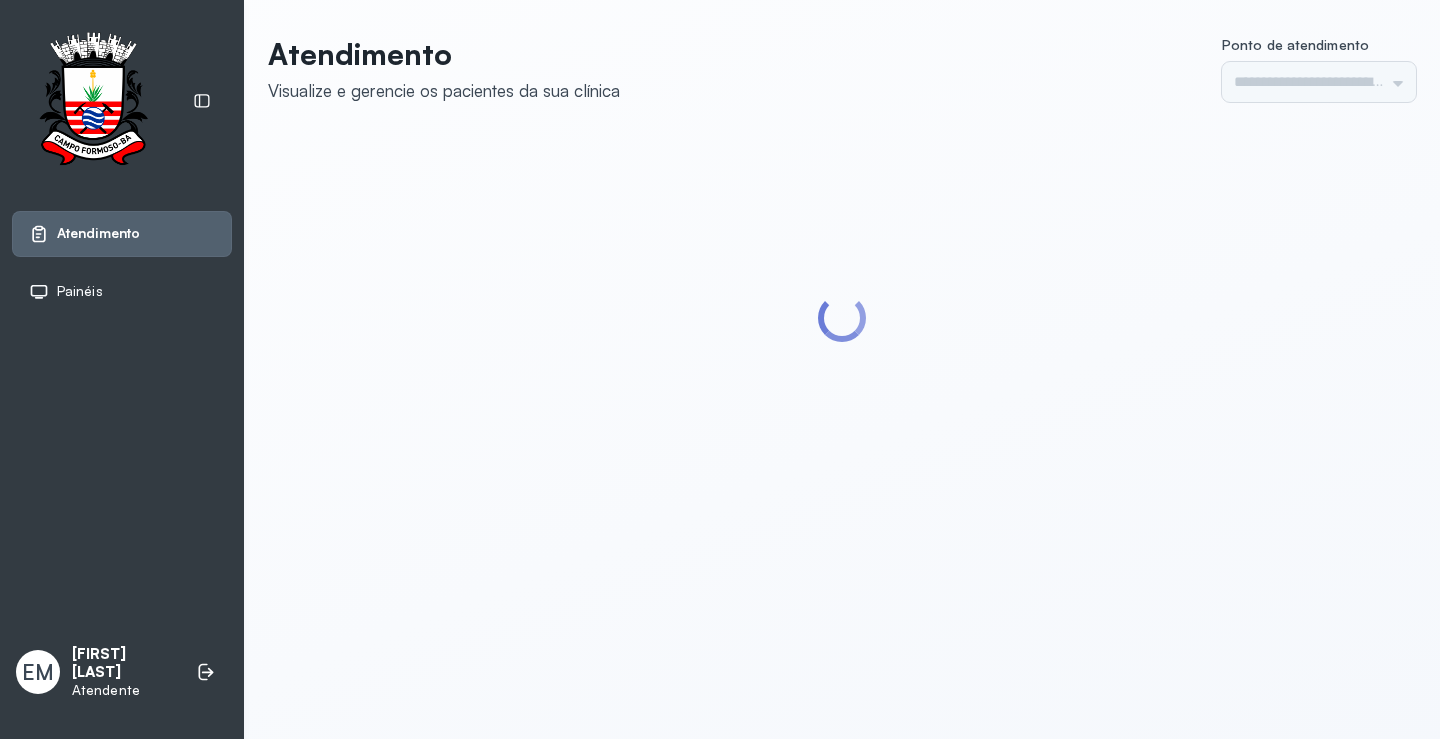 type on "*********" 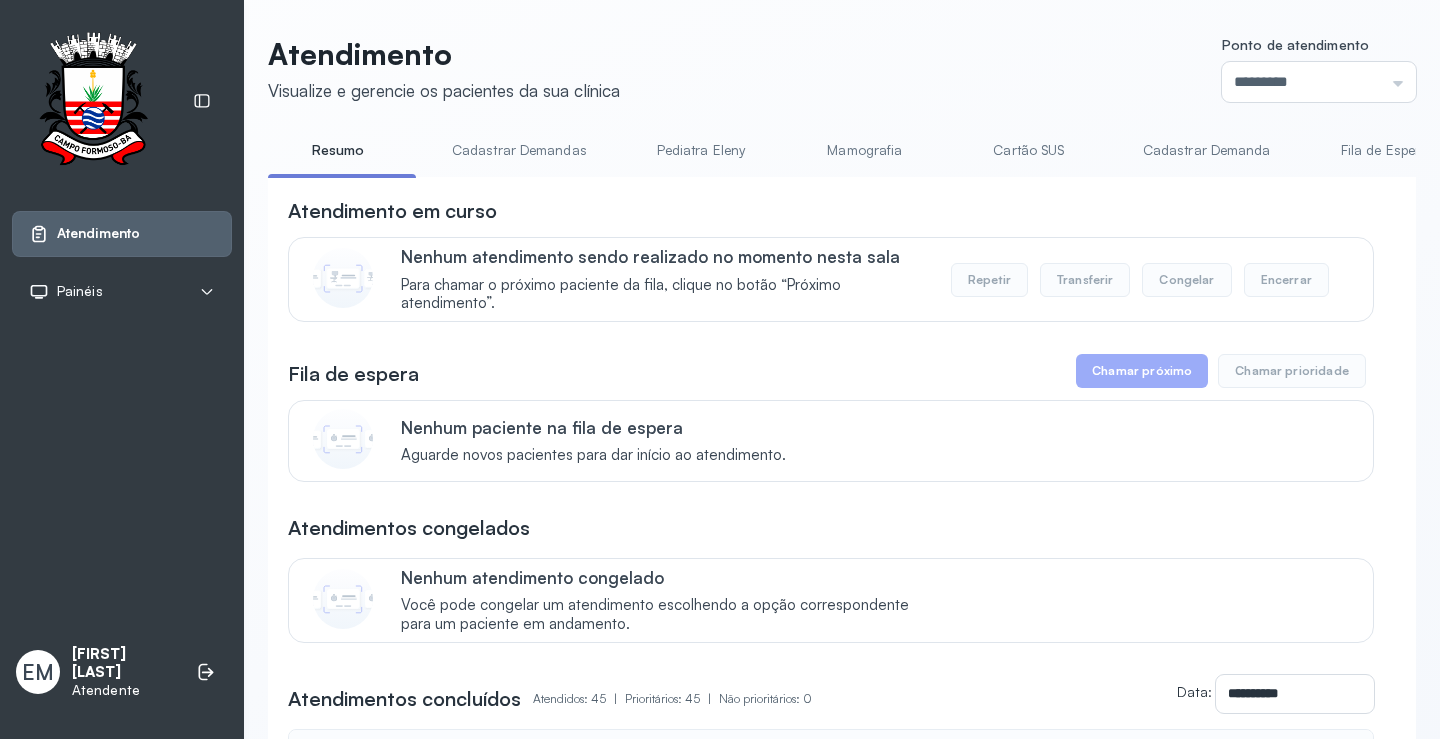 scroll, scrollTop: 300, scrollLeft: 0, axis: vertical 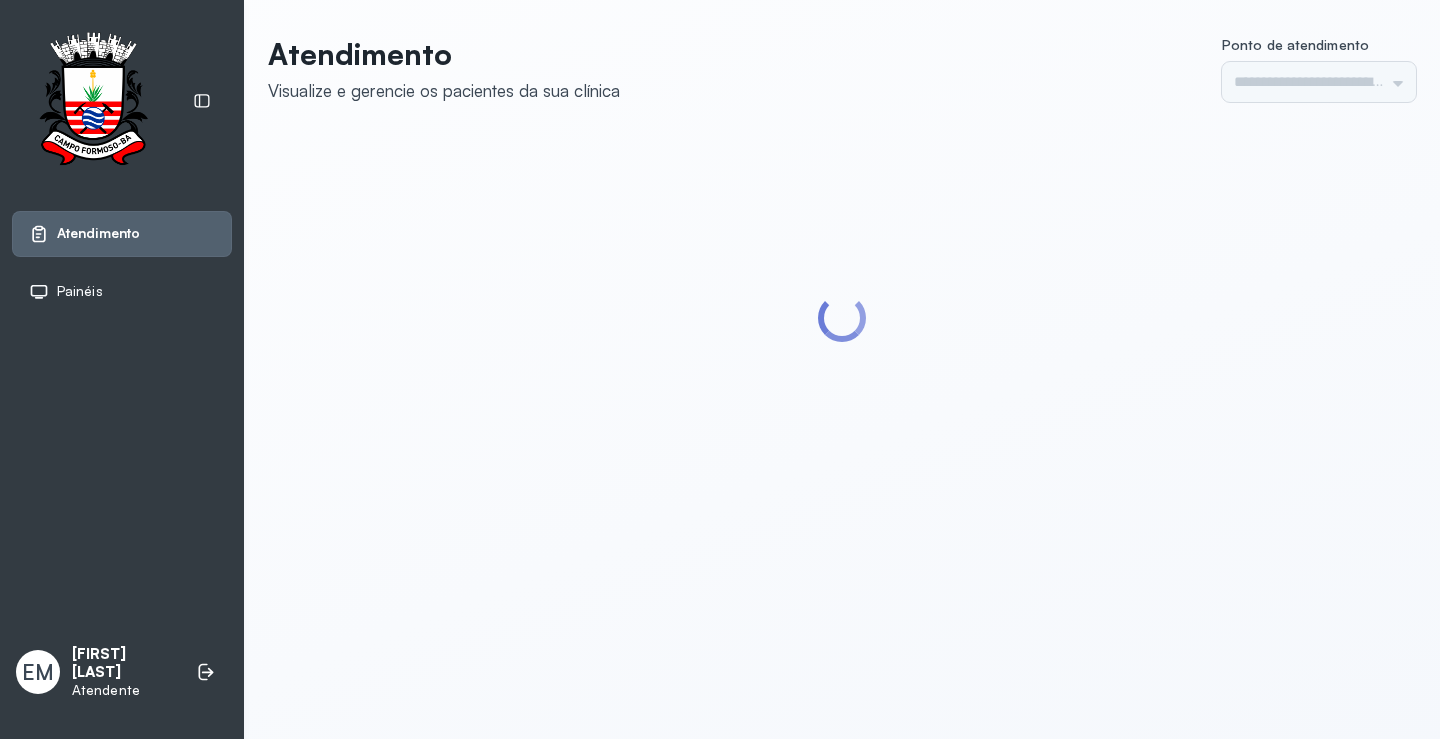 type on "*********" 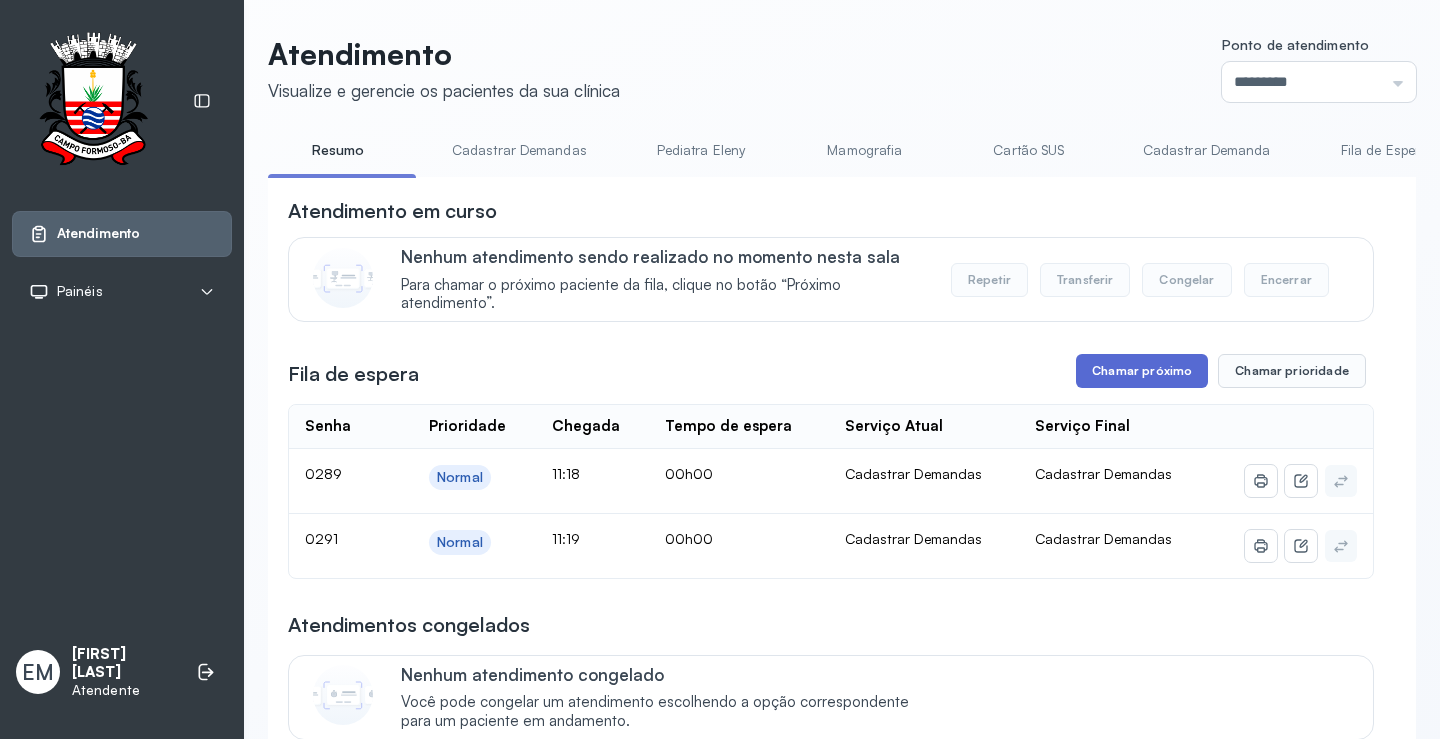 click on "Chamar próximo" at bounding box center (1142, 371) 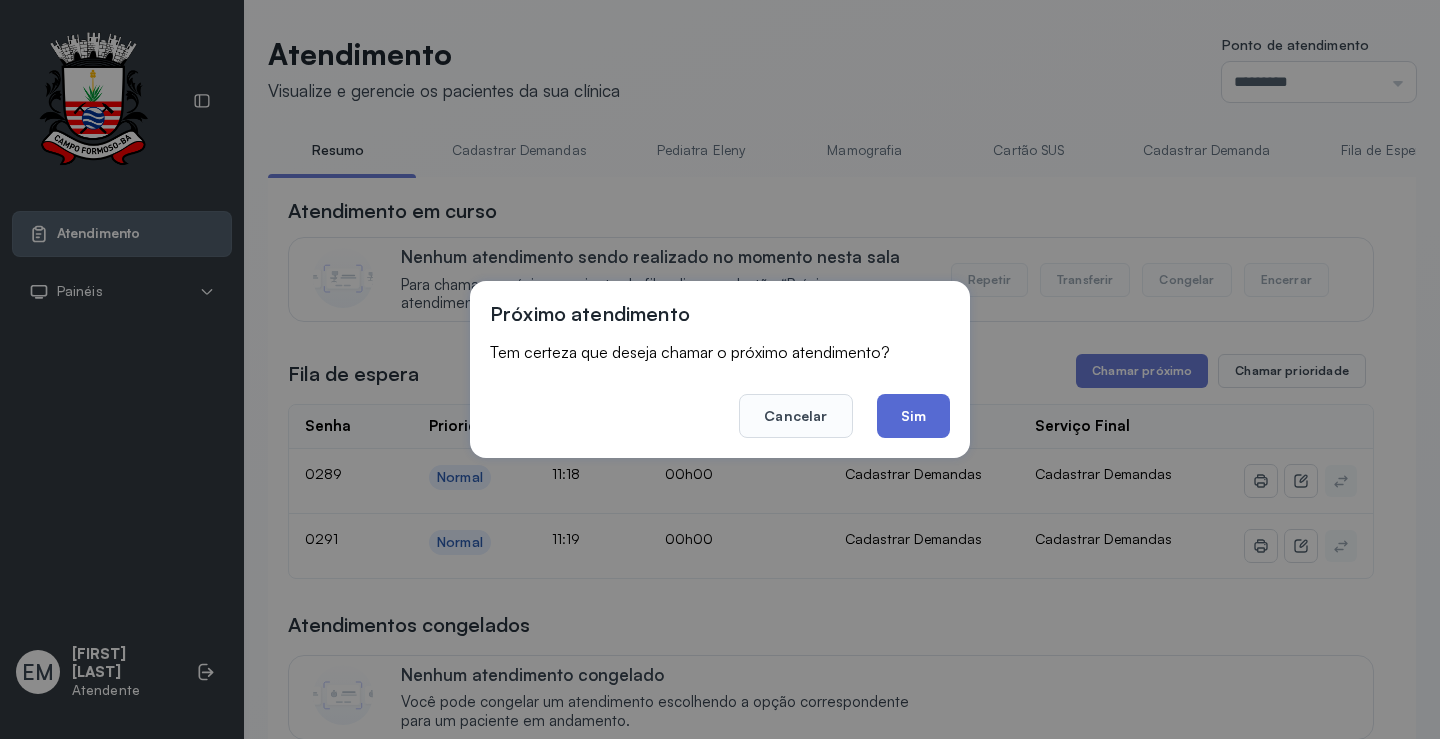 click on "Sim" 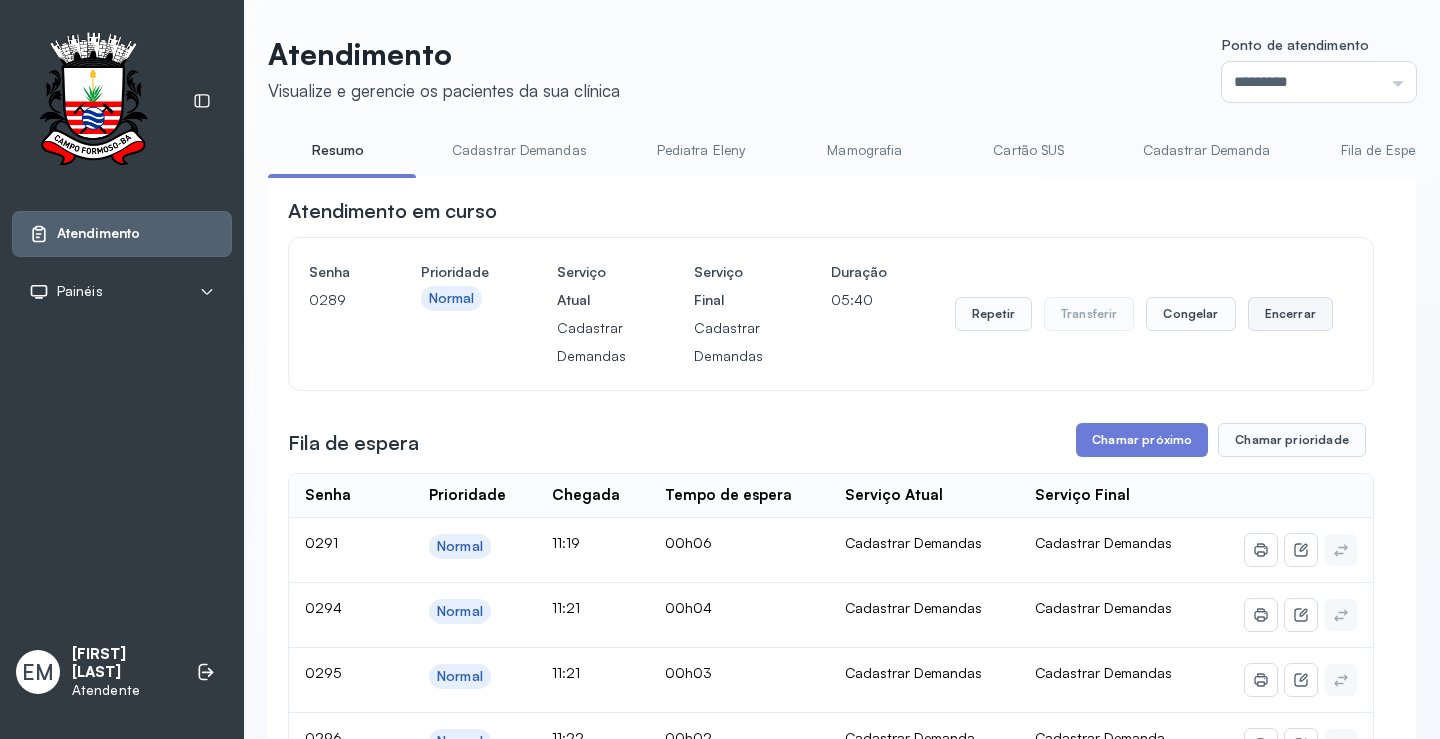 click on "Encerrar" at bounding box center (1290, 314) 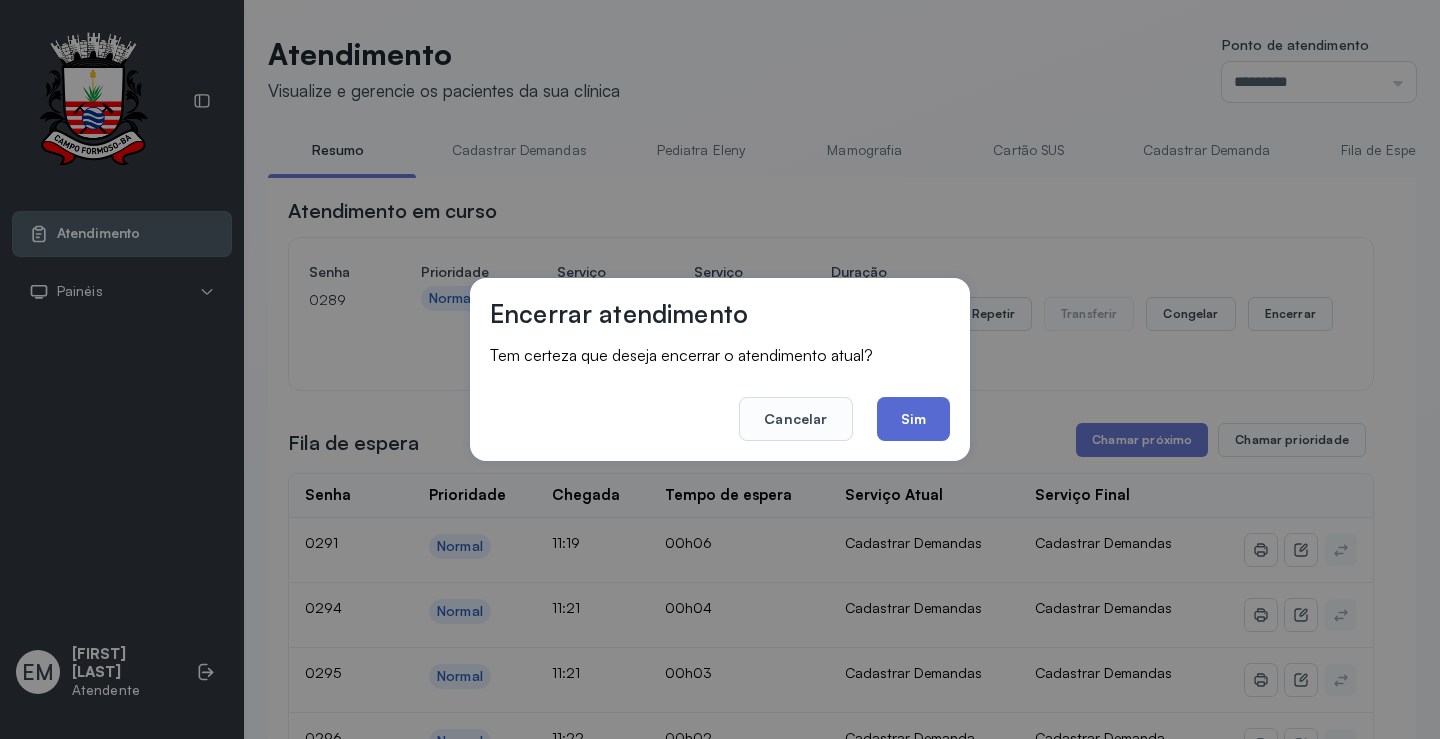 click on "Sim" 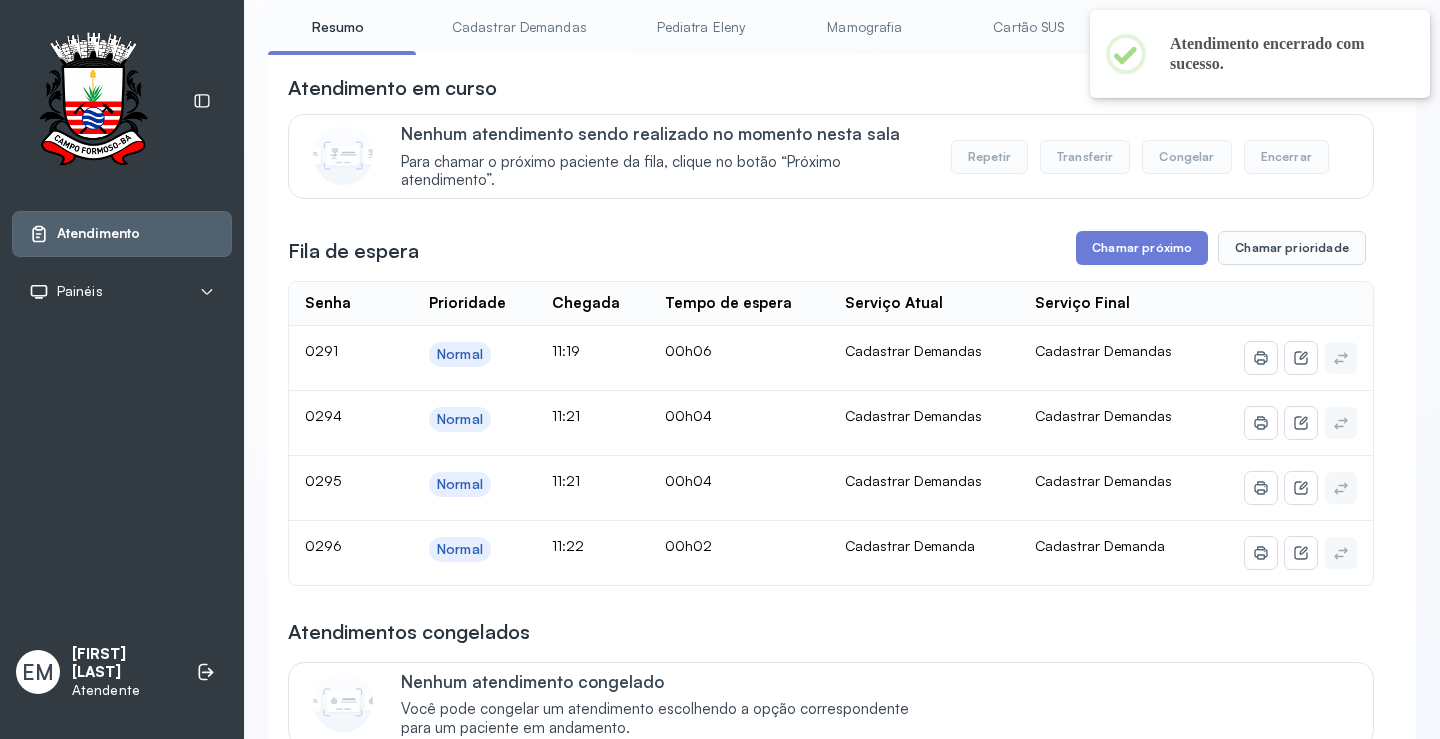 scroll, scrollTop: 0, scrollLeft: 0, axis: both 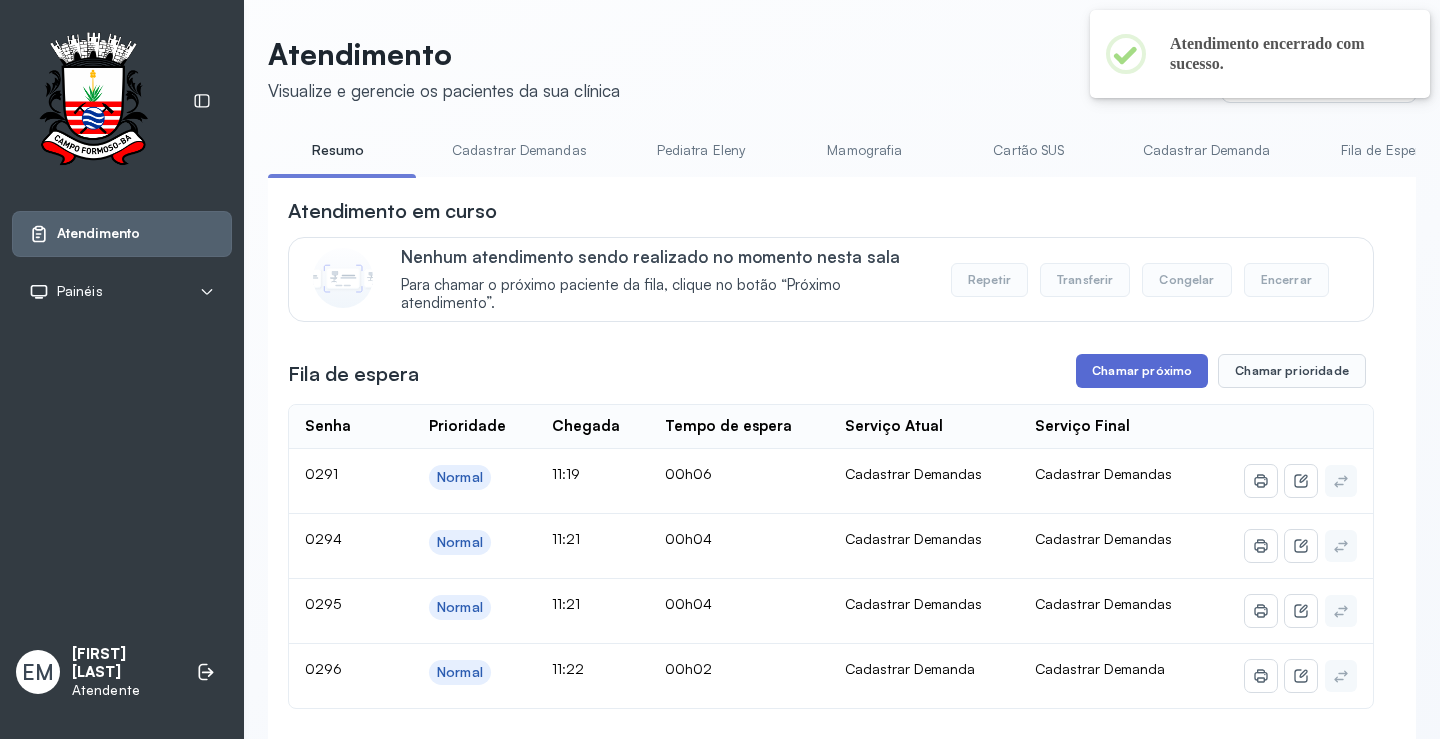 click on "Chamar próximo" at bounding box center [1142, 371] 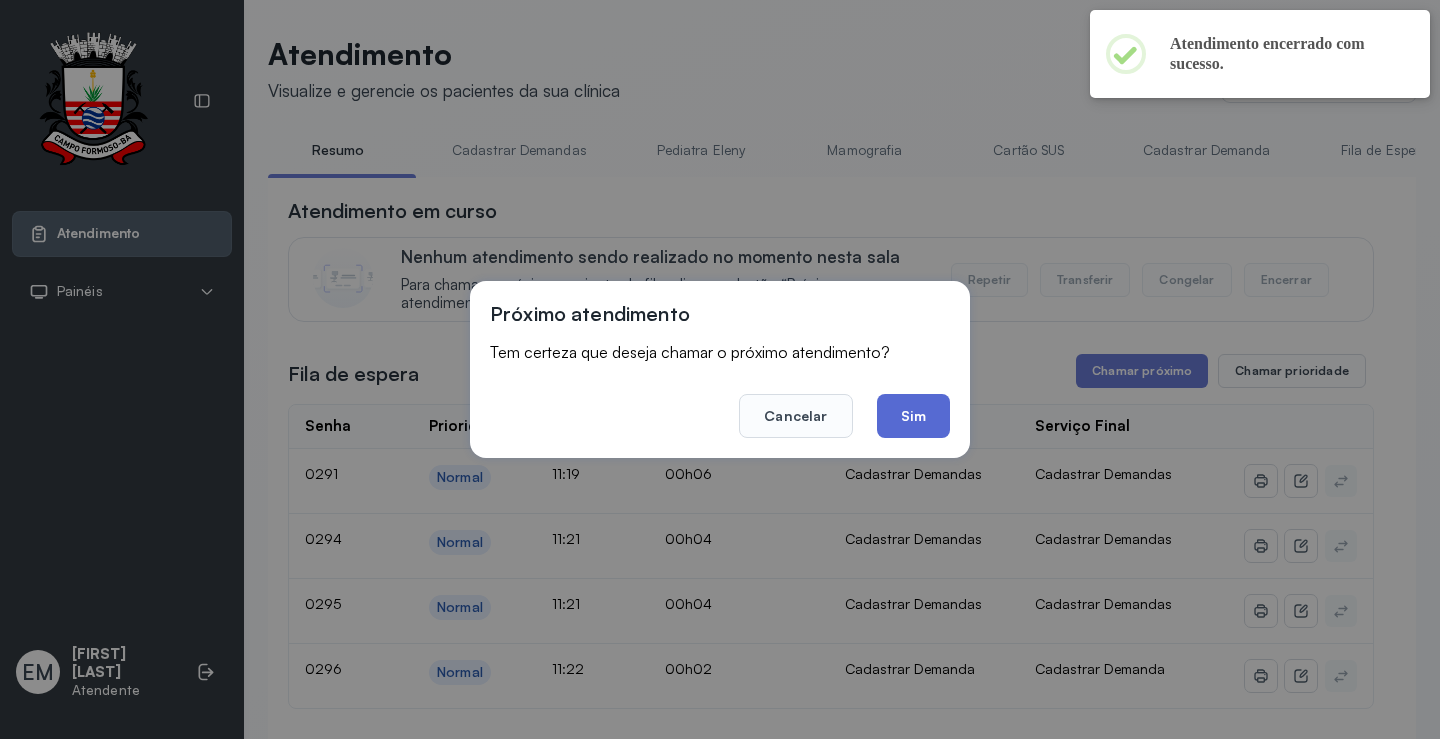 click on "Sim" 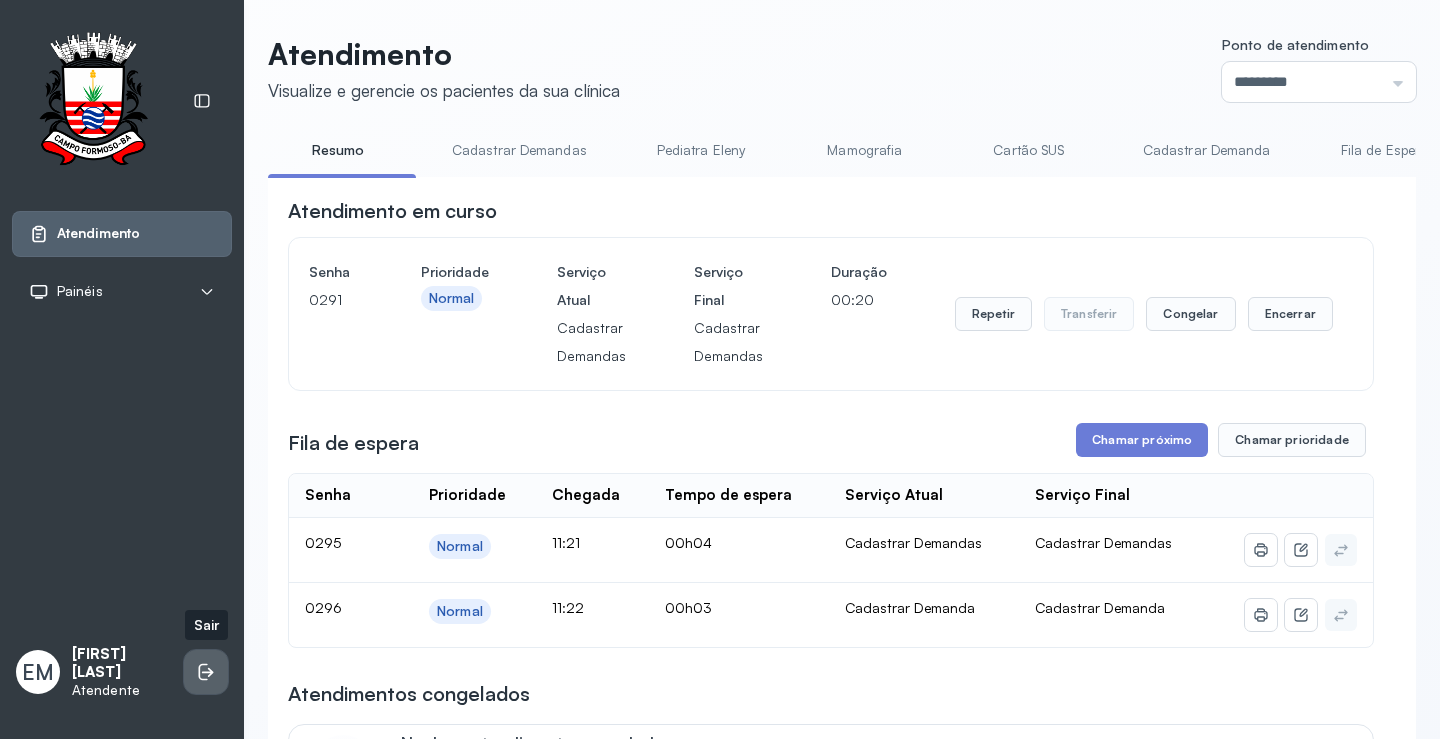 click 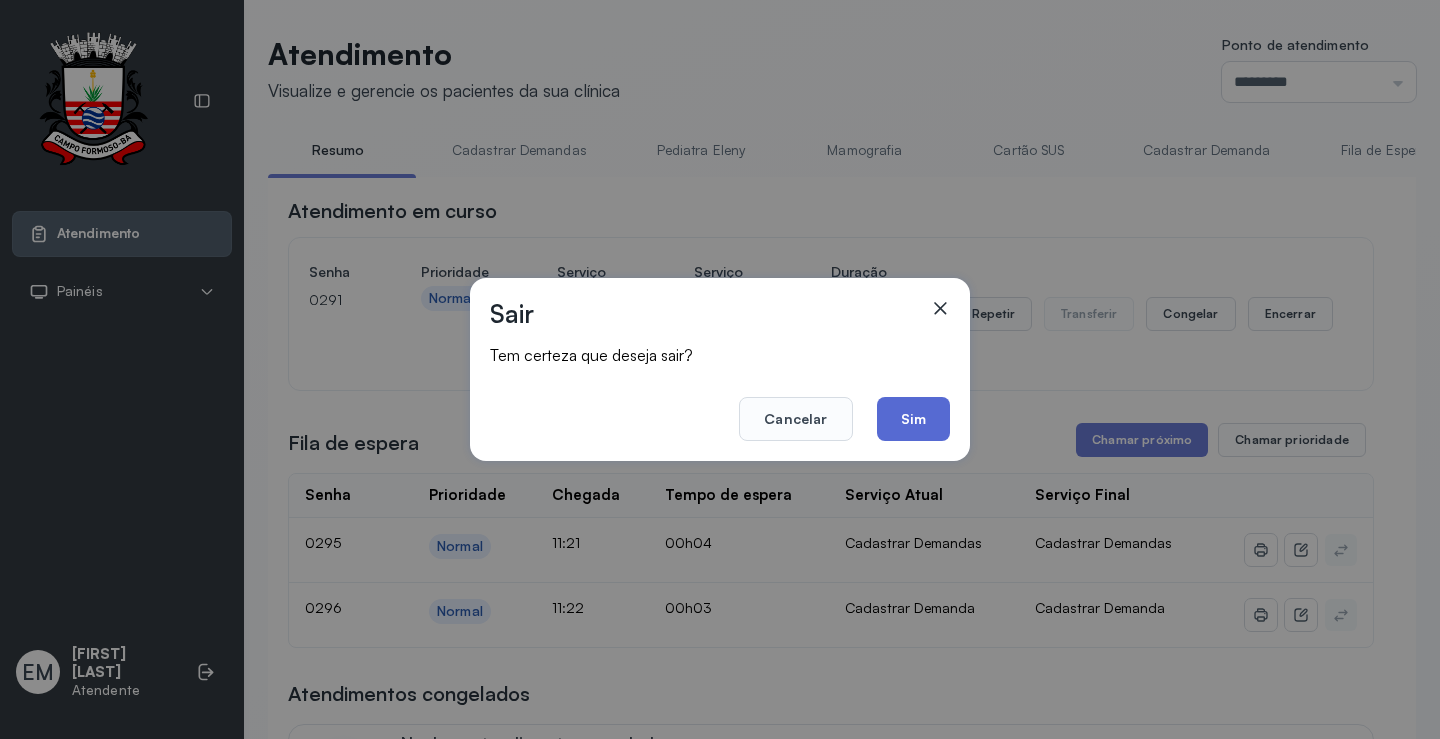 click on "Sim" 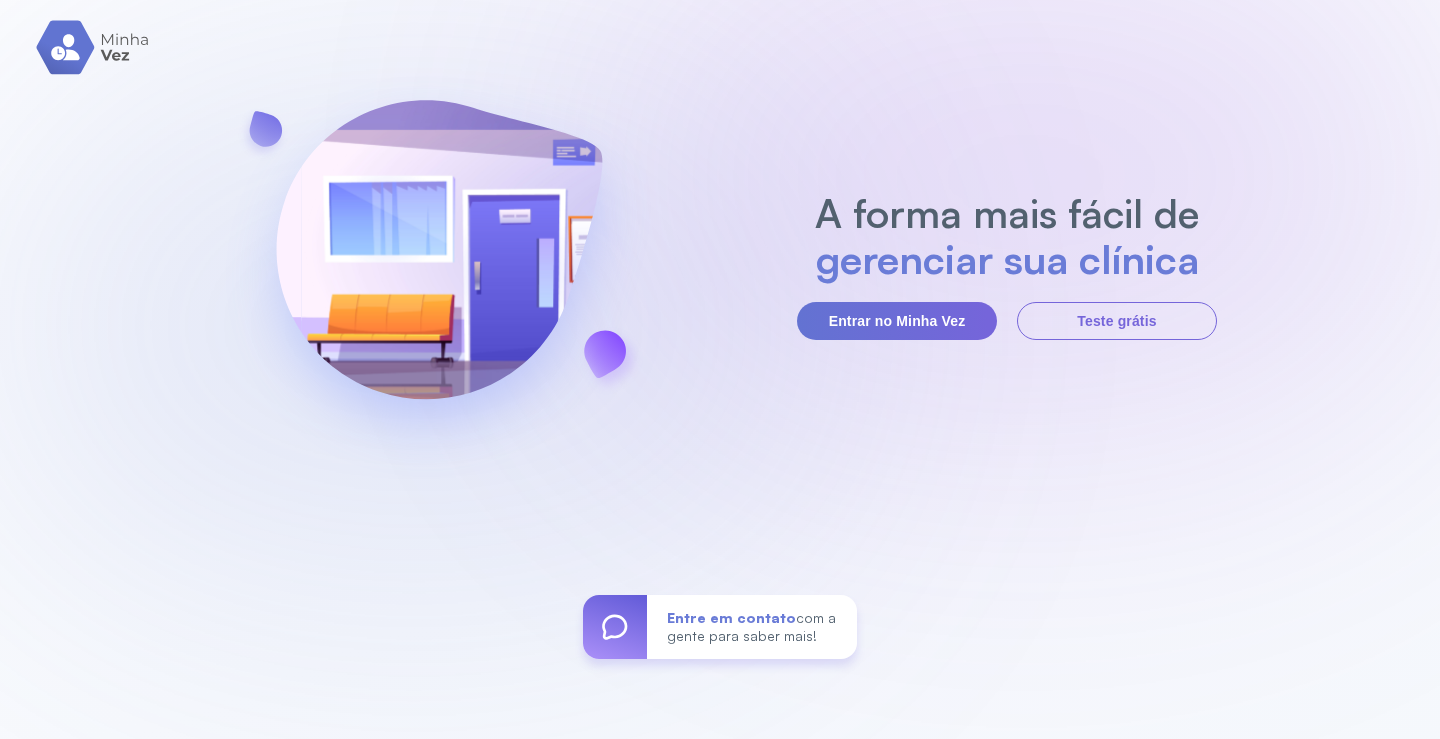 scroll, scrollTop: 0, scrollLeft: 0, axis: both 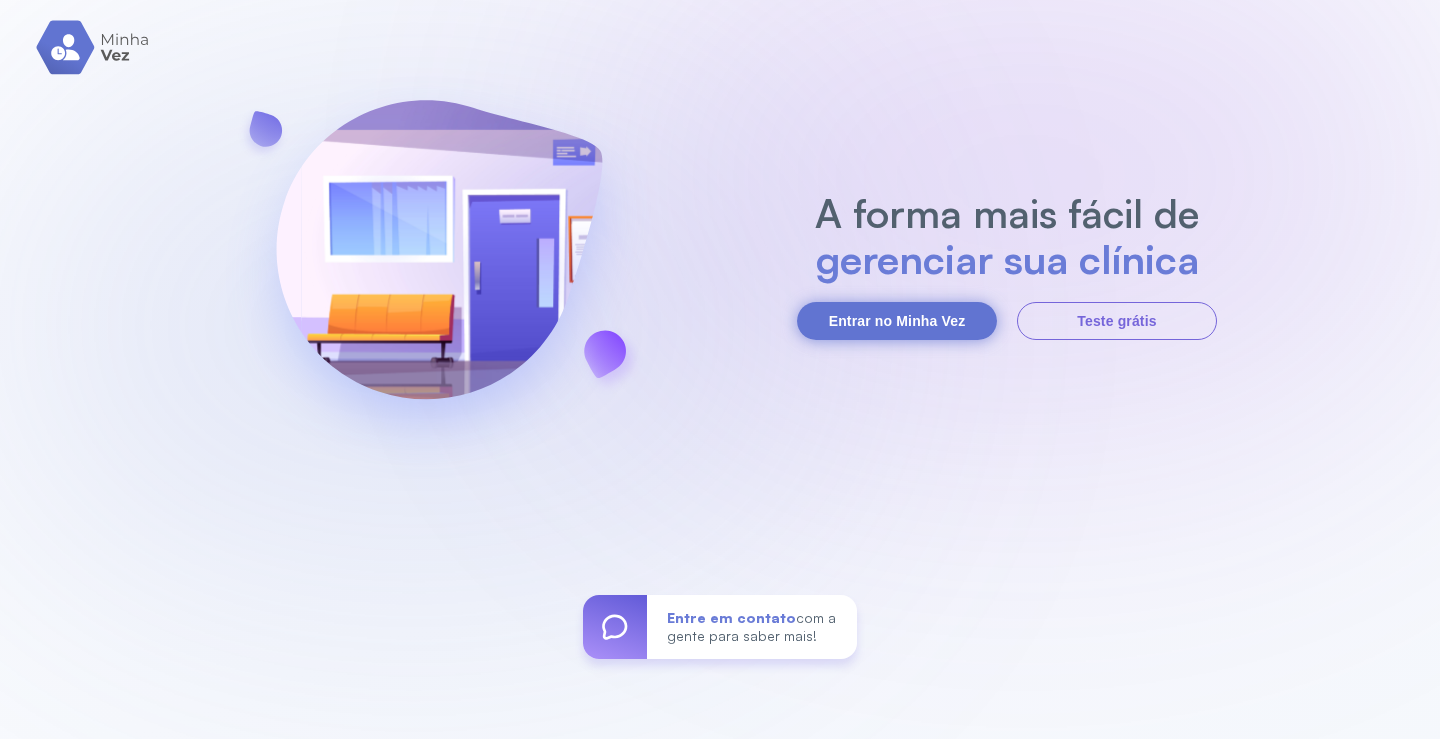 click on "Entrar no Minha Vez" at bounding box center (897, 321) 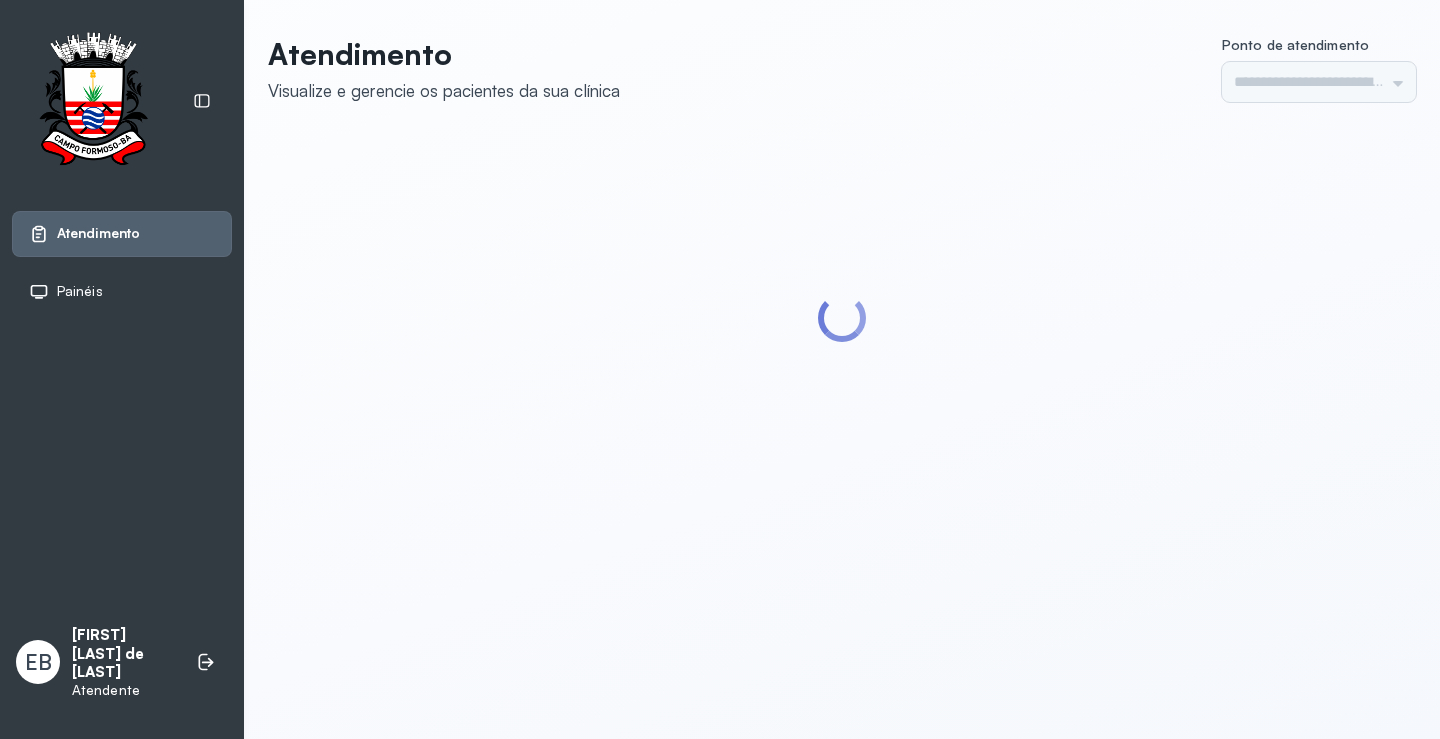 scroll, scrollTop: 0, scrollLeft: 0, axis: both 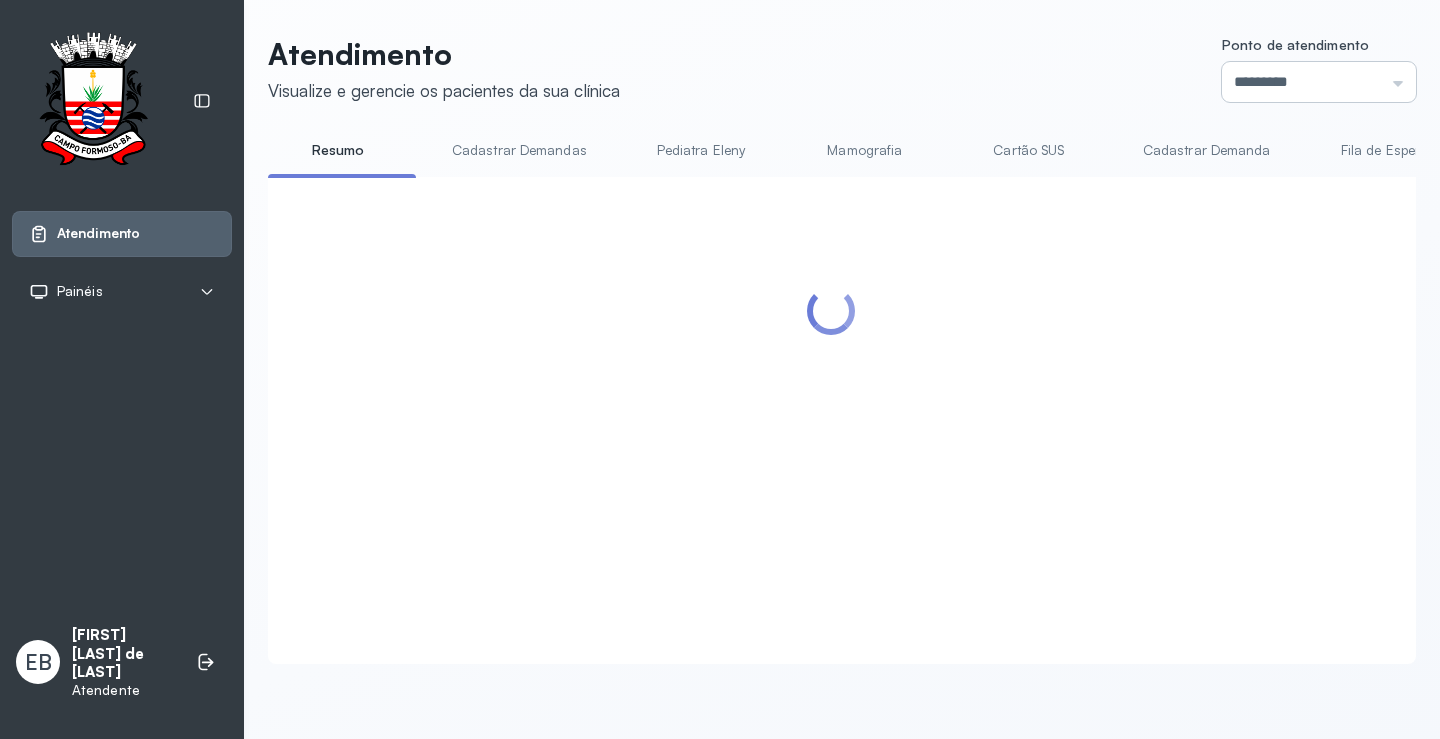 click on "*********" at bounding box center [1319, 82] 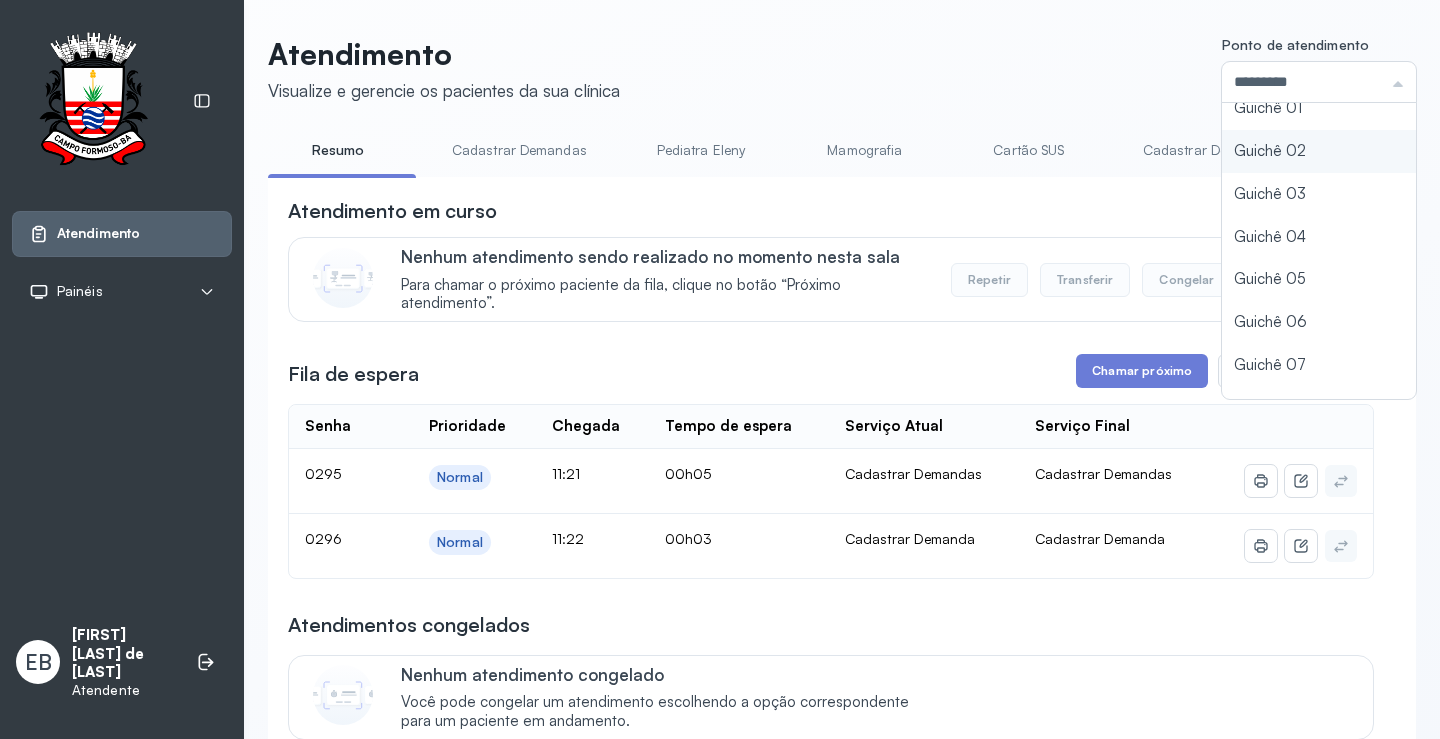 scroll, scrollTop: 88, scrollLeft: 0, axis: vertical 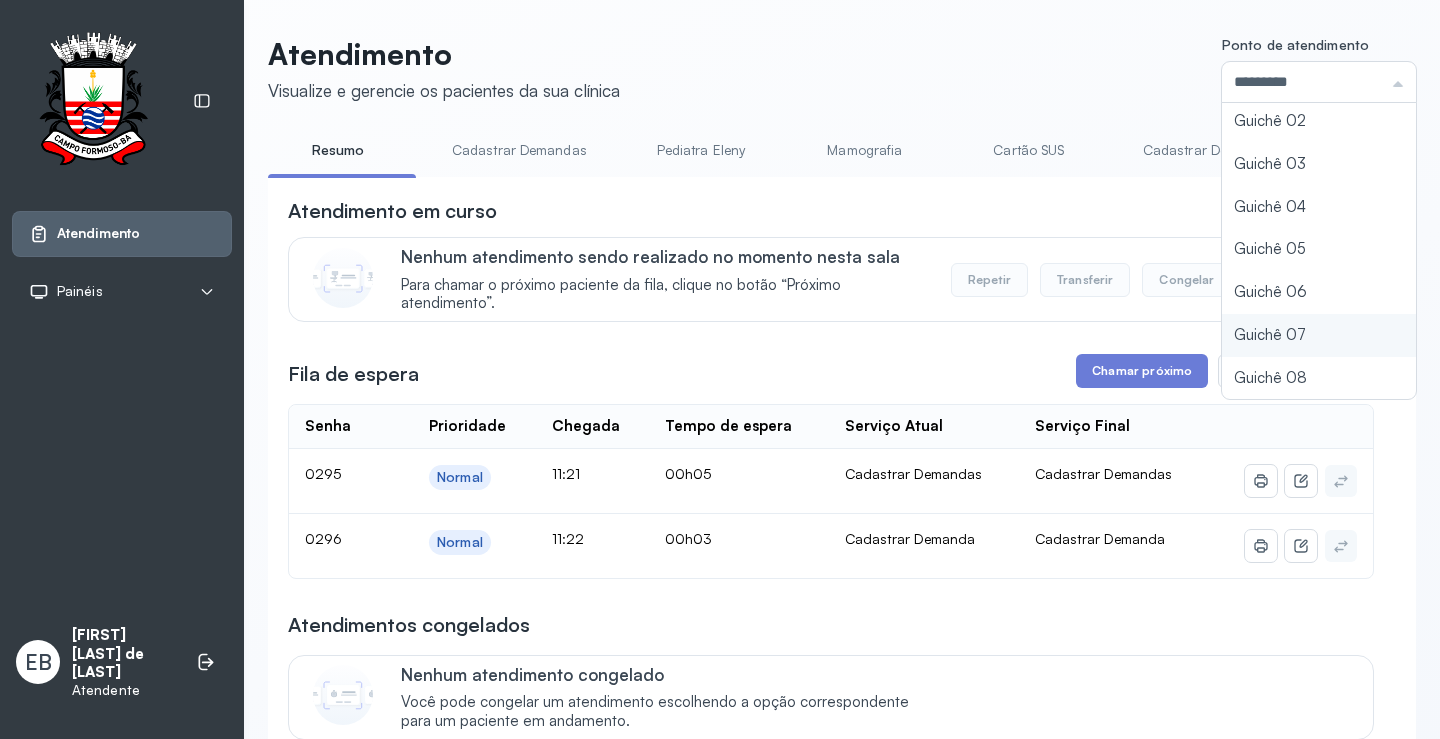 type on "*********" 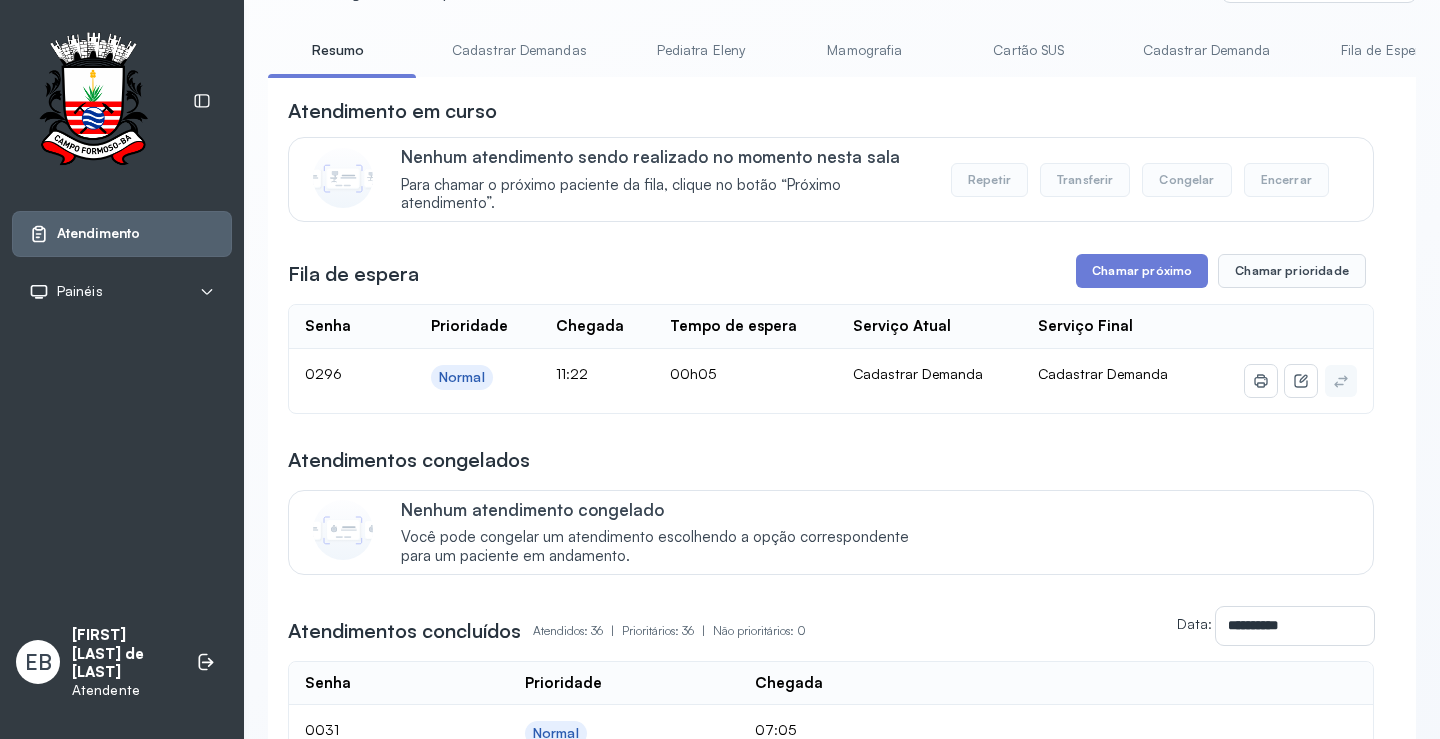 scroll, scrollTop: 0, scrollLeft: 0, axis: both 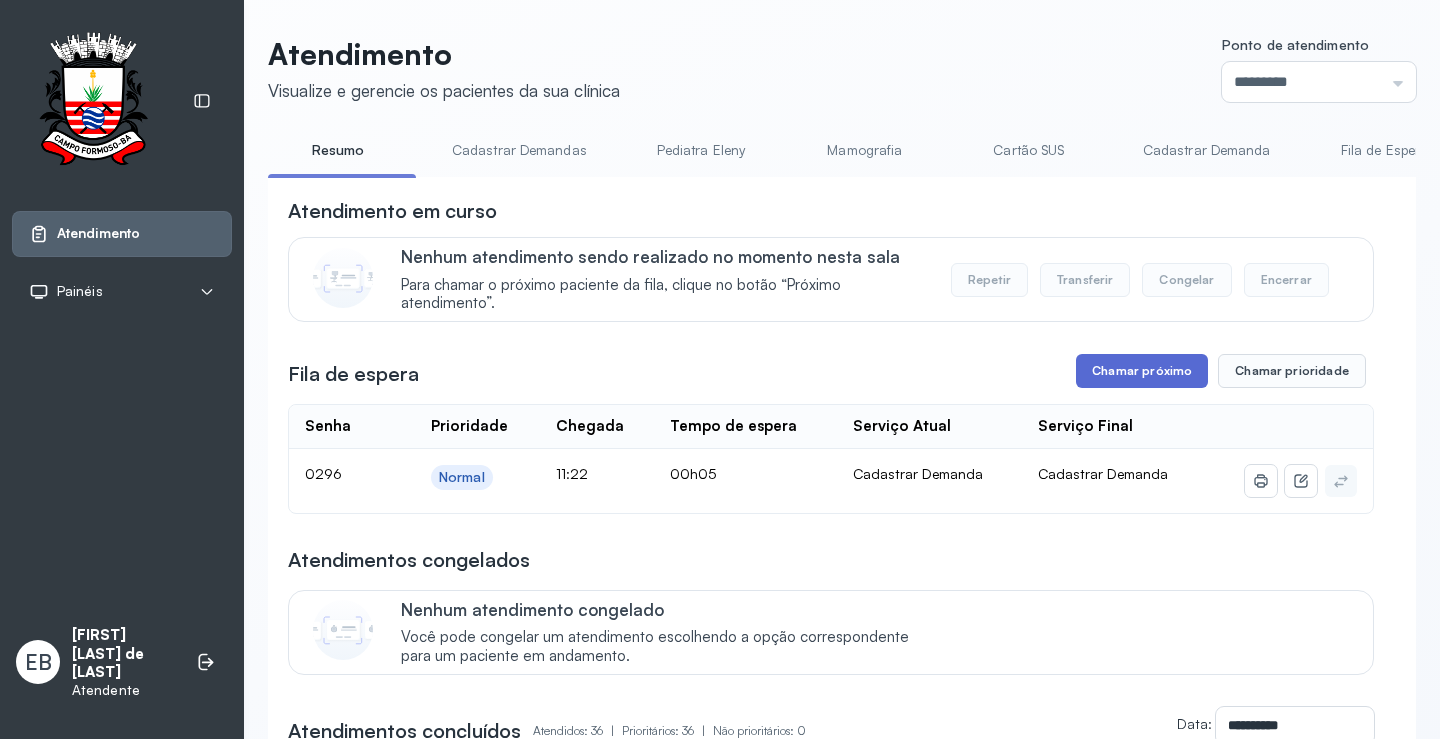 click on "Chamar próximo" at bounding box center (1142, 371) 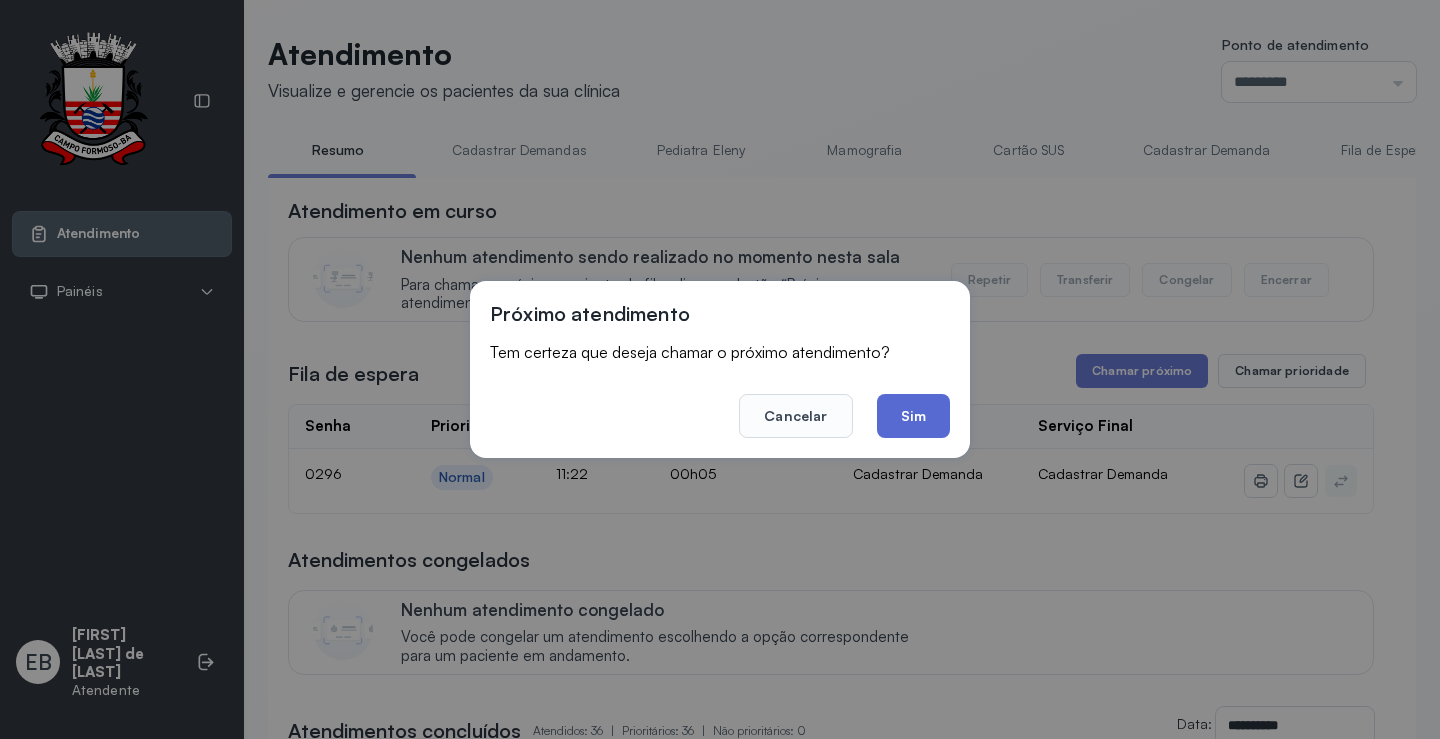 click on "Sim" 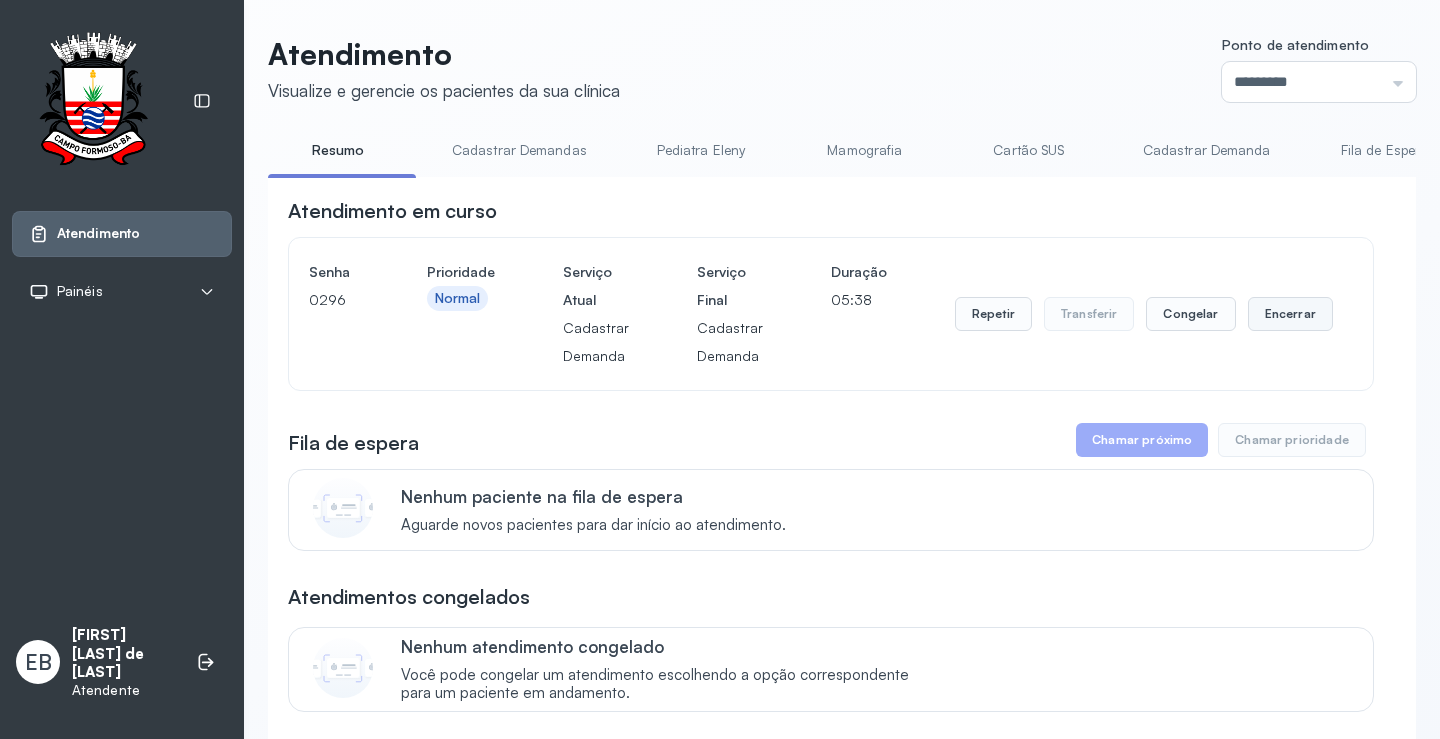 click on "Encerrar" at bounding box center (1290, 314) 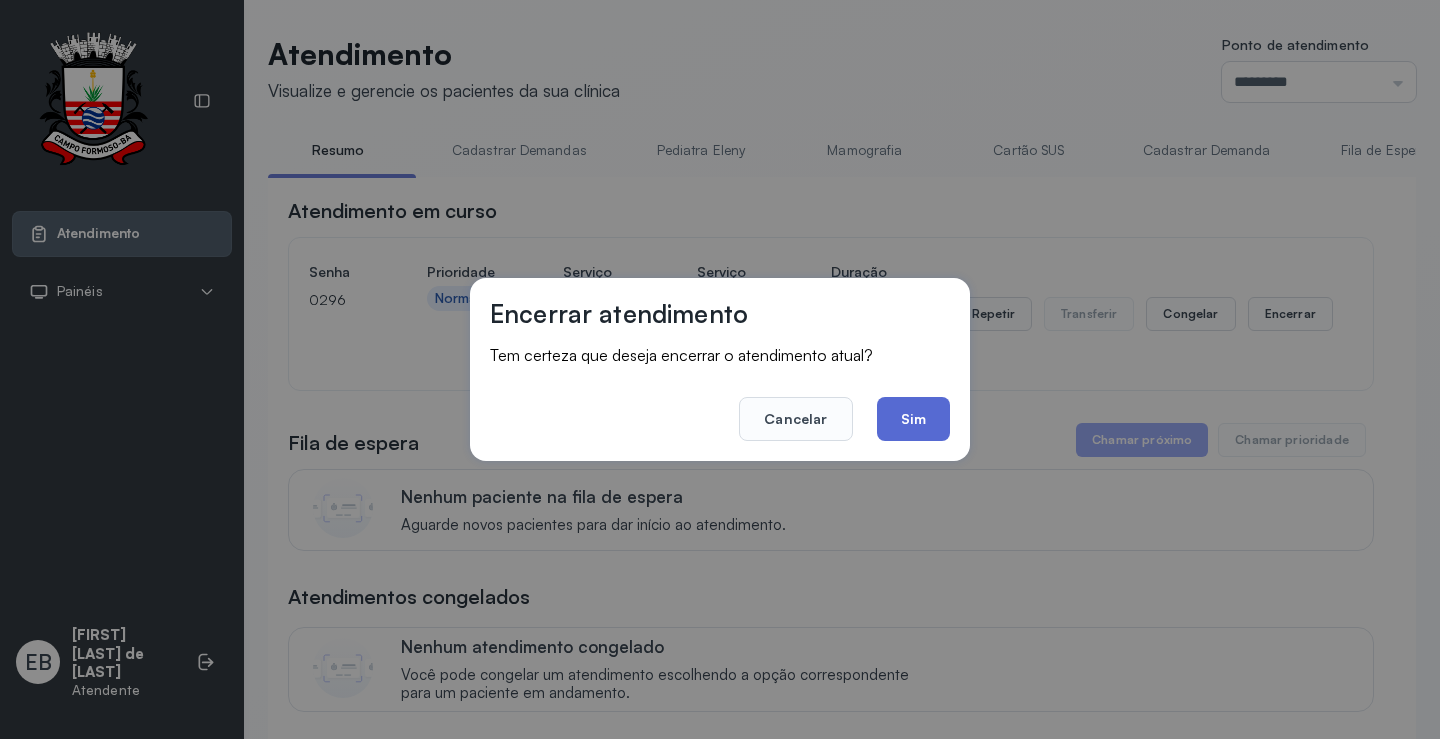 click on "Sim" 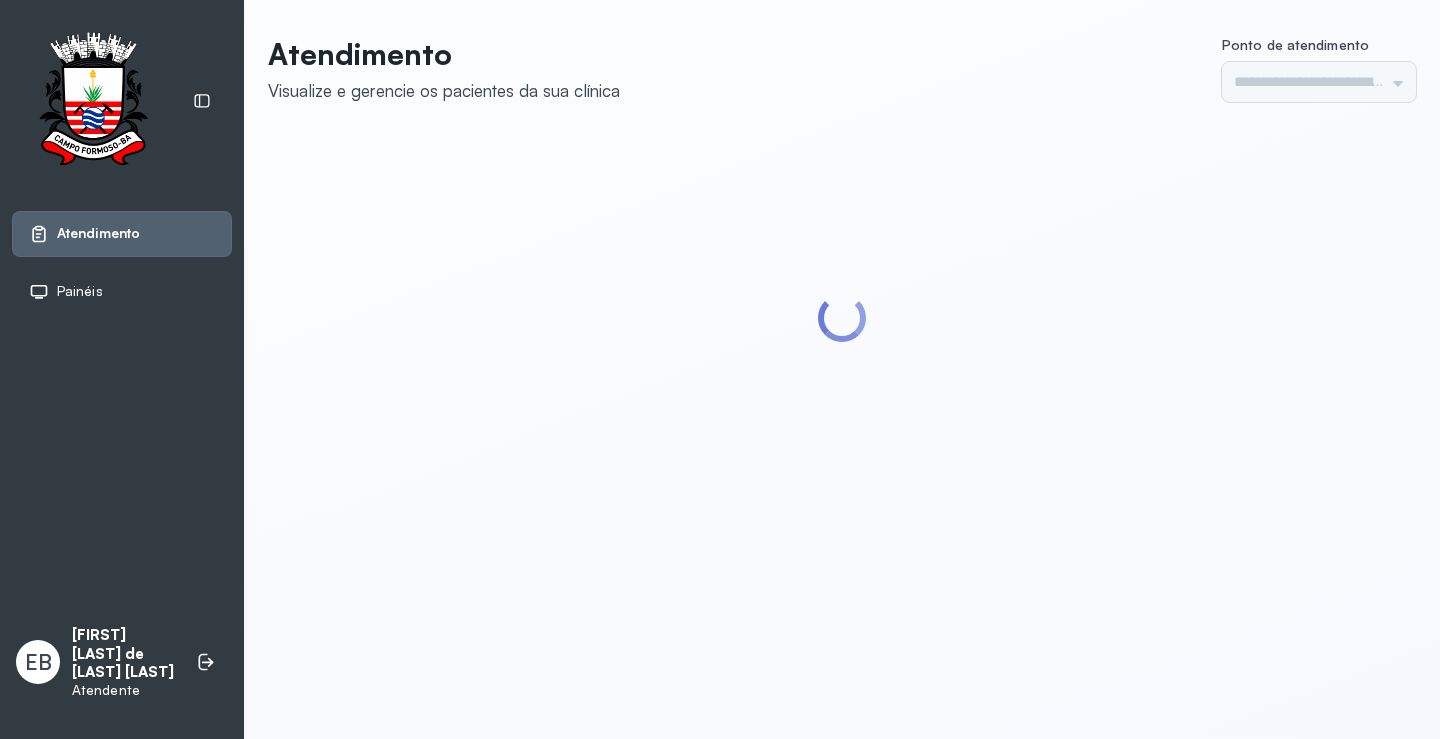 scroll, scrollTop: 0, scrollLeft: 0, axis: both 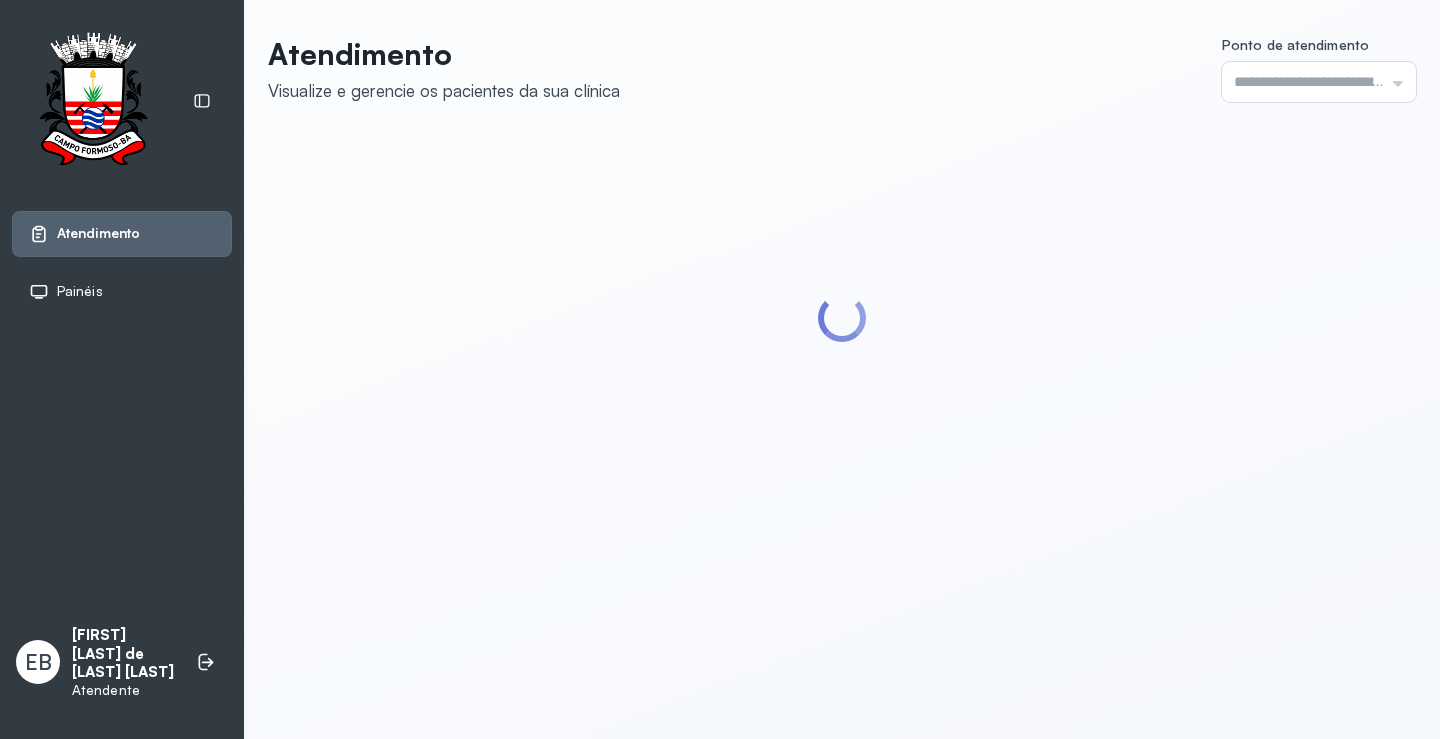 type on "*********" 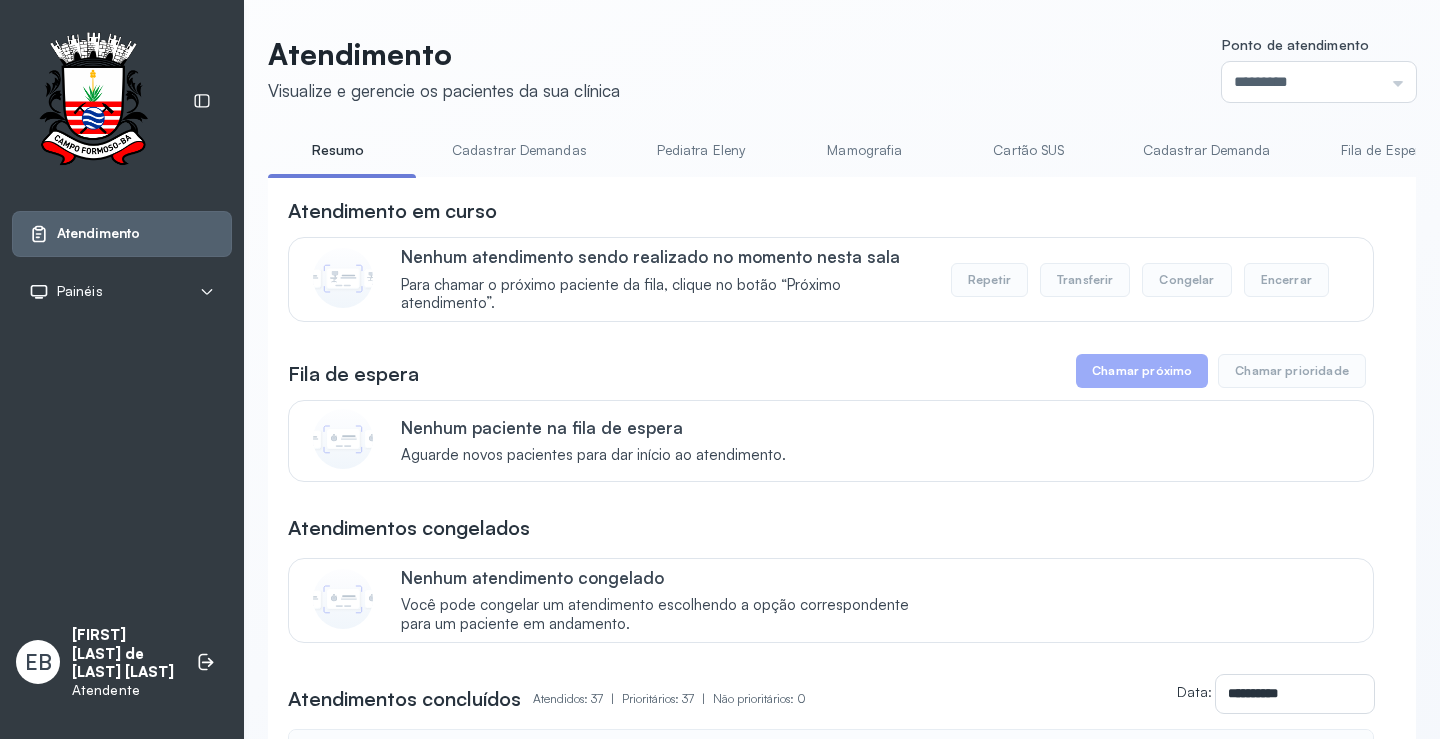 click on "Cartão SUS" at bounding box center [1029, 150] 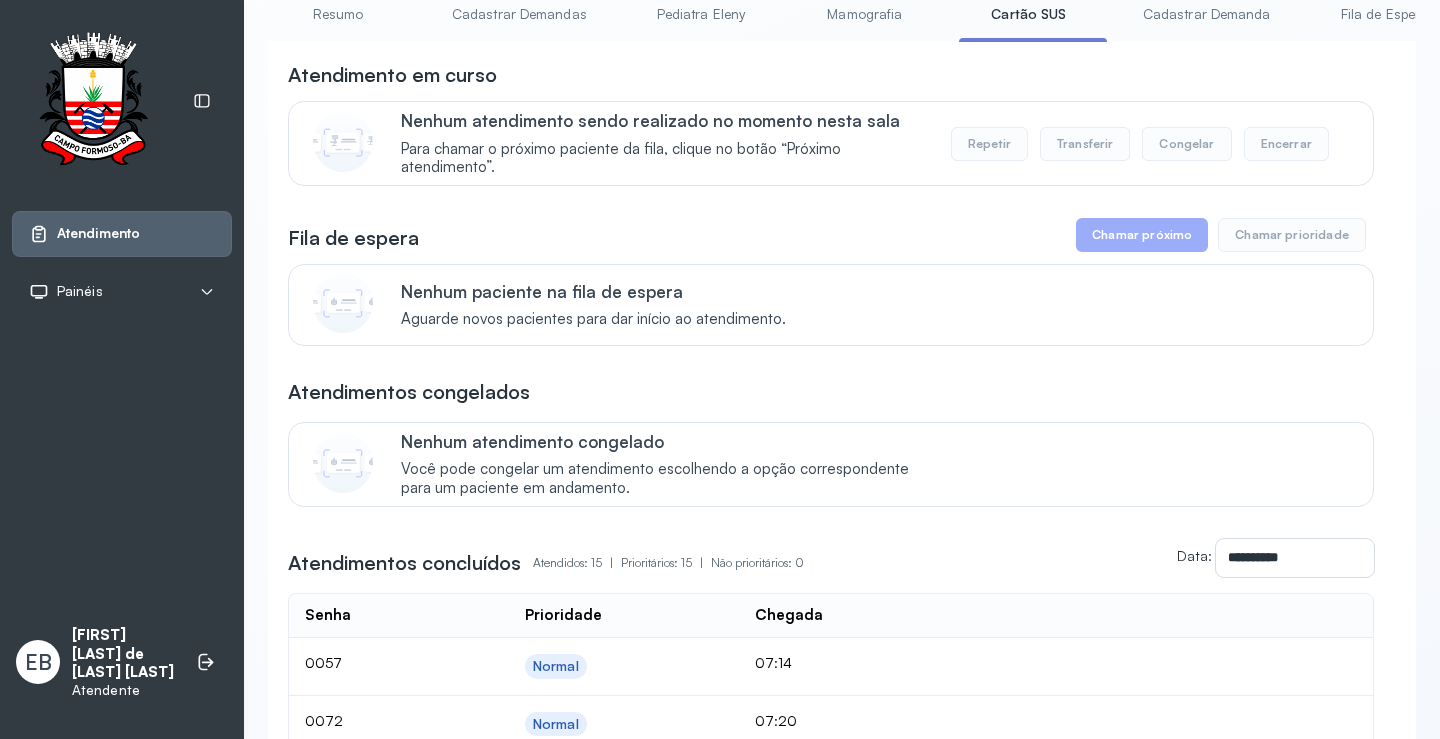 scroll, scrollTop: 0, scrollLeft: 0, axis: both 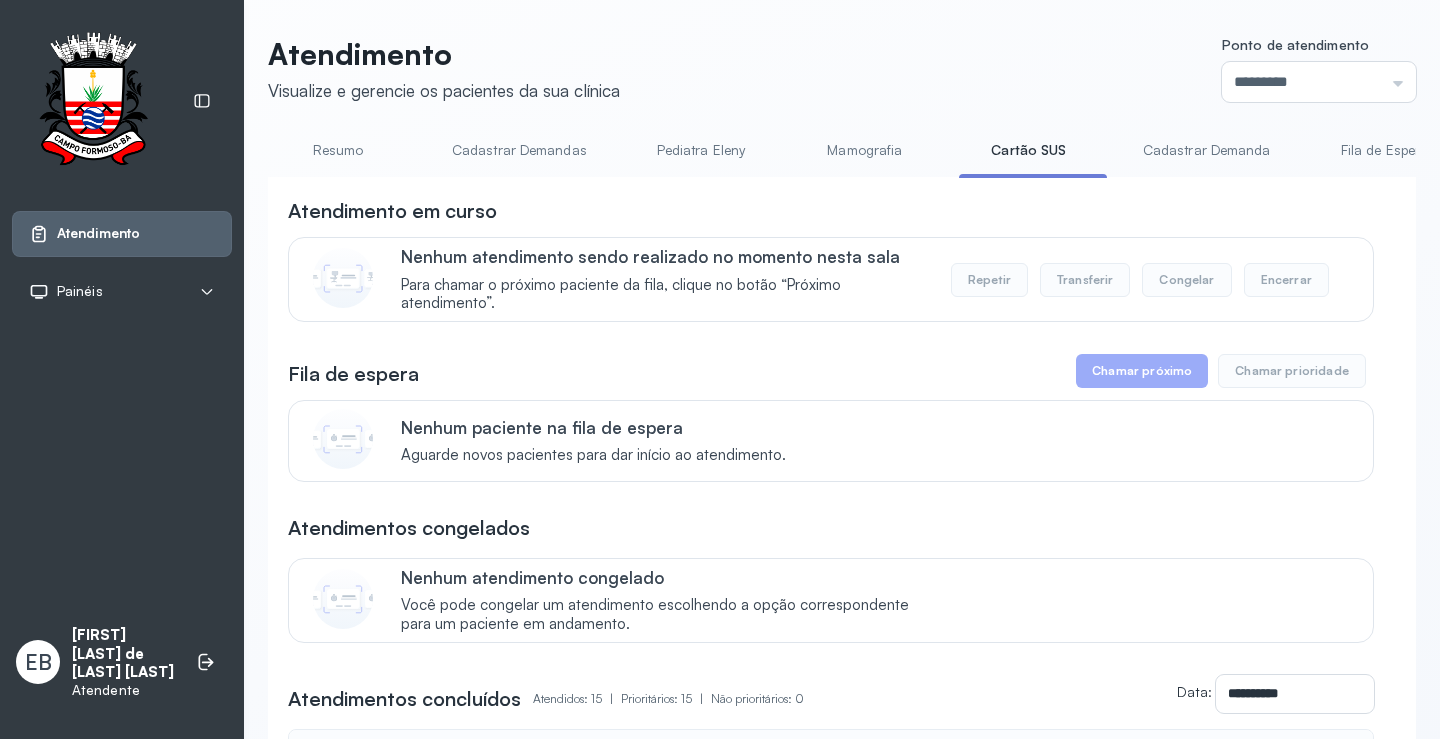 click on "Resumo" at bounding box center [338, 150] 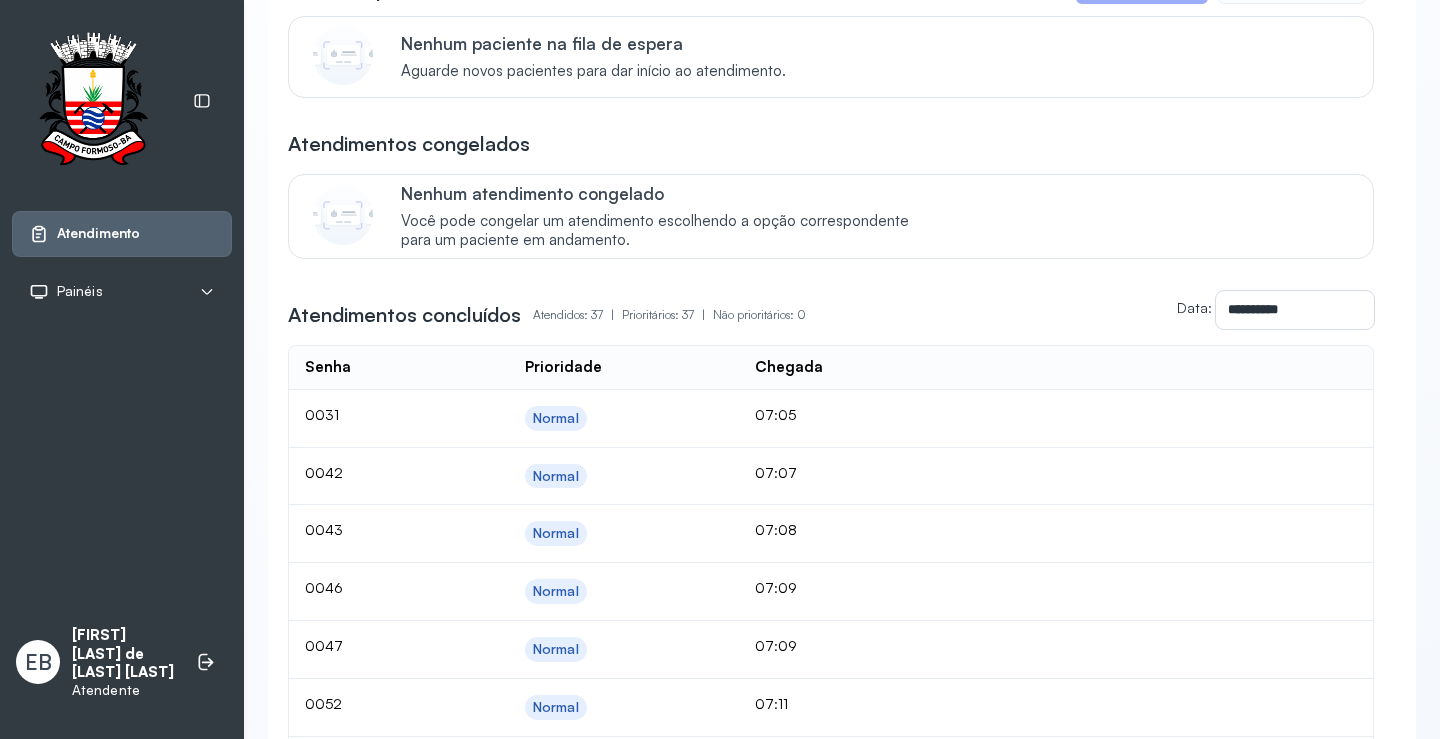 scroll, scrollTop: 400, scrollLeft: 0, axis: vertical 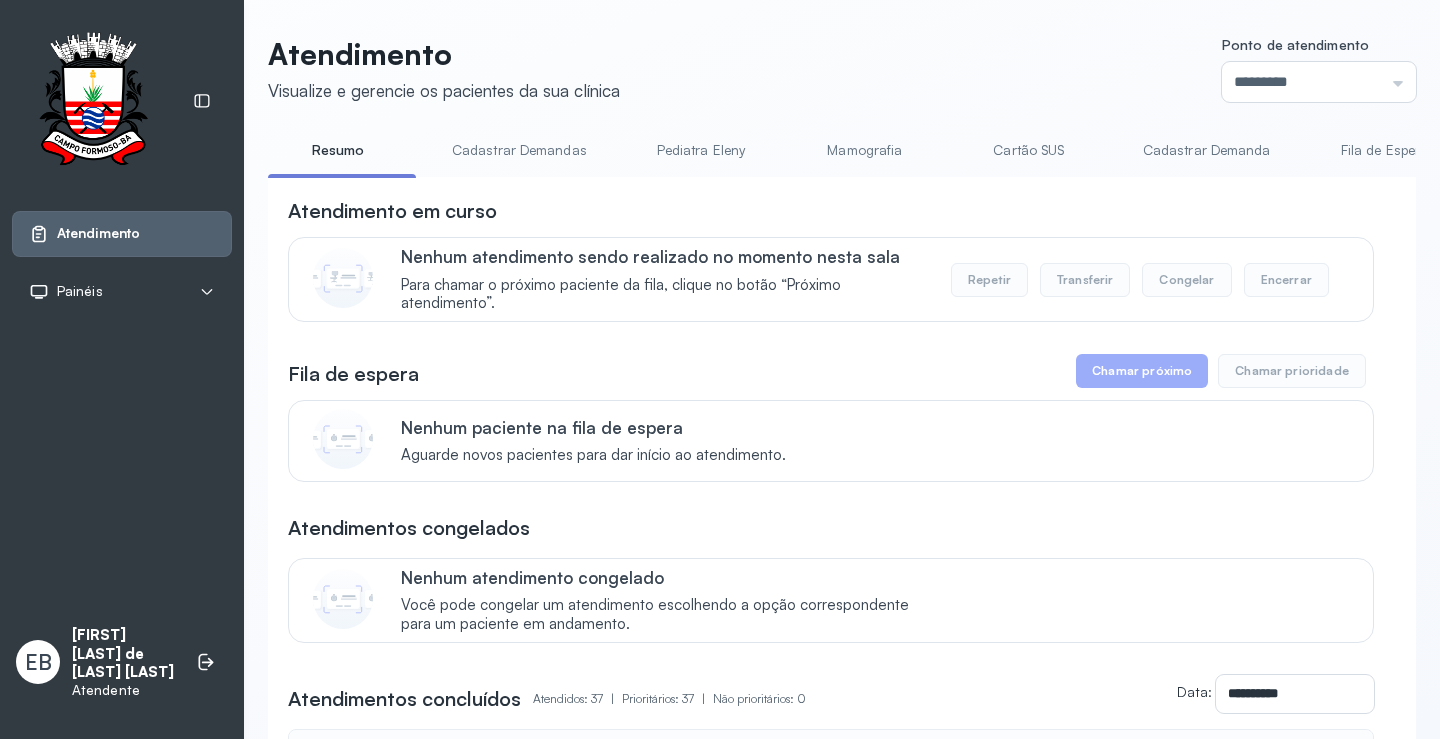 click on "Cadastrar Demandas" at bounding box center (519, 150) 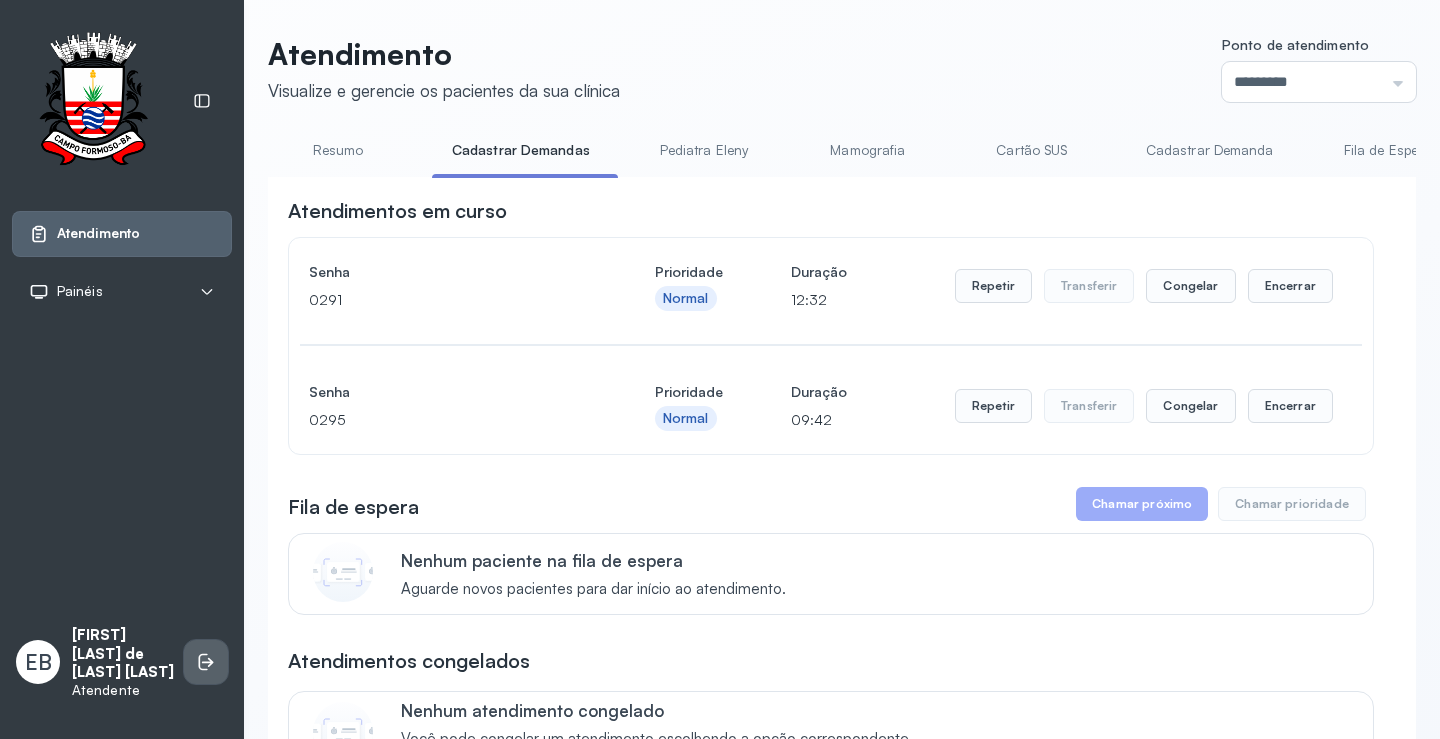 click 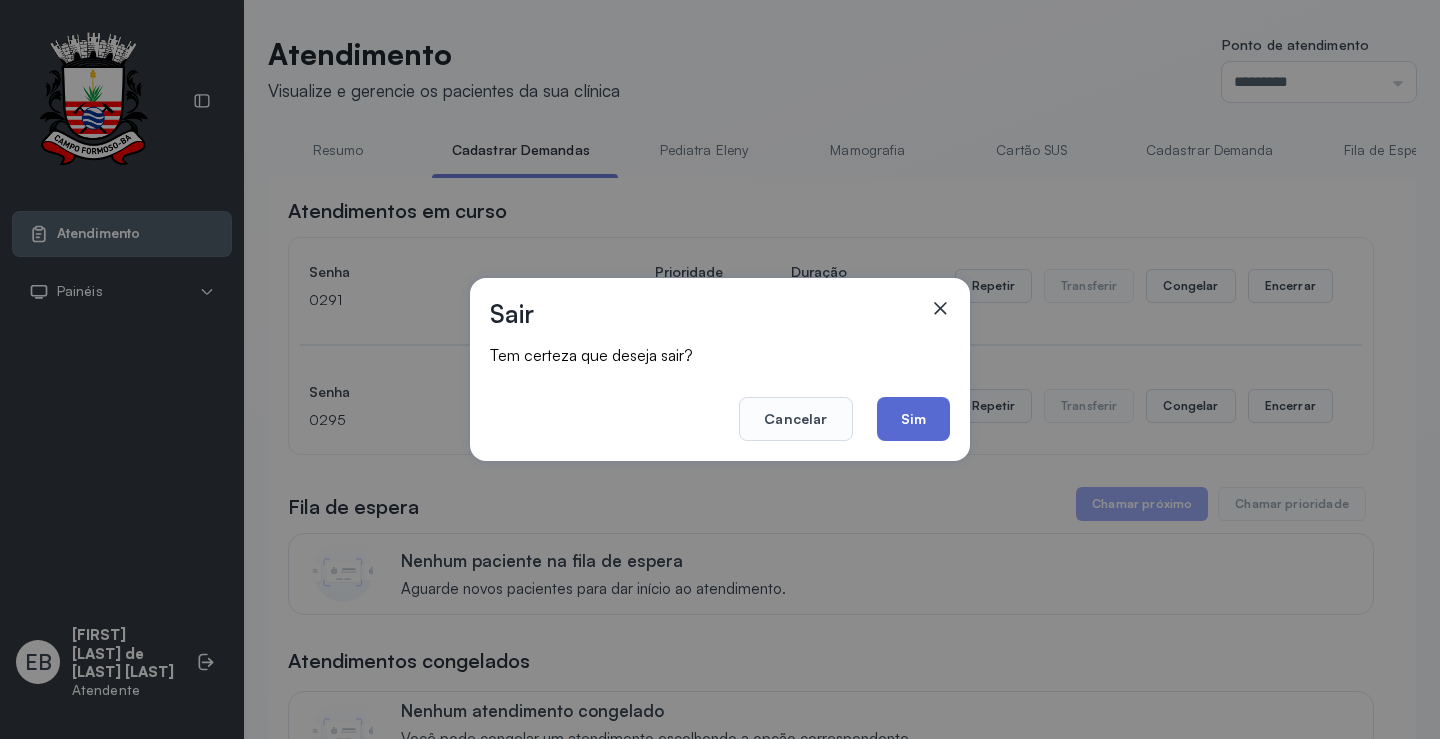 drag, startPoint x: 915, startPoint y: 418, endPoint x: 755, endPoint y: 226, distance: 249.928 